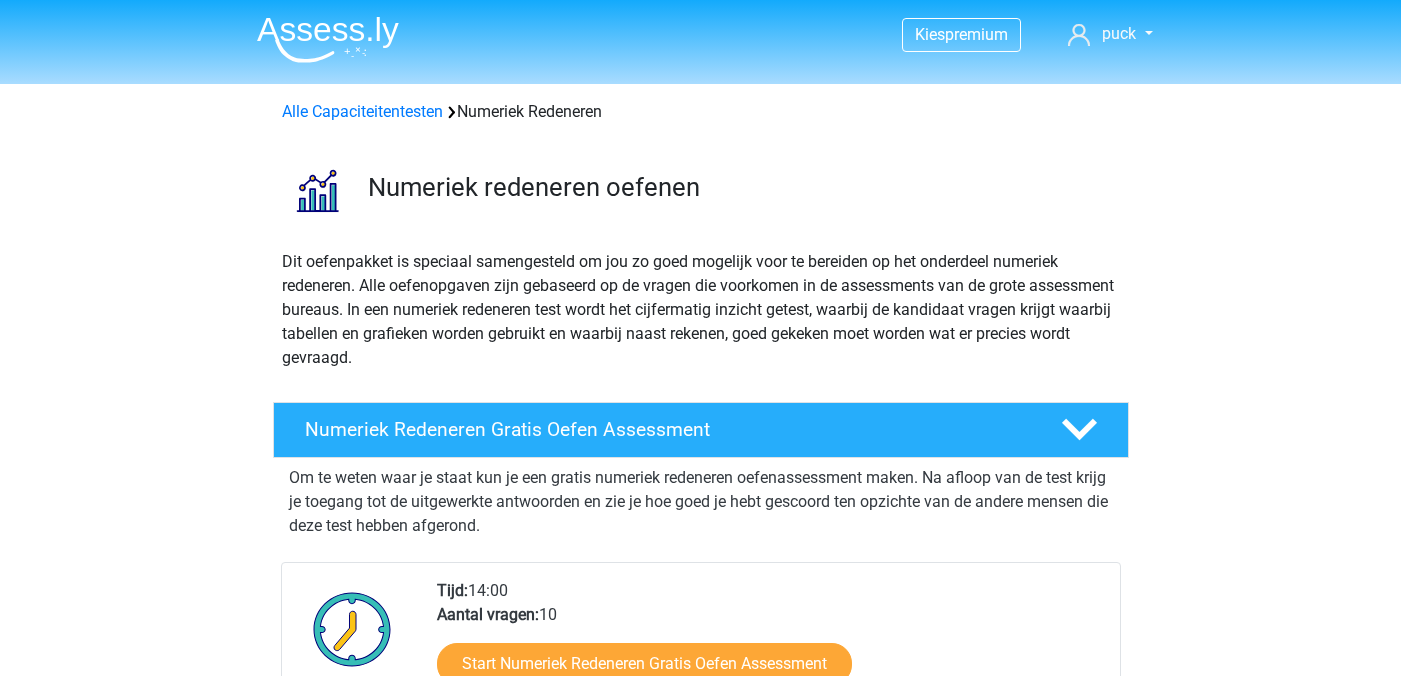 scroll, scrollTop: 214, scrollLeft: 0, axis: vertical 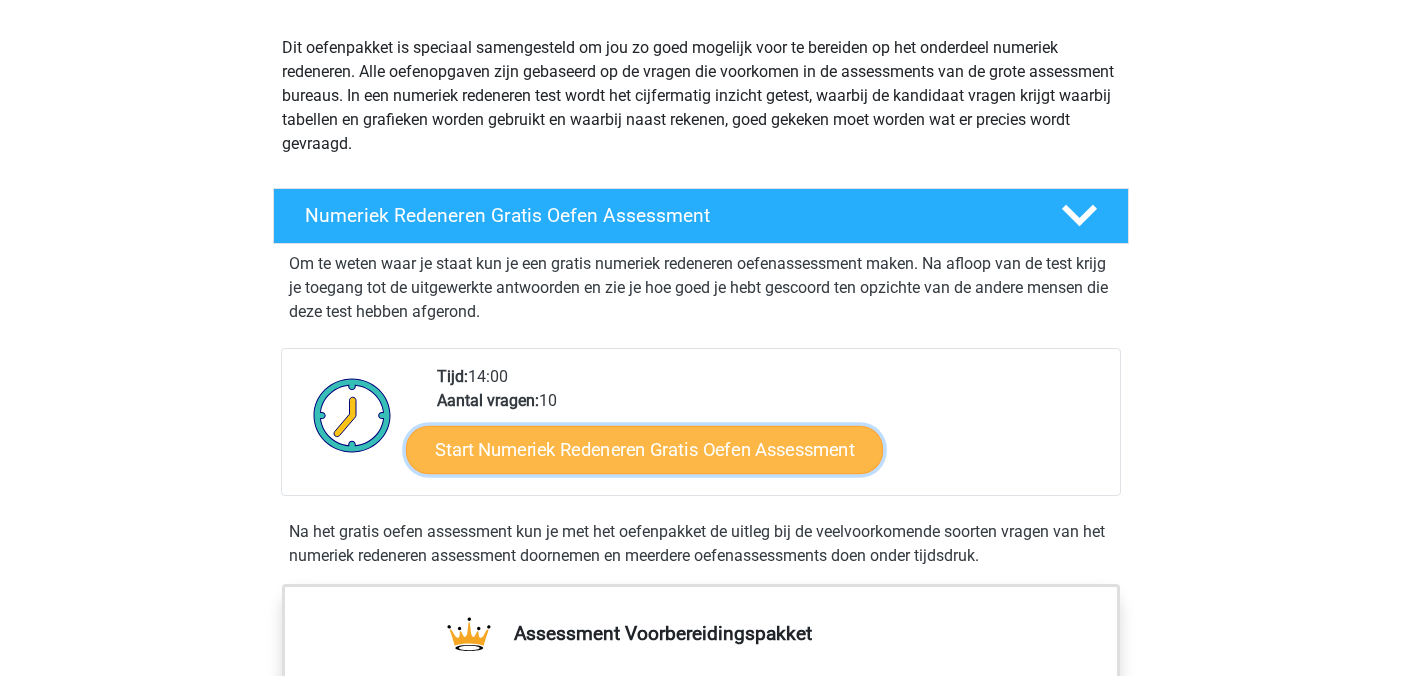 click on "Start Numeriek Redeneren
Gratis Oefen Assessment" at bounding box center [644, 449] 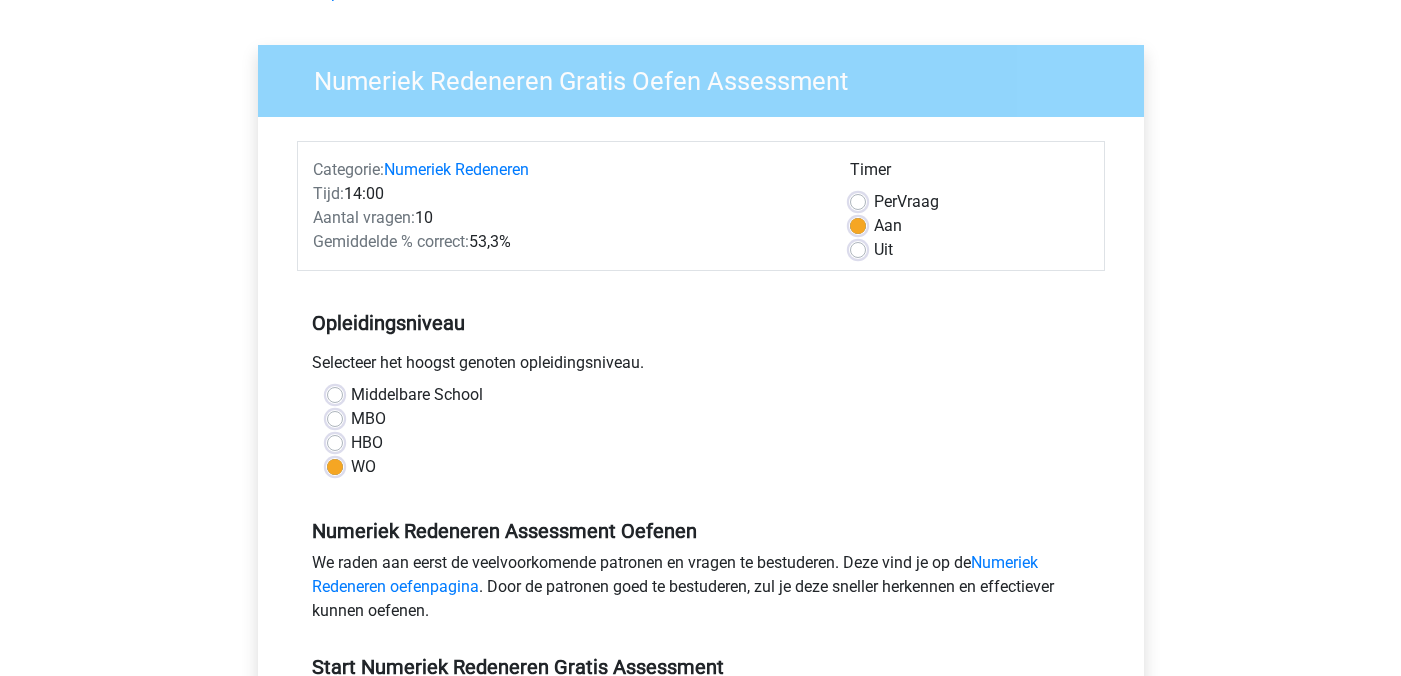 scroll, scrollTop: 134, scrollLeft: 0, axis: vertical 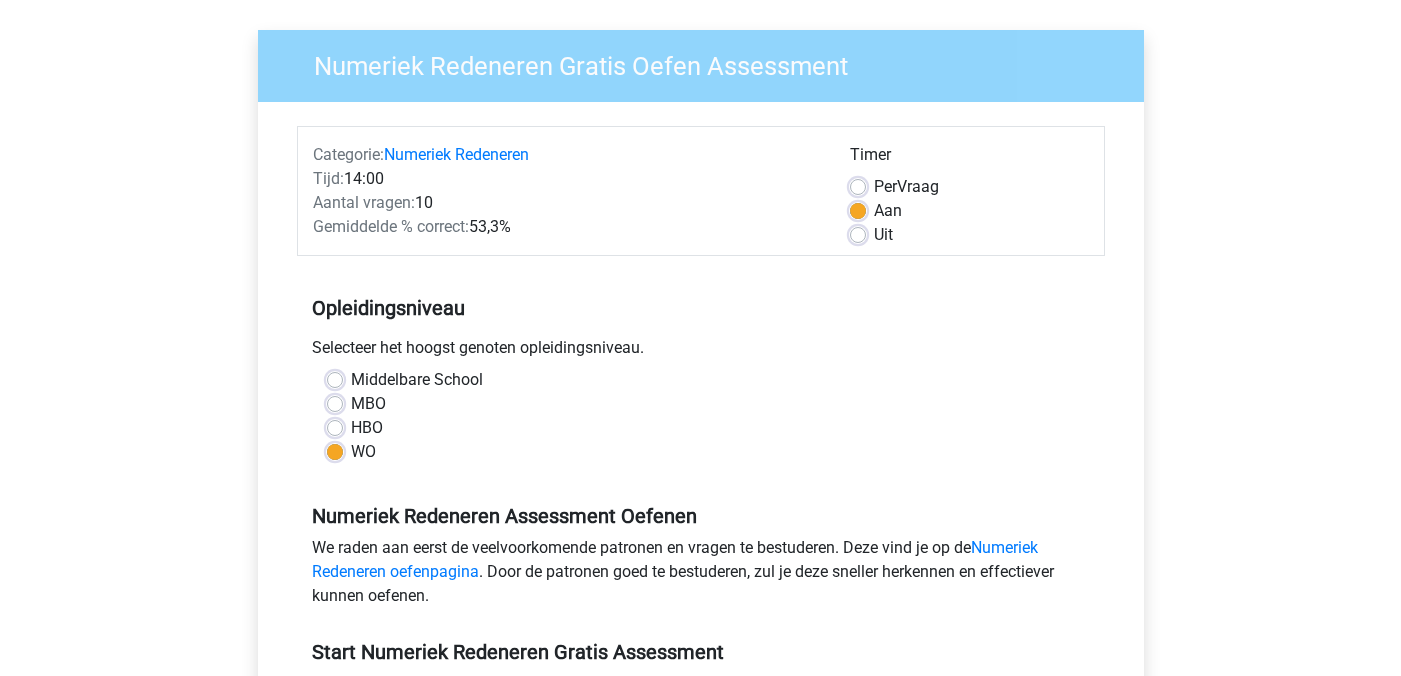 click on "Per  Vraag" at bounding box center (906, 187) 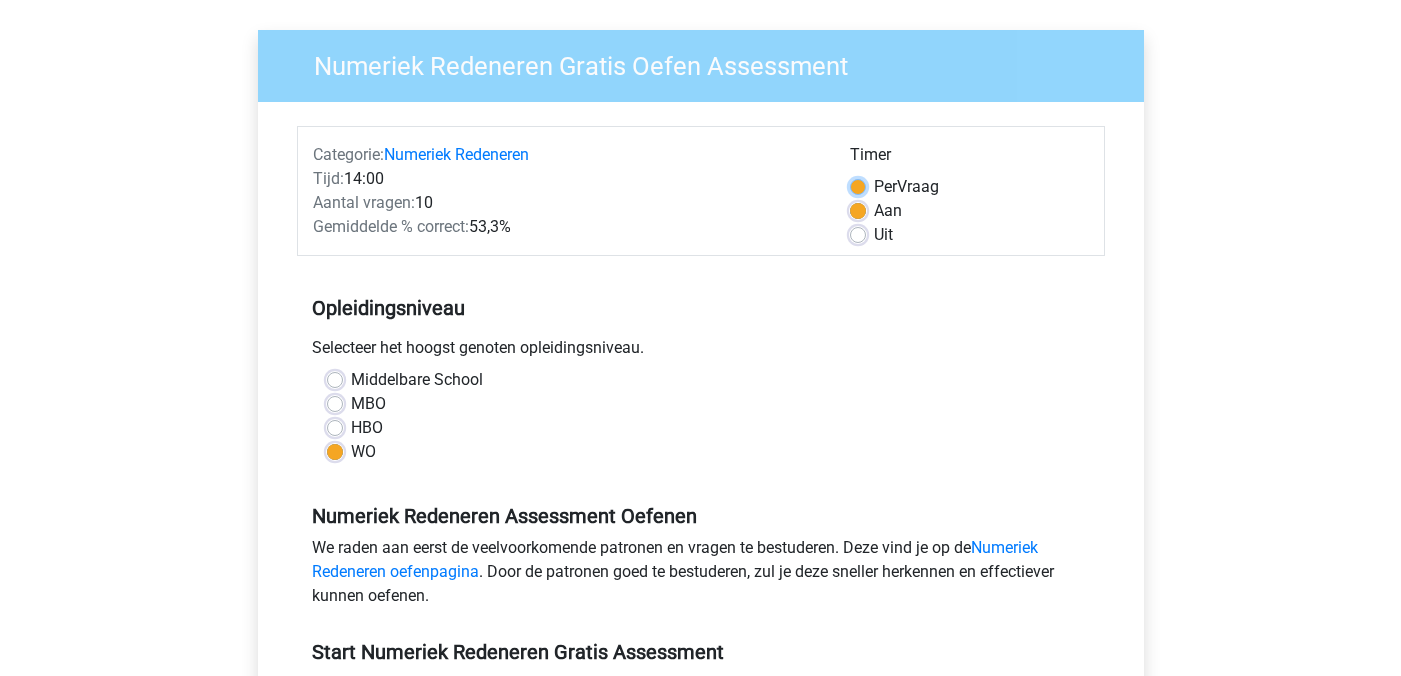 click on "Per  Vraag" at bounding box center [858, 185] 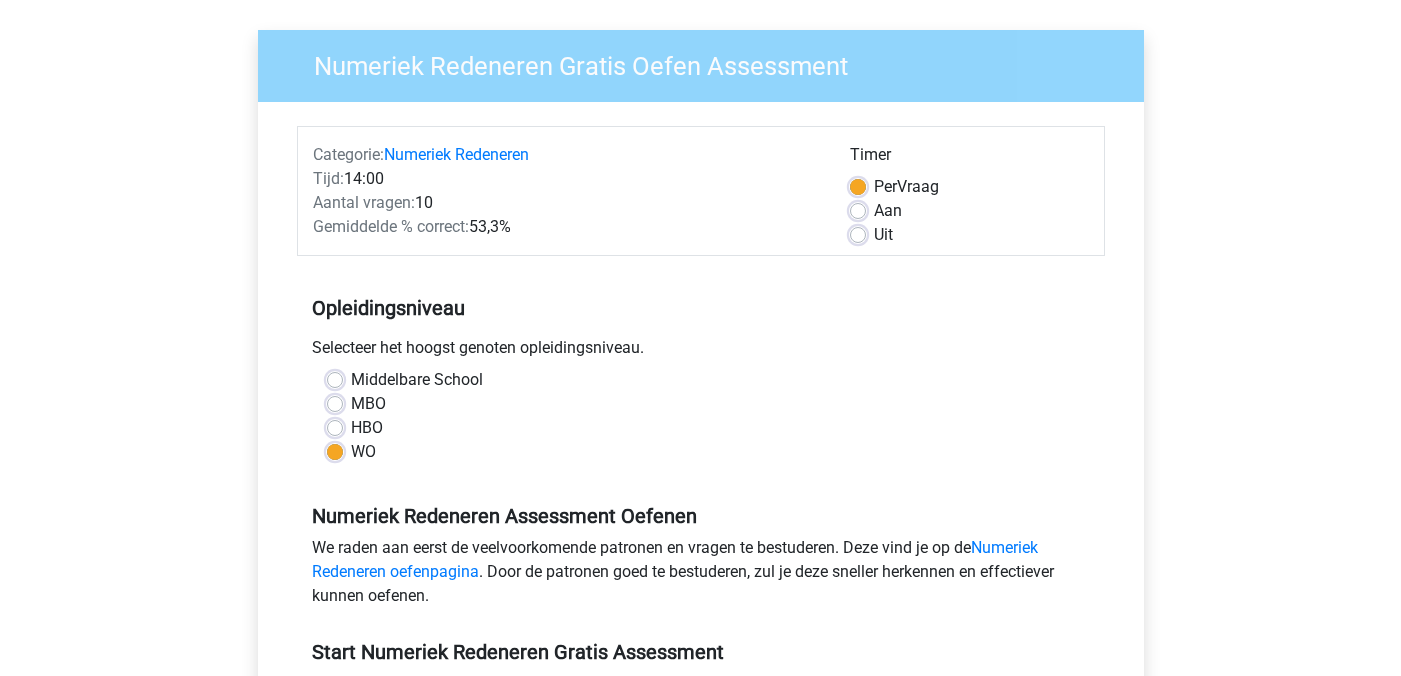 click on "Aan" at bounding box center [888, 211] 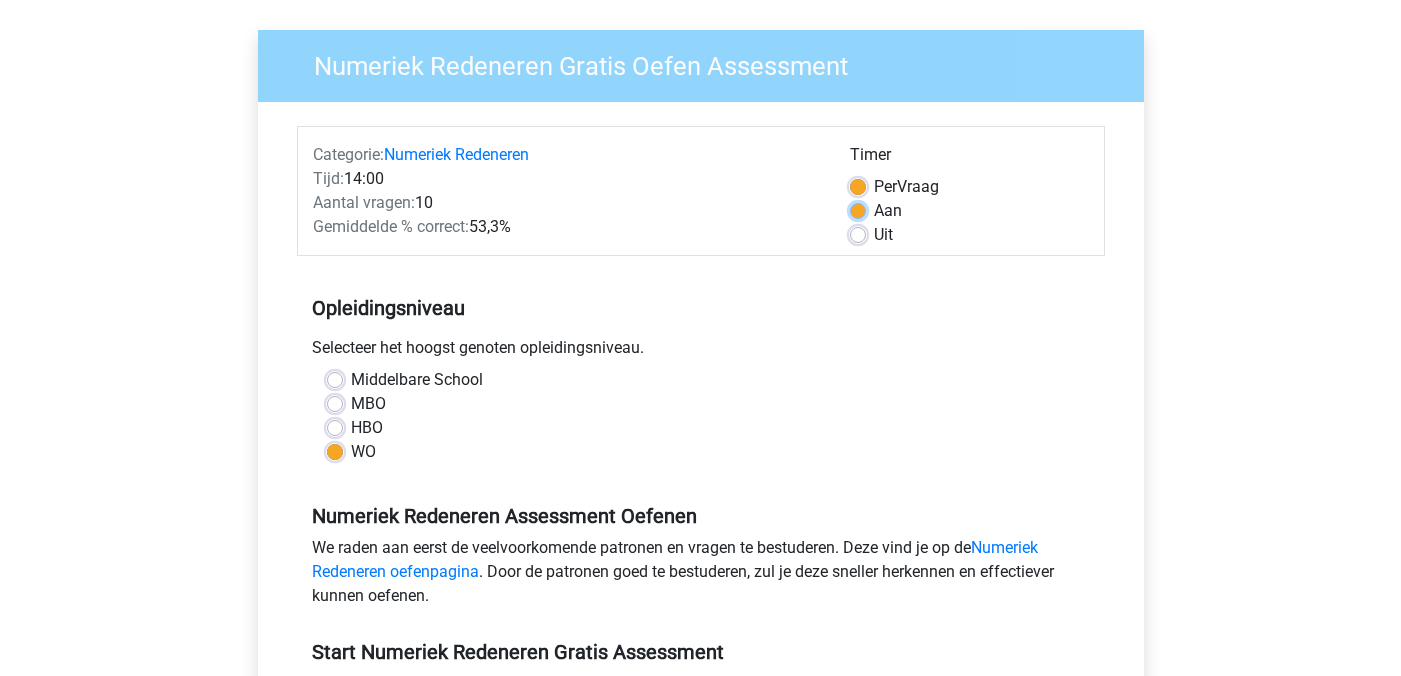 click on "Aan" at bounding box center [858, 209] 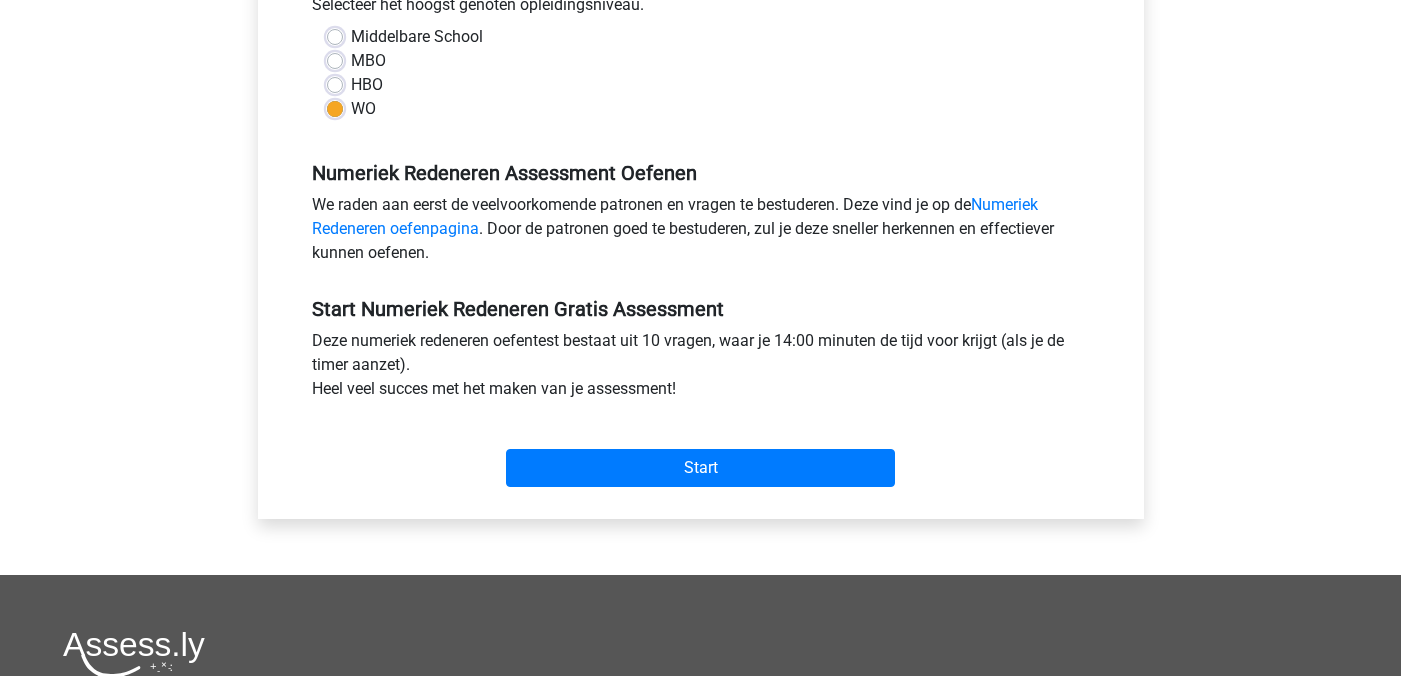 scroll, scrollTop: 484, scrollLeft: 0, axis: vertical 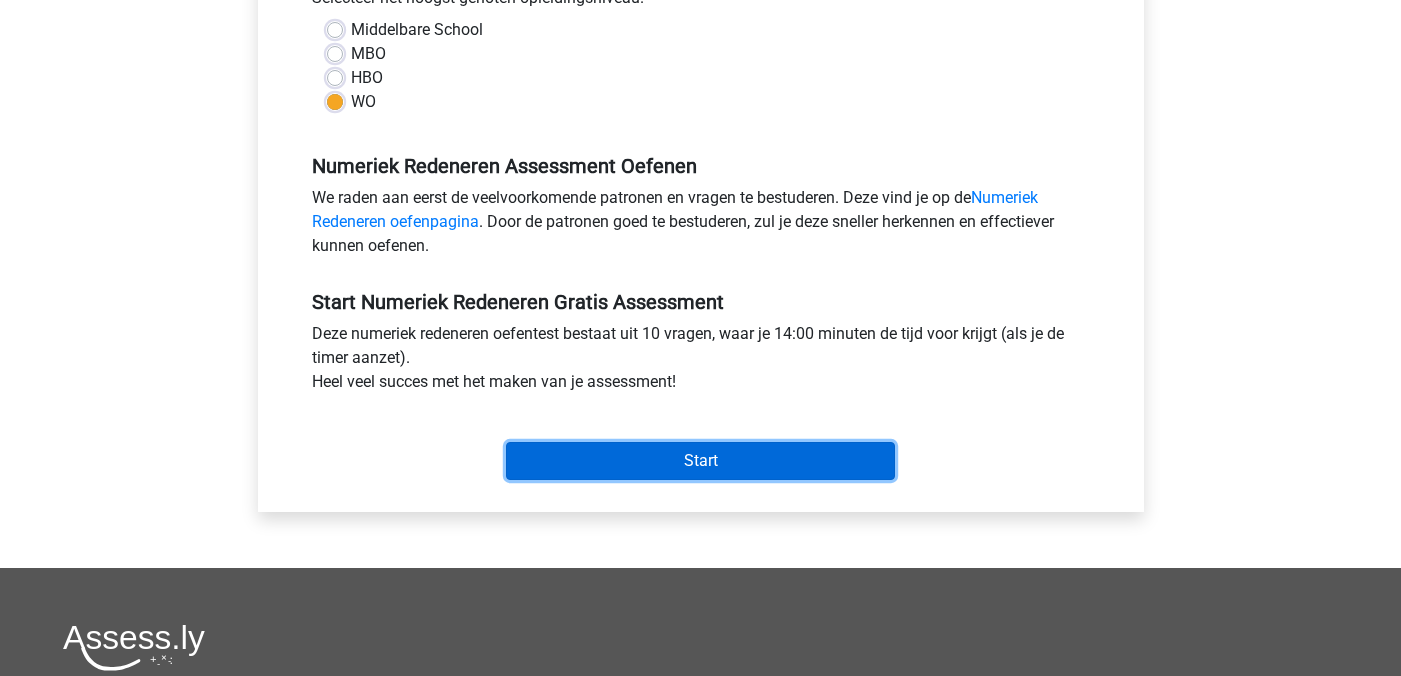 click on "Start" at bounding box center [700, 461] 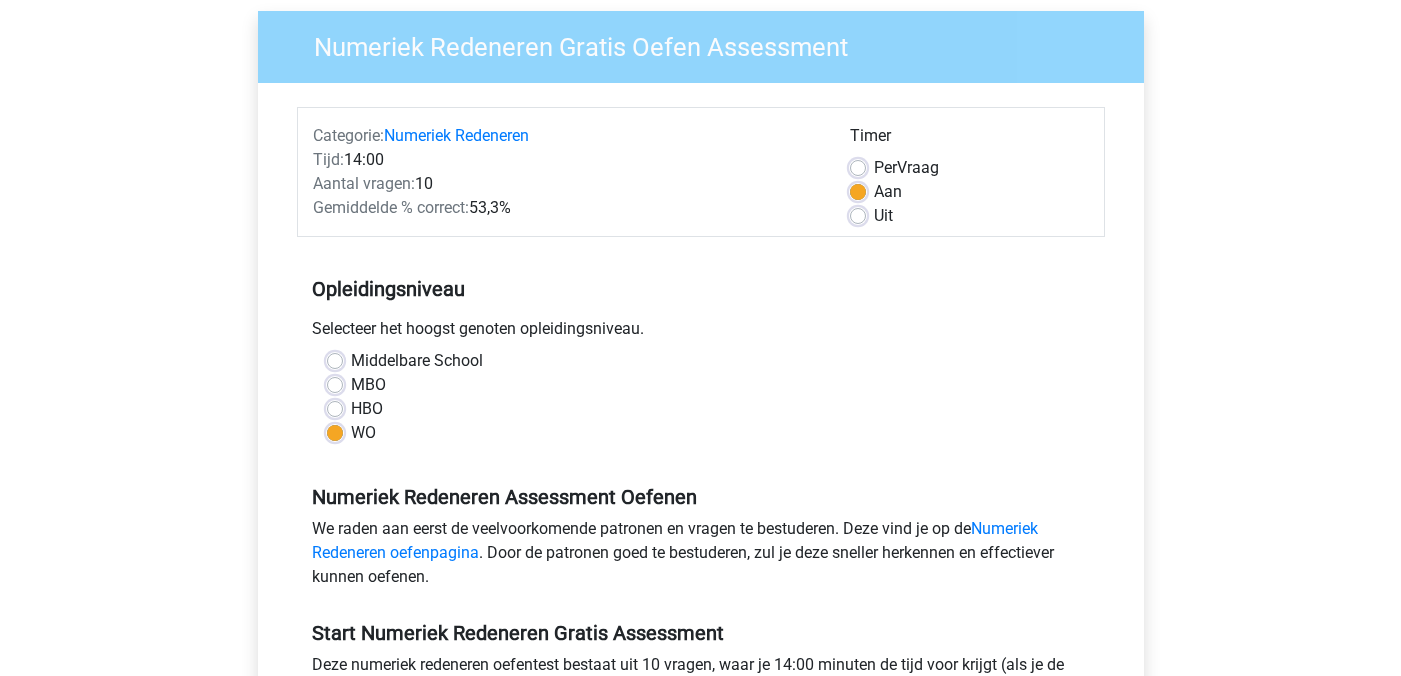 scroll, scrollTop: 169, scrollLeft: 0, axis: vertical 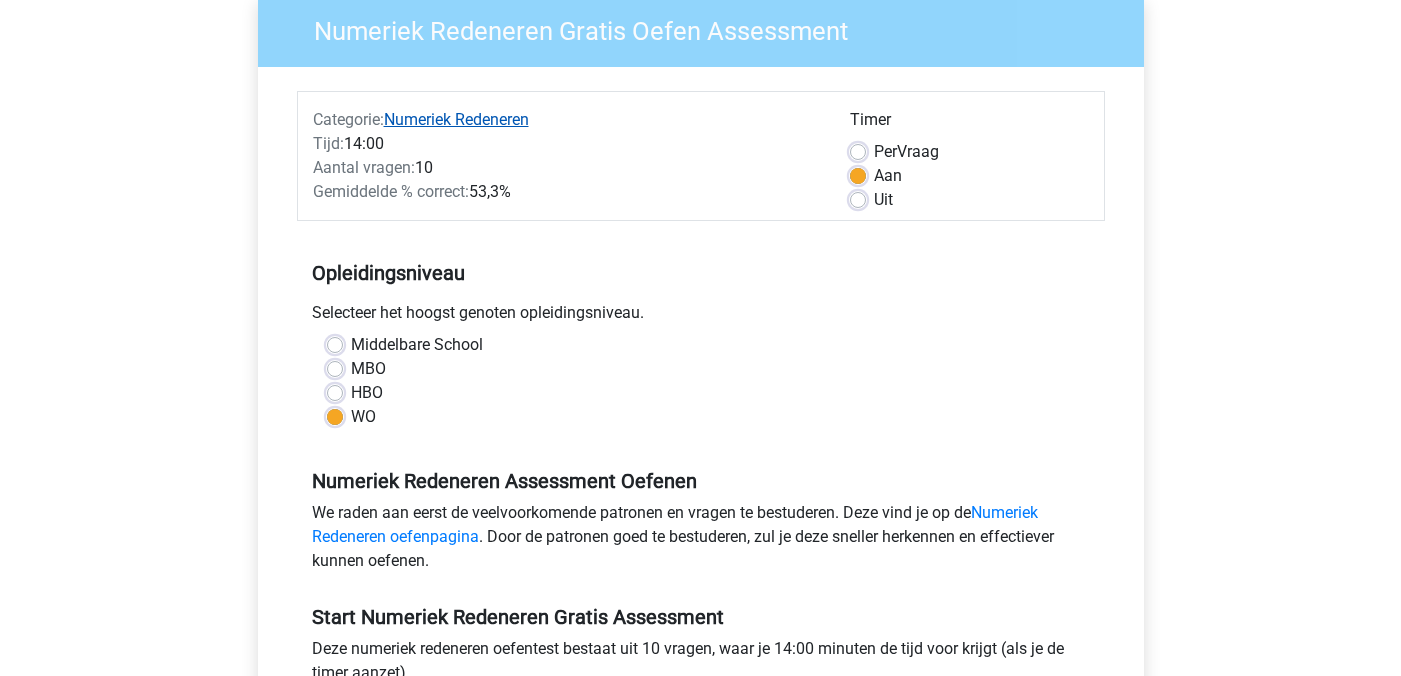 click on "Numeriek Redeneren" at bounding box center (456, 119) 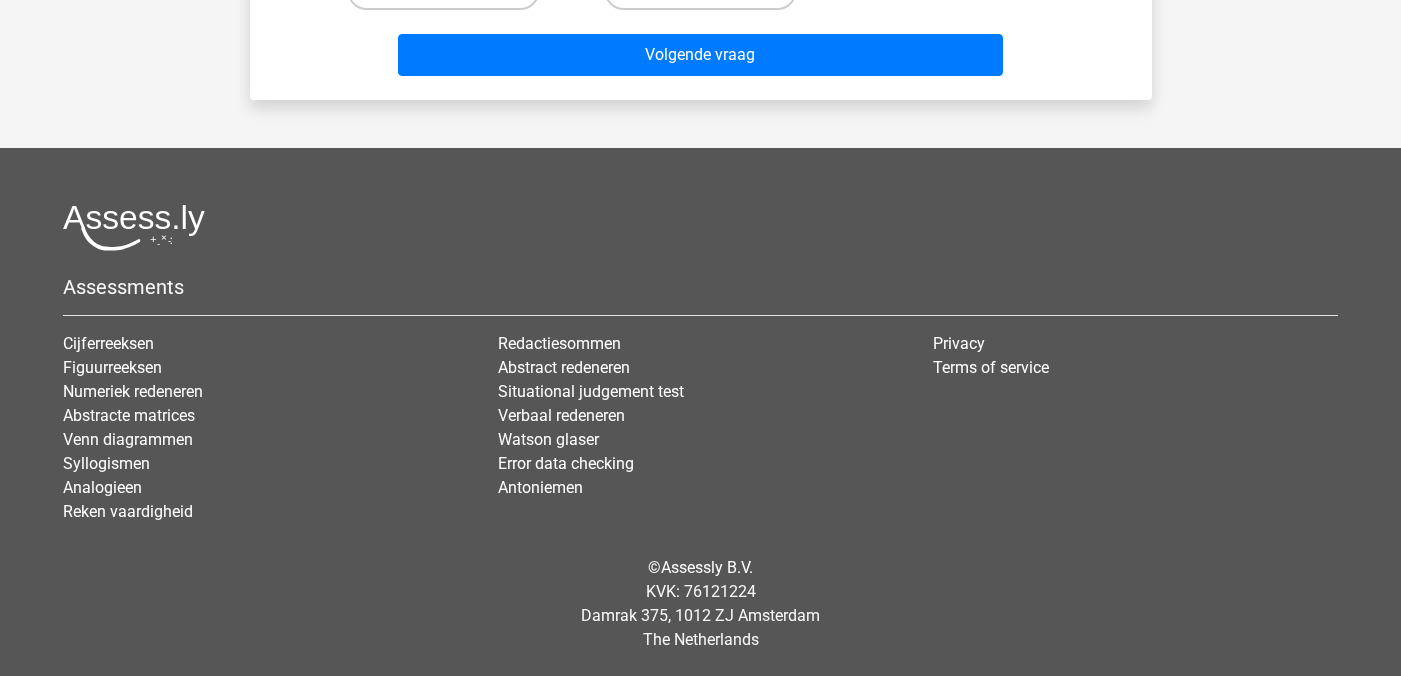 scroll, scrollTop: 0, scrollLeft: 0, axis: both 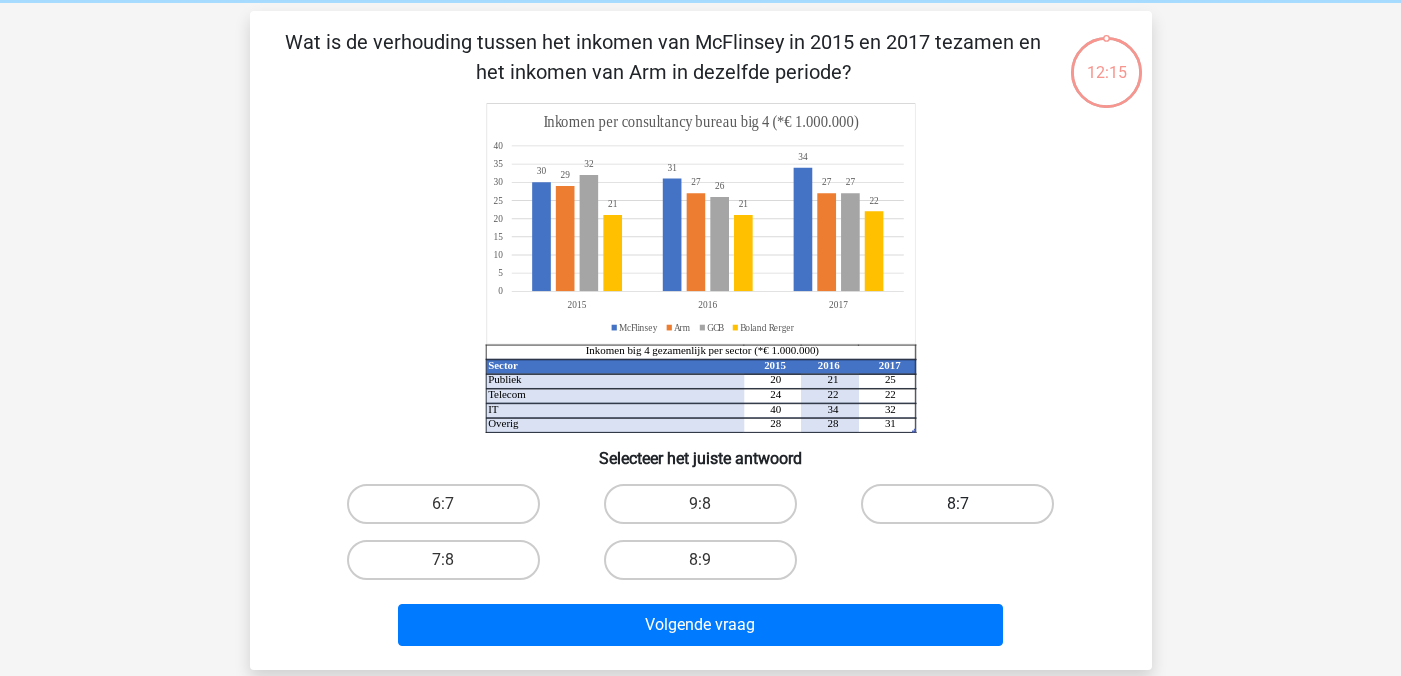 click on "8:7" at bounding box center [957, 504] 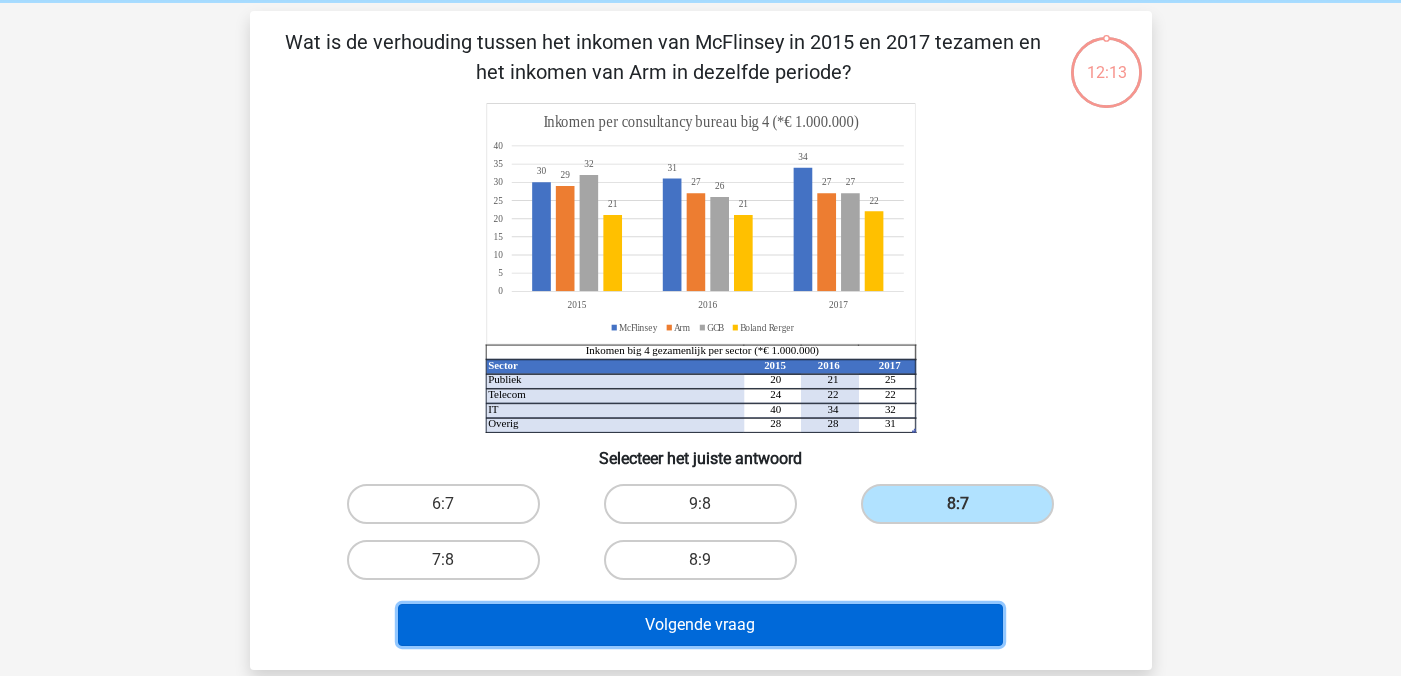 click on "Volgende vraag" at bounding box center [700, 625] 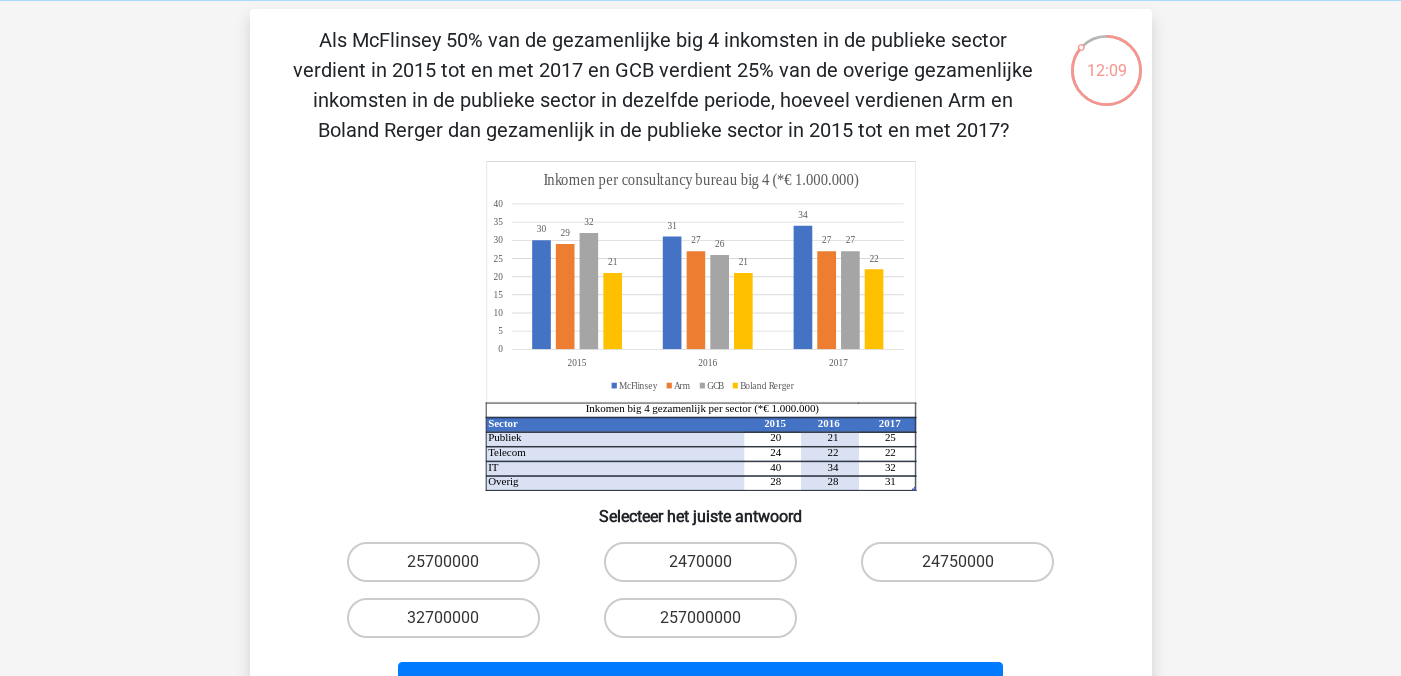 scroll, scrollTop: 82, scrollLeft: 0, axis: vertical 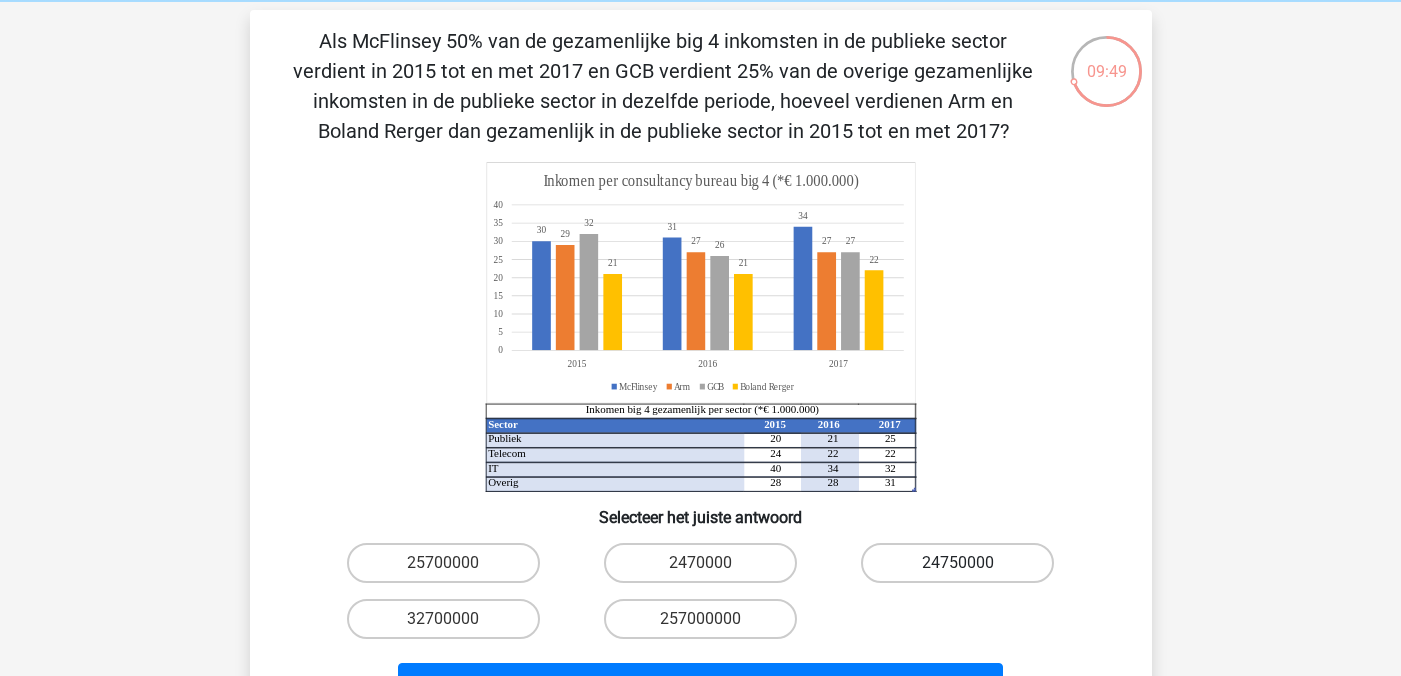 click on "24750000" at bounding box center [957, 563] 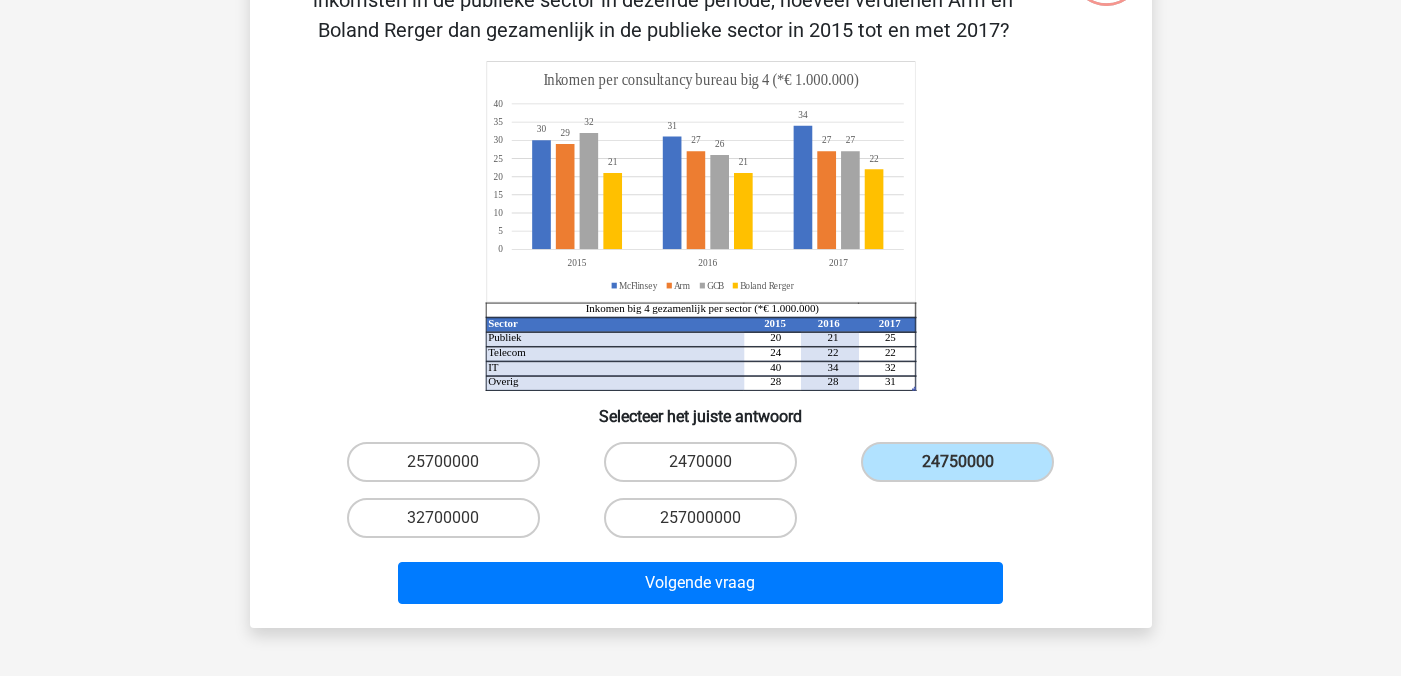 scroll, scrollTop: 214, scrollLeft: 0, axis: vertical 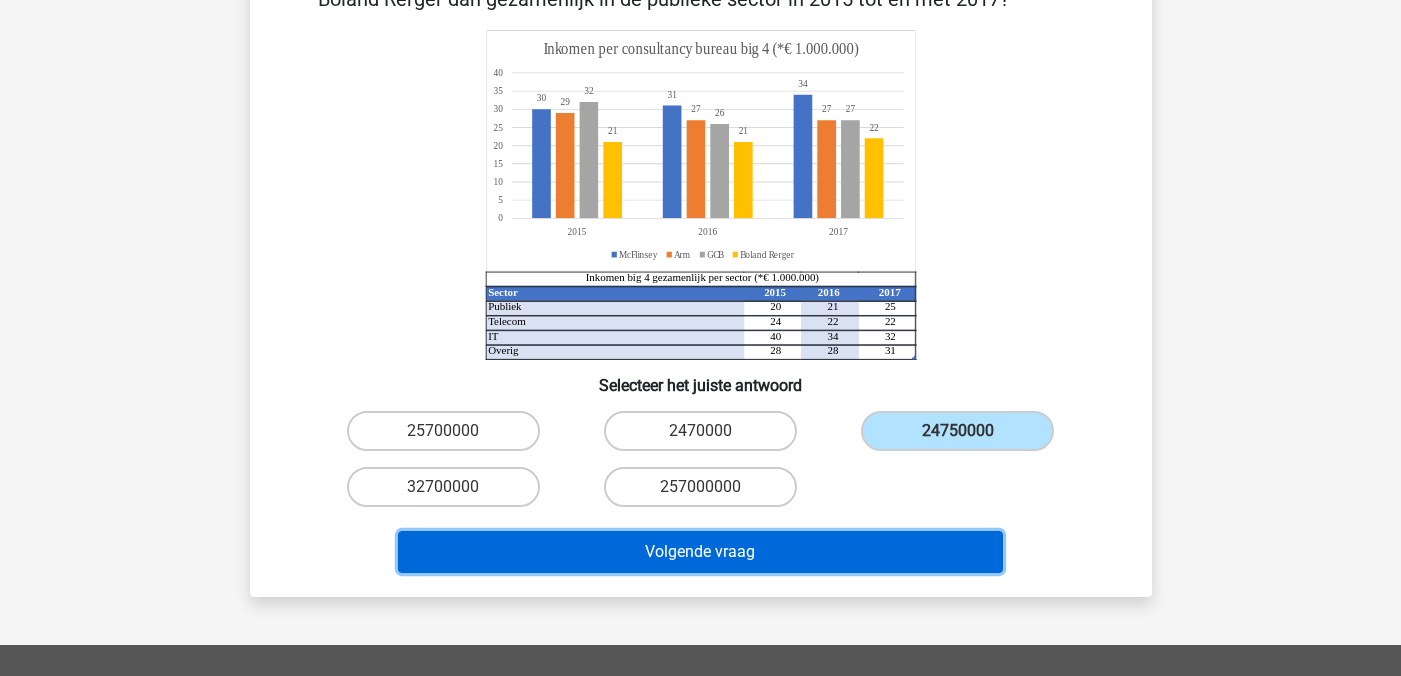 click on "Volgende vraag" at bounding box center (700, 552) 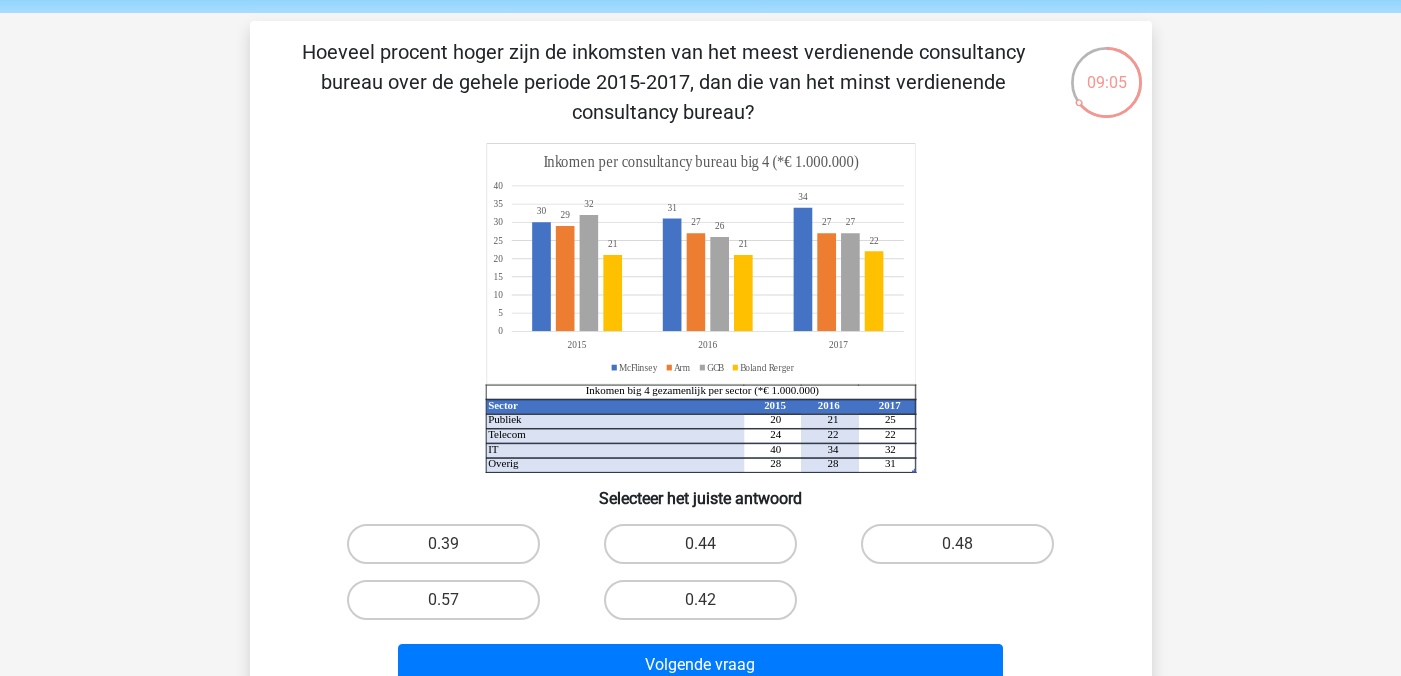 scroll, scrollTop: 78, scrollLeft: 0, axis: vertical 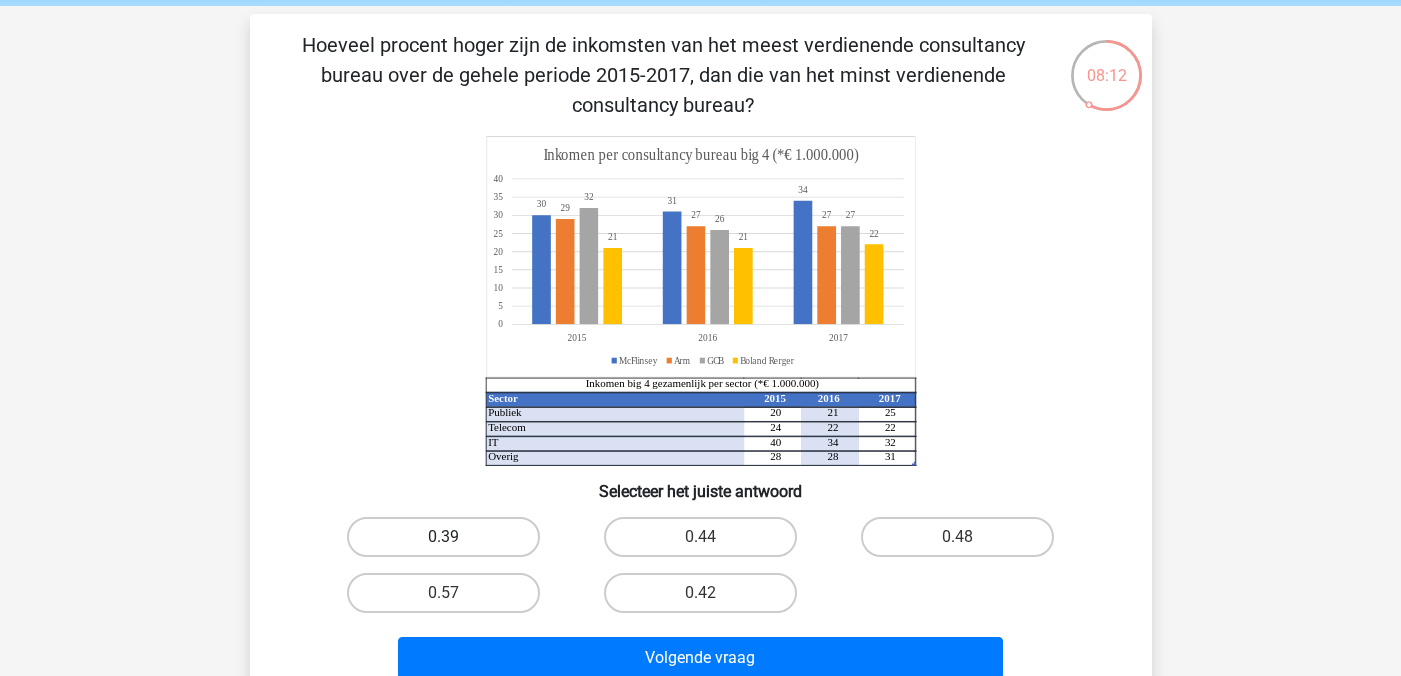 click on "0.39" at bounding box center [443, 537] 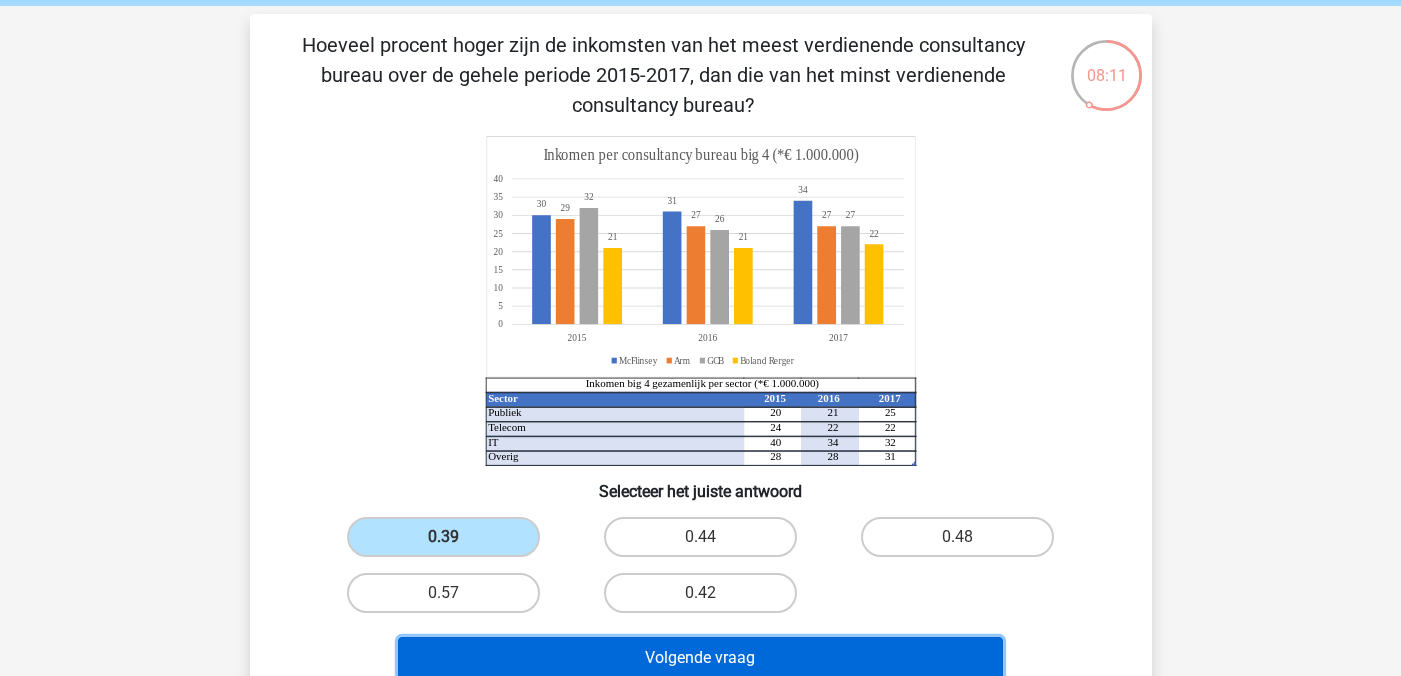 click on "Volgende vraag" at bounding box center (700, 658) 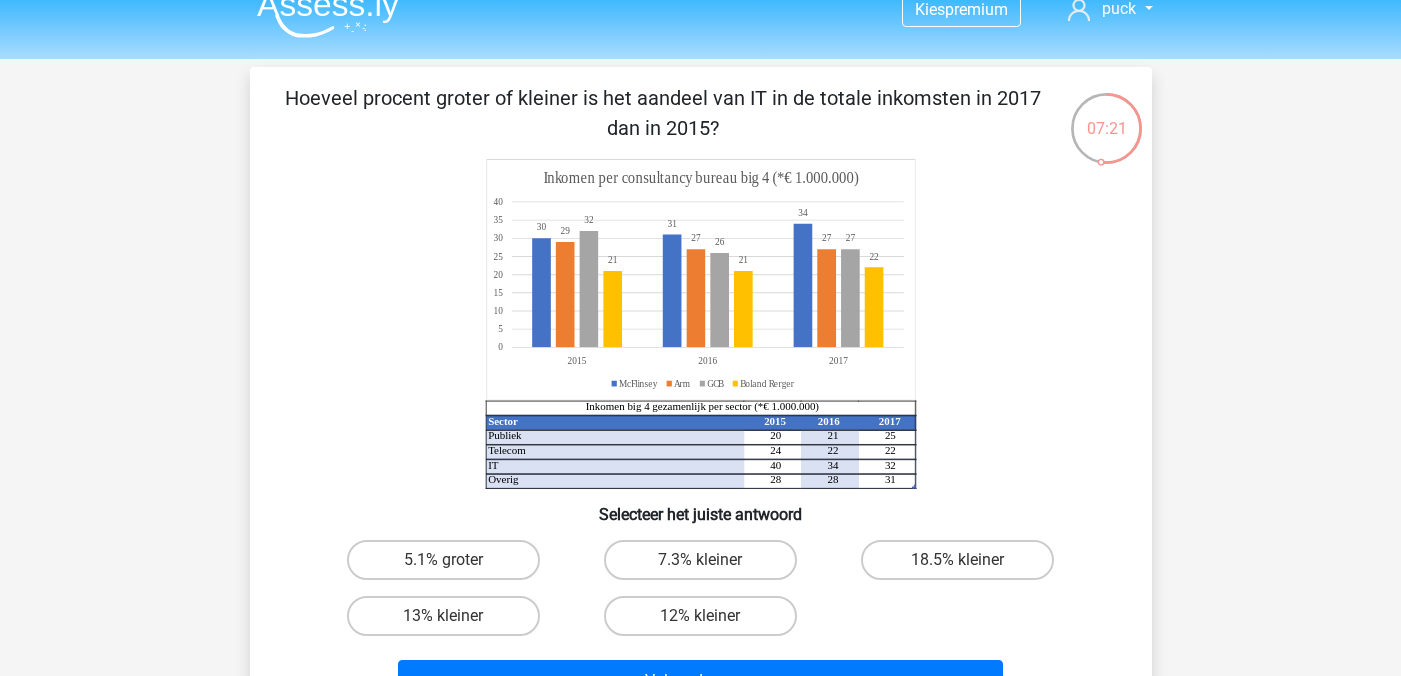 scroll, scrollTop: 0, scrollLeft: 0, axis: both 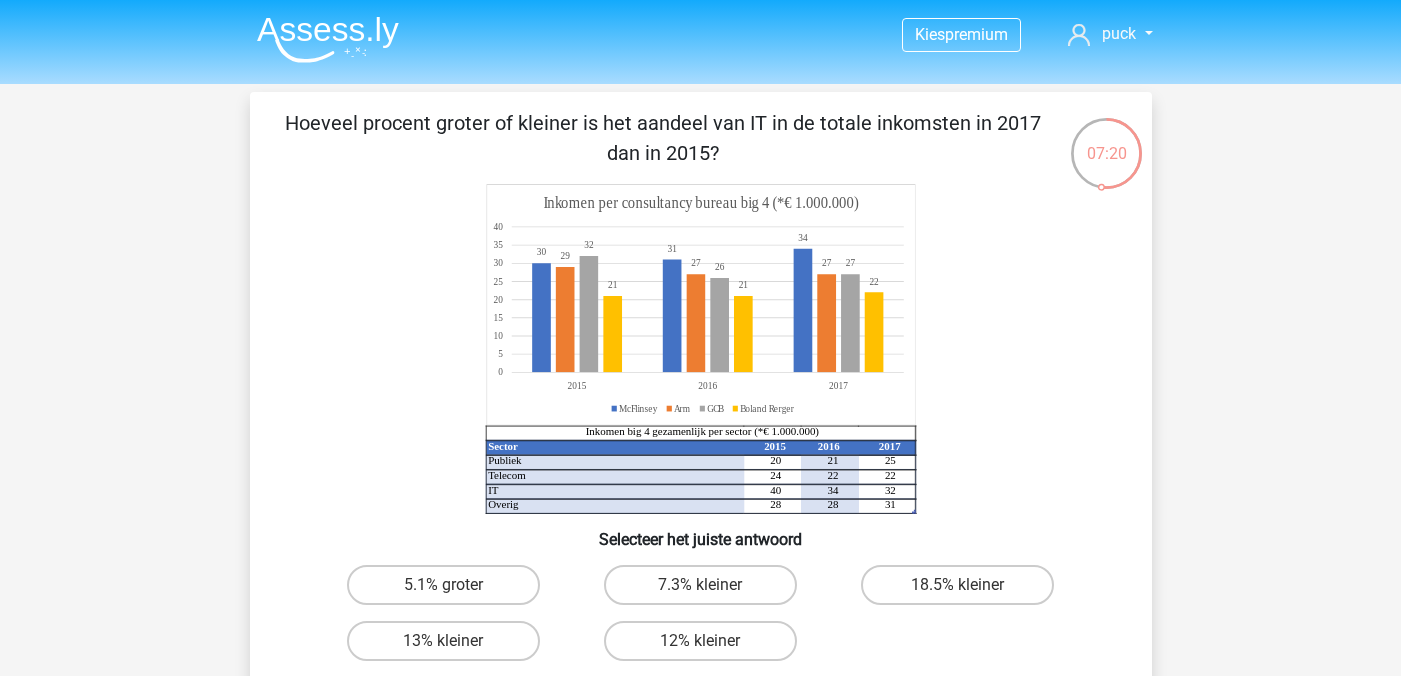 click 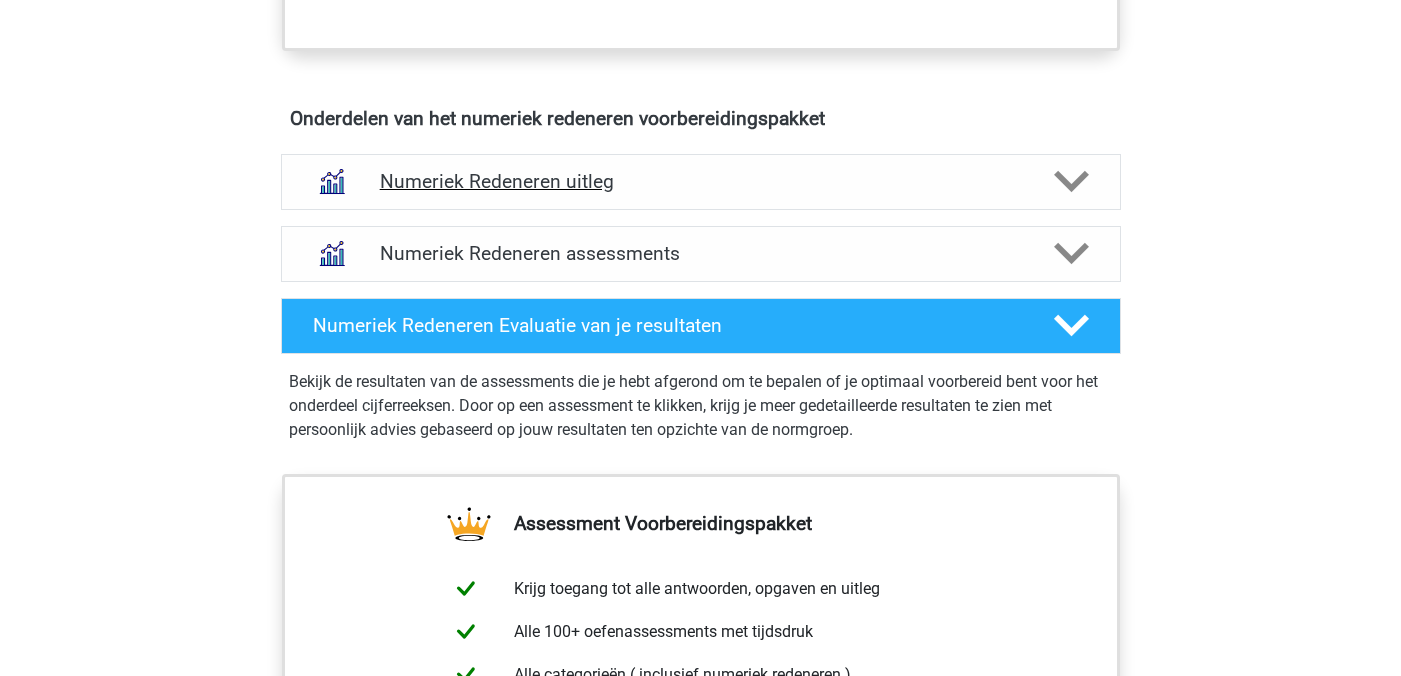 scroll, scrollTop: 1191, scrollLeft: 0, axis: vertical 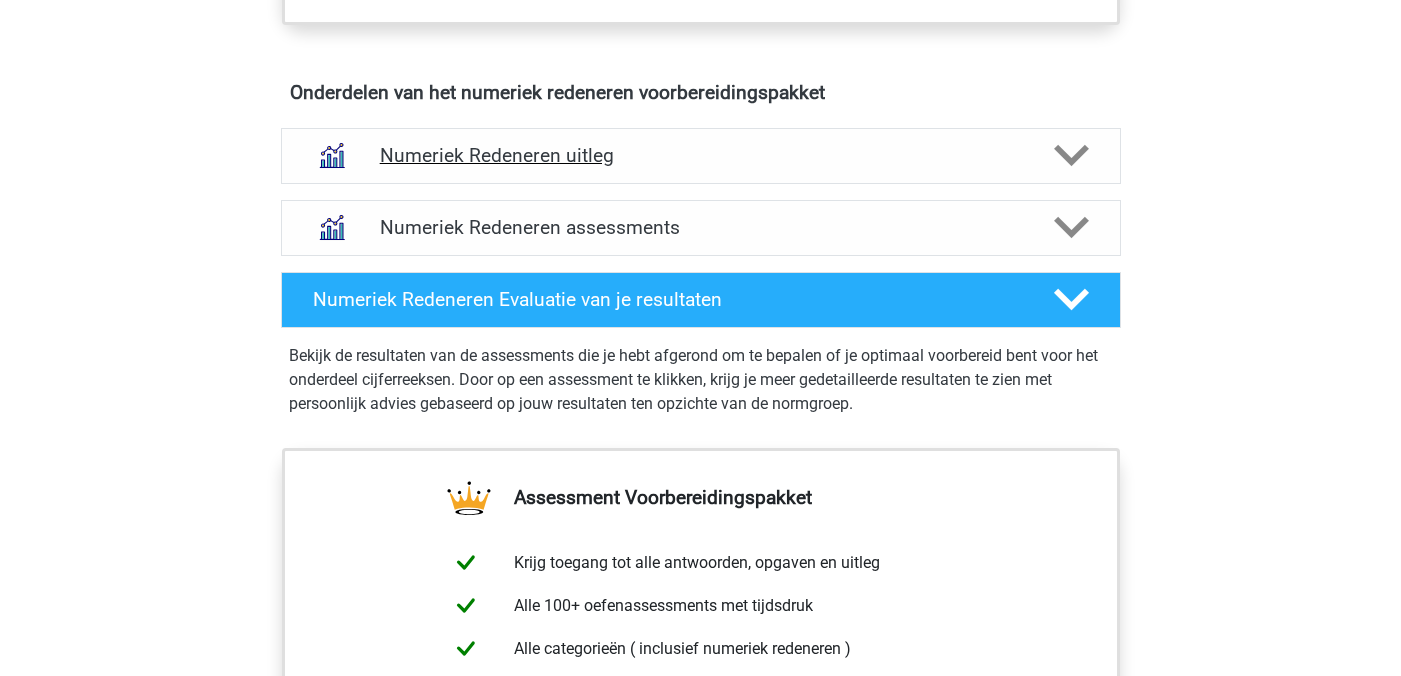 click on "Numeriek Redeneren uitleg" at bounding box center [701, 155] 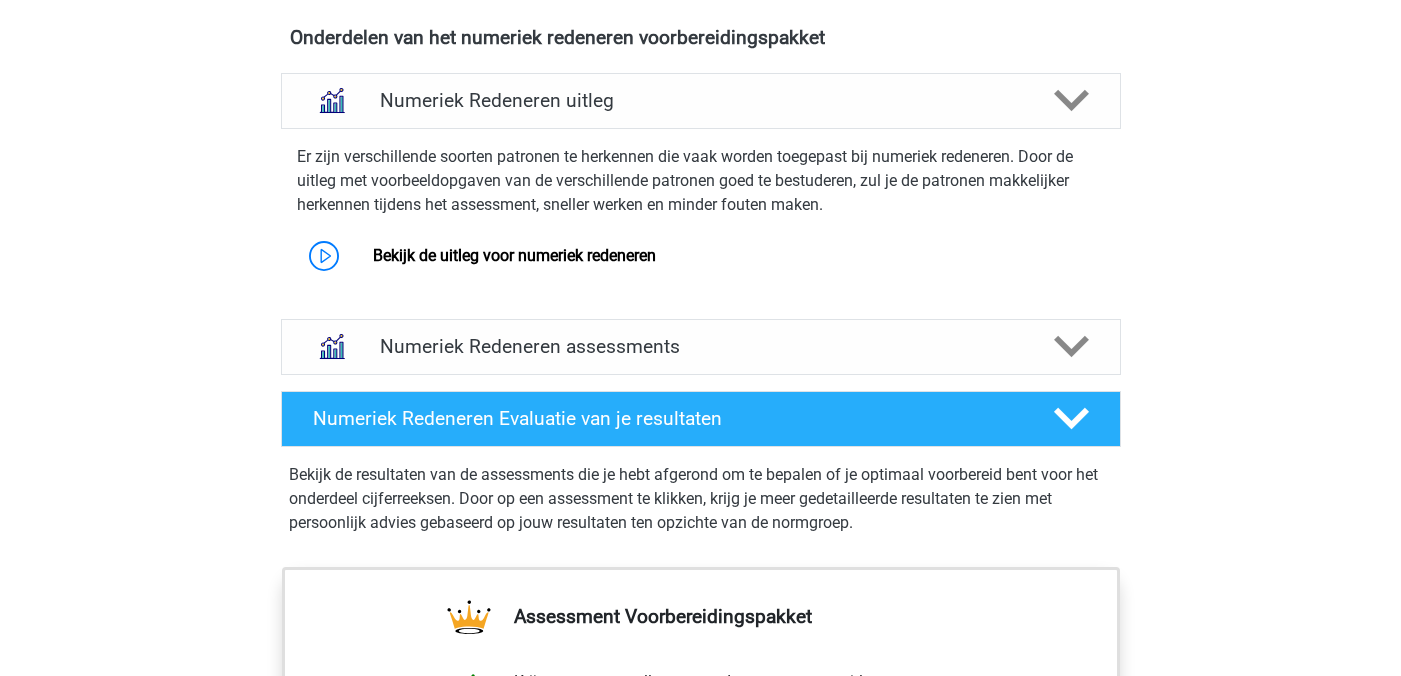 scroll, scrollTop: 1247, scrollLeft: 0, axis: vertical 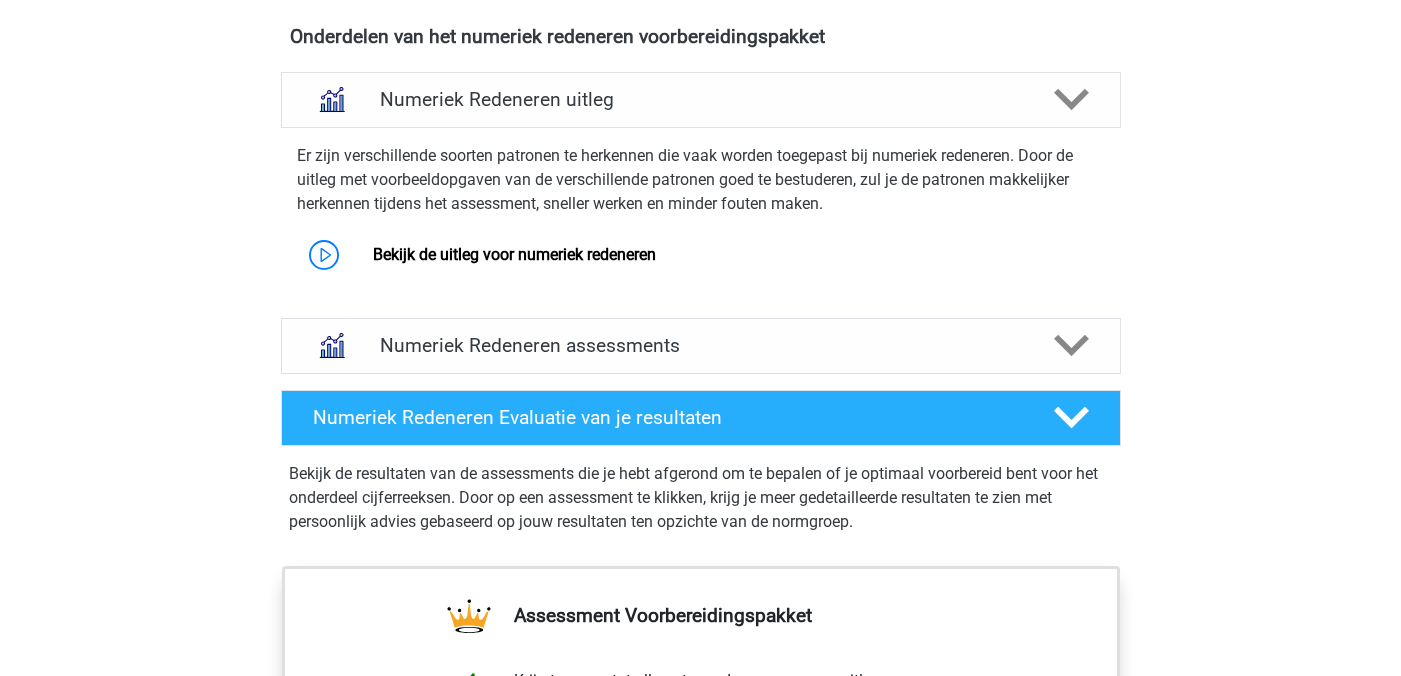 click on "Numeriek Redeneren assessments
We raden aan om minimaal 3 oefensets te doen met tijdsdruk. Aan het einde van elke oefenset geven we aan hoe je score zich verhoudt tot de normgroep en of je sneller of juist preciezer moet werken om een zo hoog mogelijke score op je assessment te halen. Op deze manier weet je precies wanneer jij optimaal voorbereid bent." at bounding box center (701, 346) 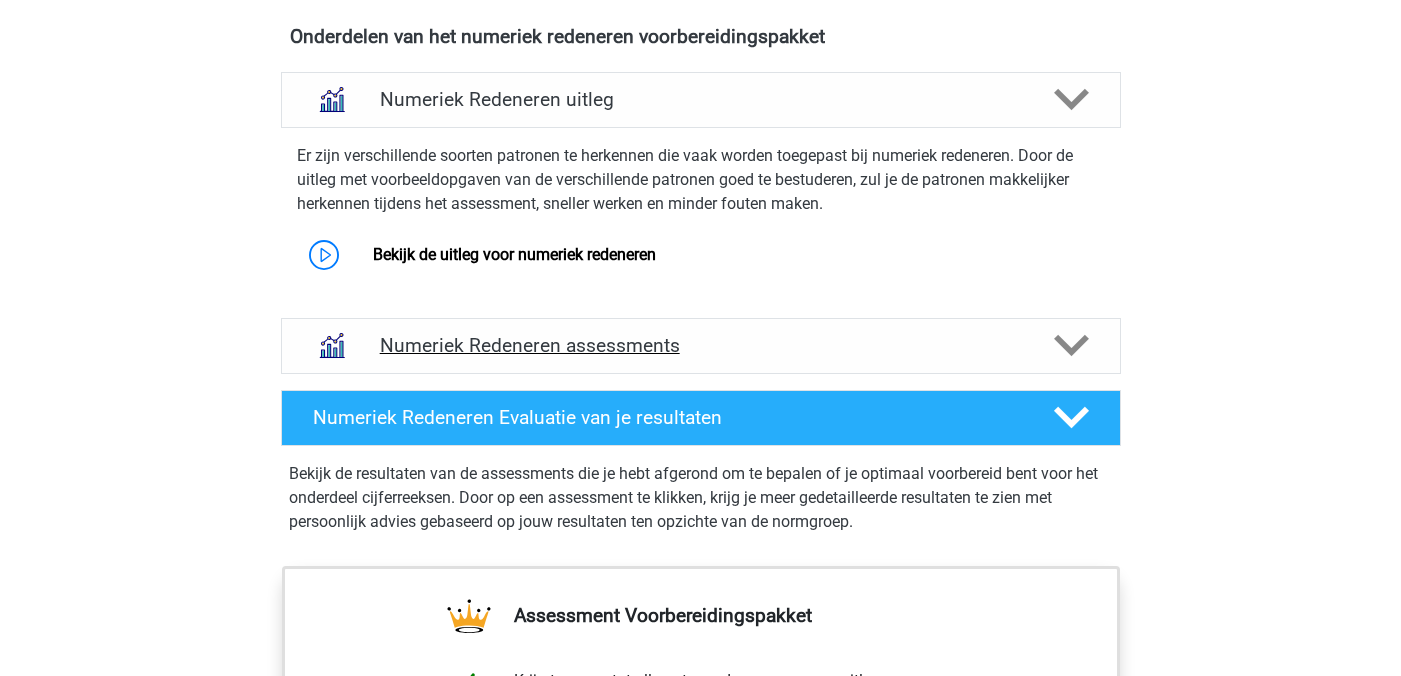 click 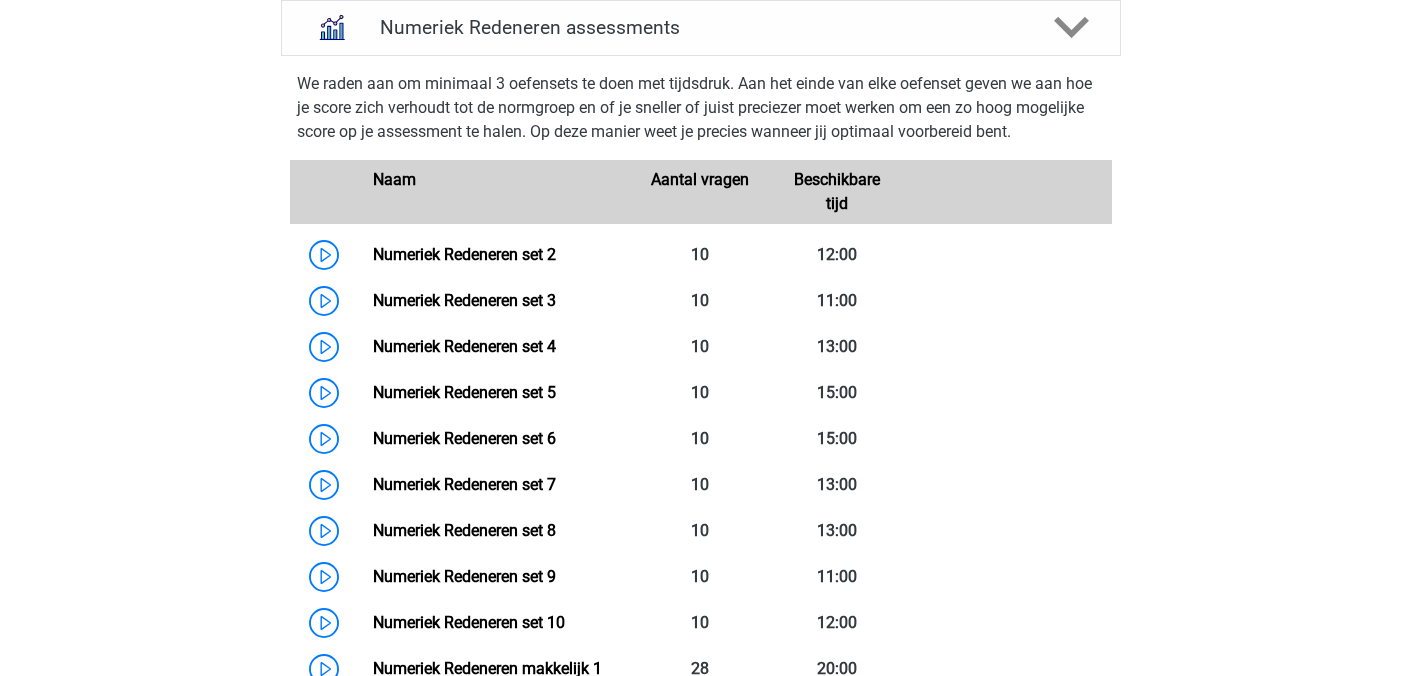 scroll, scrollTop: 1558, scrollLeft: 0, axis: vertical 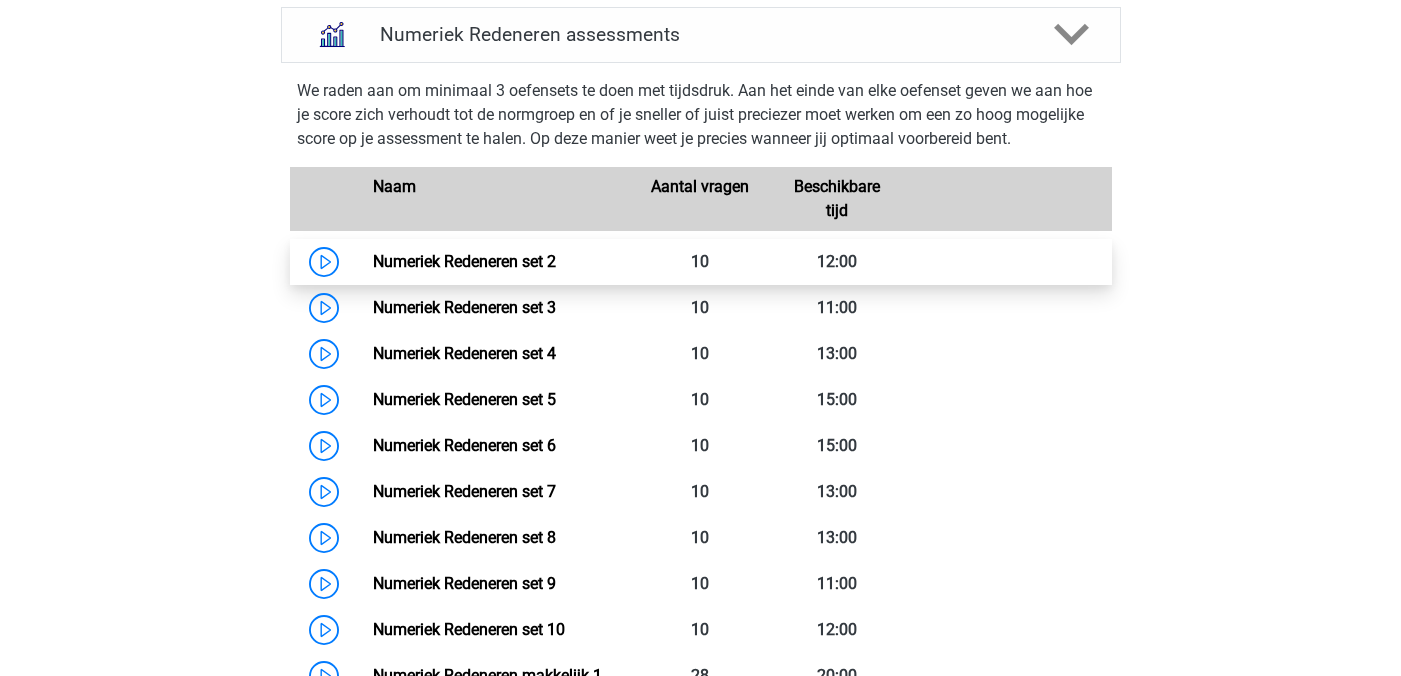 click on "Numeriek Redeneren
set 2" at bounding box center [464, 261] 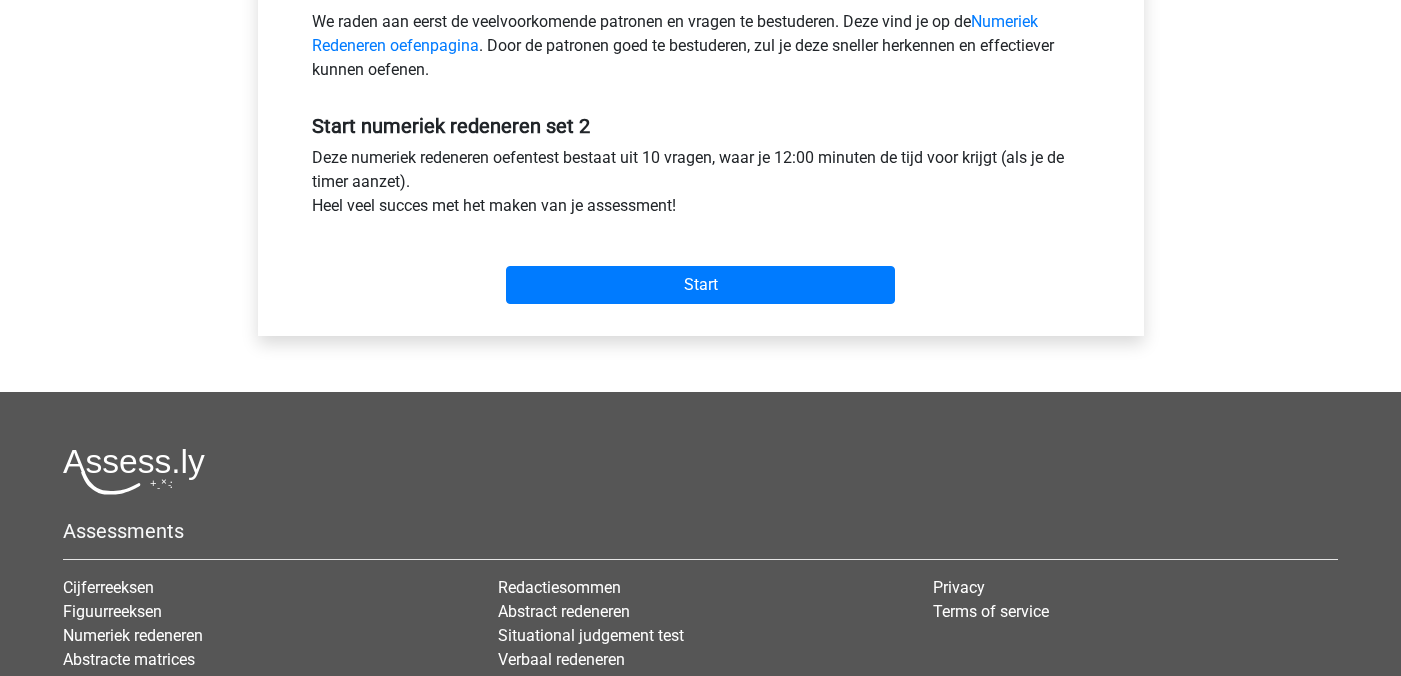 scroll, scrollTop: 668, scrollLeft: 0, axis: vertical 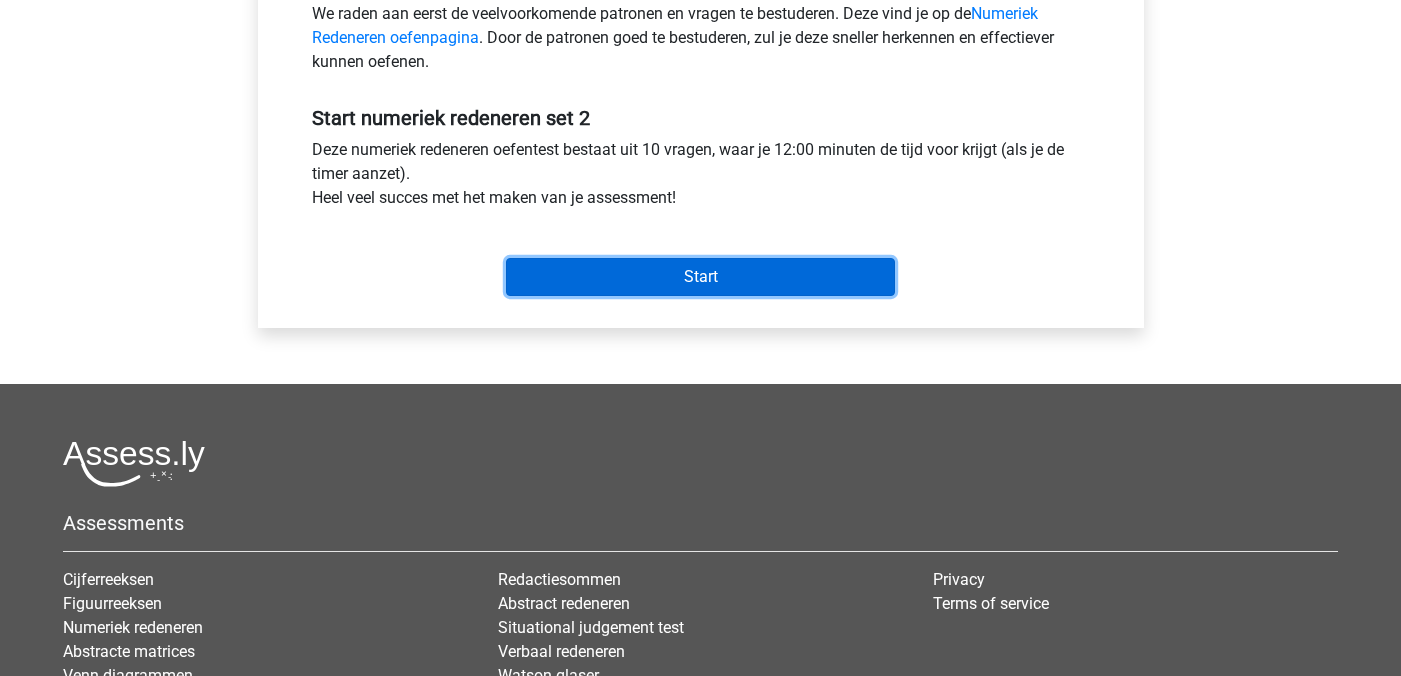 click on "Start" at bounding box center (700, 277) 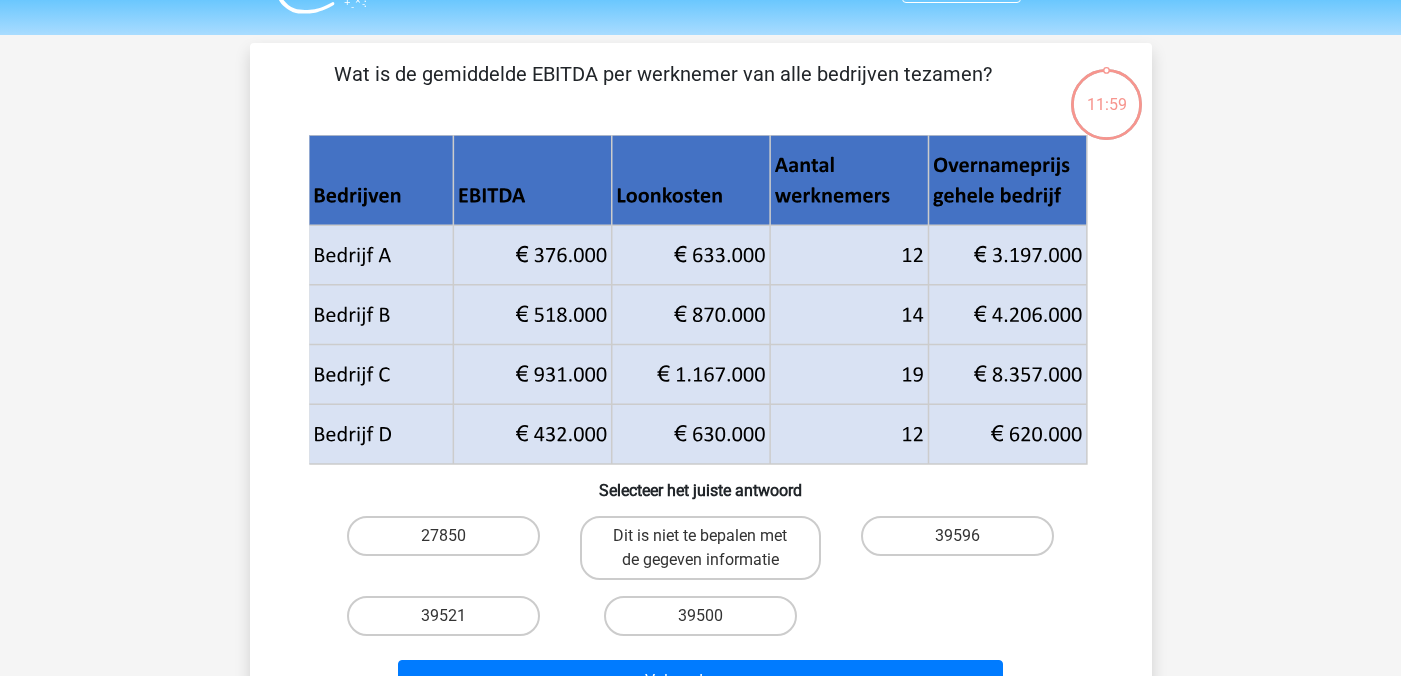 scroll, scrollTop: 65, scrollLeft: 0, axis: vertical 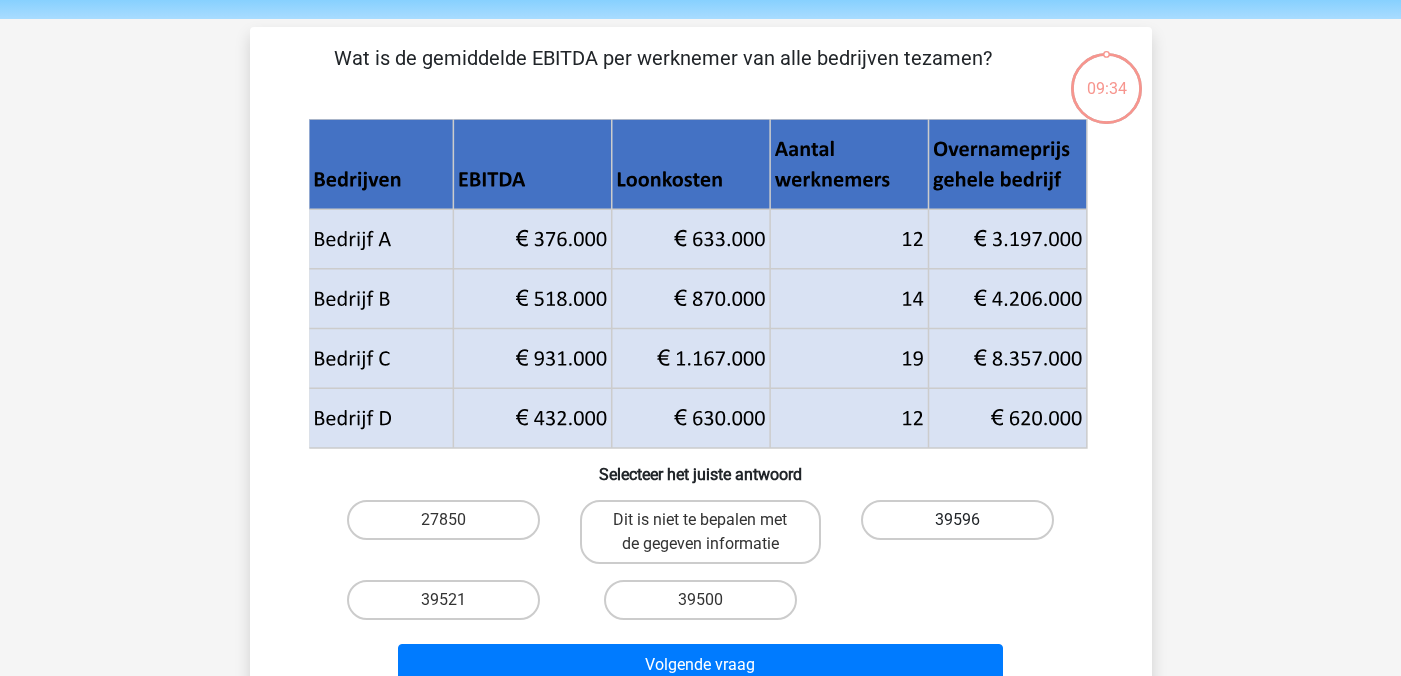 click on "39596" at bounding box center [957, 520] 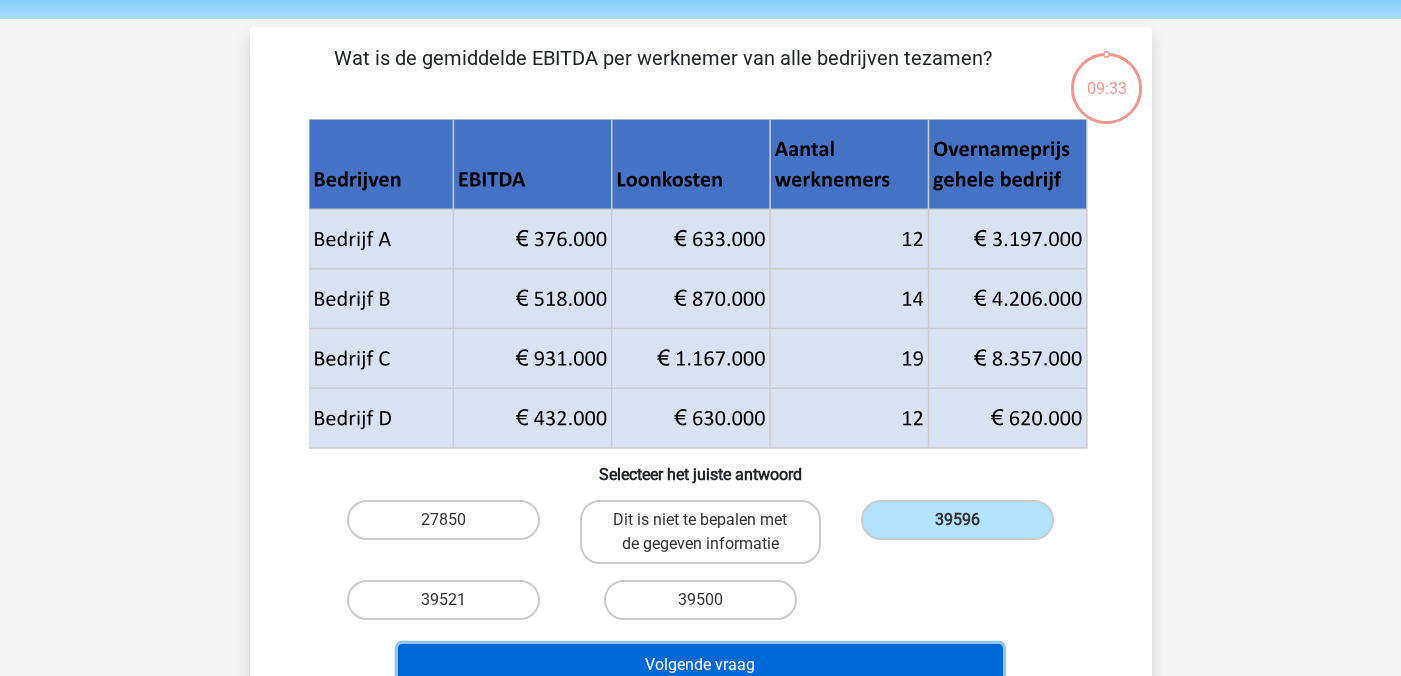 click on "Volgende vraag" at bounding box center (700, 665) 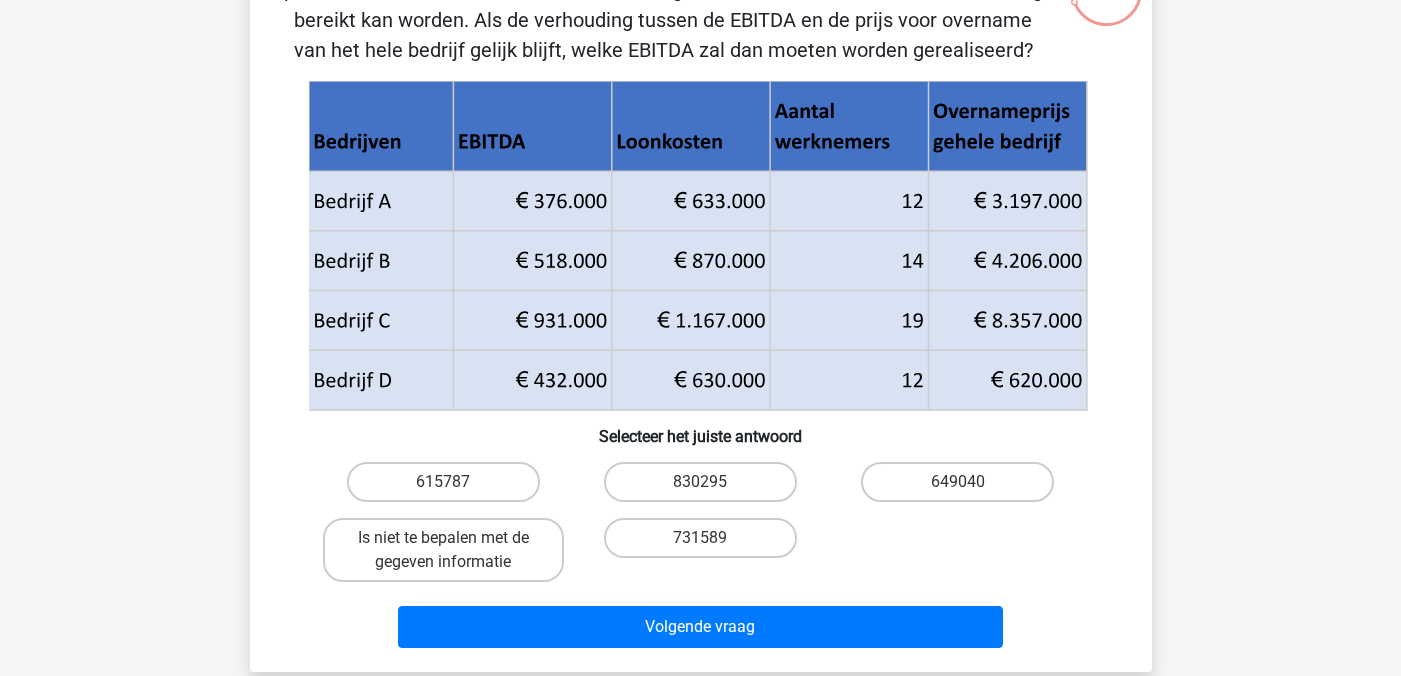 scroll, scrollTop: 164, scrollLeft: 0, axis: vertical 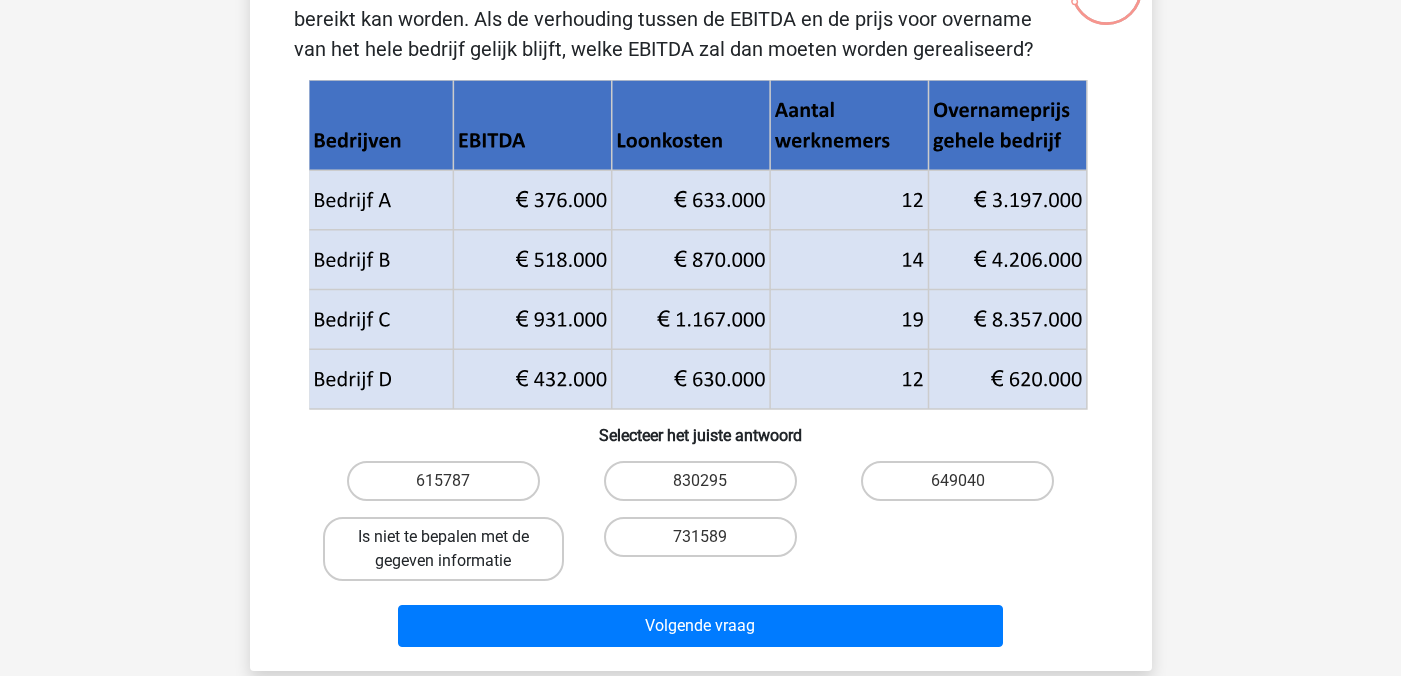 click on "Is niet te bepalen met de gegeven informatie" at bounding box center [443, 549] 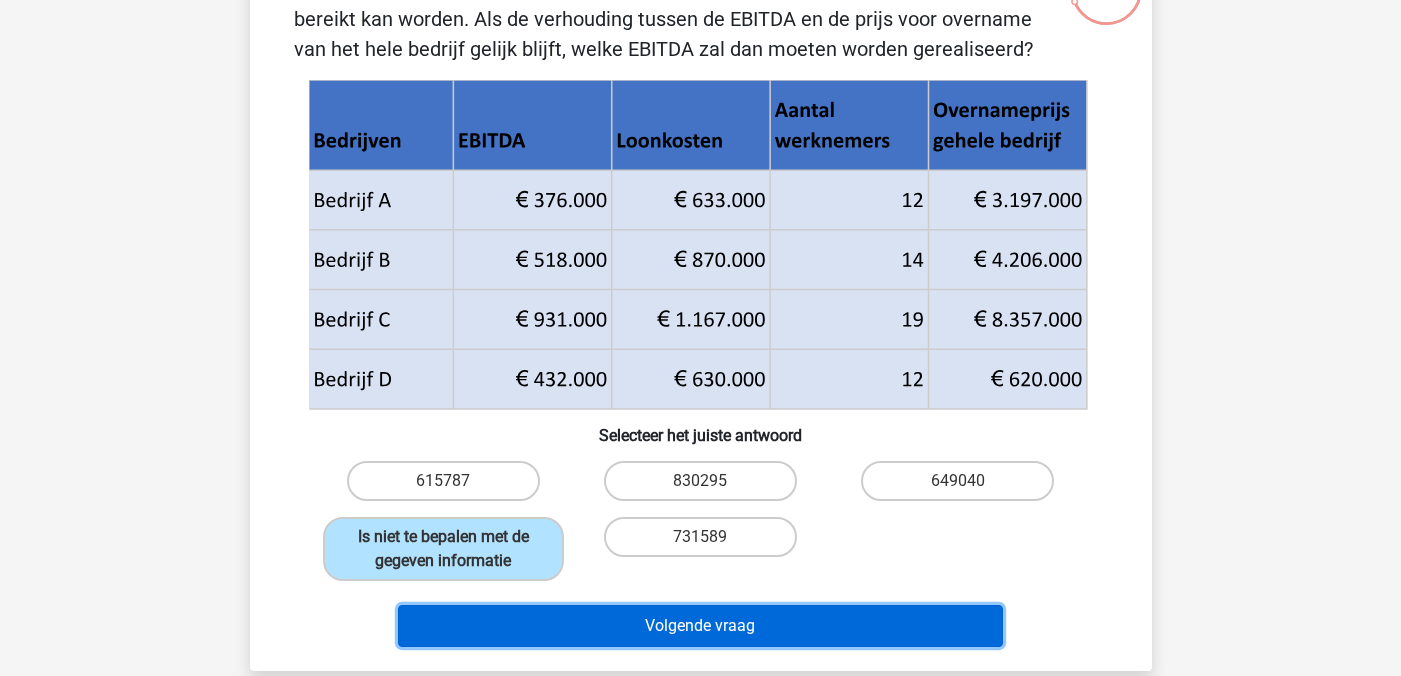 click on "Volgende vraag" at bounding box center (700, 626) 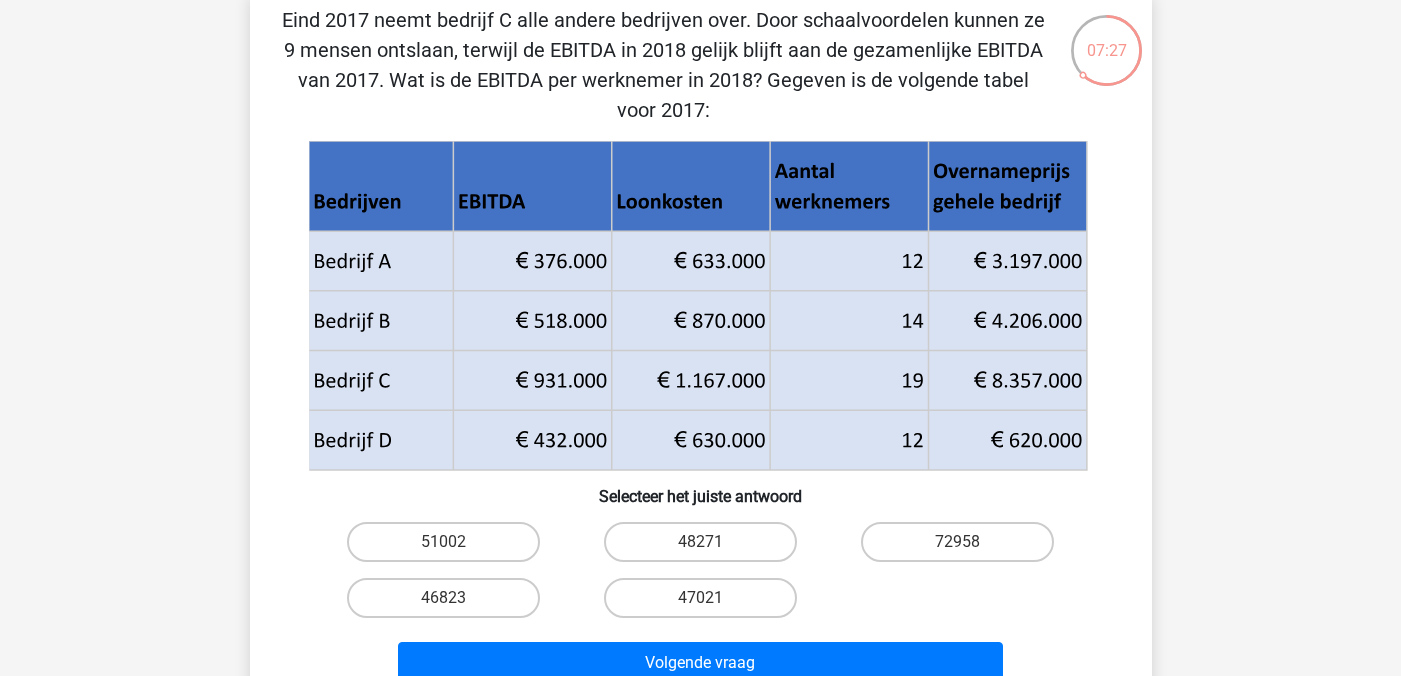 scroll, scrollTop: 110, scrollLeft: 0, axis: vertical 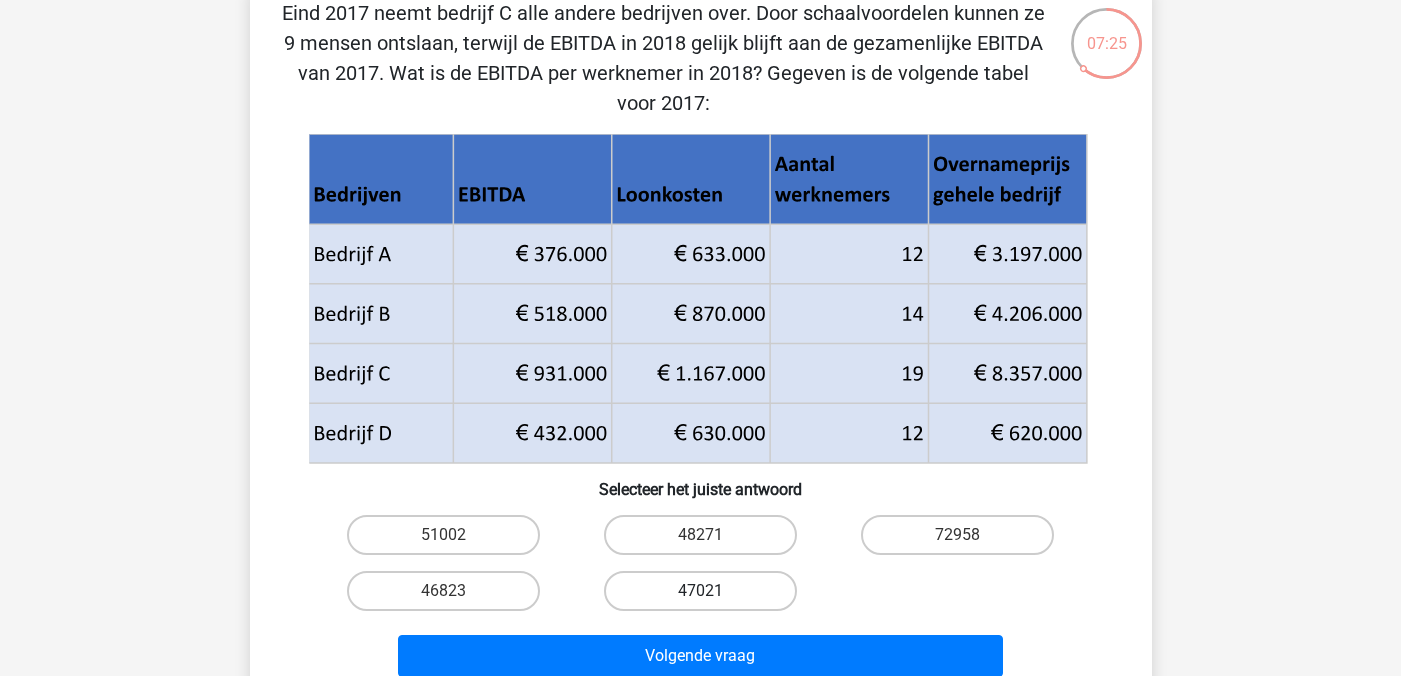 click on "47021" at bounding box center [700, 591] 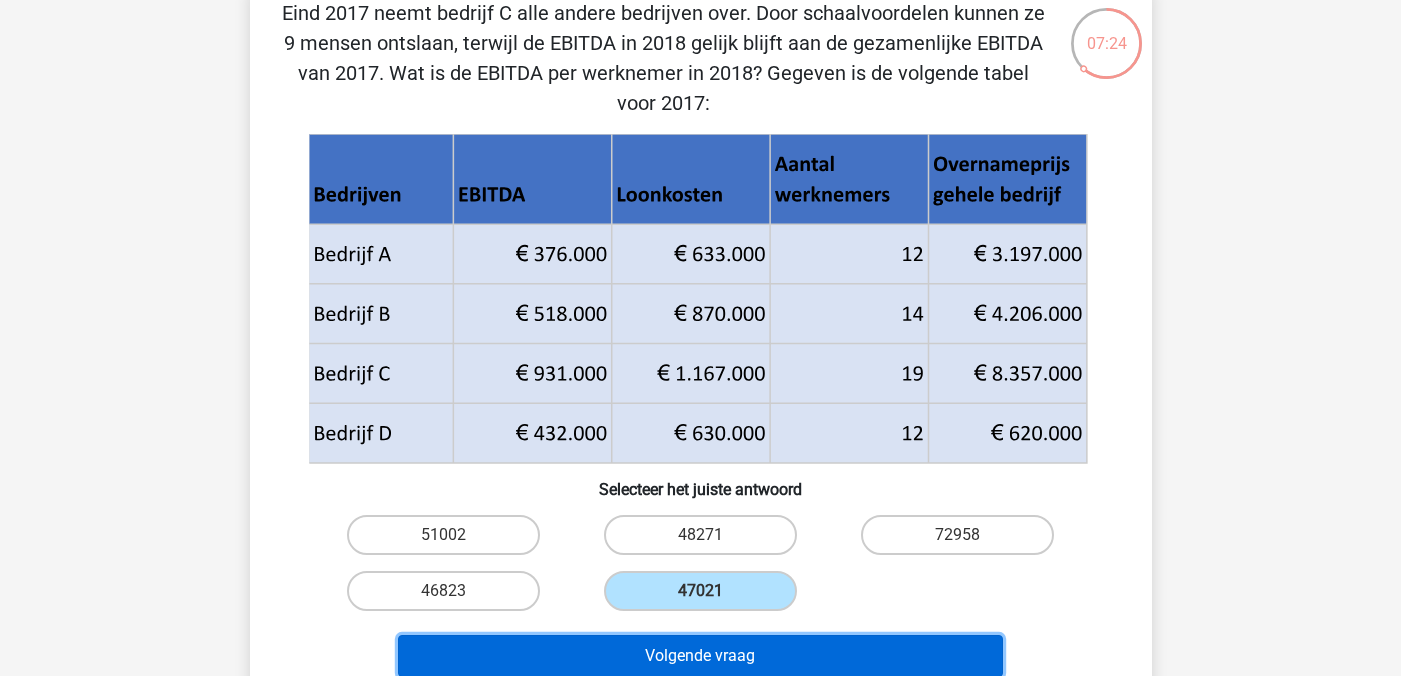 click on "Volgende vraag" at bounding box center (700, 656) 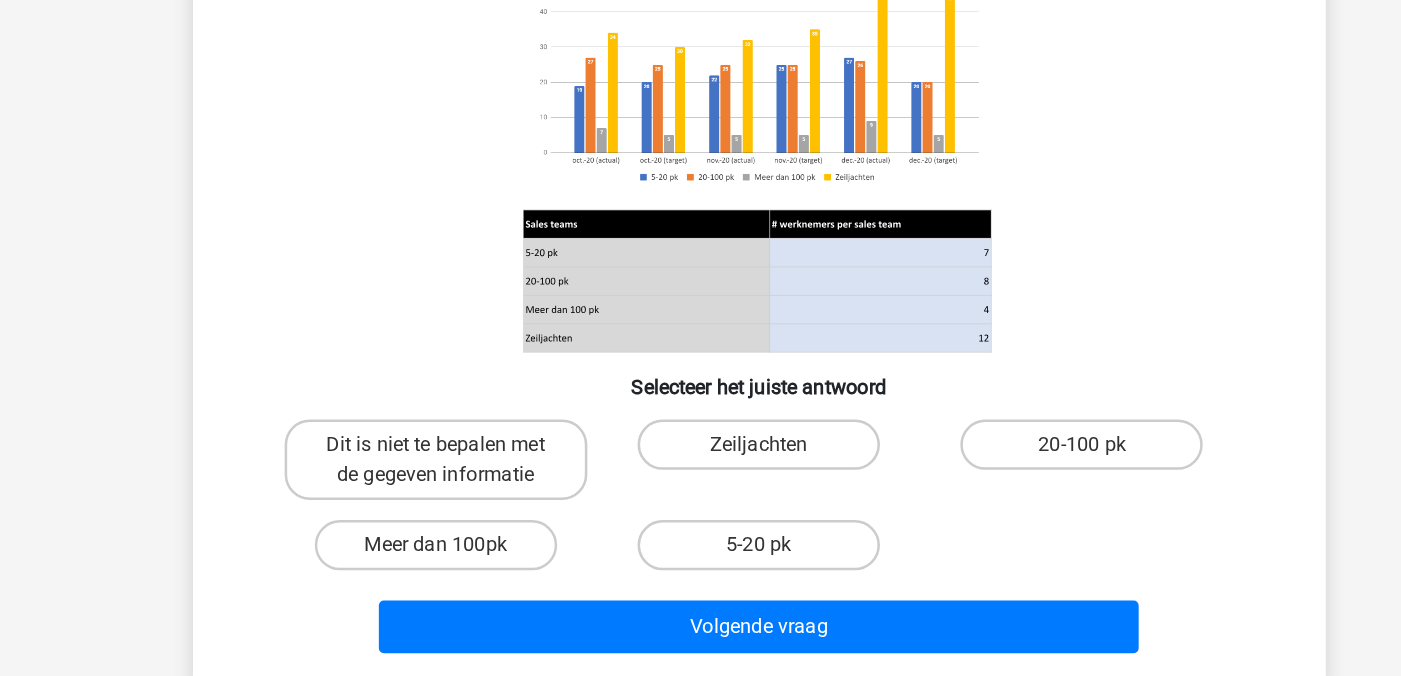 scroll, scrollTop: 93, scrollLeft: 0, axis: vertical 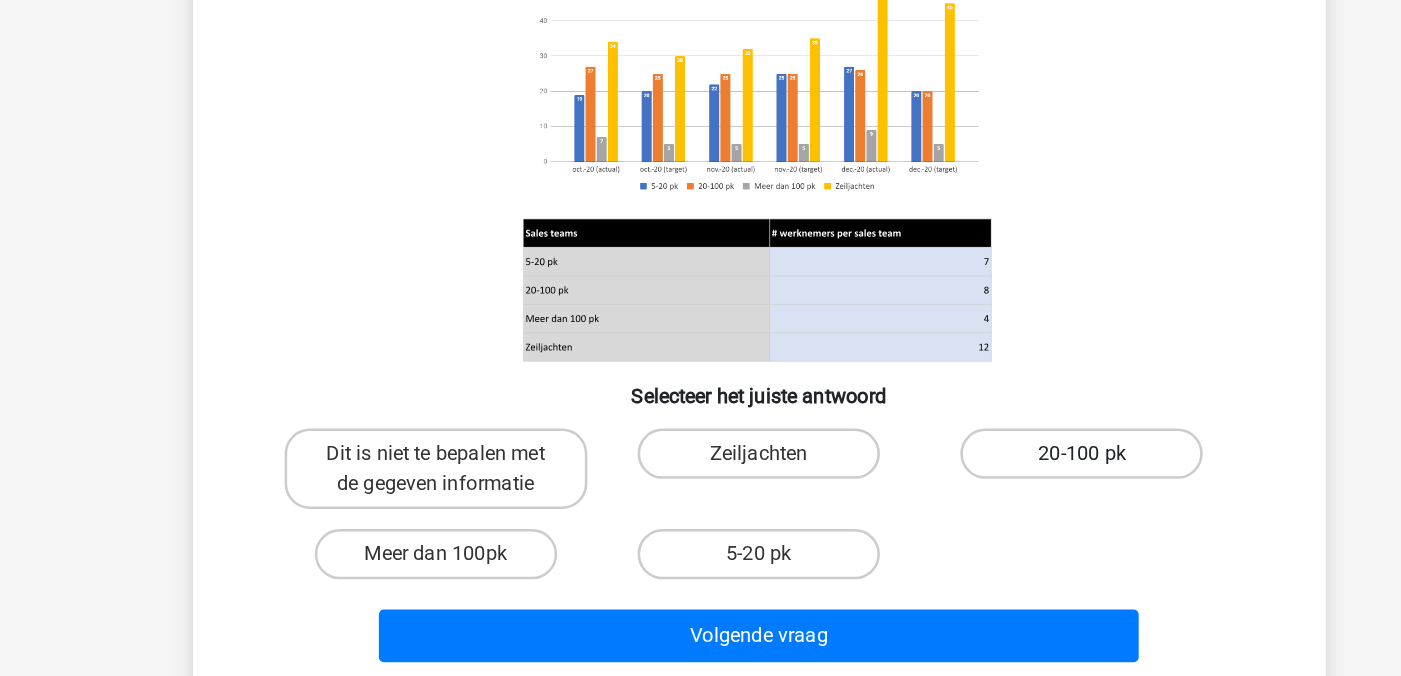 click on "20-100 pk" at bounding box center [957, 492] 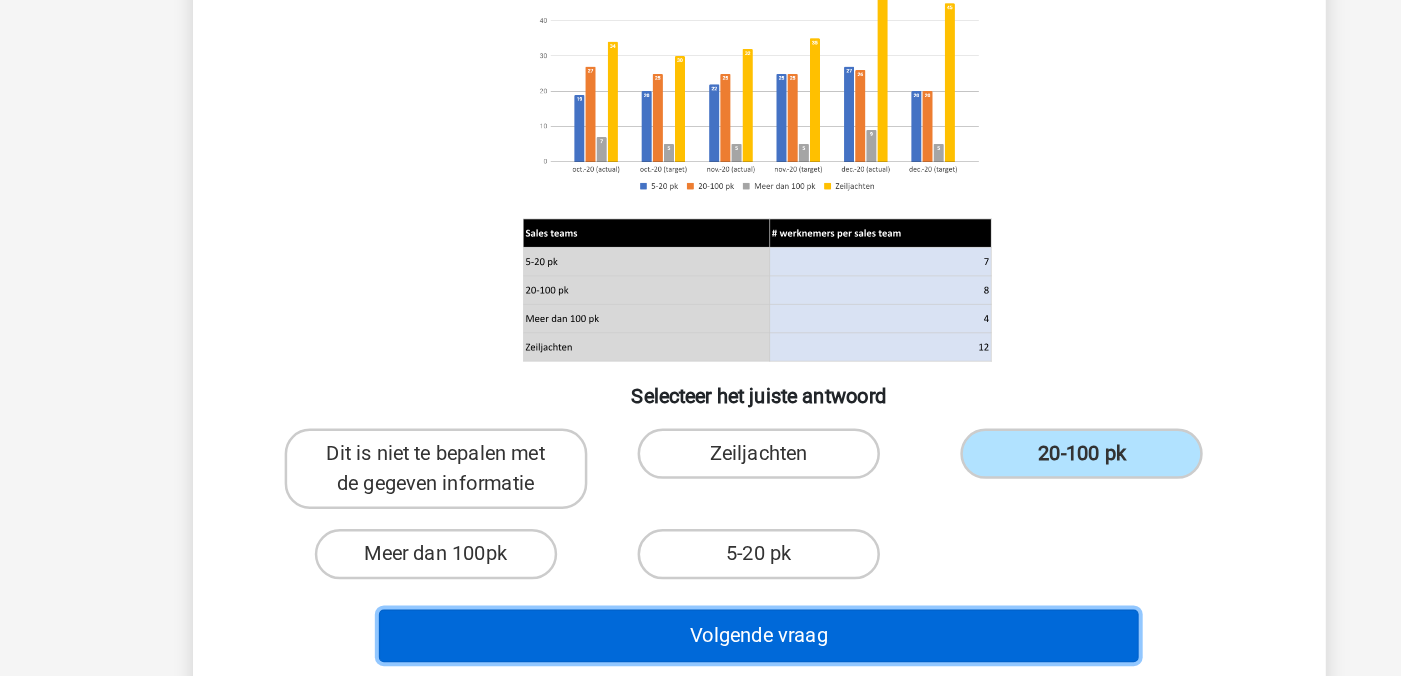 click on "Volgende vraag" at bounding box center (700, 637) 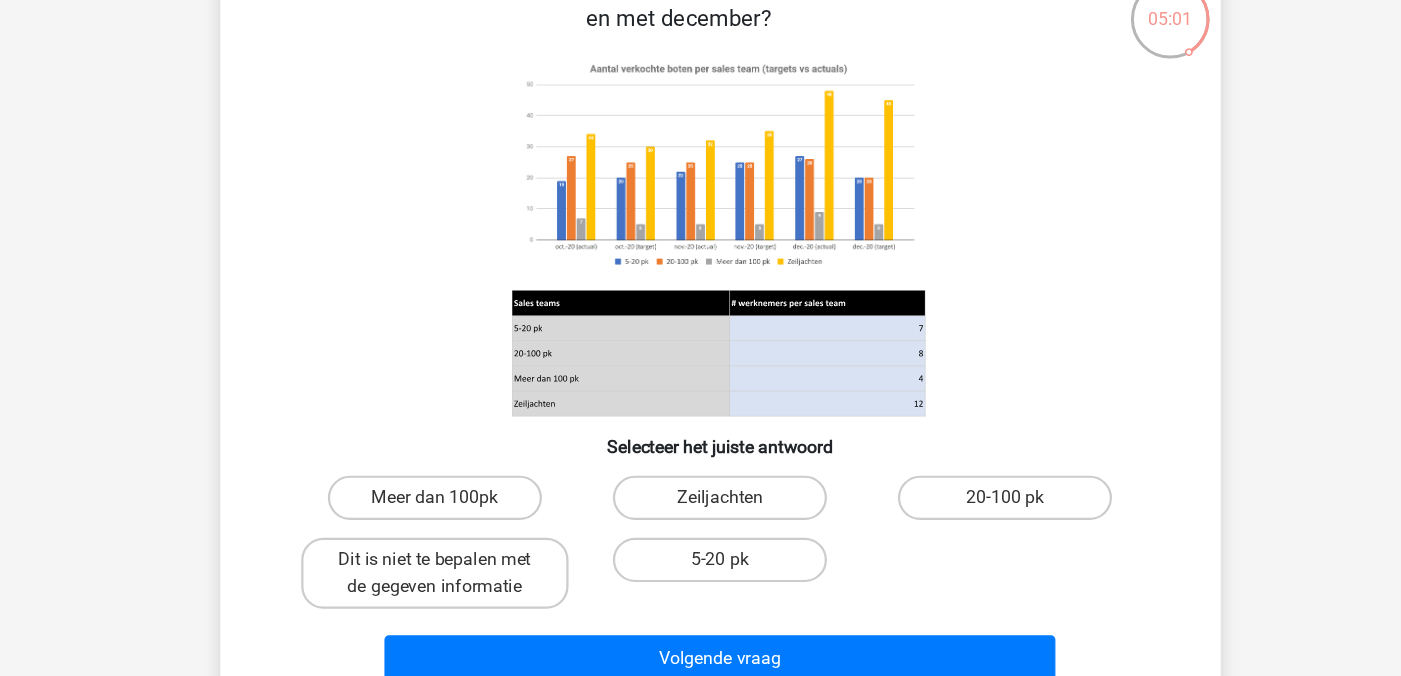 scroll, scrollTop: 68, scrollLeft: 0, axis: vertical 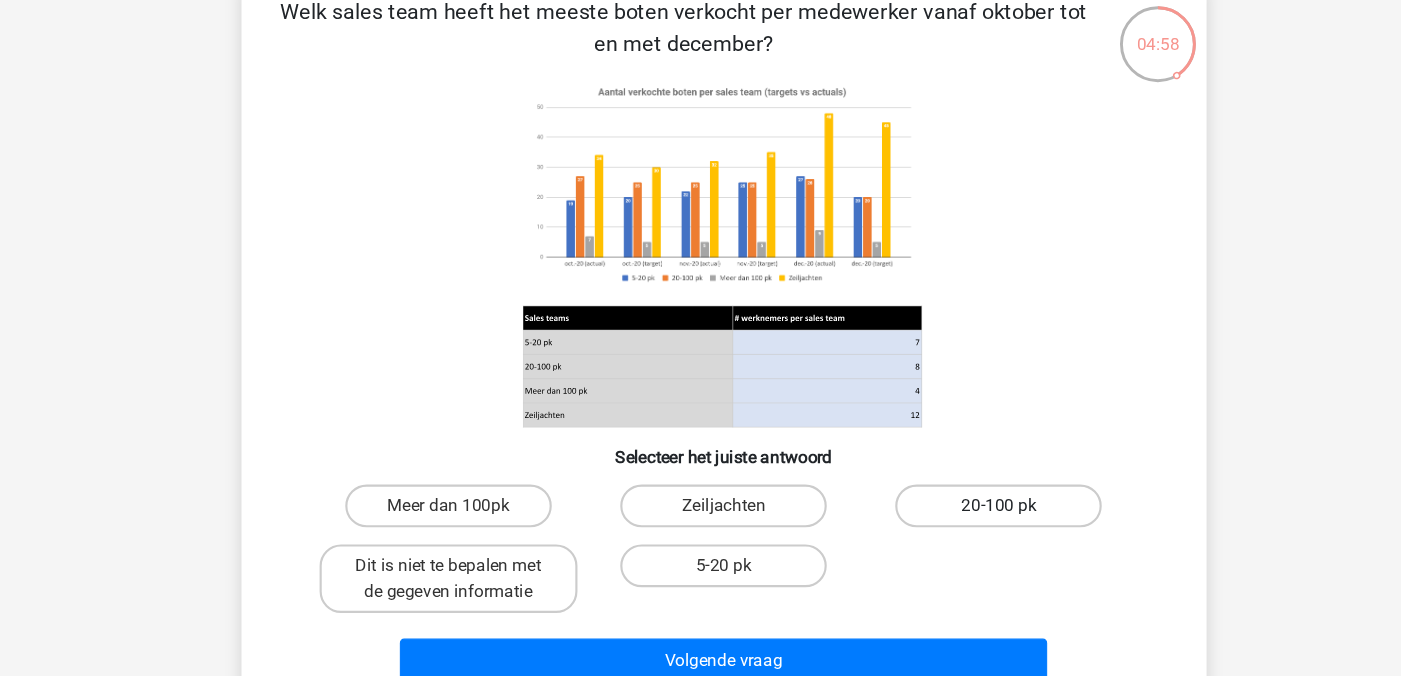 click on "20-100 pk" at bounding box center (957, 517) 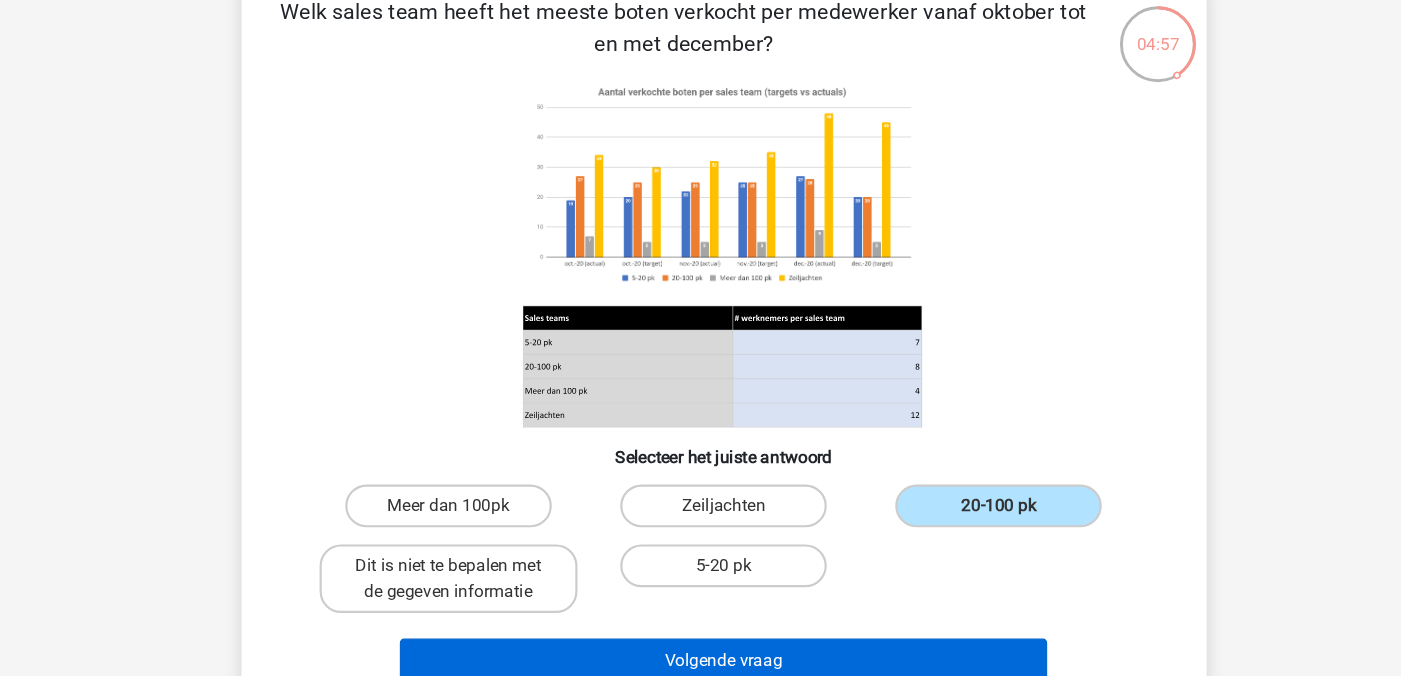 click on "Volgende vraag" at bounding box center (700, 662) 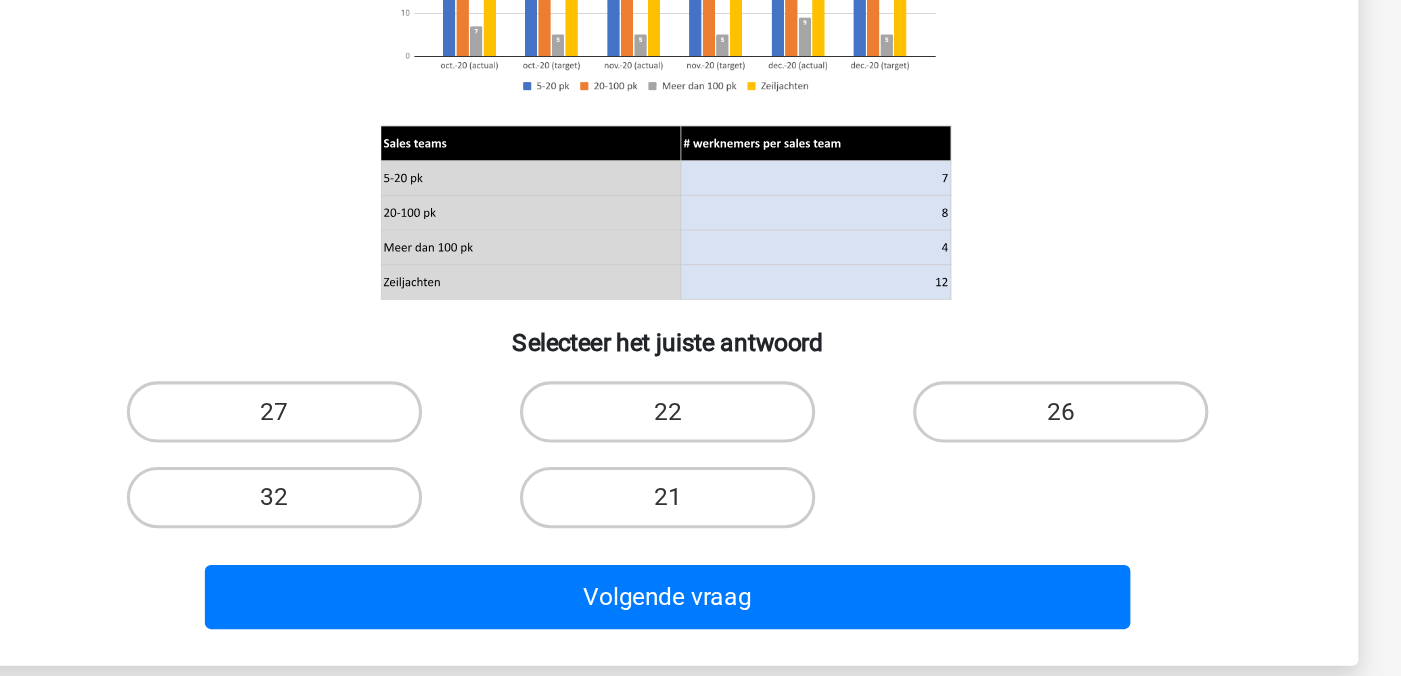 scroll, scrollTop: 115, scrollLeft: 0, axis: vertical 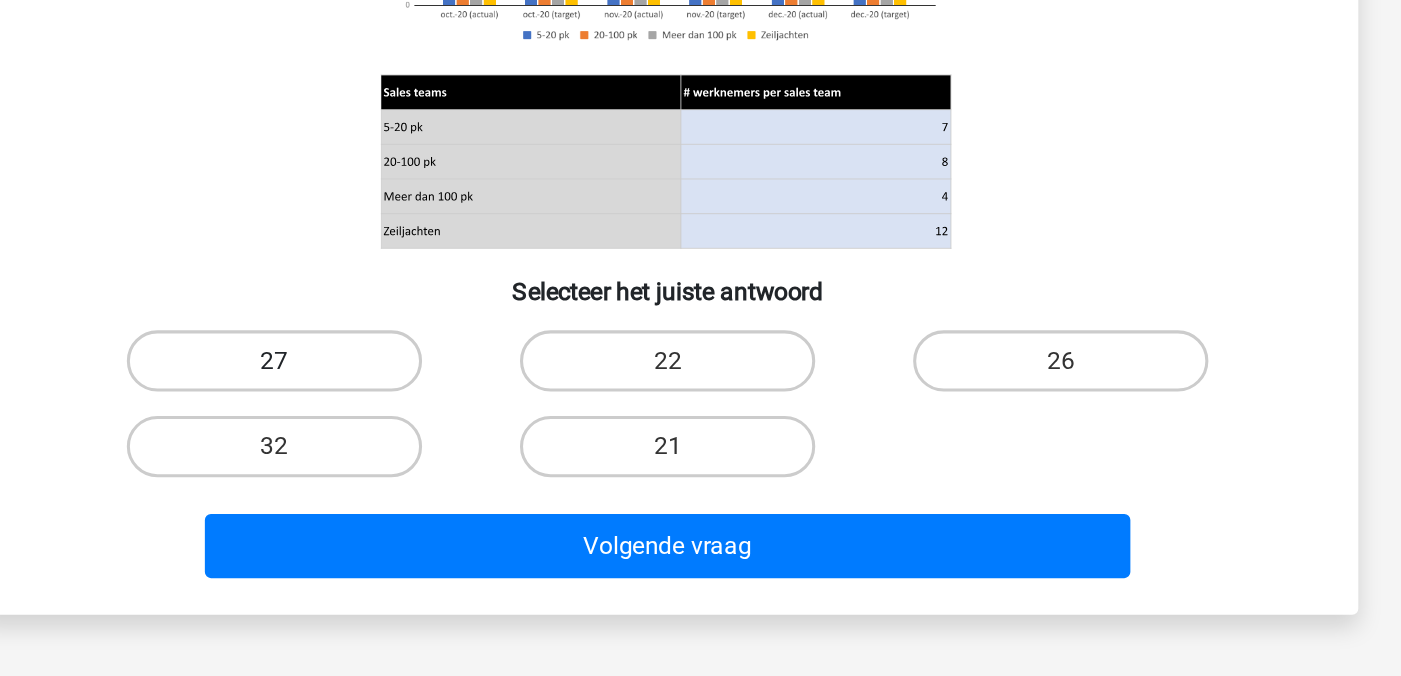 click on "27" at bounding box center [443, 470] 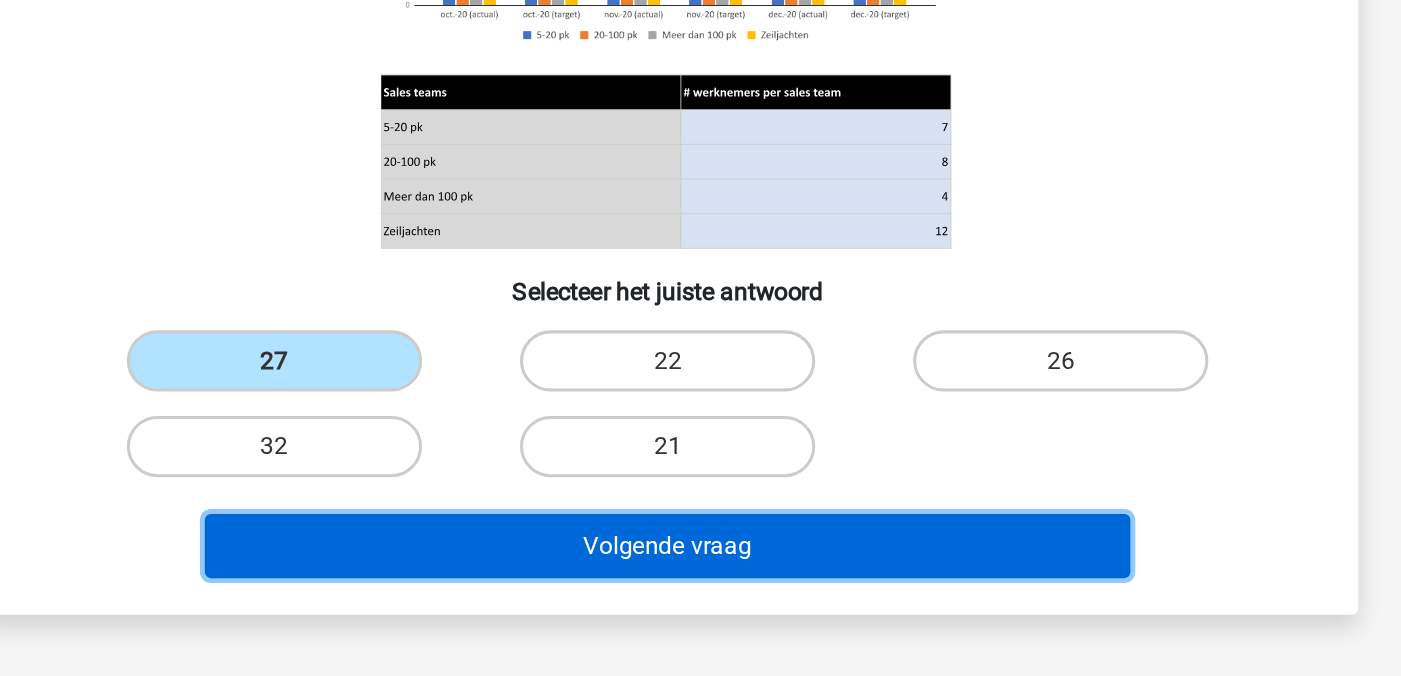 click on "Volgende vraag" at bounding box center [700, 591] 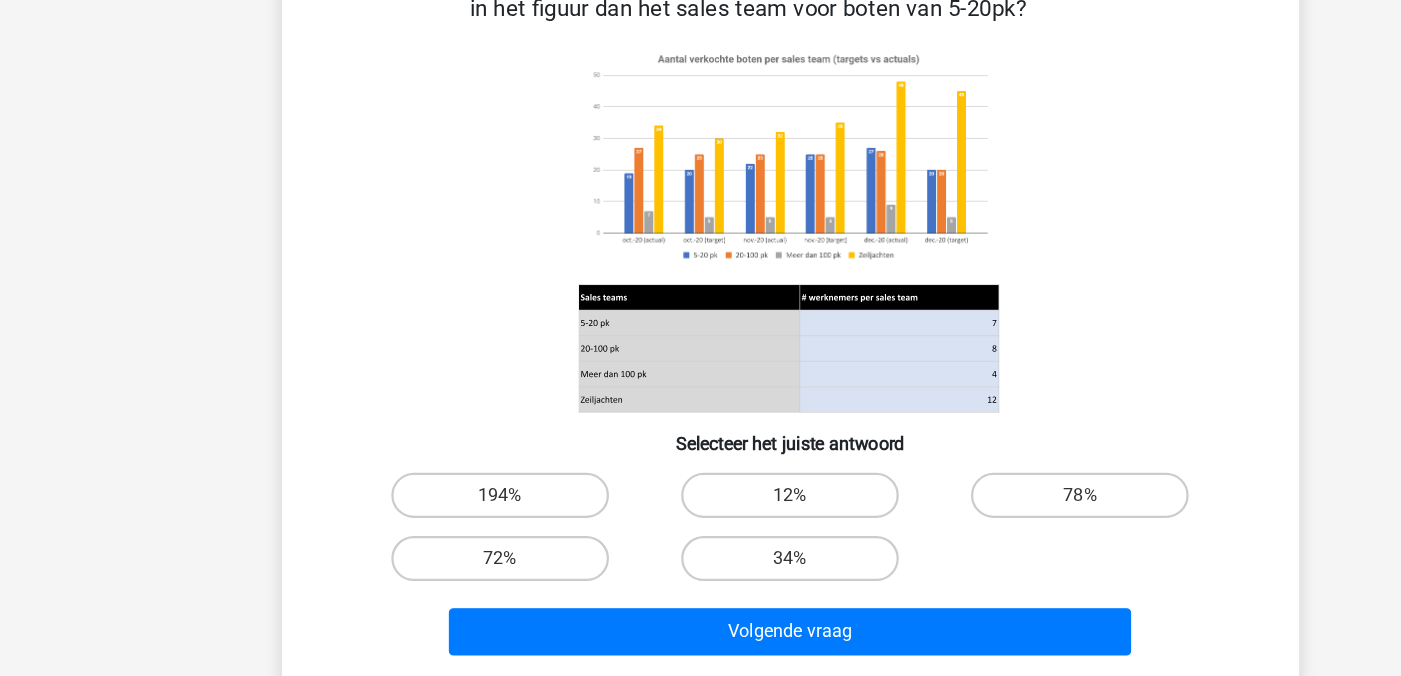 scroll, scrollTop: 137, scrollLeft: 0, axis: vertical 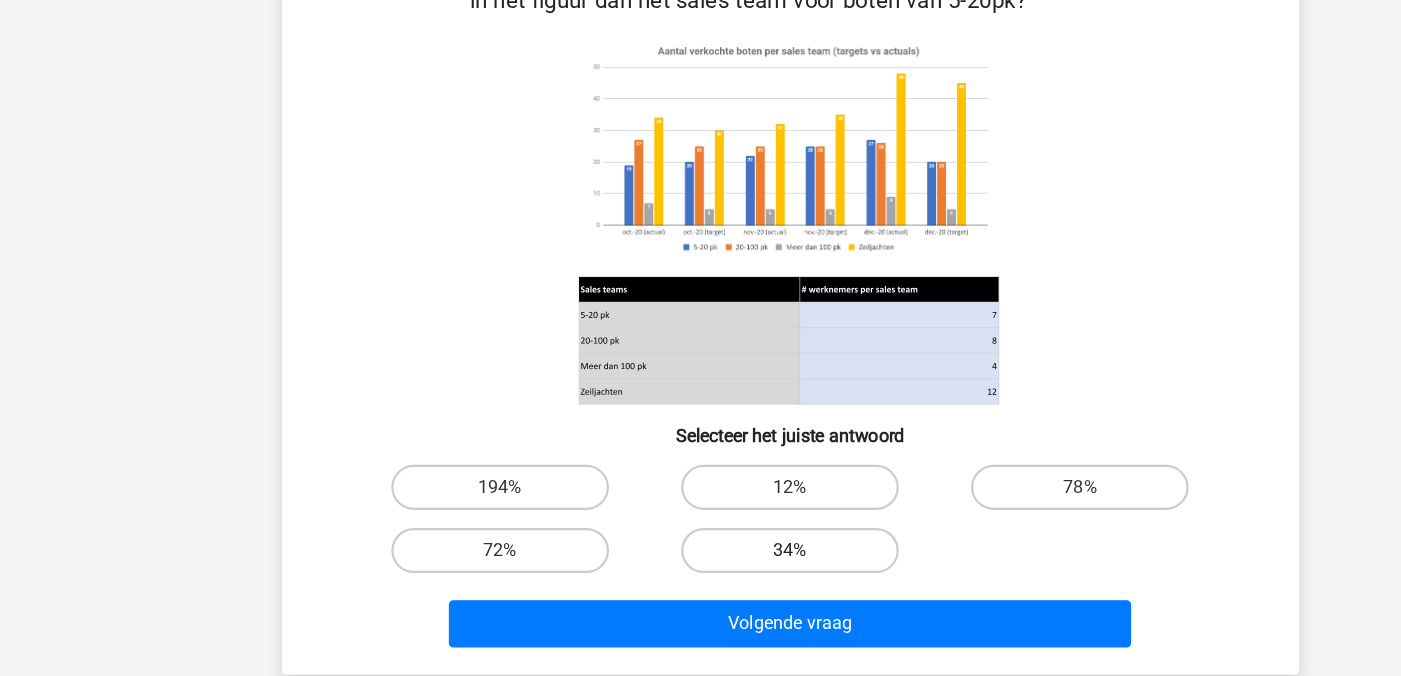 click on "34%" at bounding box center [700, 564] 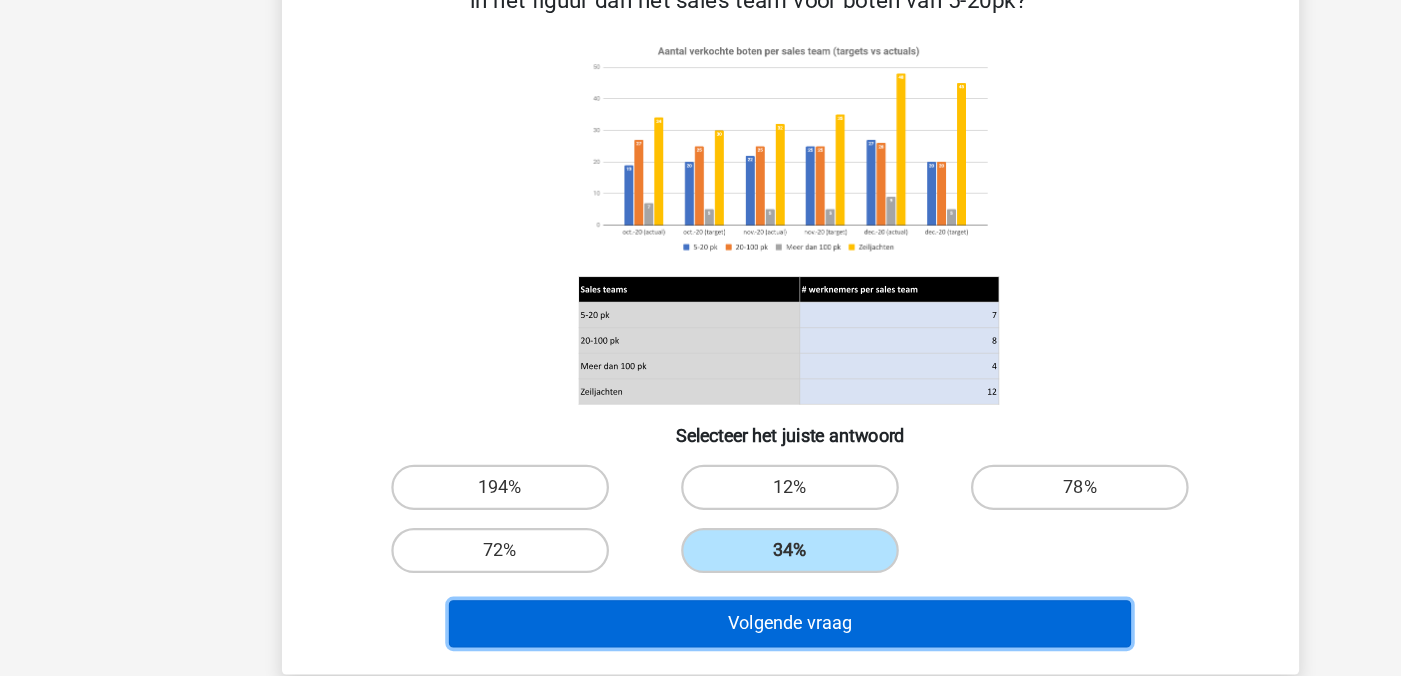 click on "Volgende vraag" at bounding box center (700, 629) 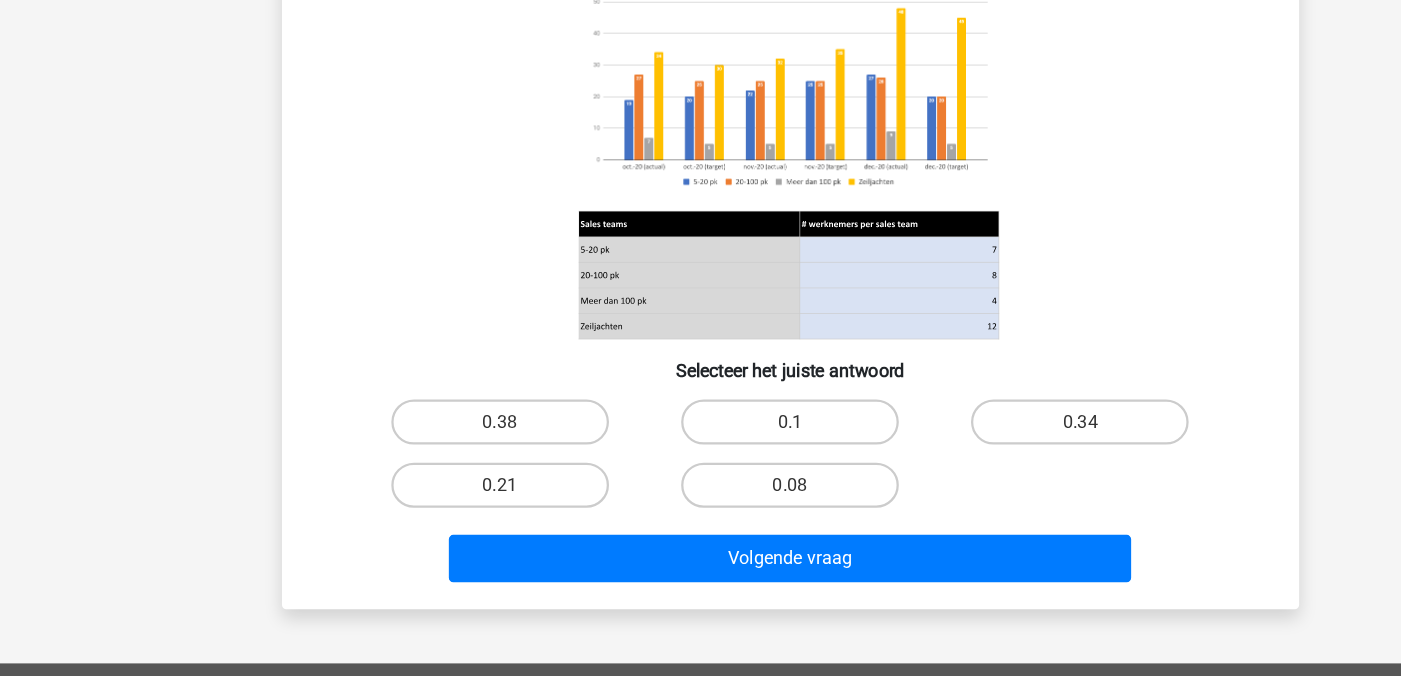 scroll, scrollTop: 256, scrollLeft: 0, axis: vertical 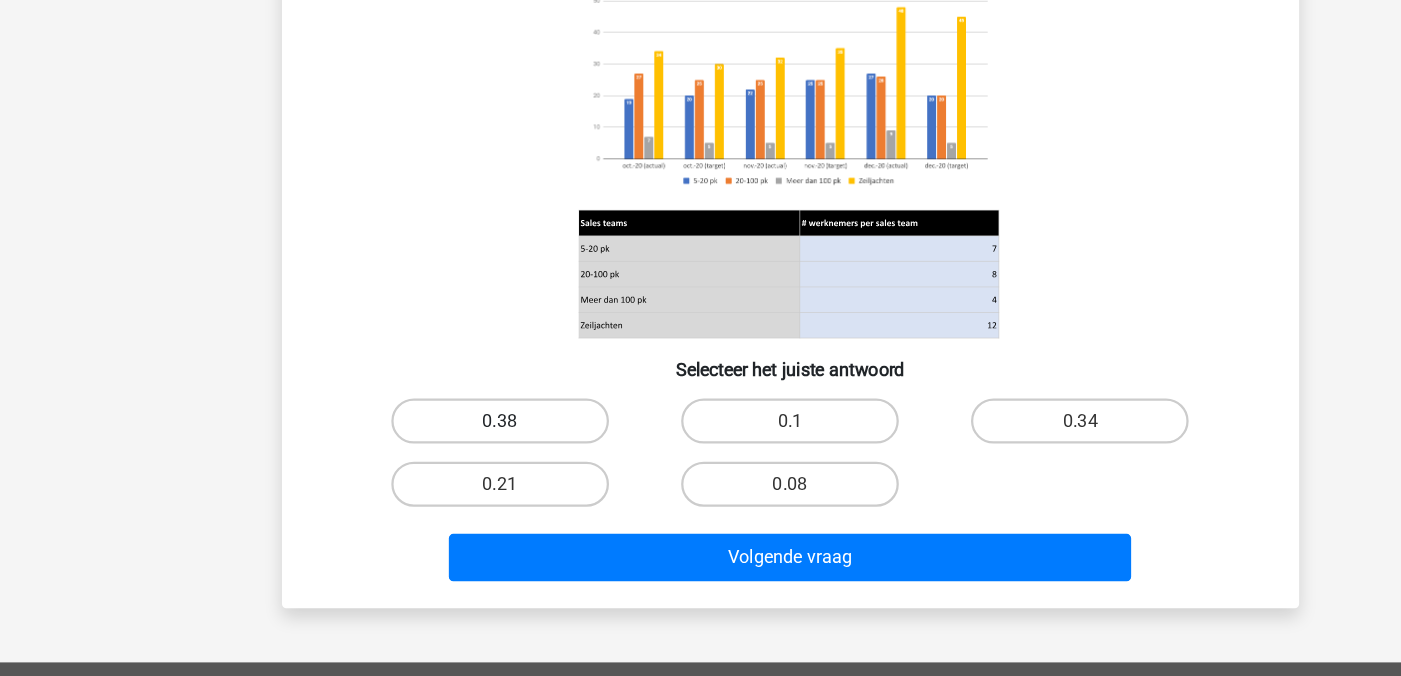 click on "0.38" at bounding box center (443, 449) 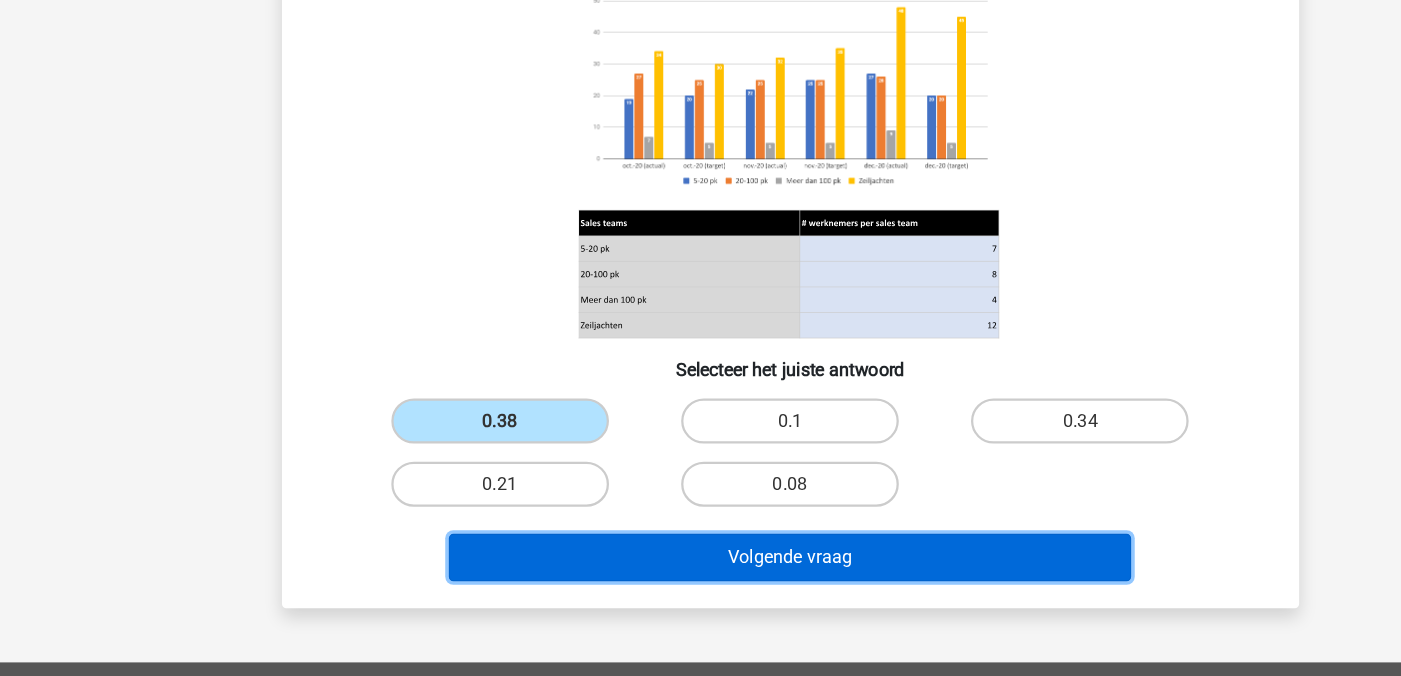 click on "Volgende vraag" at bounding box center [700, 570] 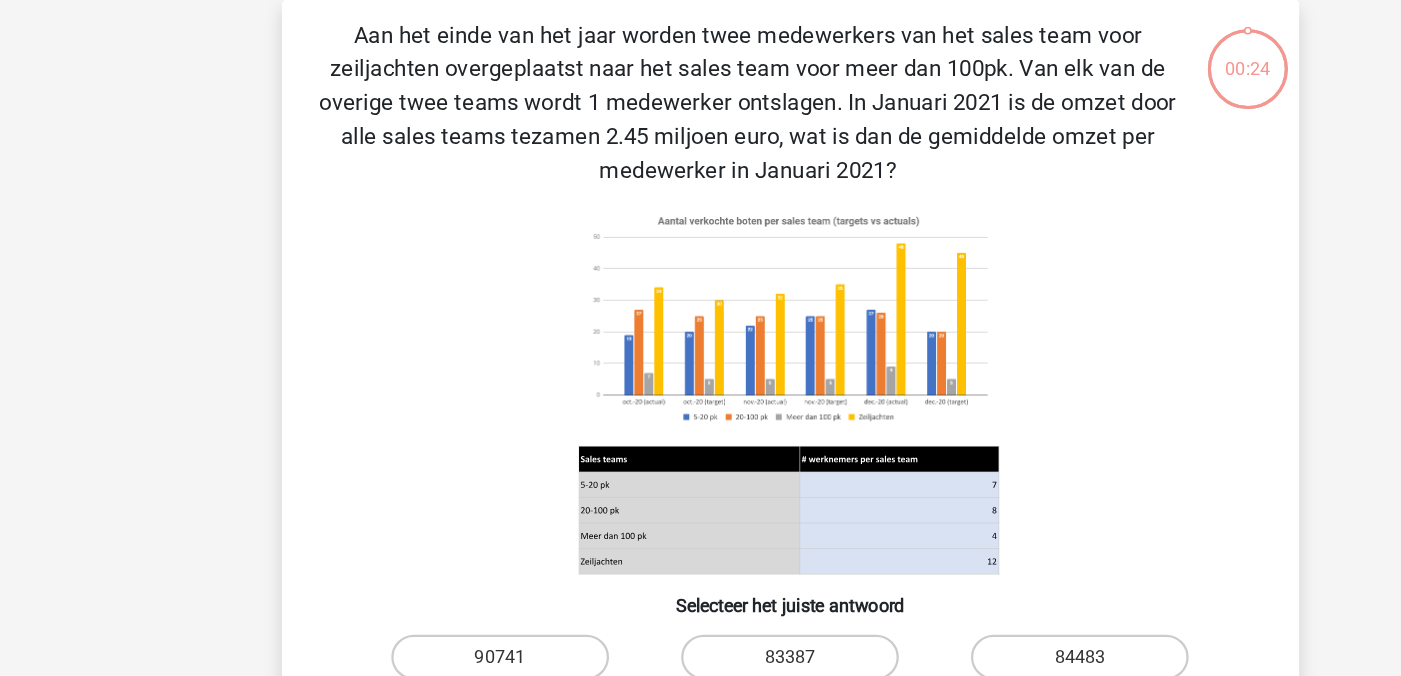 scroll, scrollTop: 46, scrollLeft: 0, axis: vertical 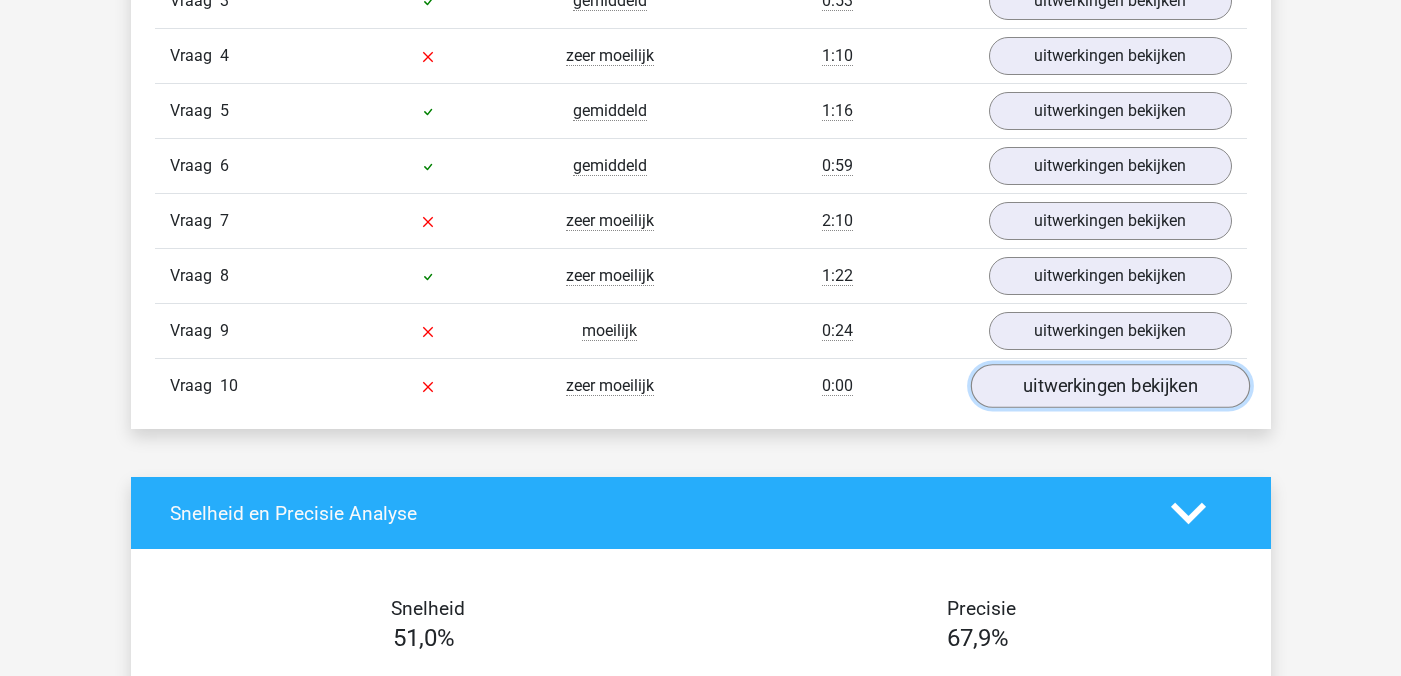 click on "uitwerkingen bekijken" at bounding box center (1109, 386) 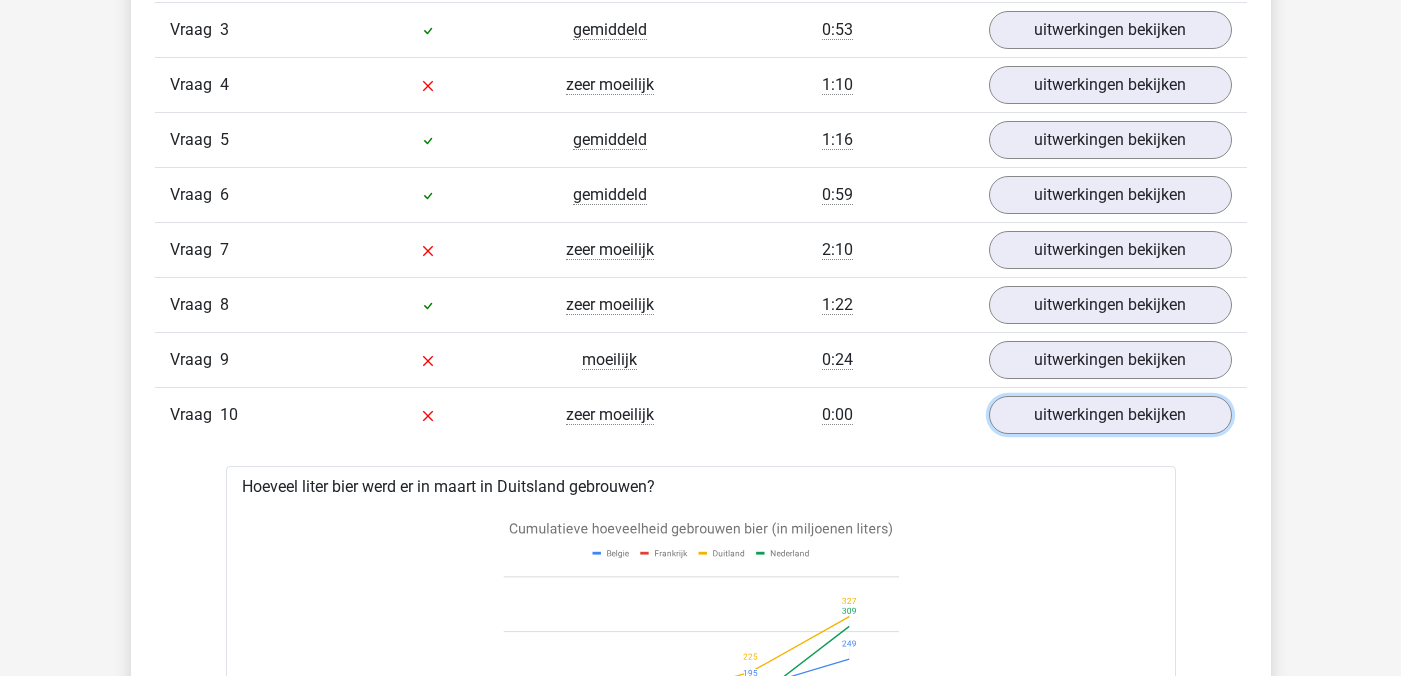 scroll, scrollTop: 1825, scrollLeft: 0, axis: vertical 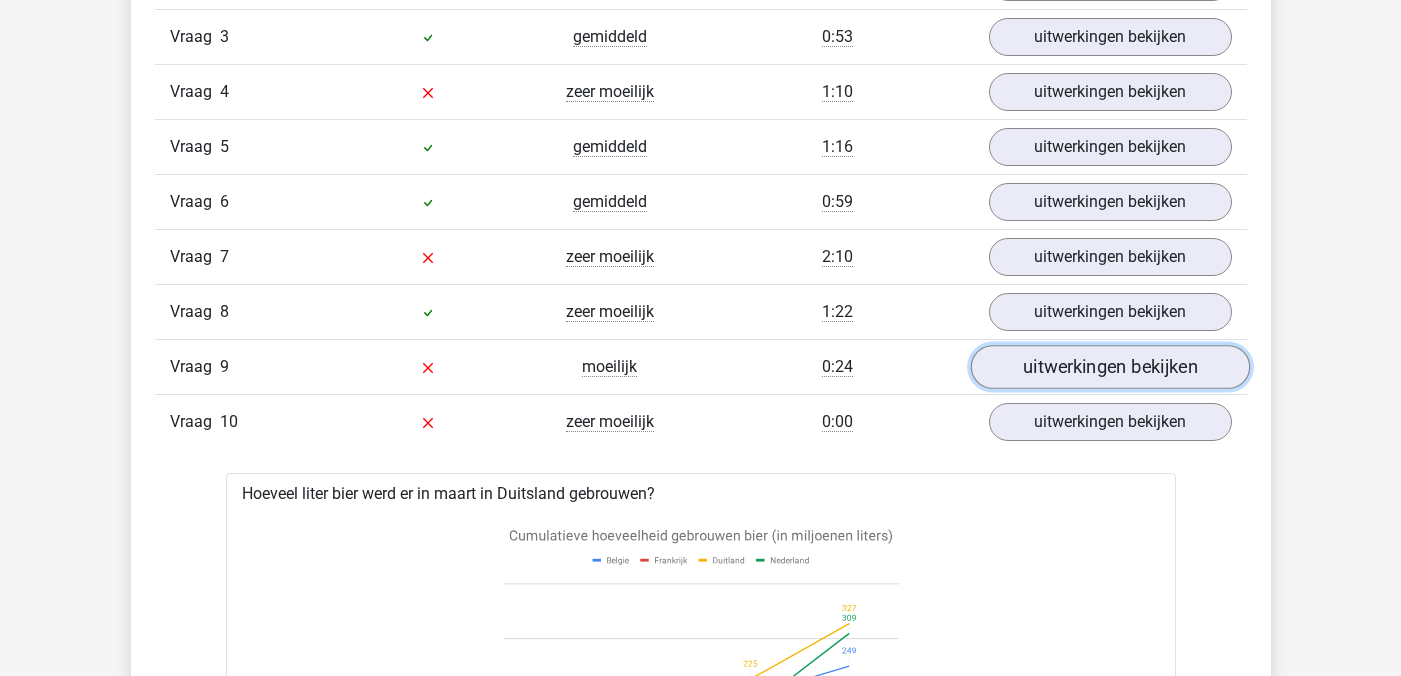 click on "uitwerkingen bekijken" at bounding box center (1109, 367) 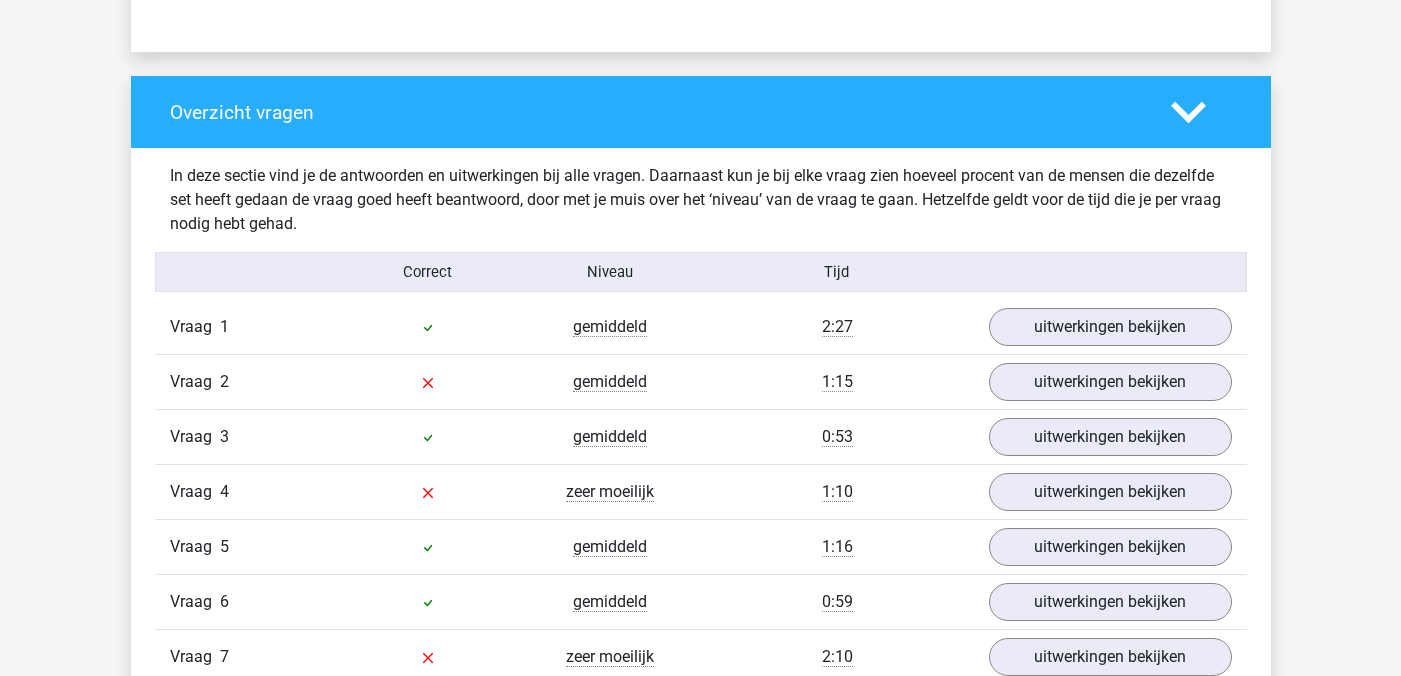scroll, scrollTop: 1427, scrollLeft: 0, axis: vertical 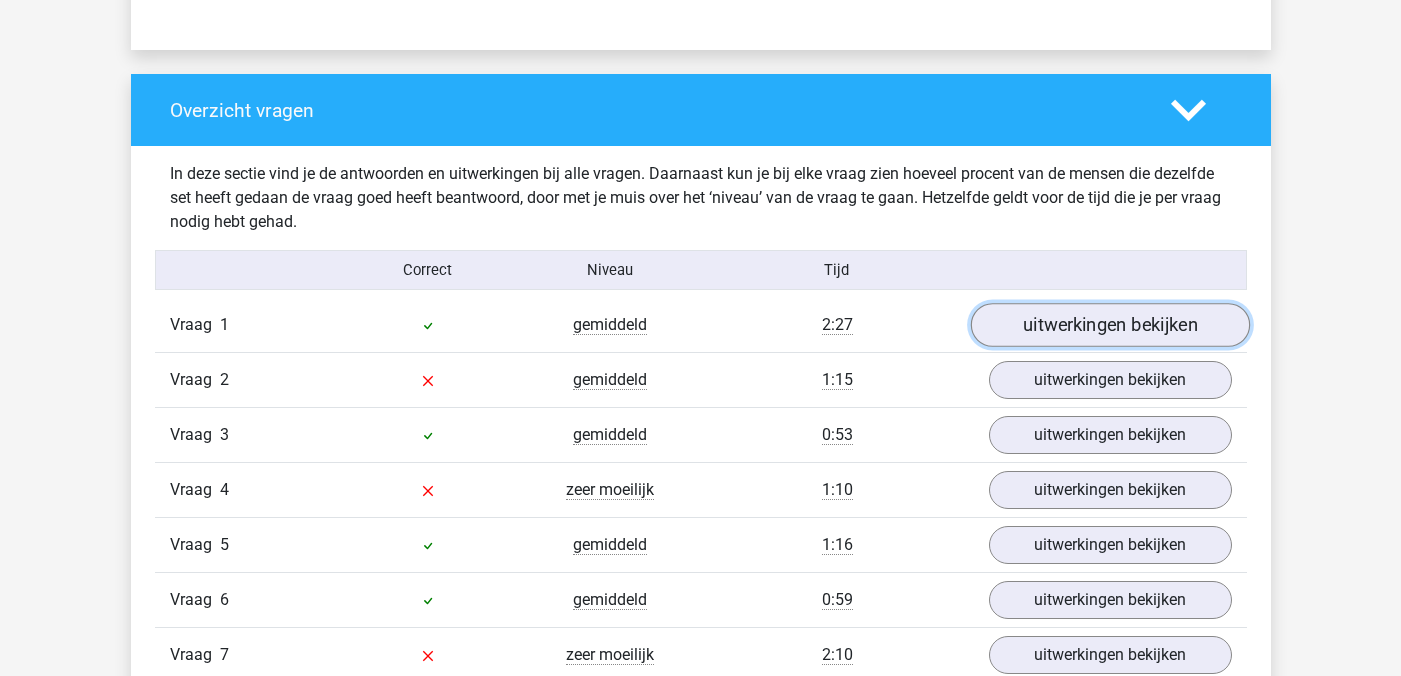 click on "uitwerkingen bekijken" at bounding box center (1109, 325) 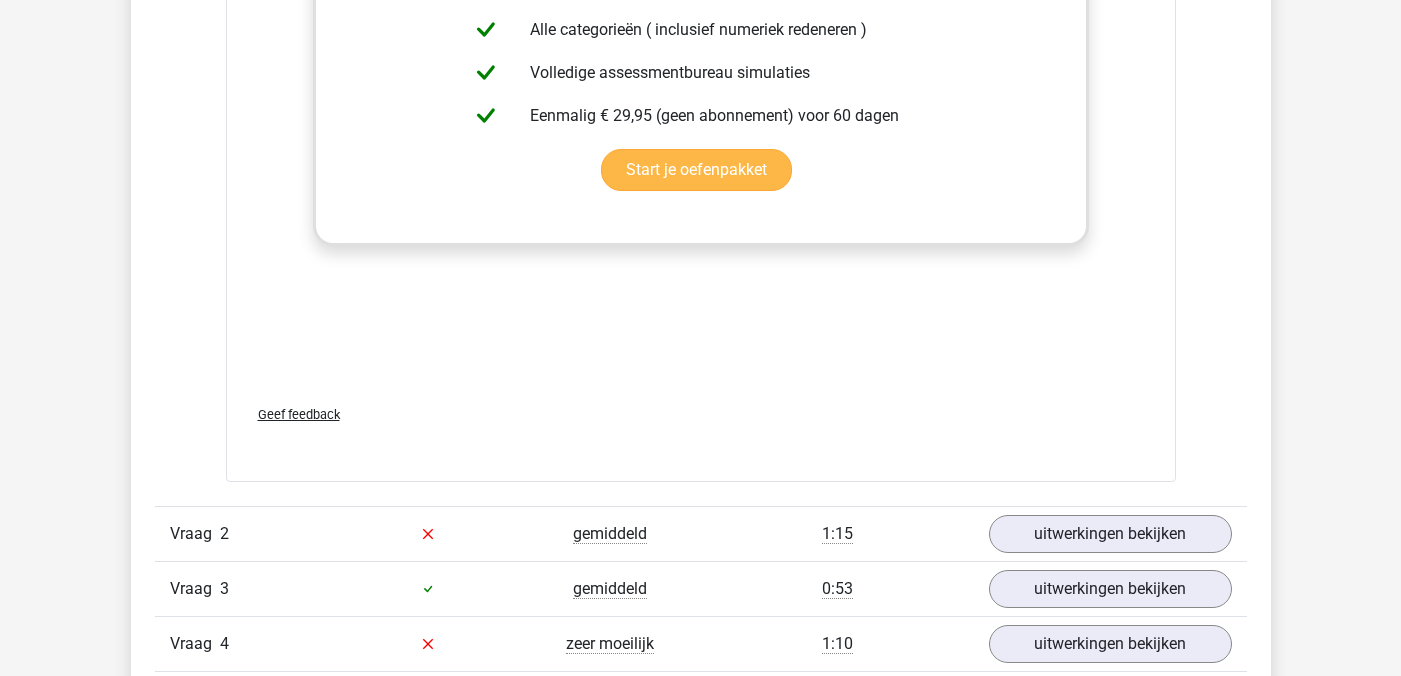 scroll, scrollTop: 2615, scrollLeft: 0, axis: vertical 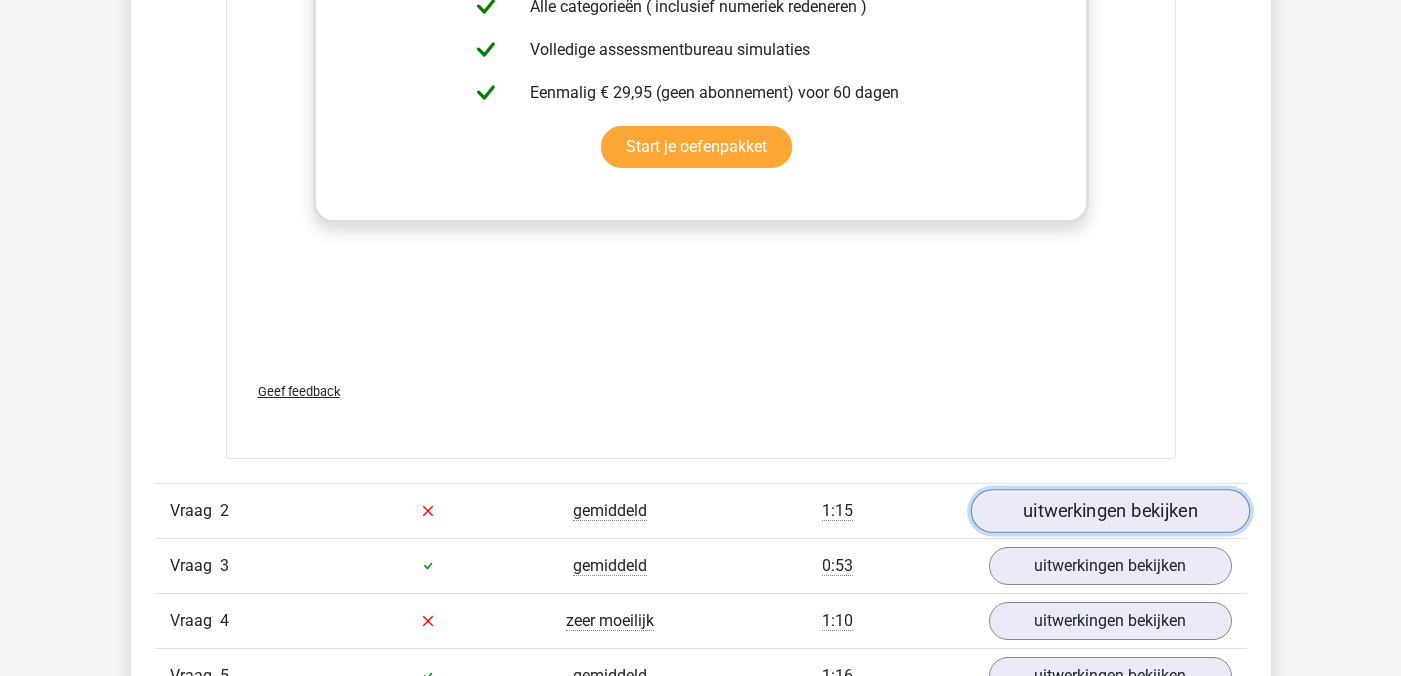 click on "uitwerkingen bekijken" at bounding box center [1109, 511] 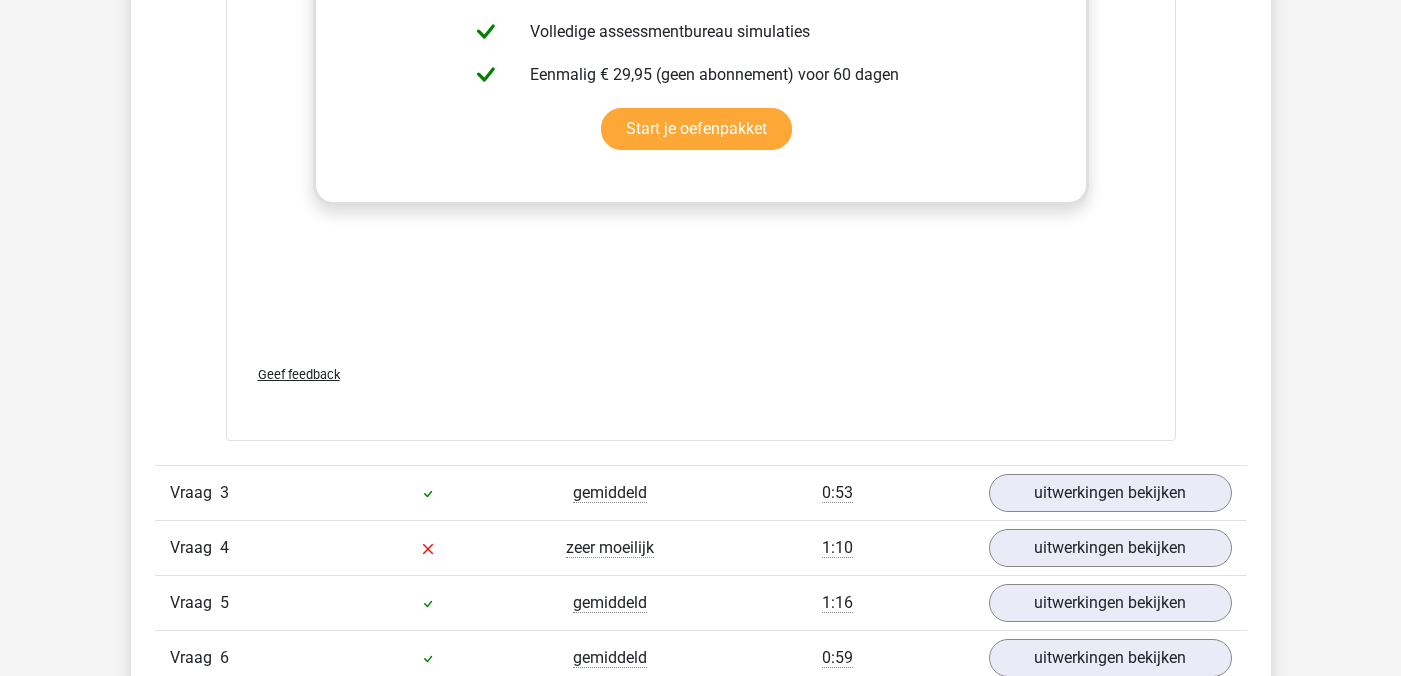 scroll, scrollTop: 4078, scrollLeft: 0, axis: vertical 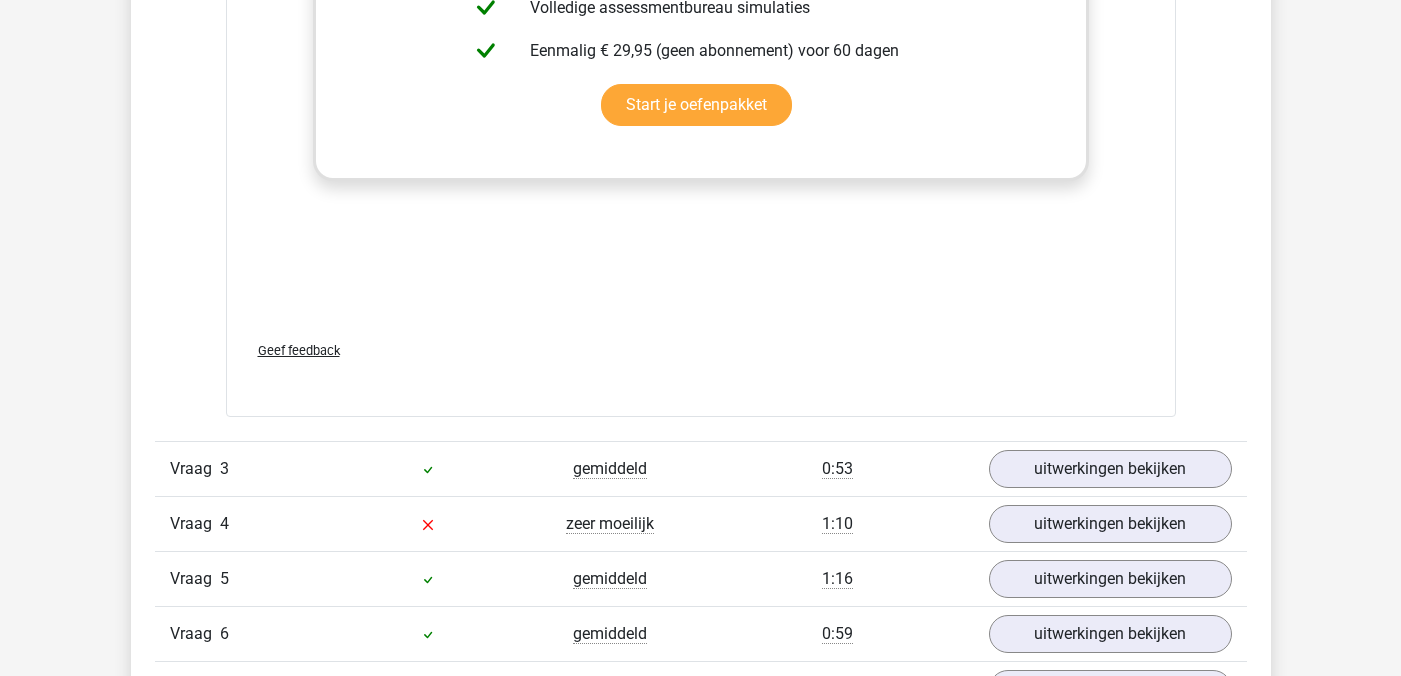 click on "Geef feedback" at bounding box center [299, 350] 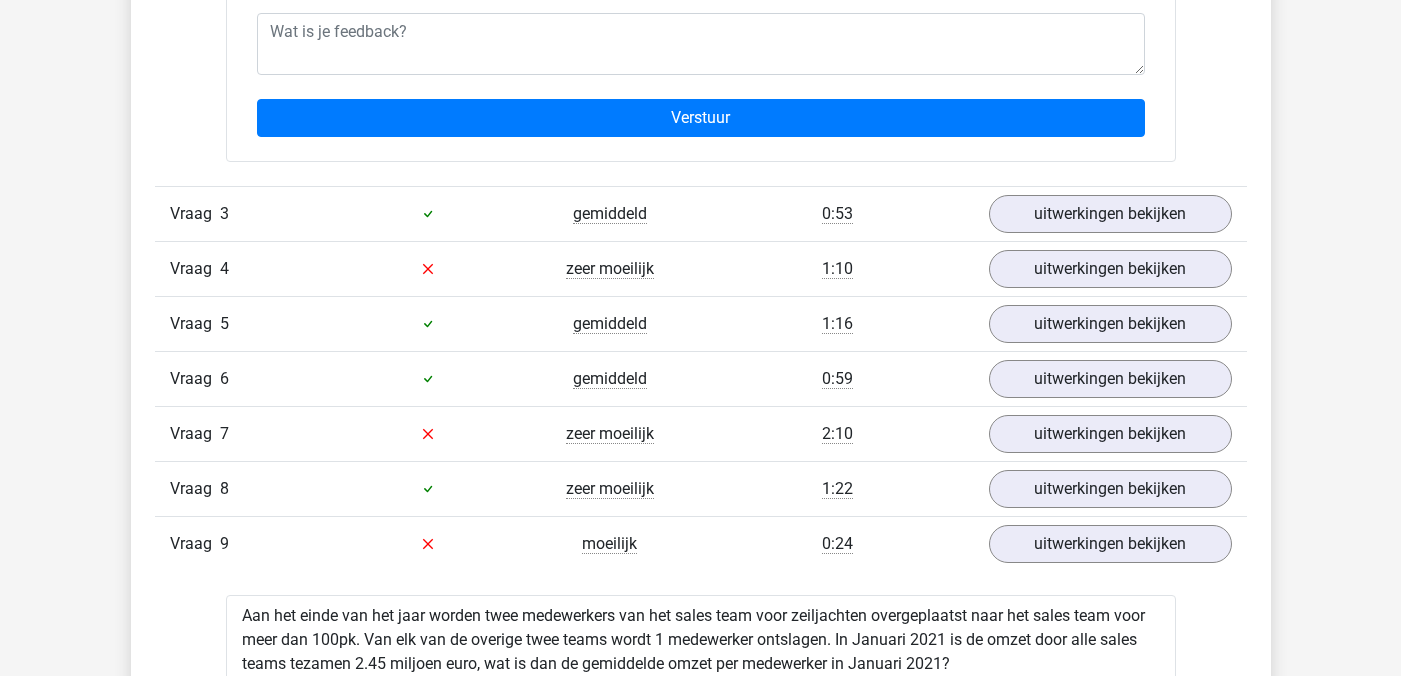 scroll, scrollTop: 4429, scrollLeft: 0, axis: vertical 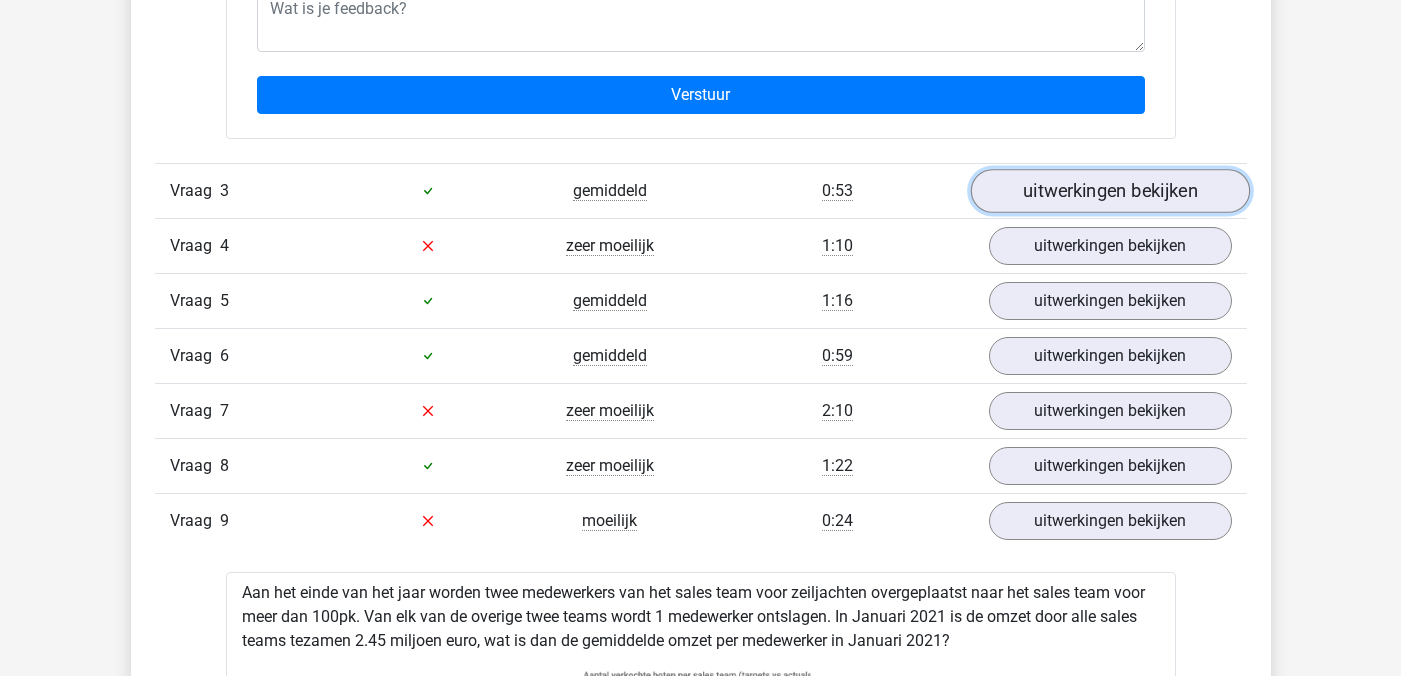 click on "uitwerkingen bekijken" at bounding box center (1109, 191) 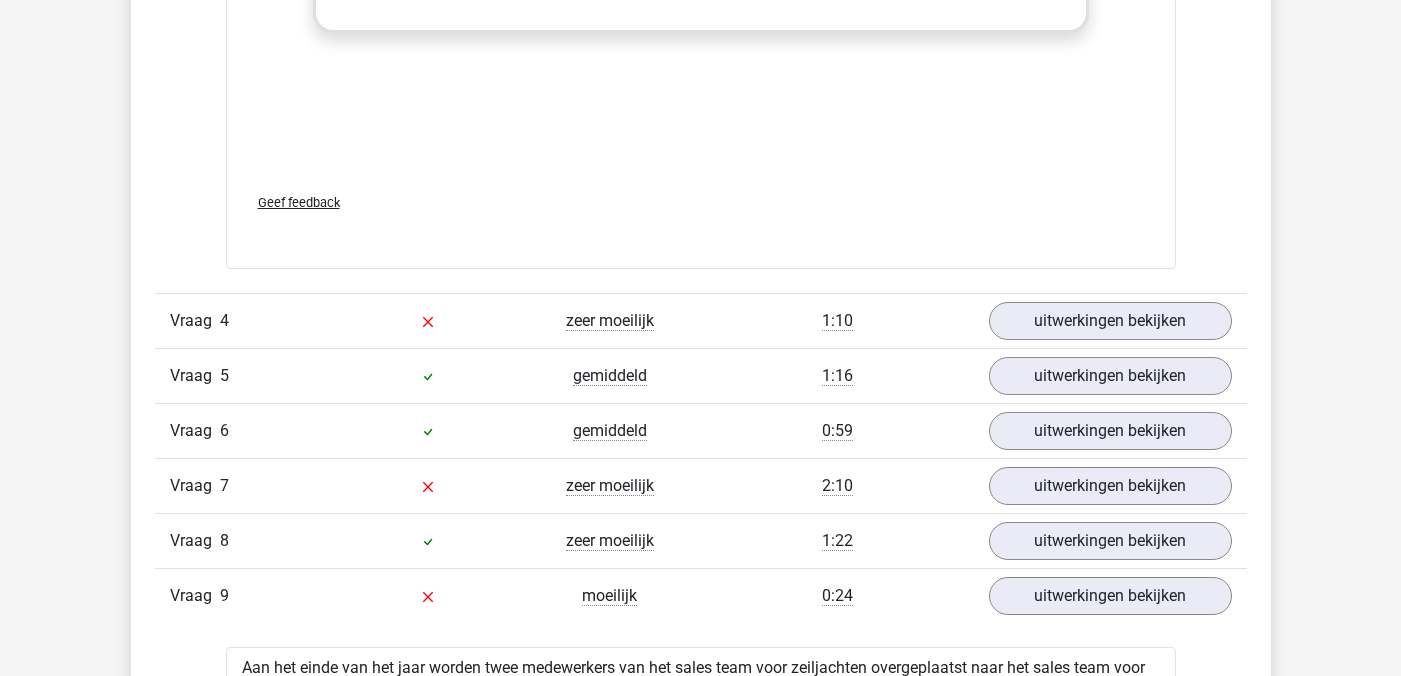 scroll, scrollTop: 5721, scrollLeft: 0, axis: vertical 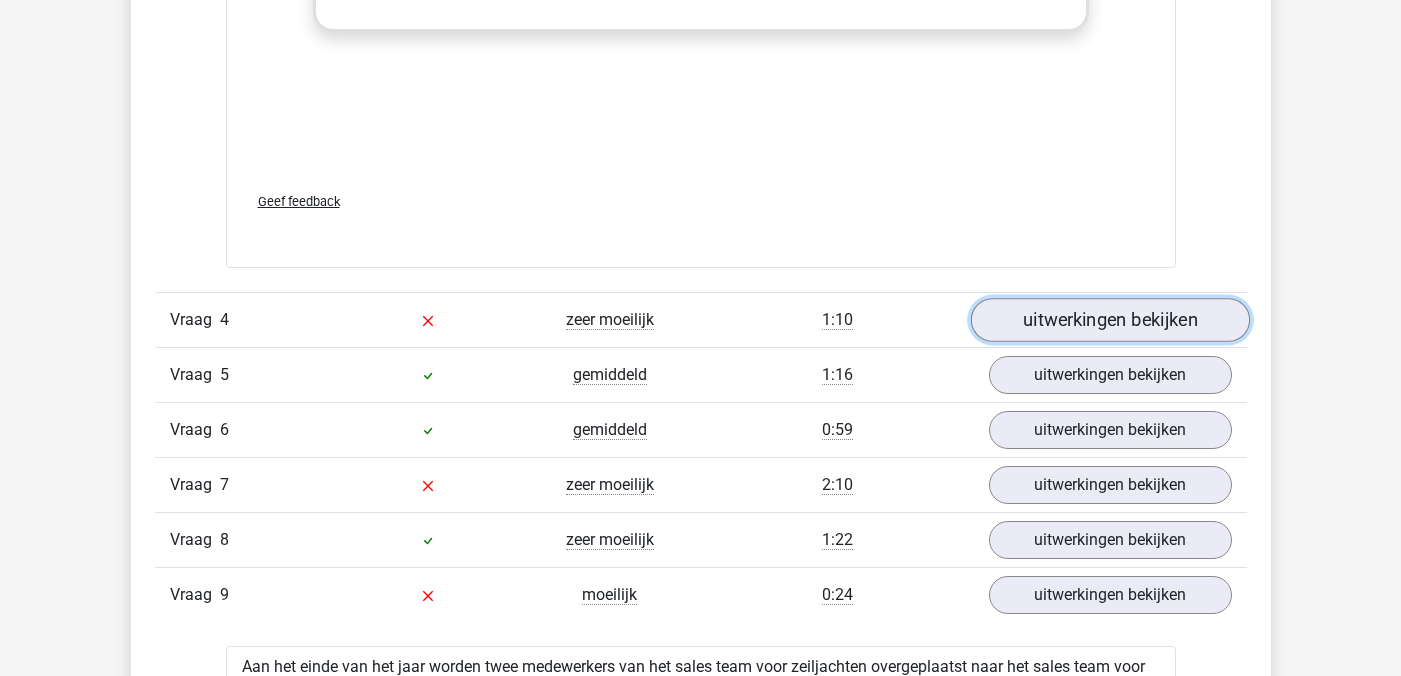click on "uitwerkingen bekijken" at bounding box center [1109, 320] 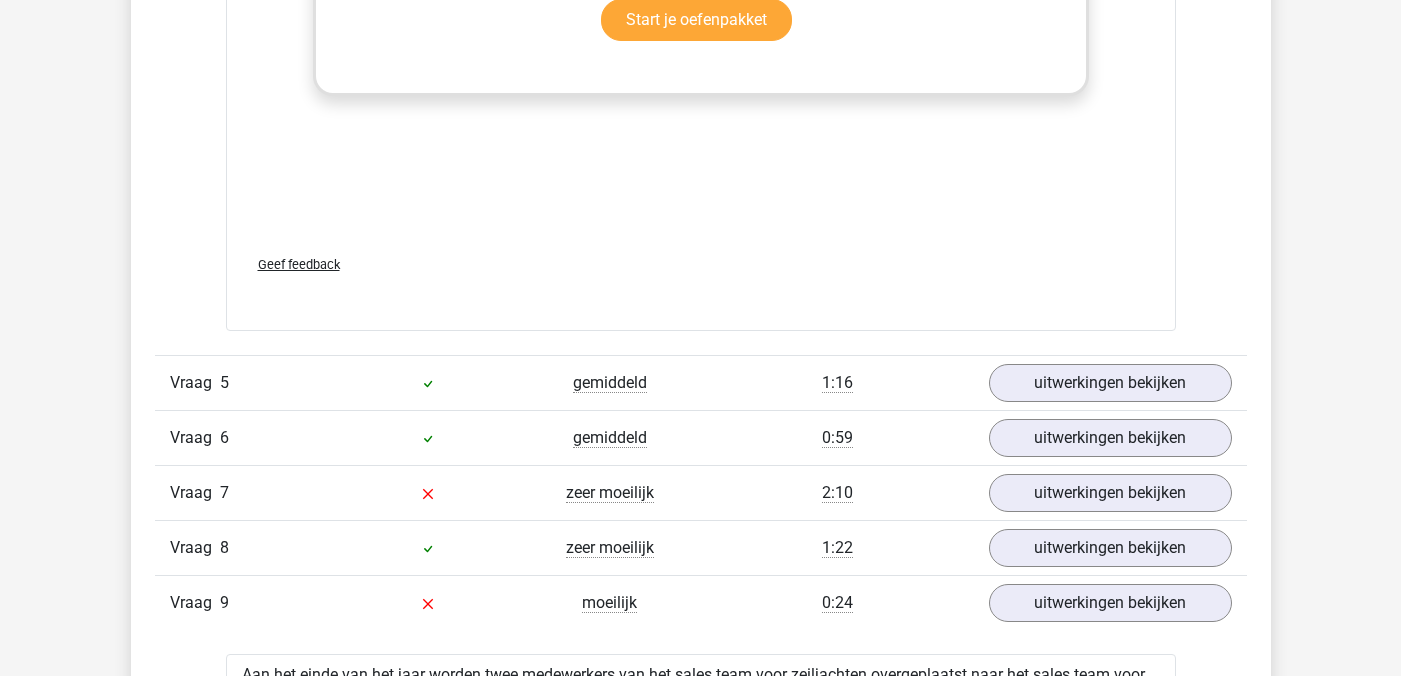 scroll, scrollTop: 7032, scrollLeft: 0, axis: vertical 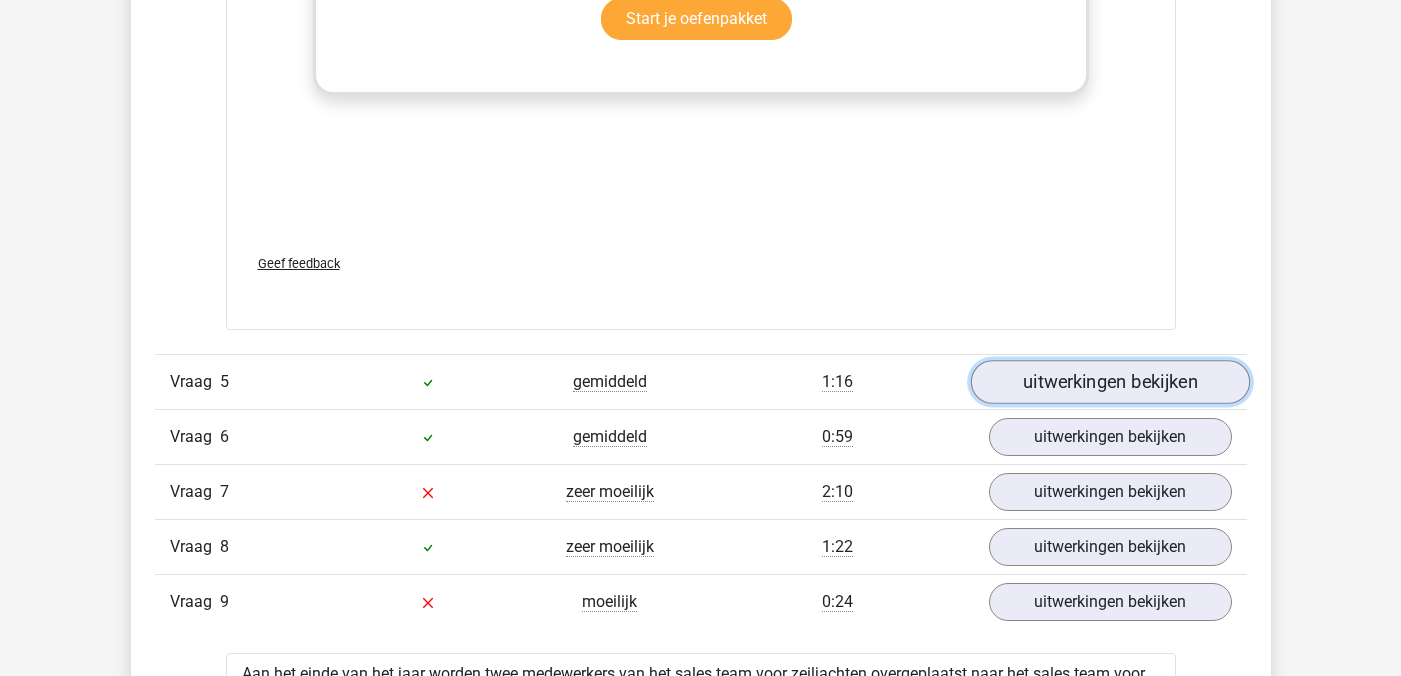 click on "uitwerkingen bekijken" at bounding box center (1109, 382) 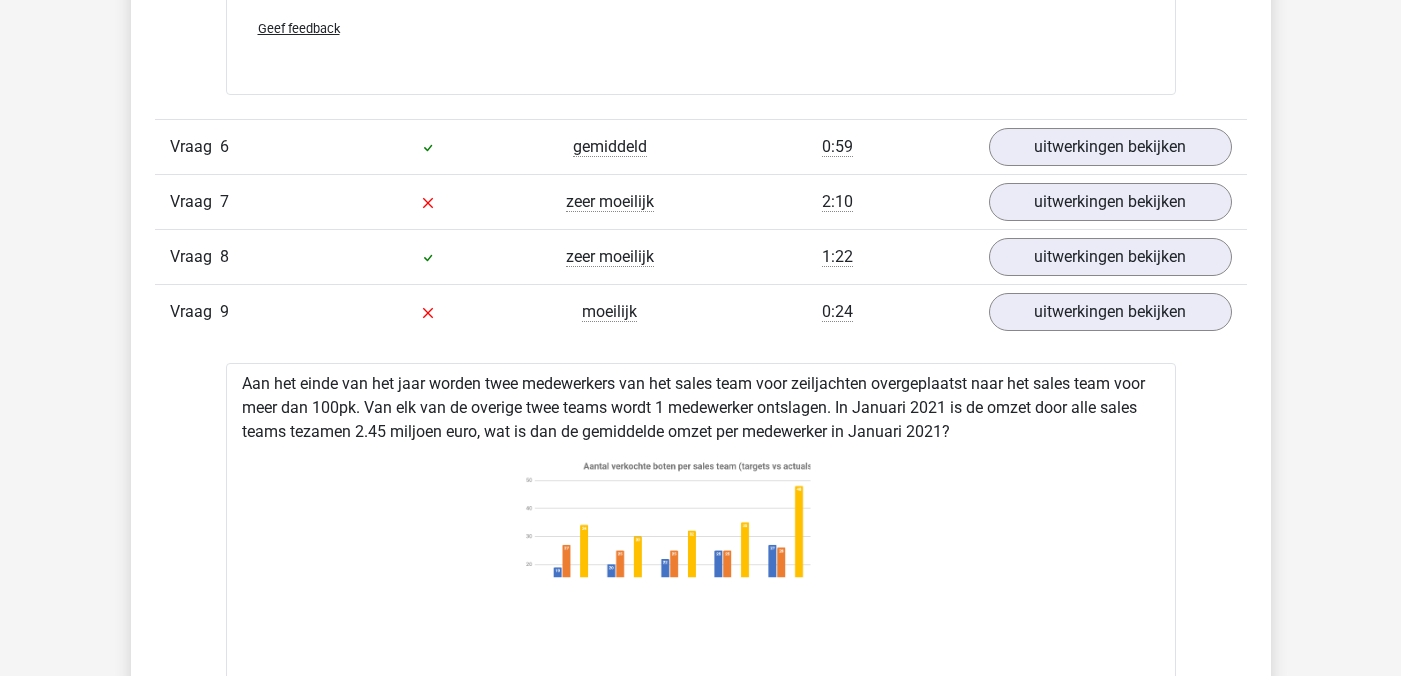 scroll, scrollTop: 8642, scrollLeft: 0, axis: vertical 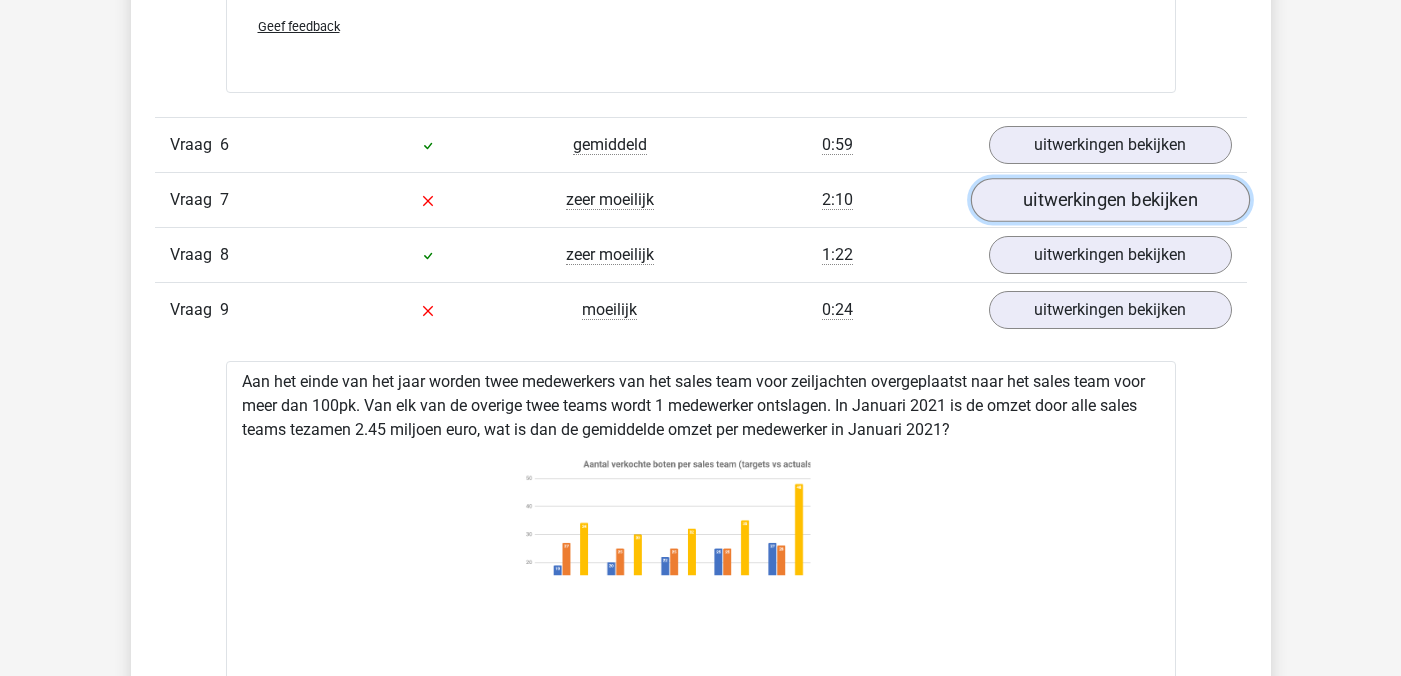 click on "uitwerkingen bekijken" at bounding box center [1109, 200] 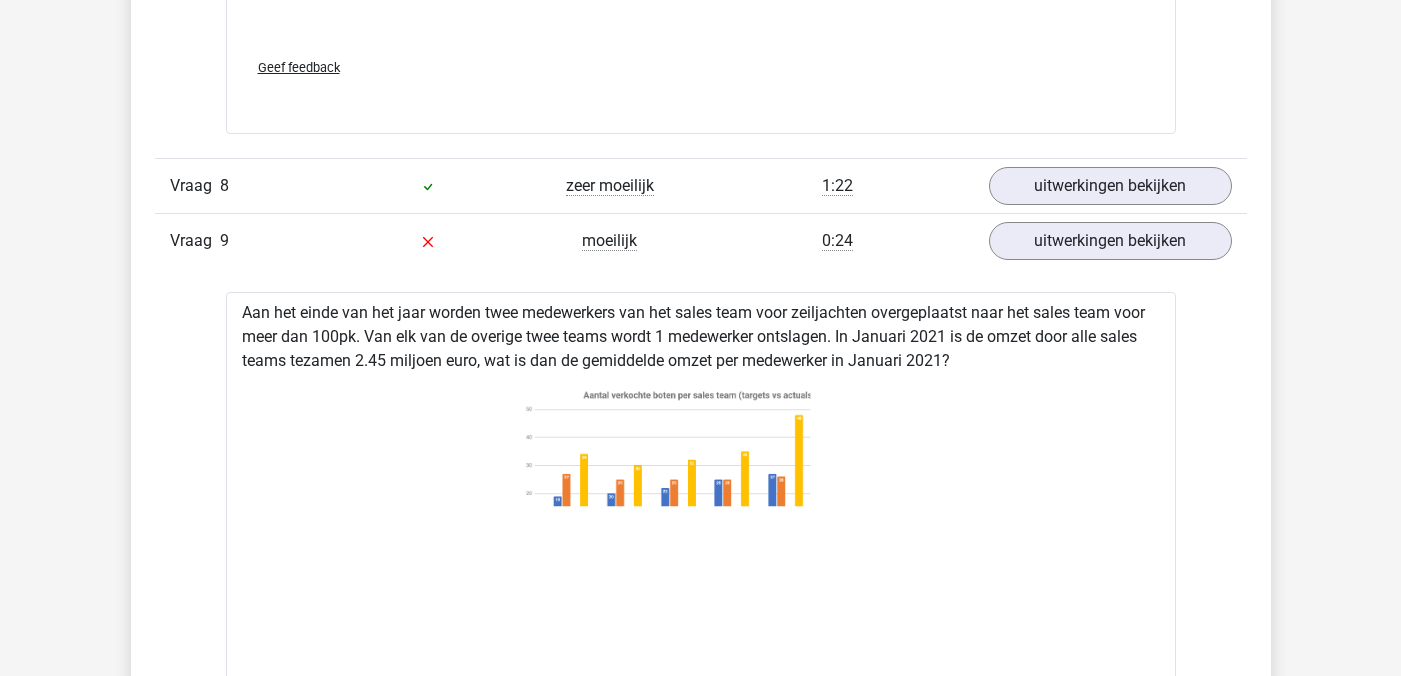 scroll, scrollTop: 10071, scrollLeft: 0, axis: vertical 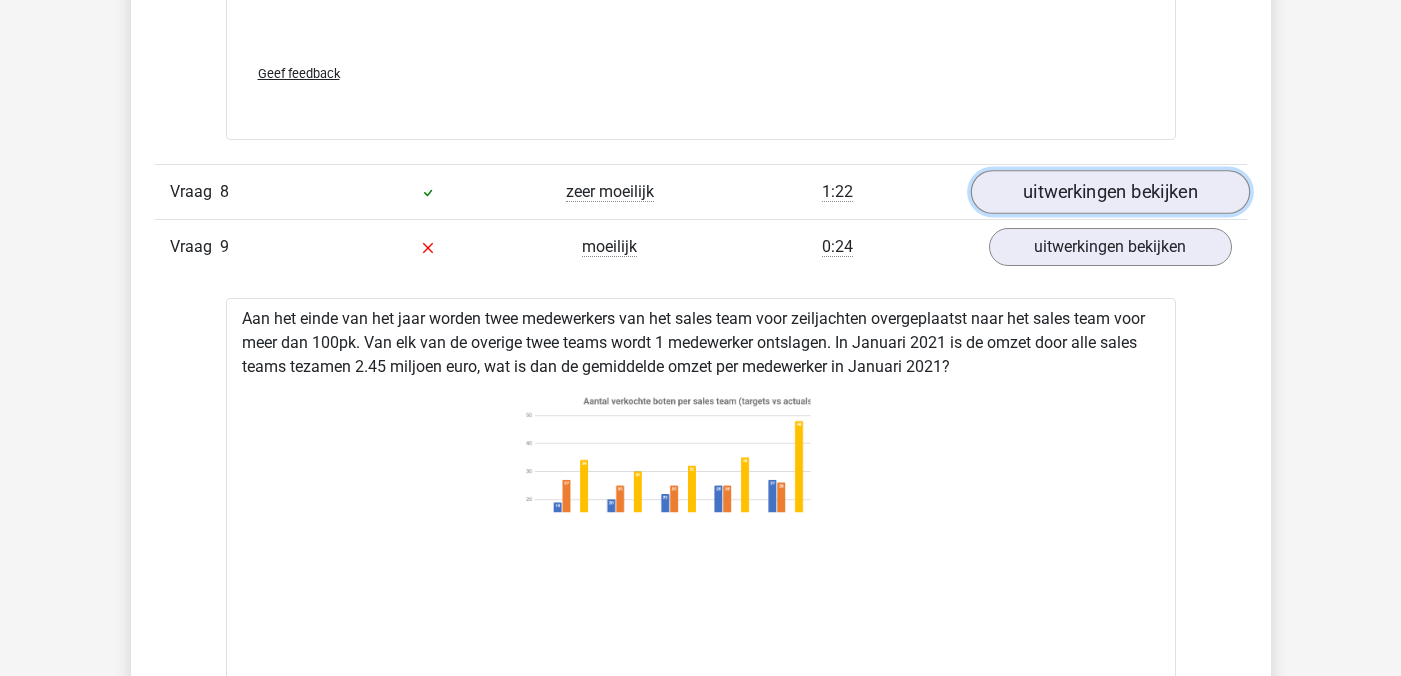 click on "uitwerkingen bekijken" at bounding box center [1109, 193] 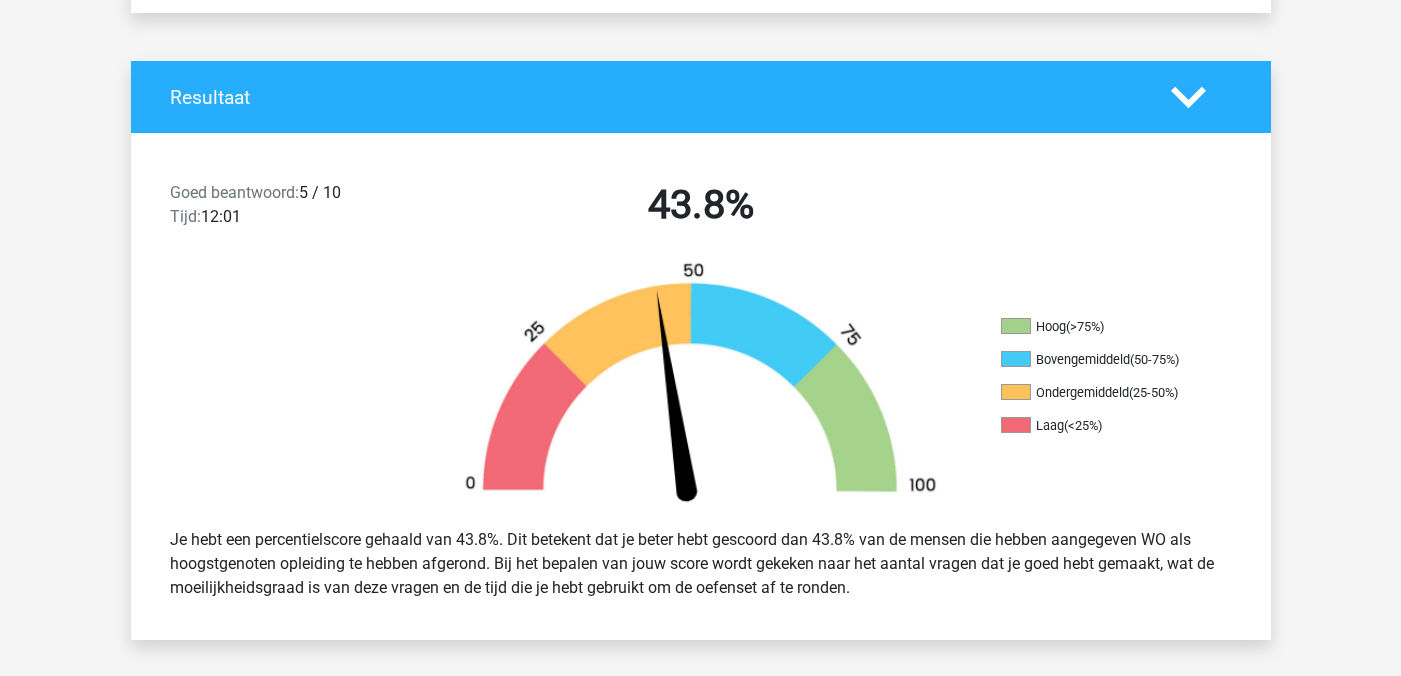 scroll, scrollTop: 0, scrollLeft: 0, axis: both 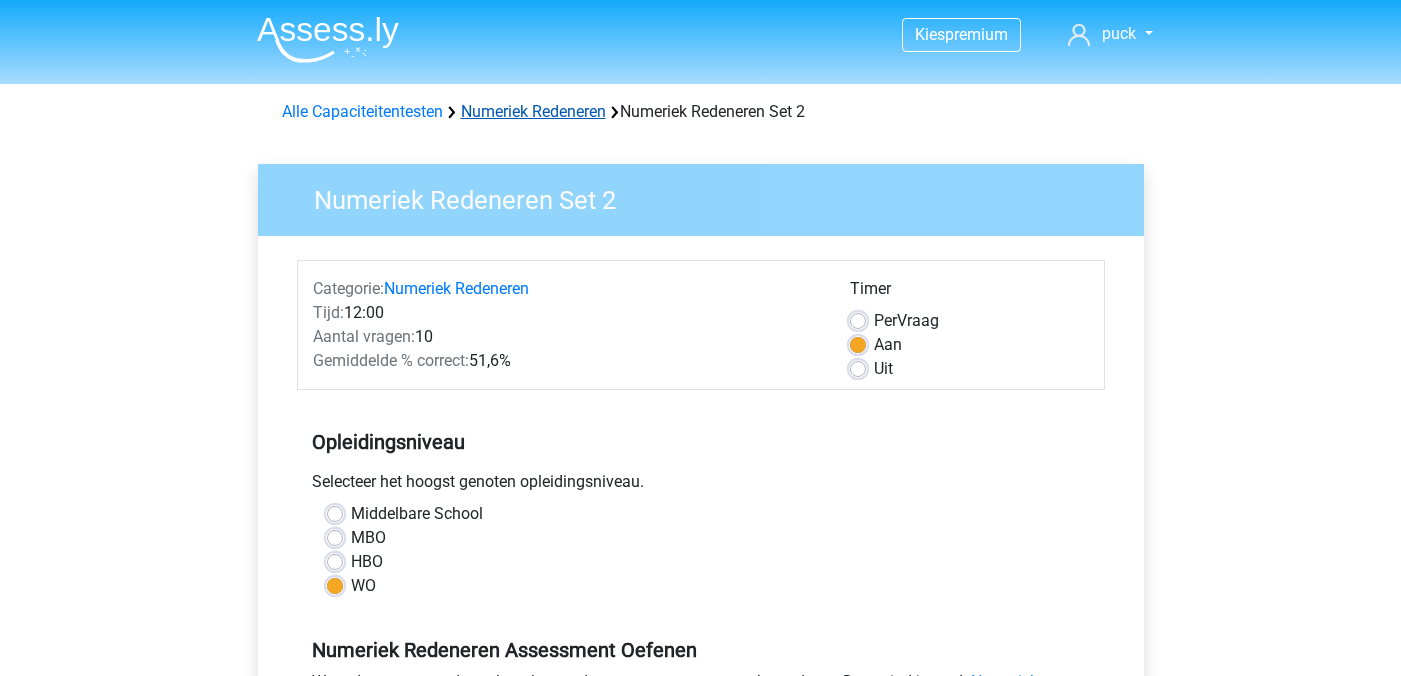 click on "Numeriek Redeneren" at bounding box center [533, 111] 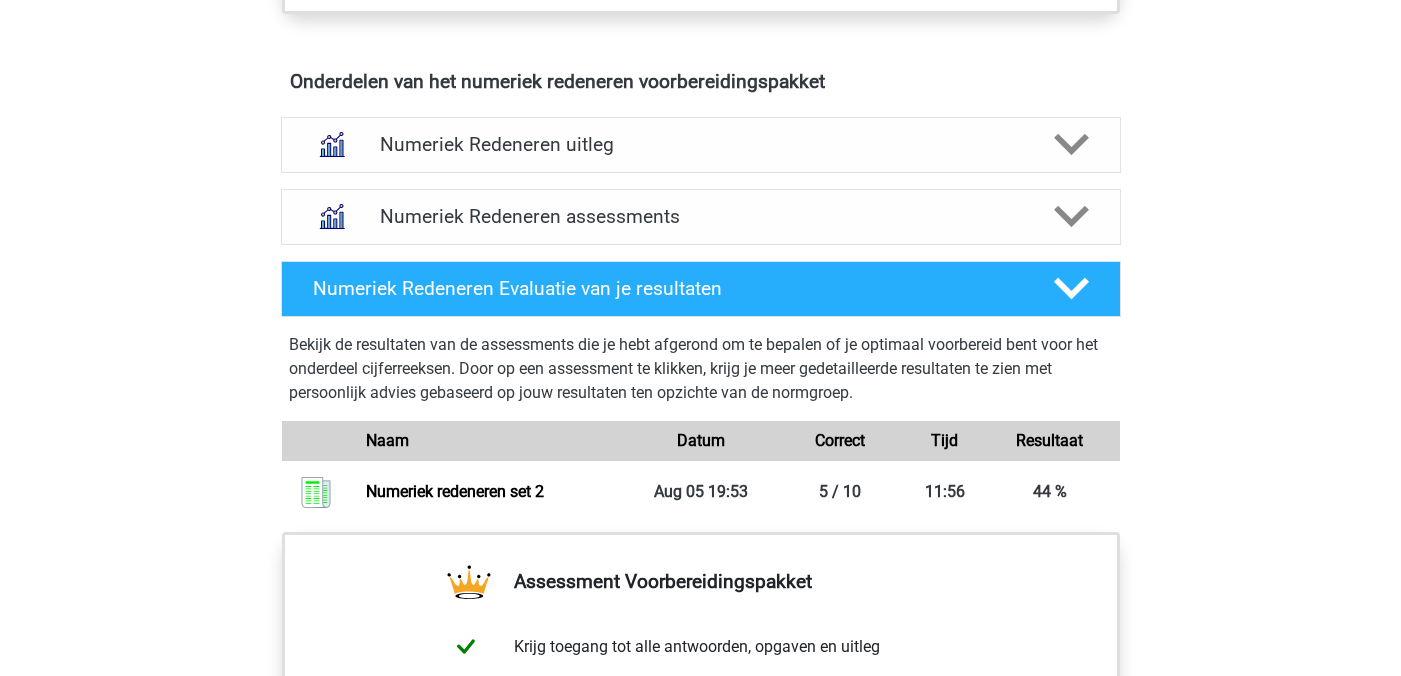 scroll, scrollTop: 1167, scrollLeft: 0, axis: vertical 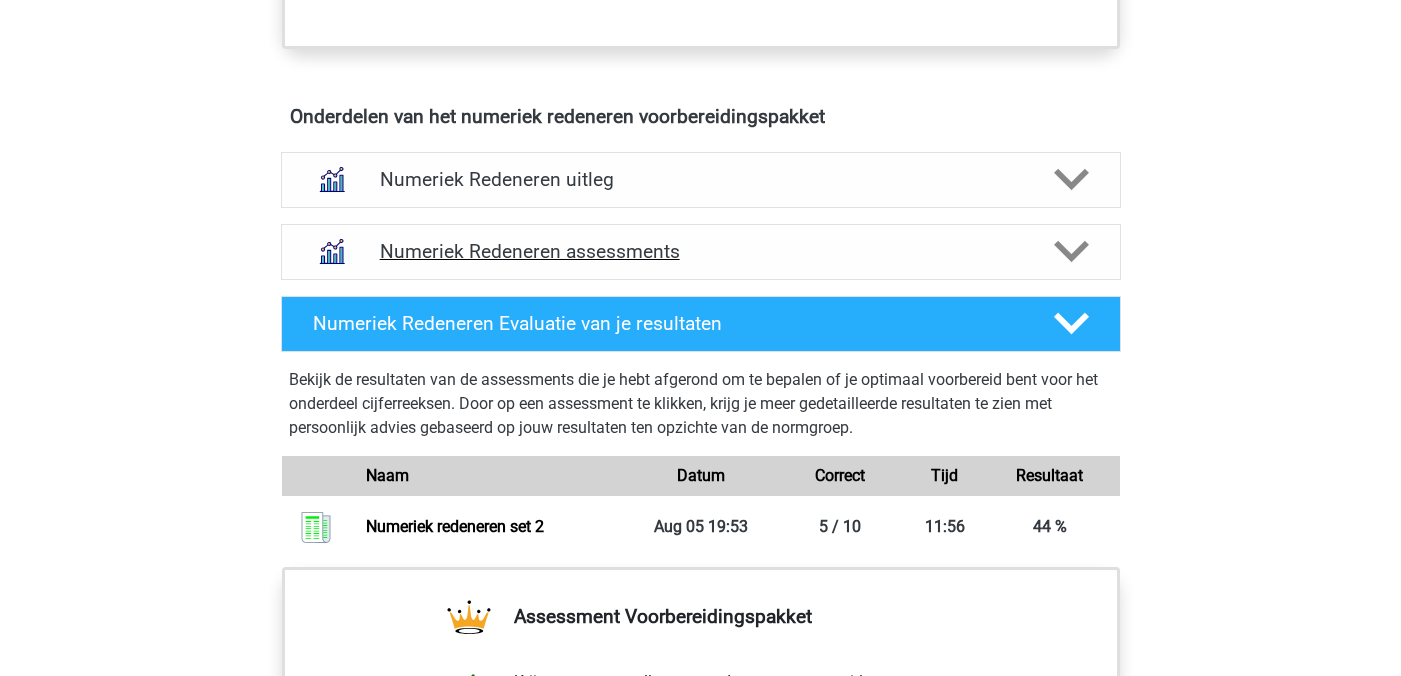 click at bounding box center [1069, 251] 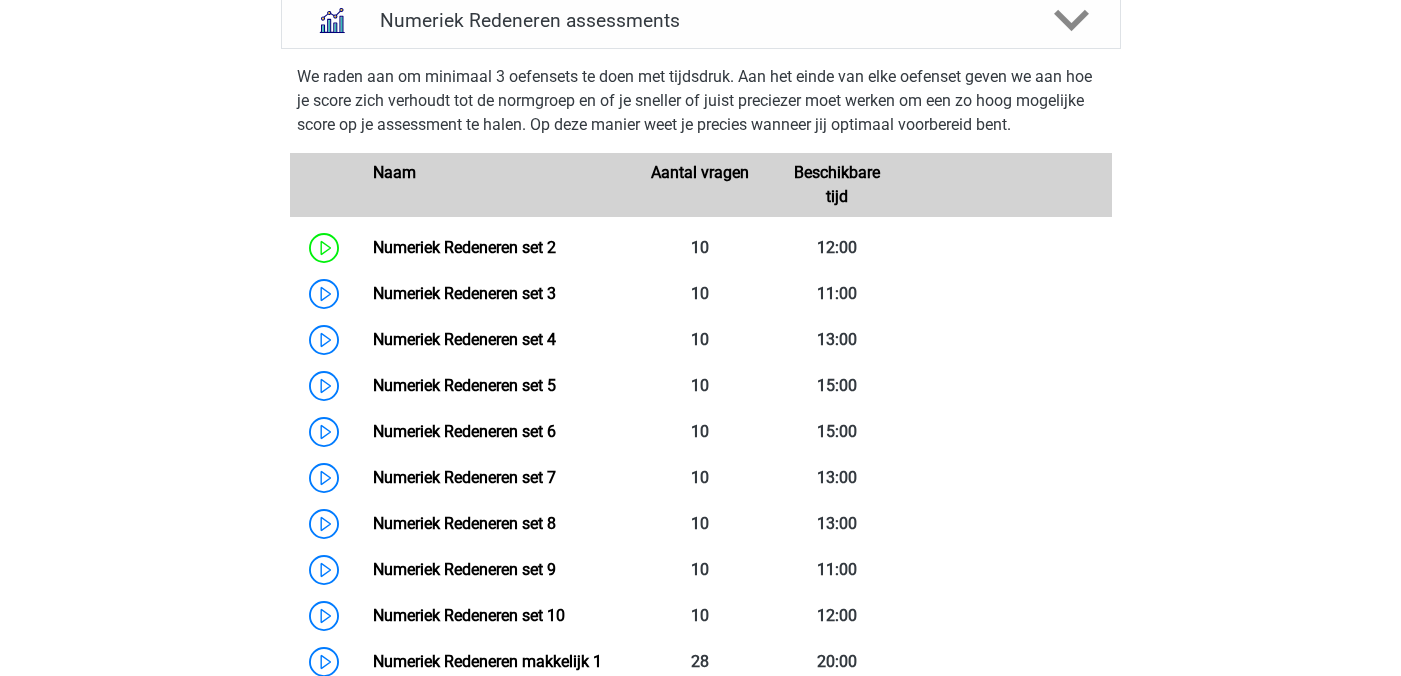 scroll, scrollTop: 1402, scrollLeft: 0, axis: vertical 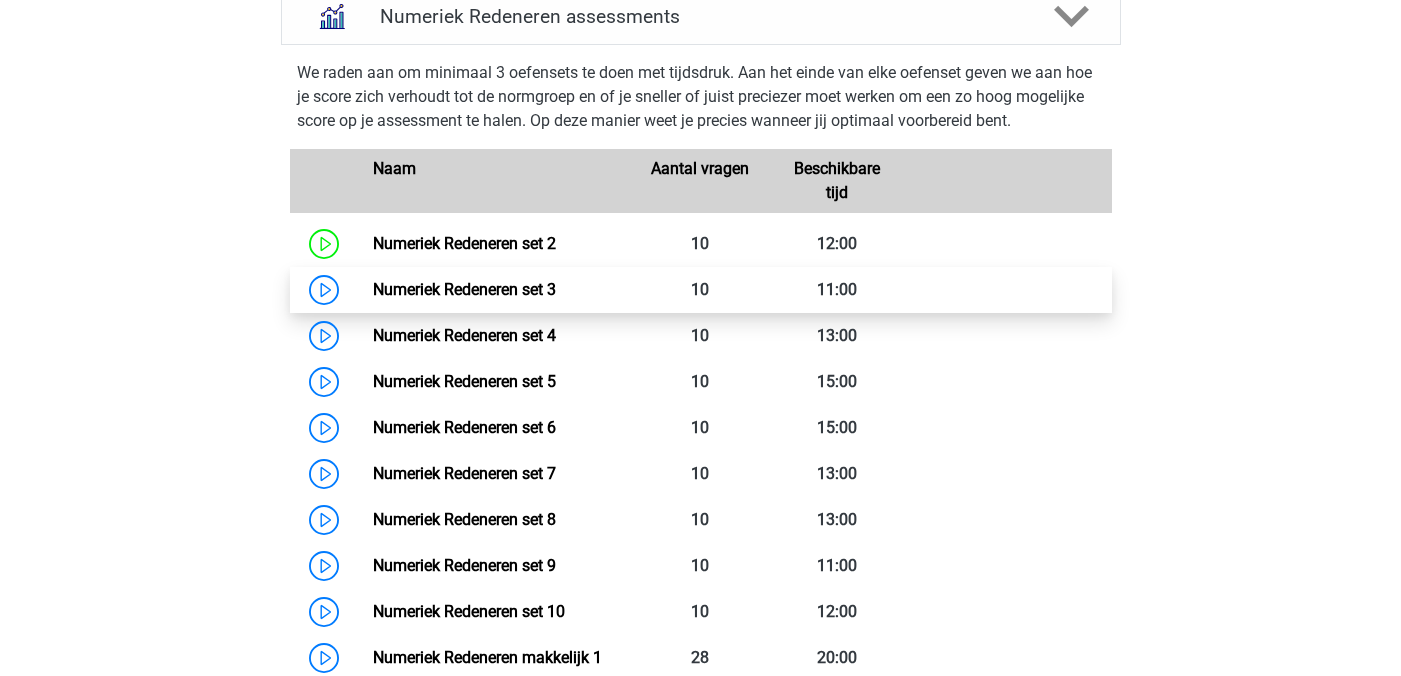 click on "Numeriek Redeneren
set 3" at bounding box center [464, 289] 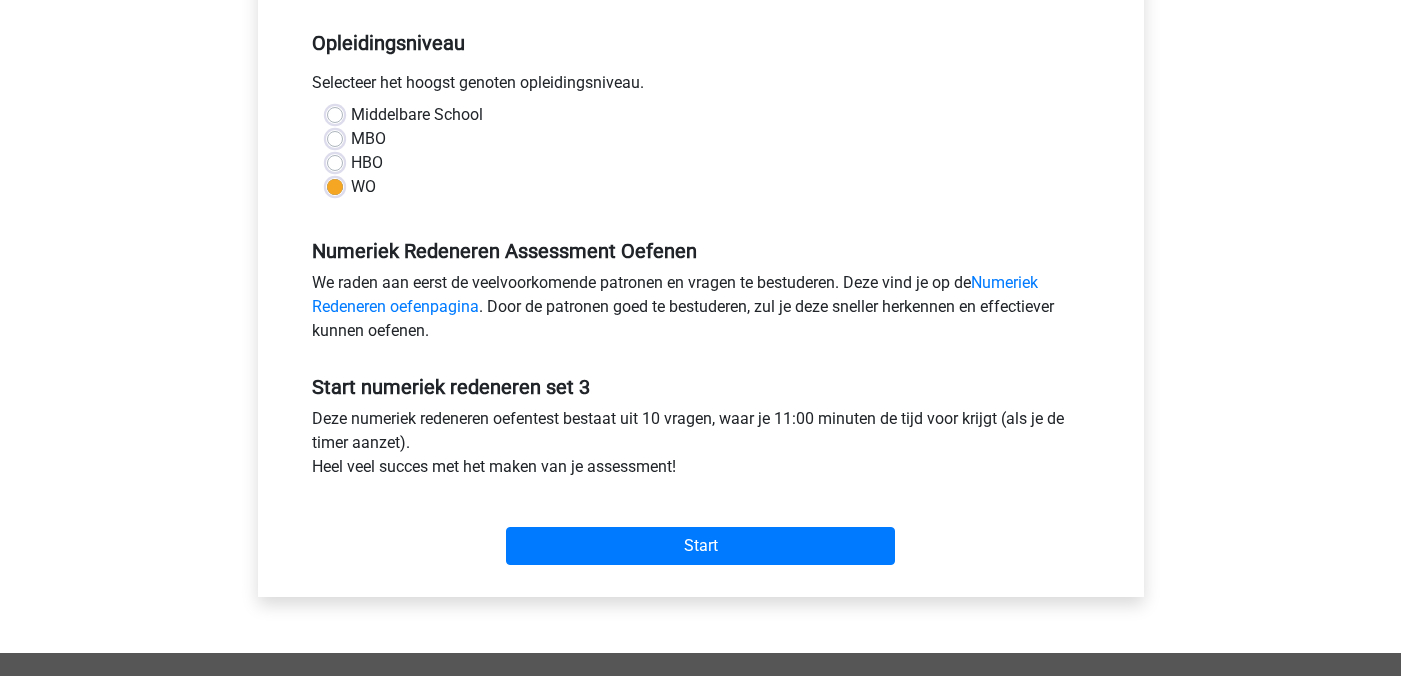 scroll, scrollTop: 465, scrollLeft: 0, axis: vertical 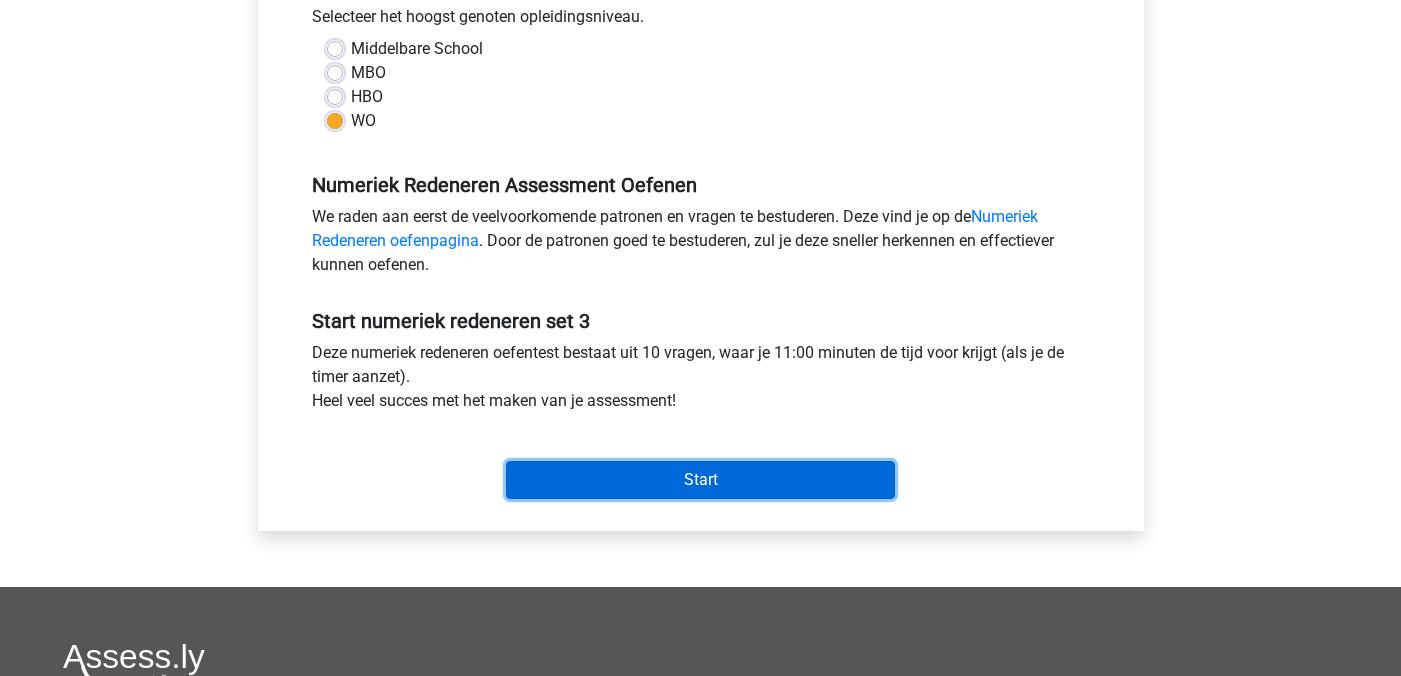 click on "Start" at bounding box center (700, 480) 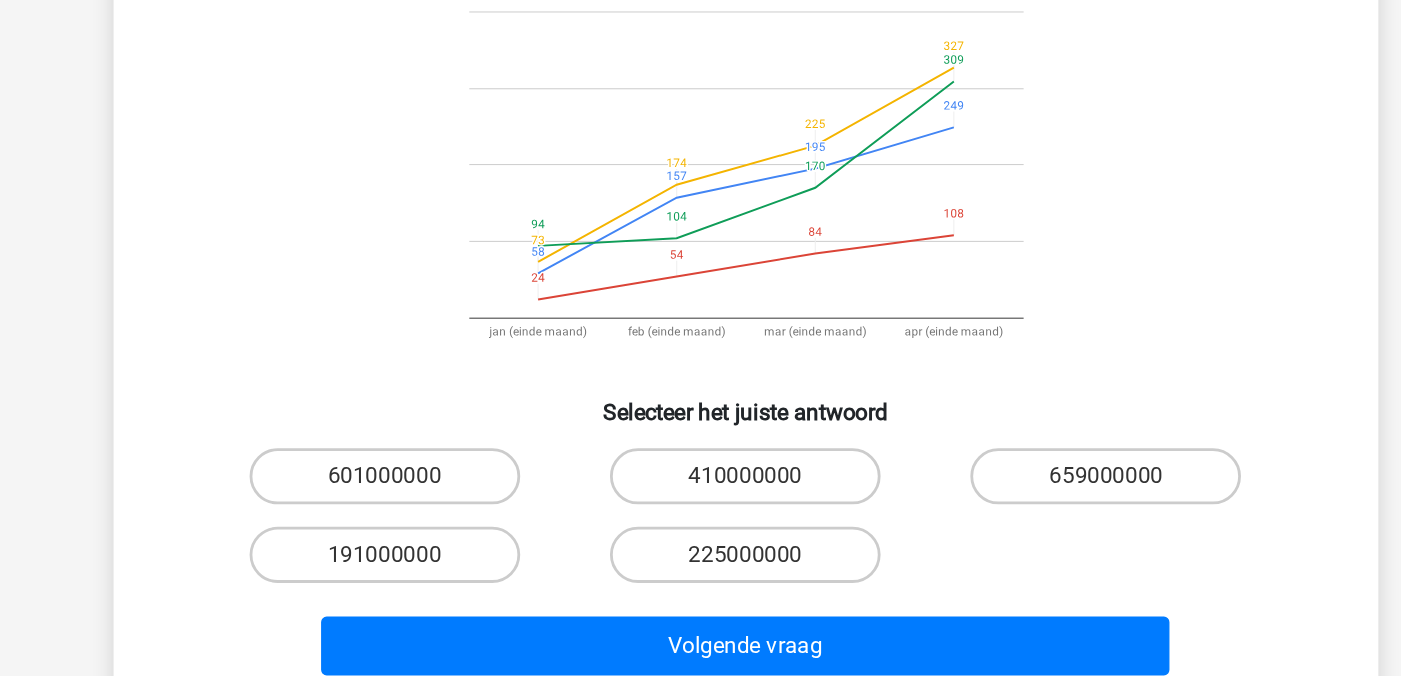 scroll, scrollTop: 53, scrollLeft: 0, axis: vertical 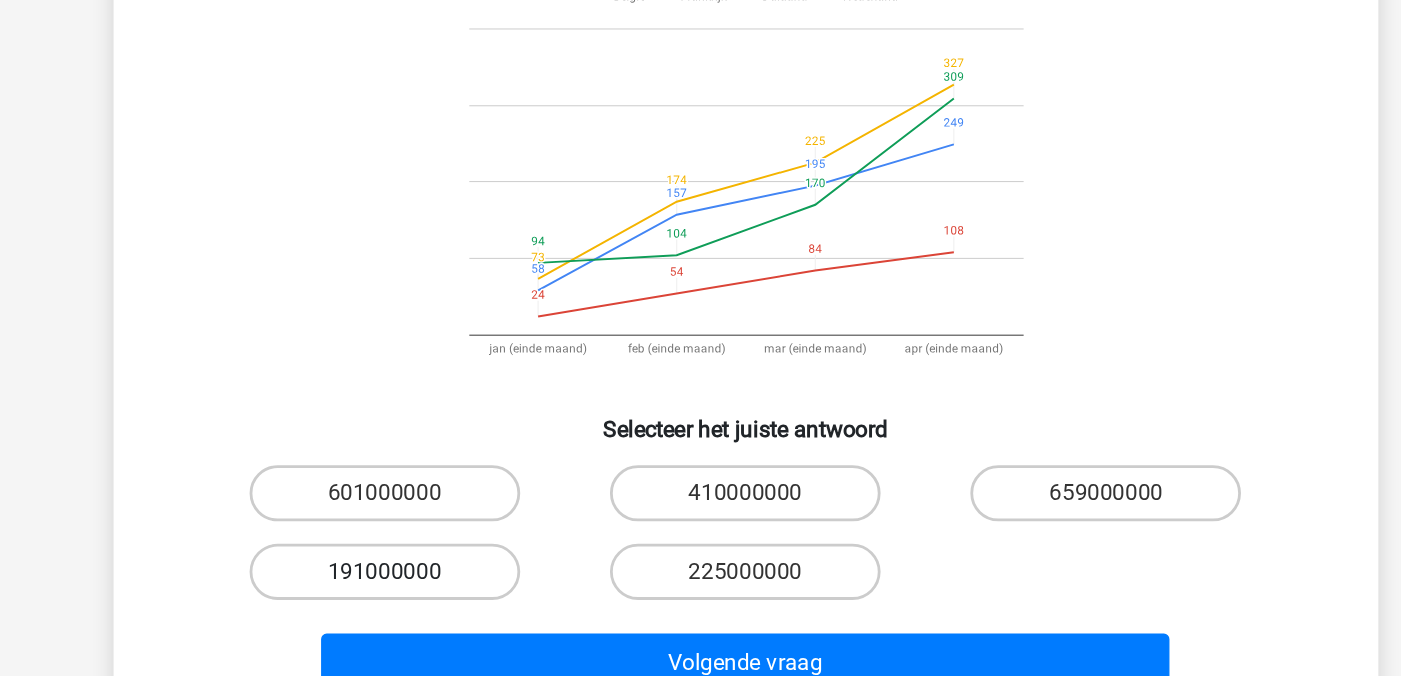 click on "191000000" at bounding box center [443, 588] 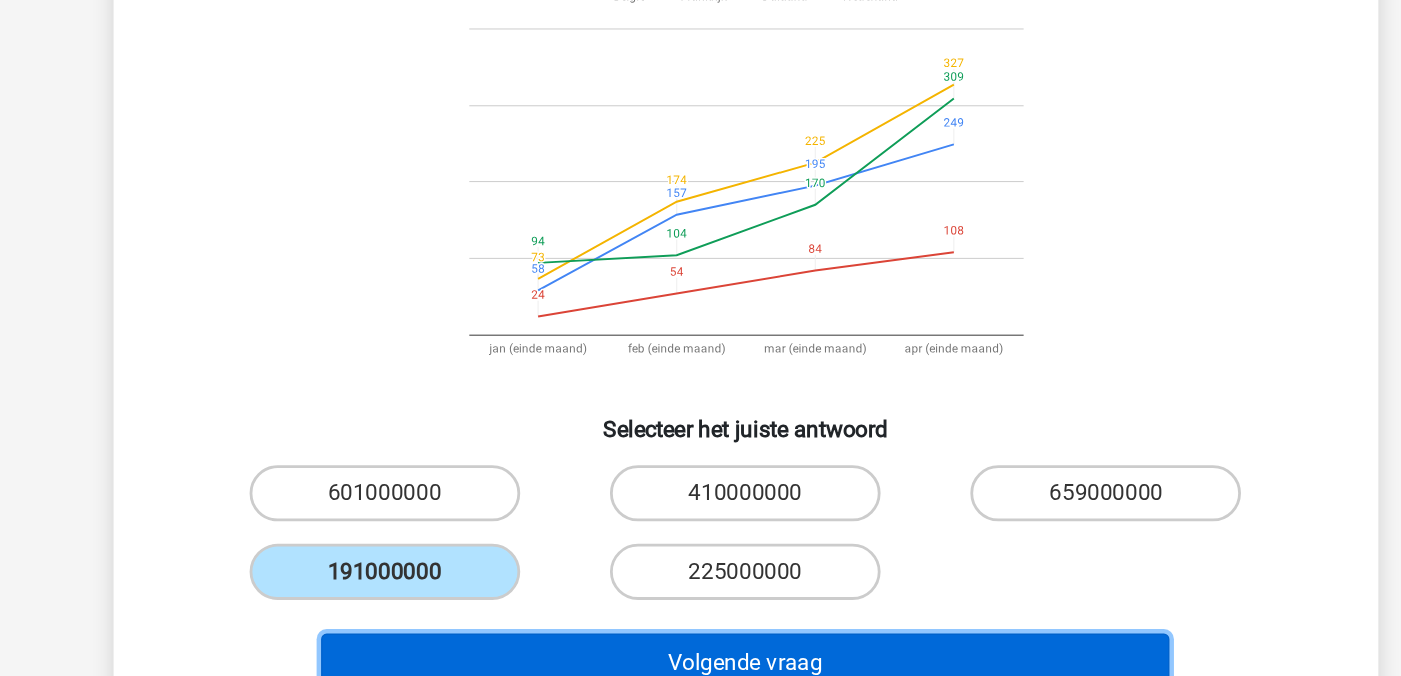 click on "Volgende vraag" at bounding box center (700, 653) 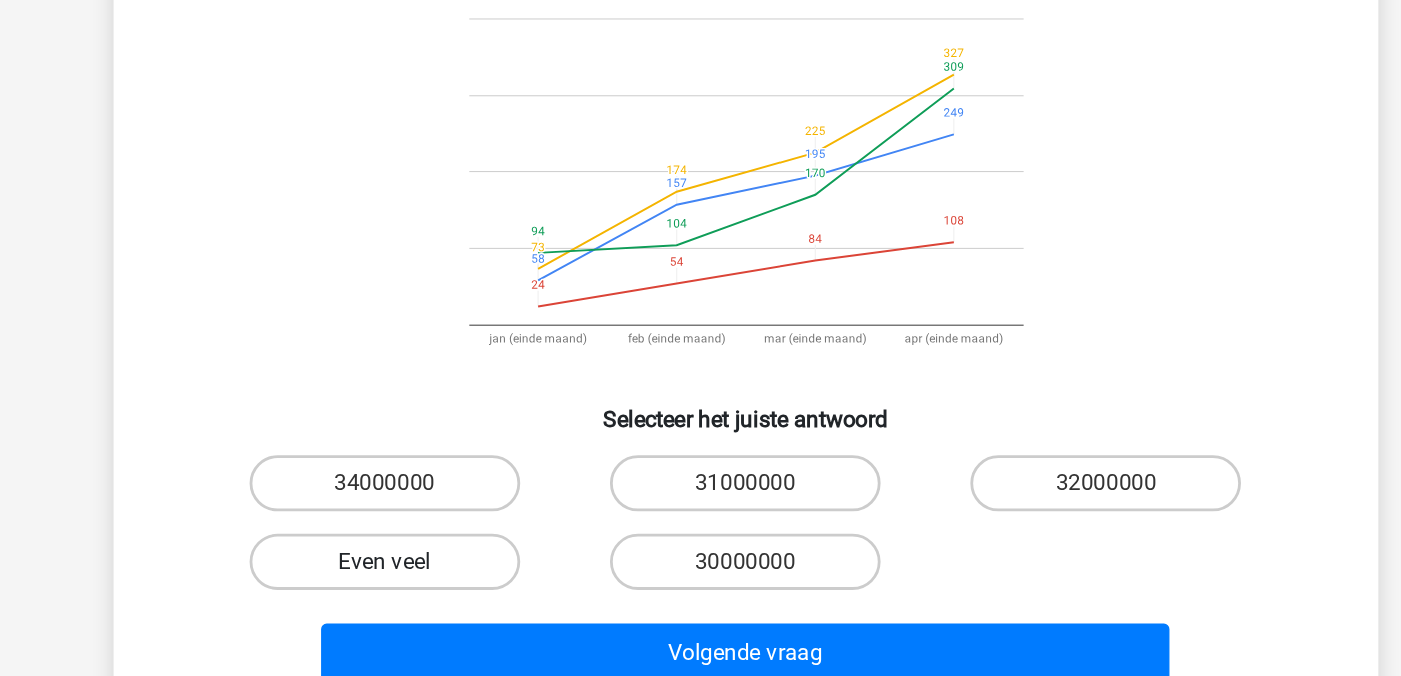 click on "Even veel" at bounding box center [443, 588] 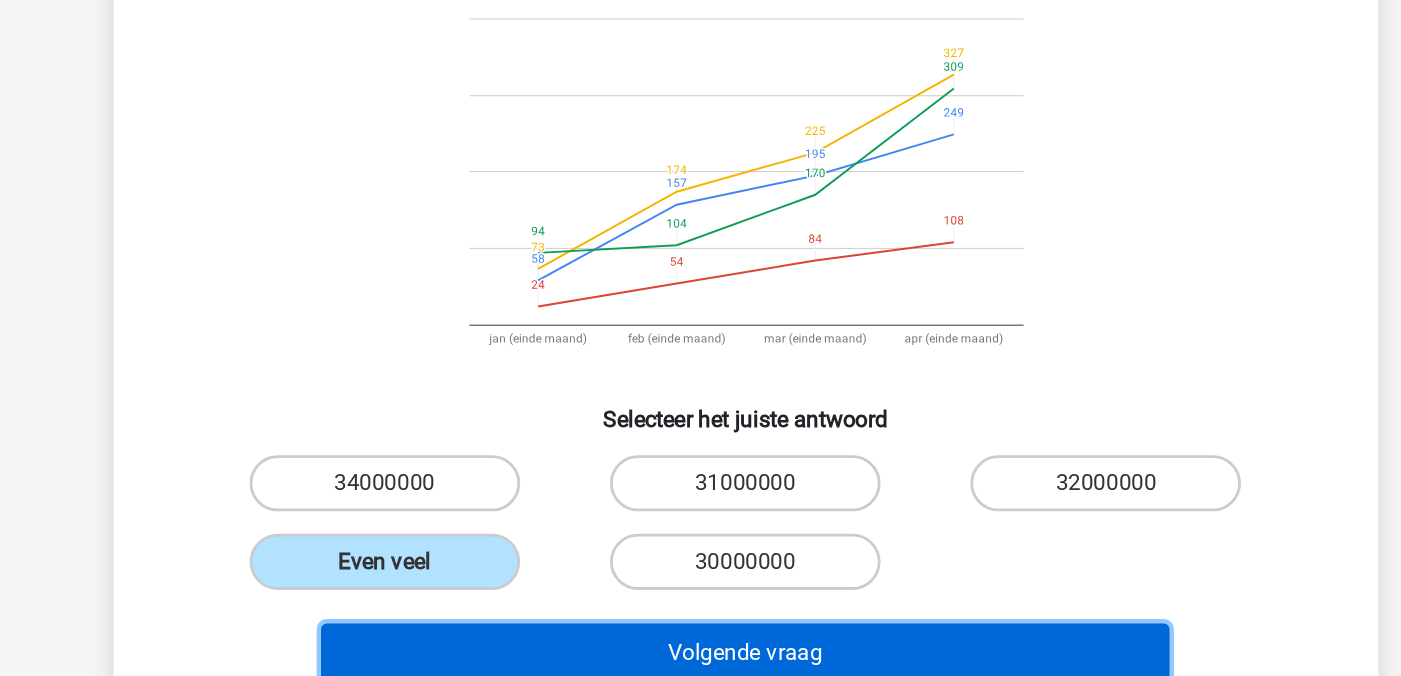 click on "Volgende vraag" at bounding box center [700, 653] 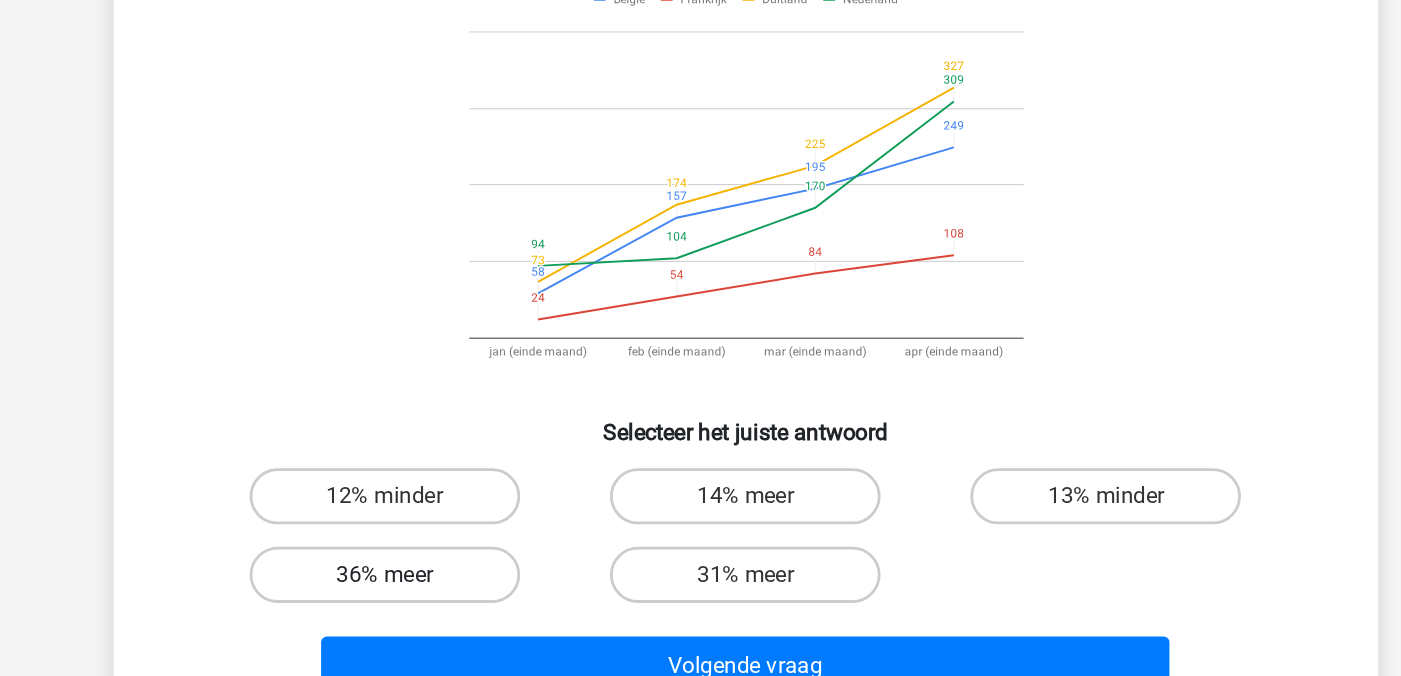 click on "36% meer" at bounding box center [443, 588] 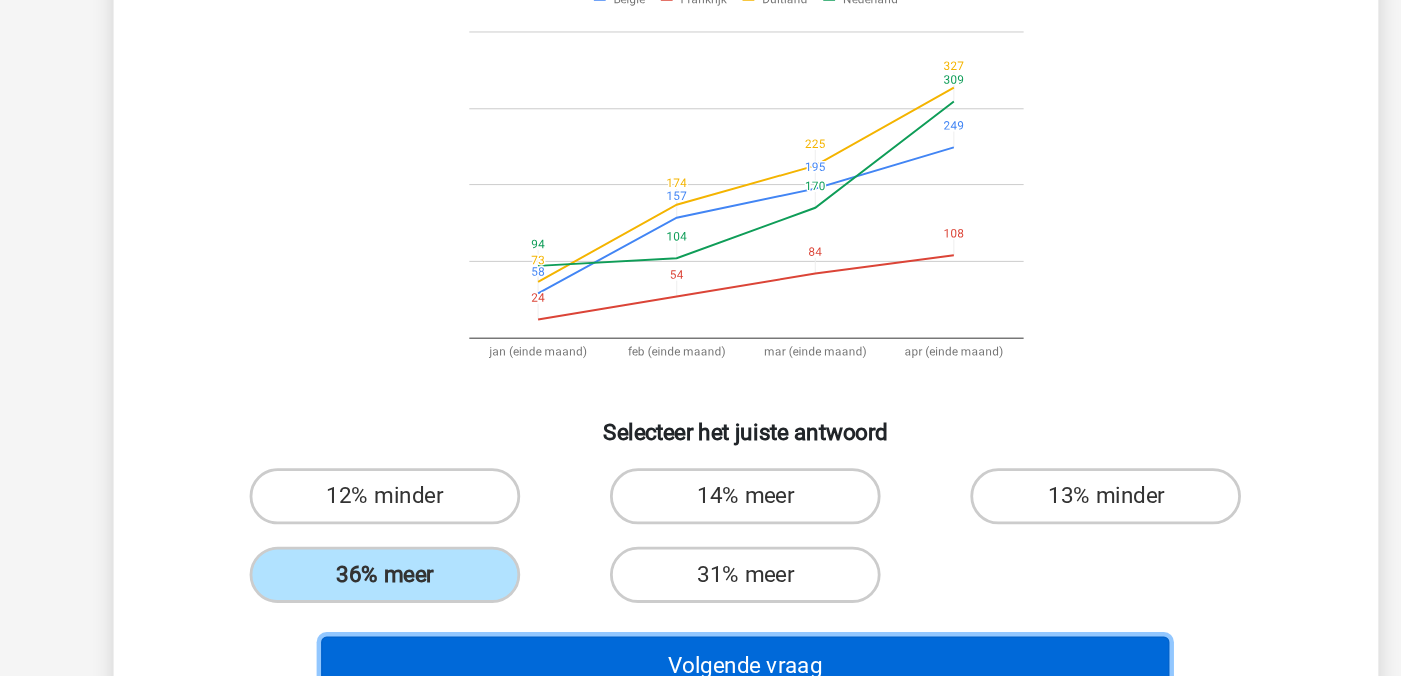 click on "Volgende vraag" at bounding box center [700, 653] 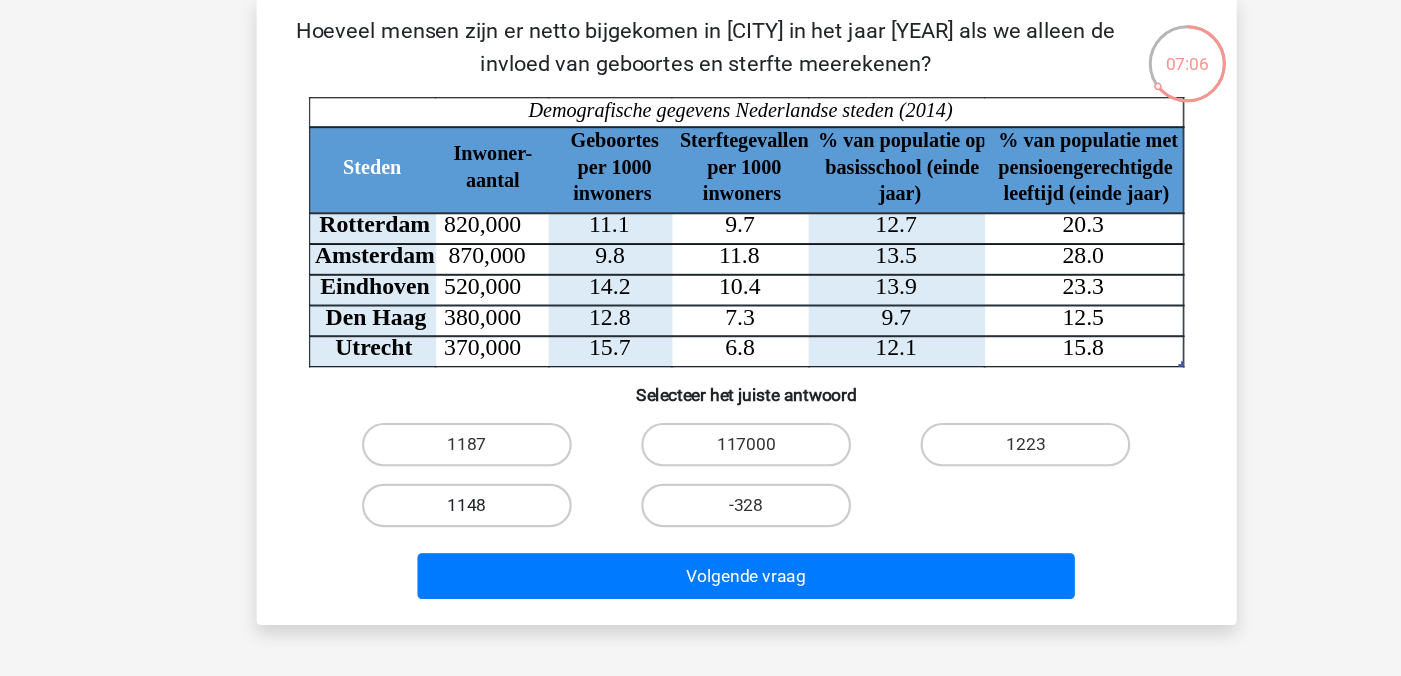 click on "1148" at bounding box center (443, 507) 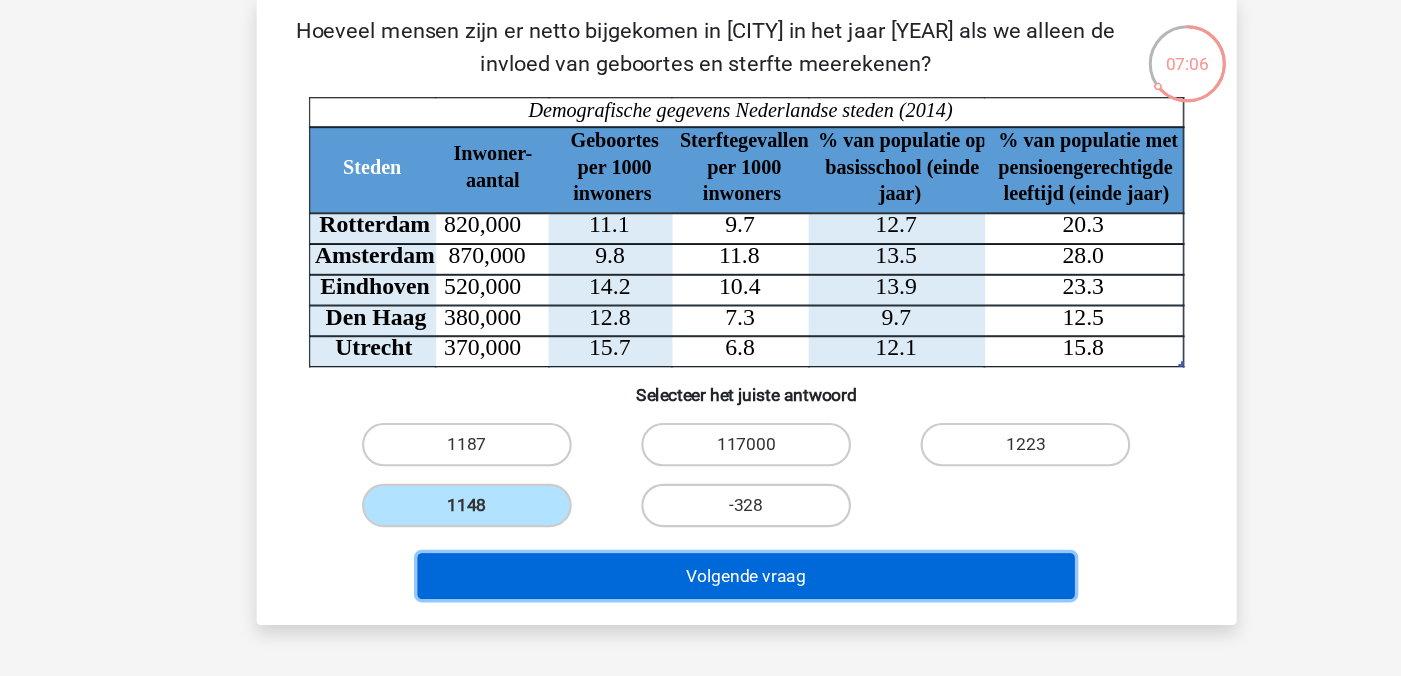 click on "Volgende vraag" at bounding box center [700, 572] 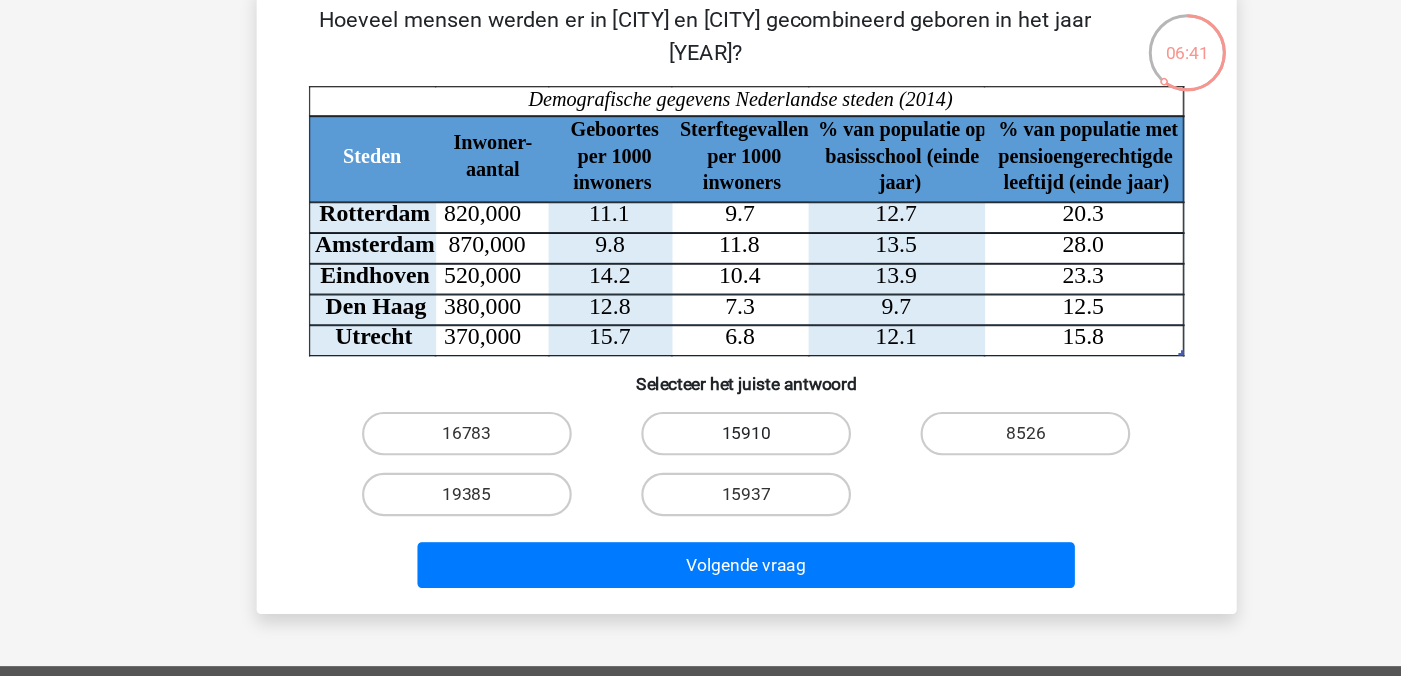 click on "15910" at bounding box center (700, 451) 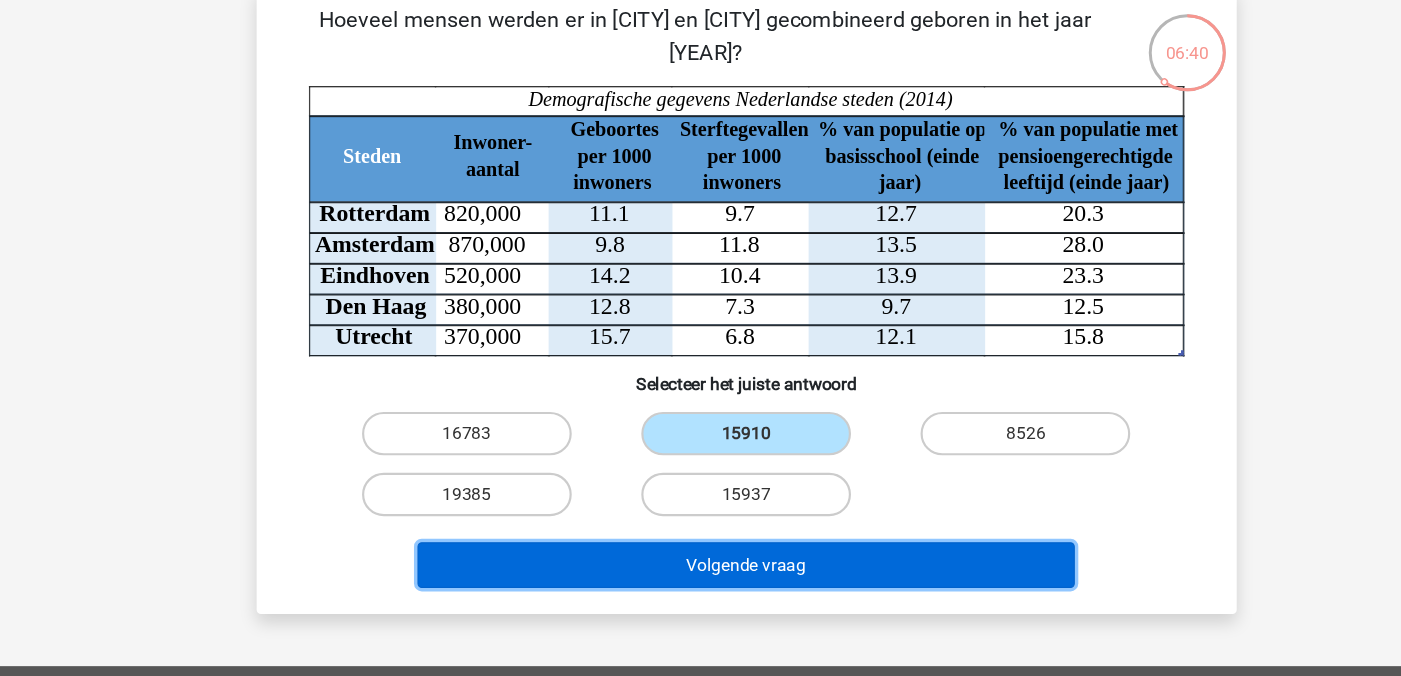 click on "Volgende vraag" at bounding box center (700, 572) 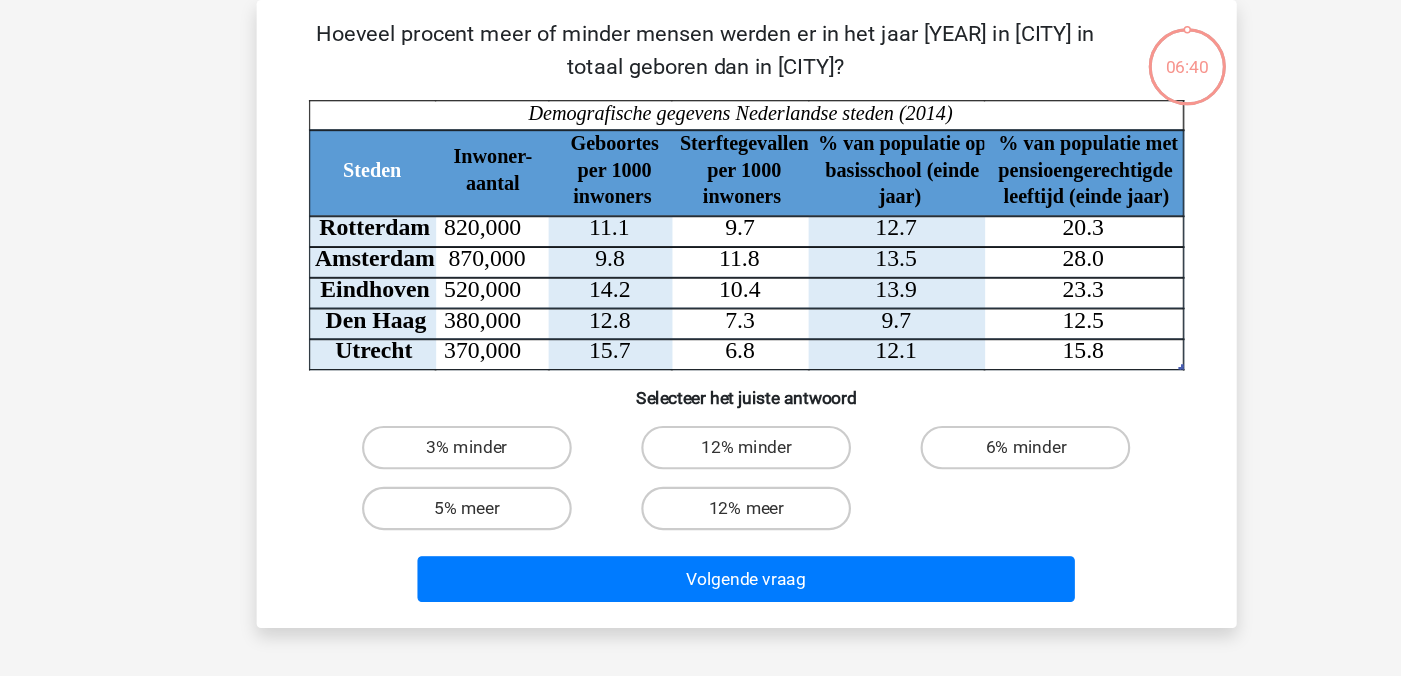 scroll, scrollTop: 42, scrollLeft: 0, axis: vertical 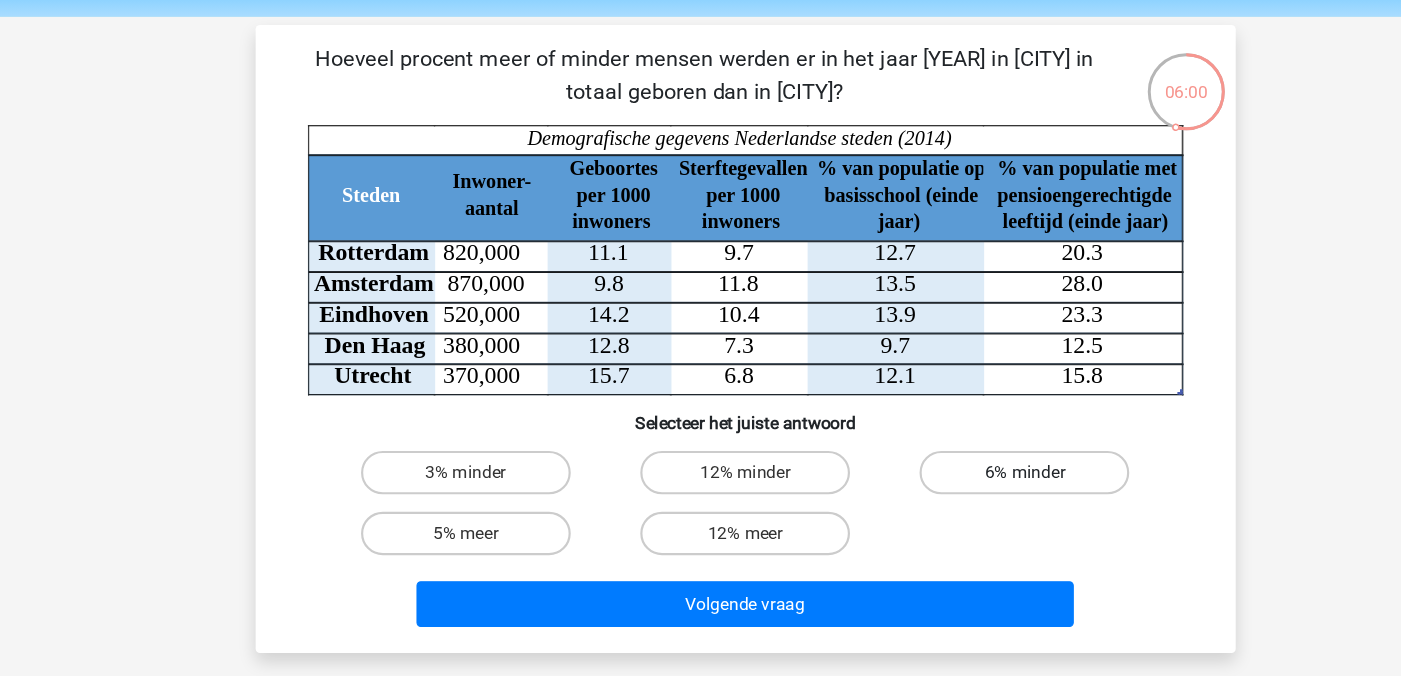 click on "6% minder" at bounding box center [957, 462] 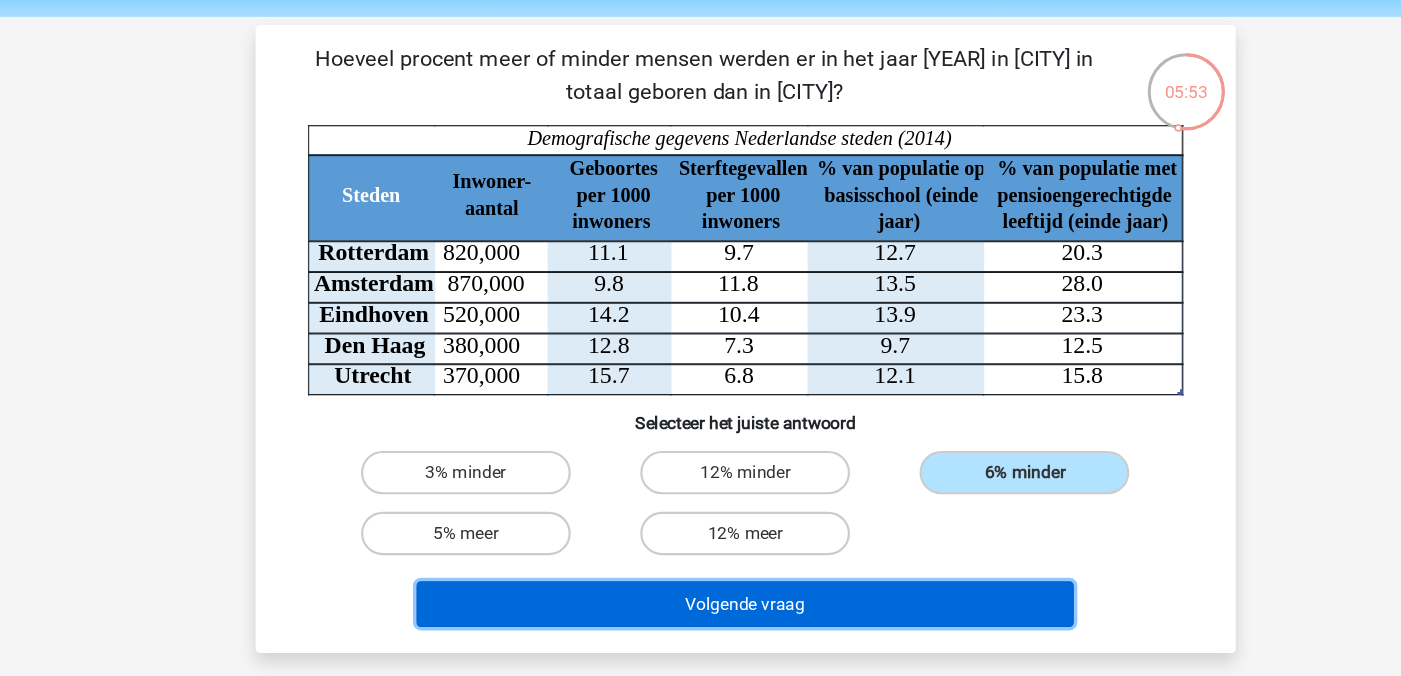 click on "Volgende vraag" at bounding box center (700, 583) 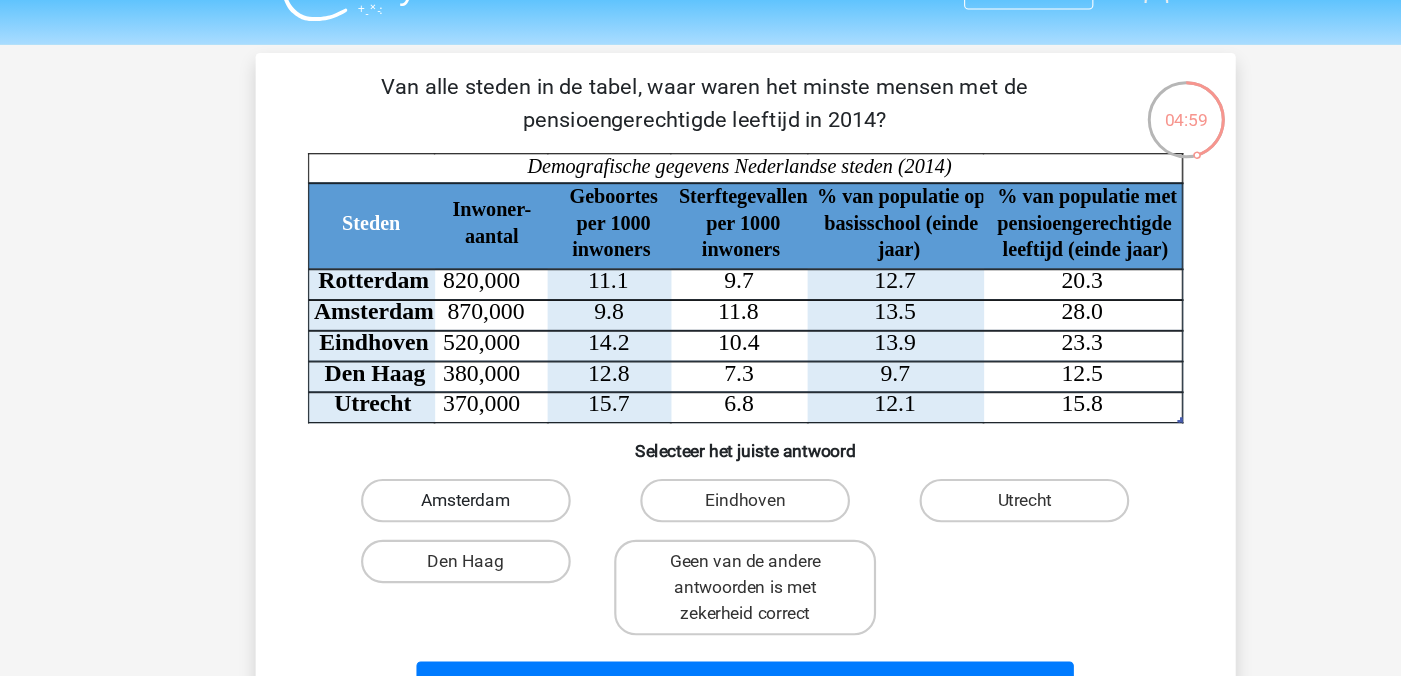 click on "Amsterdam" at bounding box center (443, 462) 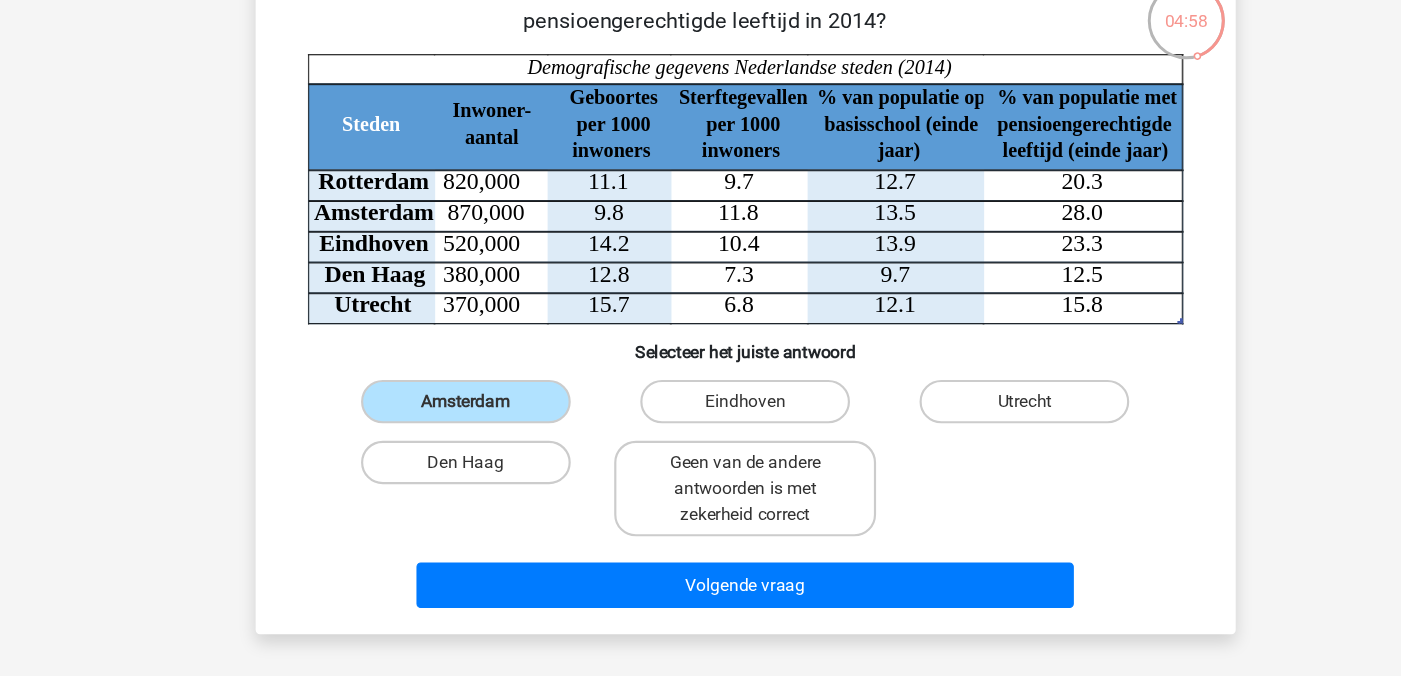 scroll, scrollTop: 112, scrollLeft: 0, axis: vertical 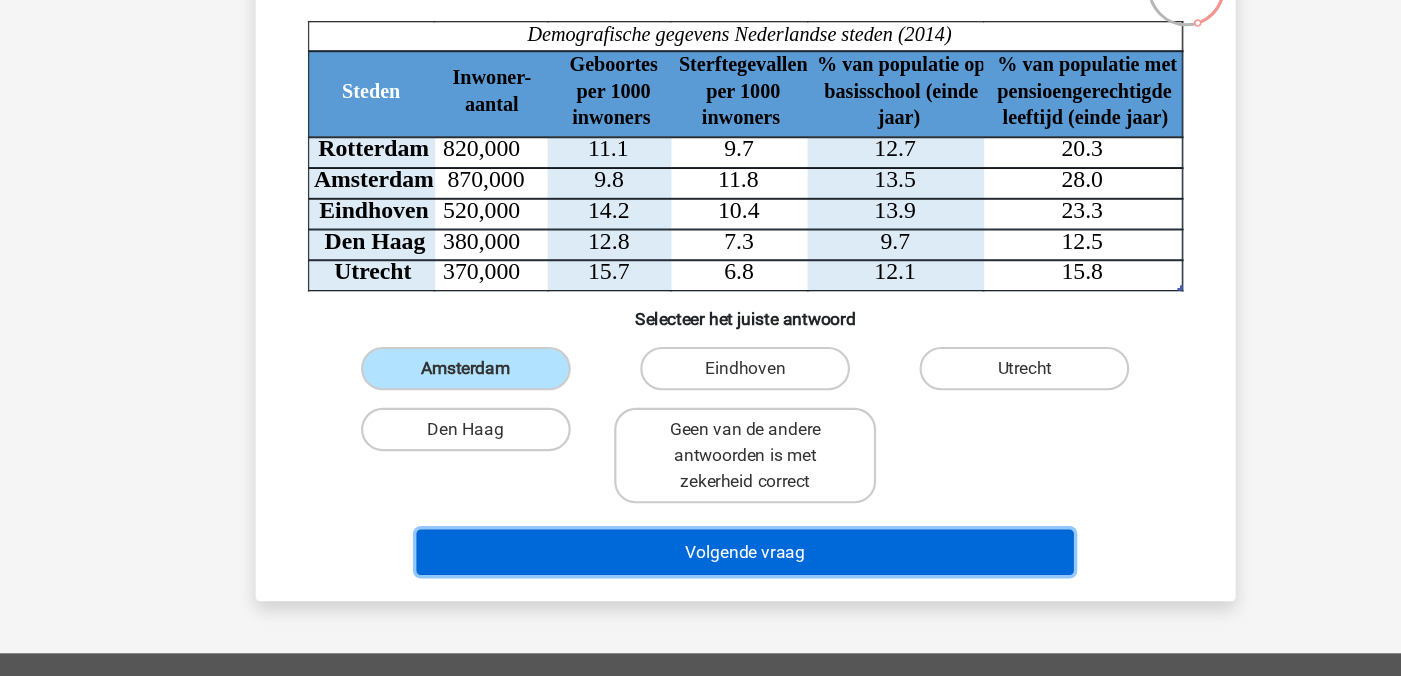 click on "Volgende vraag" at bounding box center [700, 561] 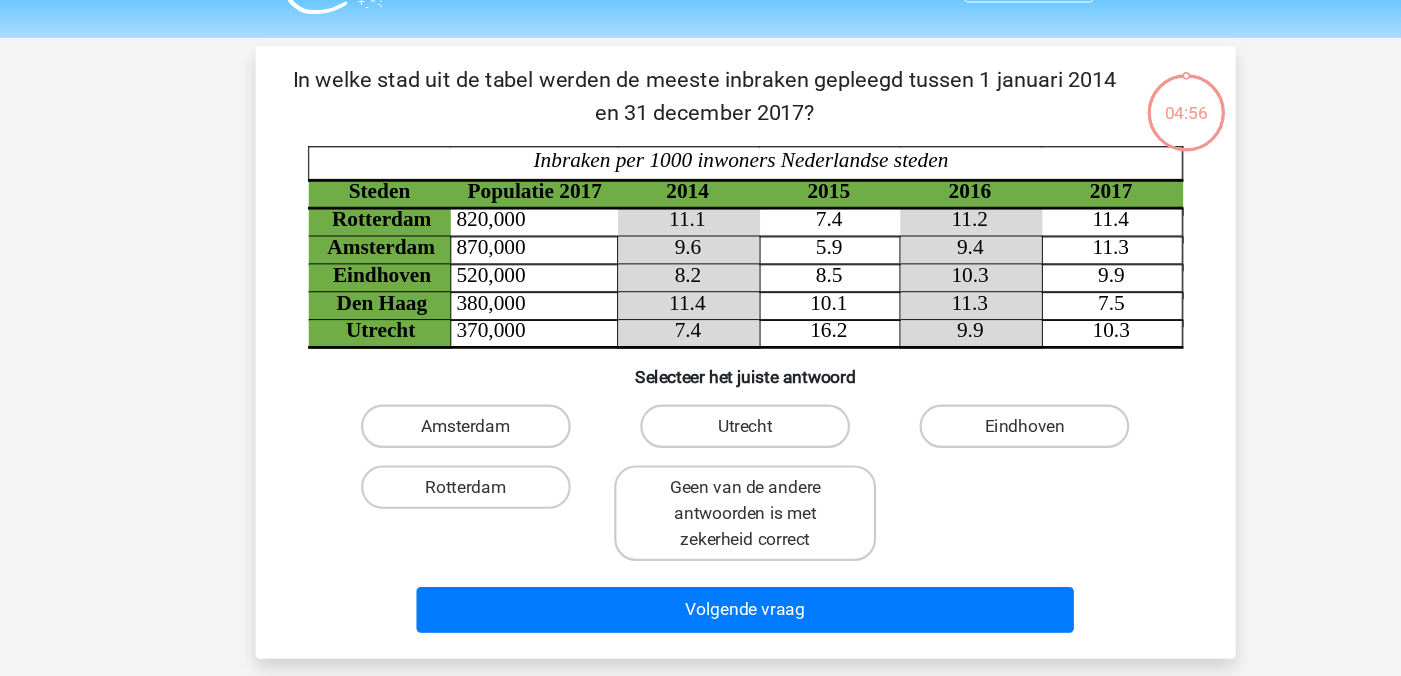 scroll, scrollTop: 38, scrollLeft: 0, axis: vertical 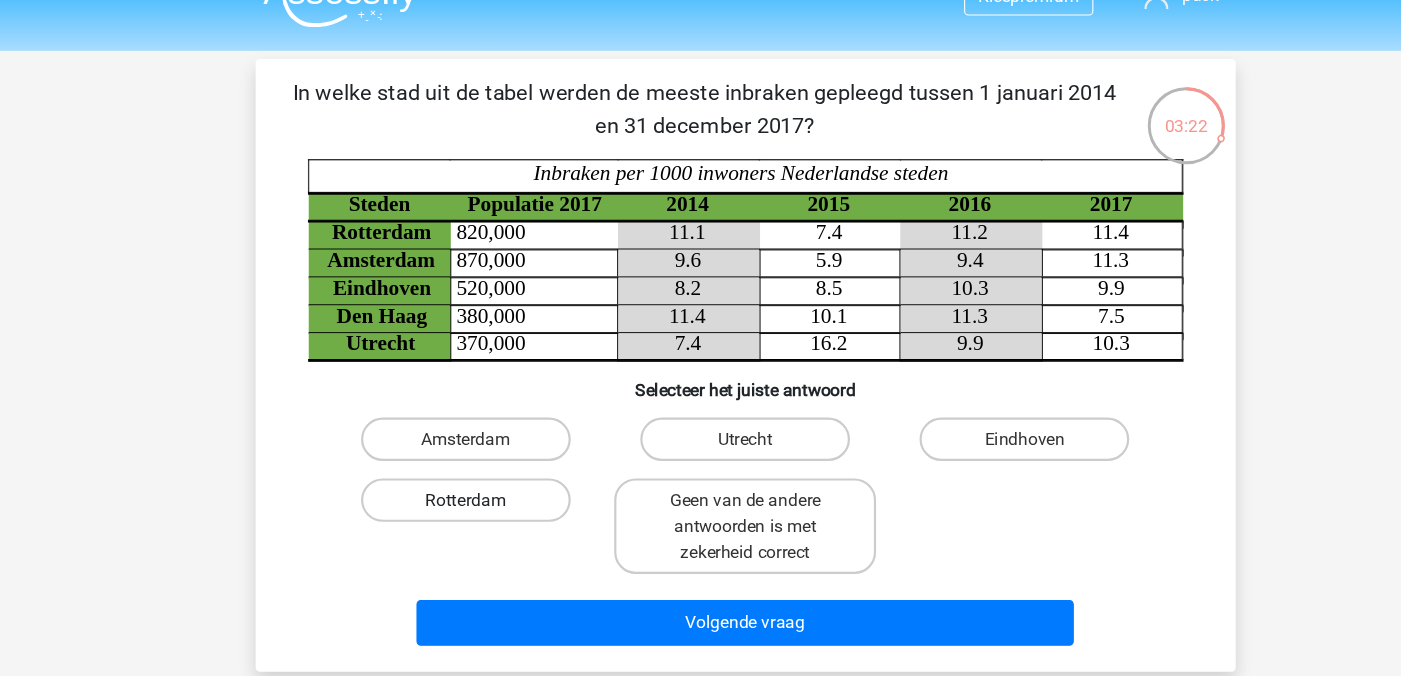 click on "Rotterdam" at bounding box center [443, 460] 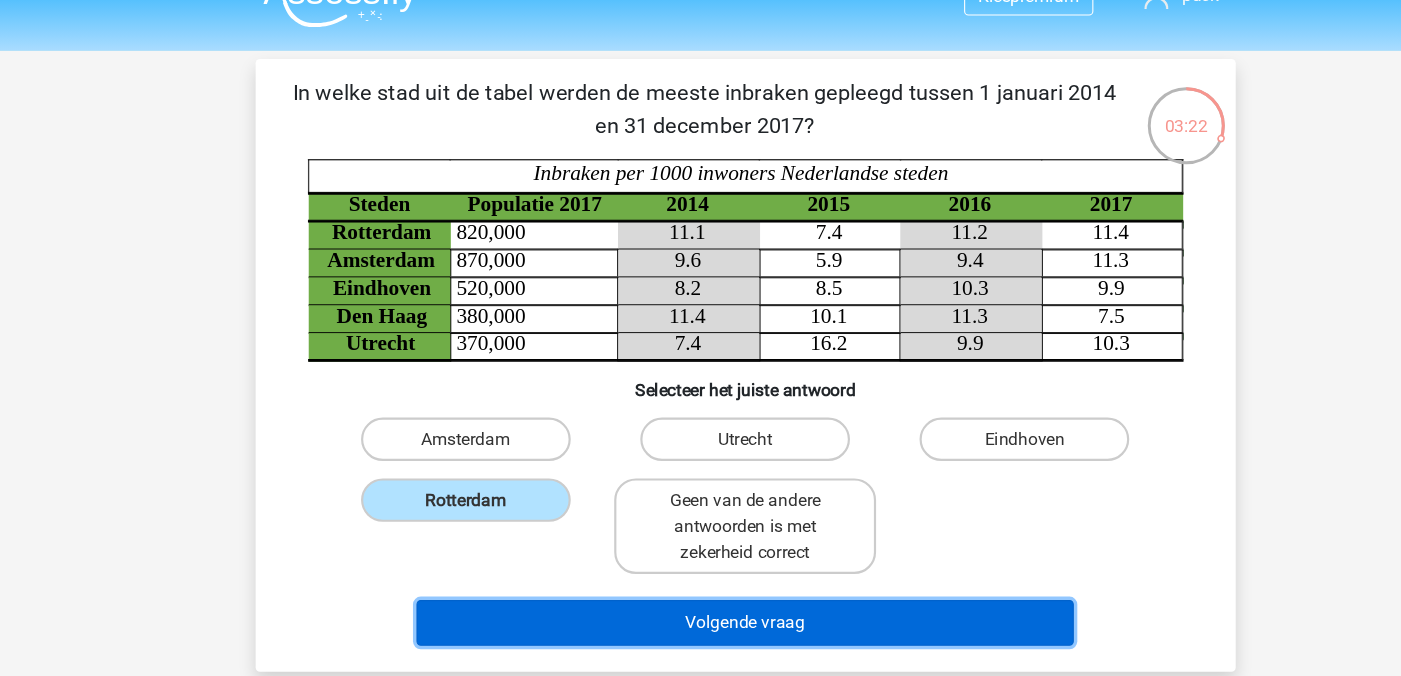click on "Volgende vraag" at bounding box center (700, 573) 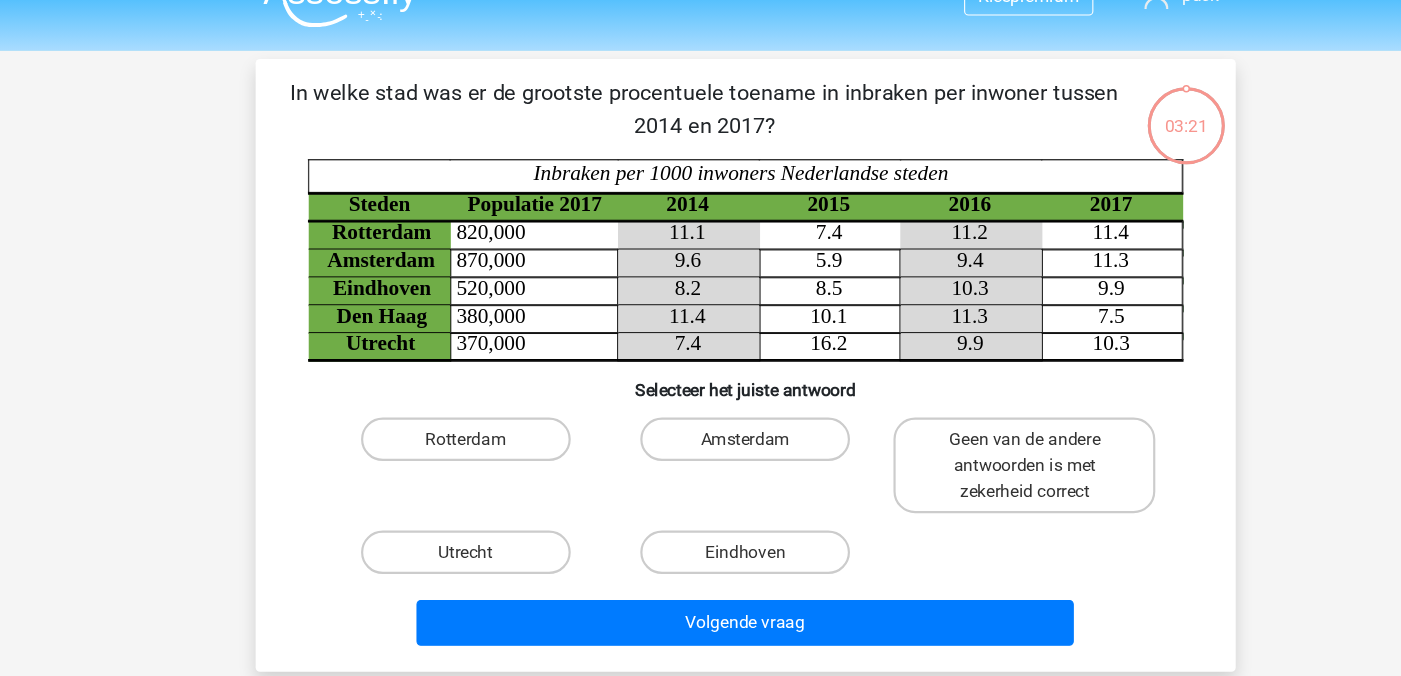 scroll, scrollTop: 39, scrollLeft: 0, axis: vertical 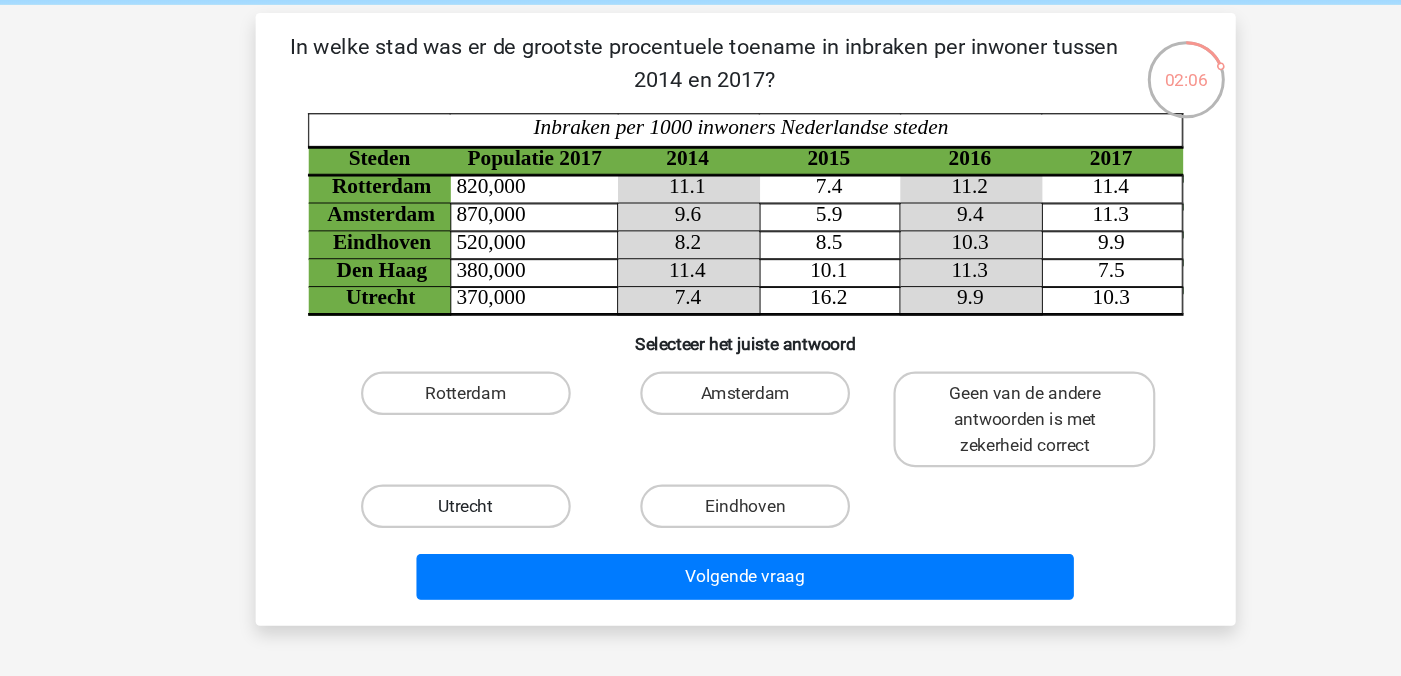 click on "Utrecht" at bounding box center (443, 507) 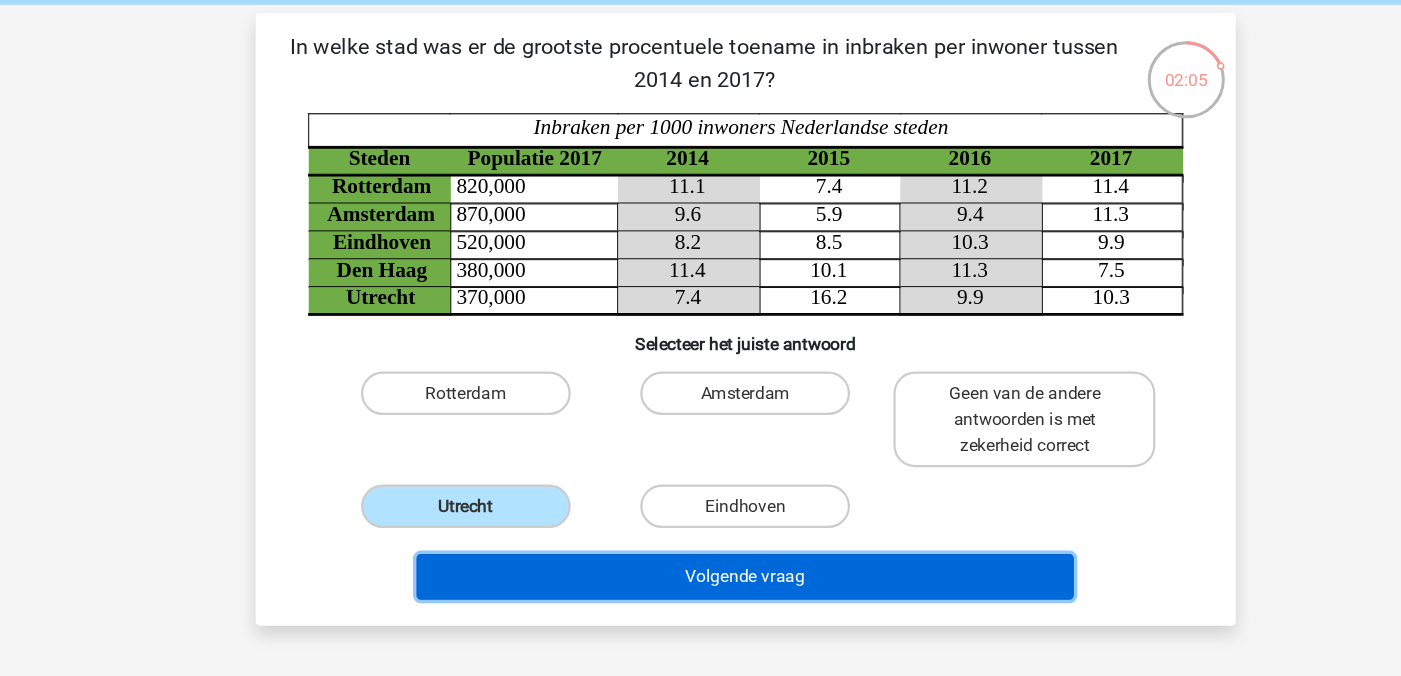 click on "Volgende vraag" at bounding box center (700, 572) 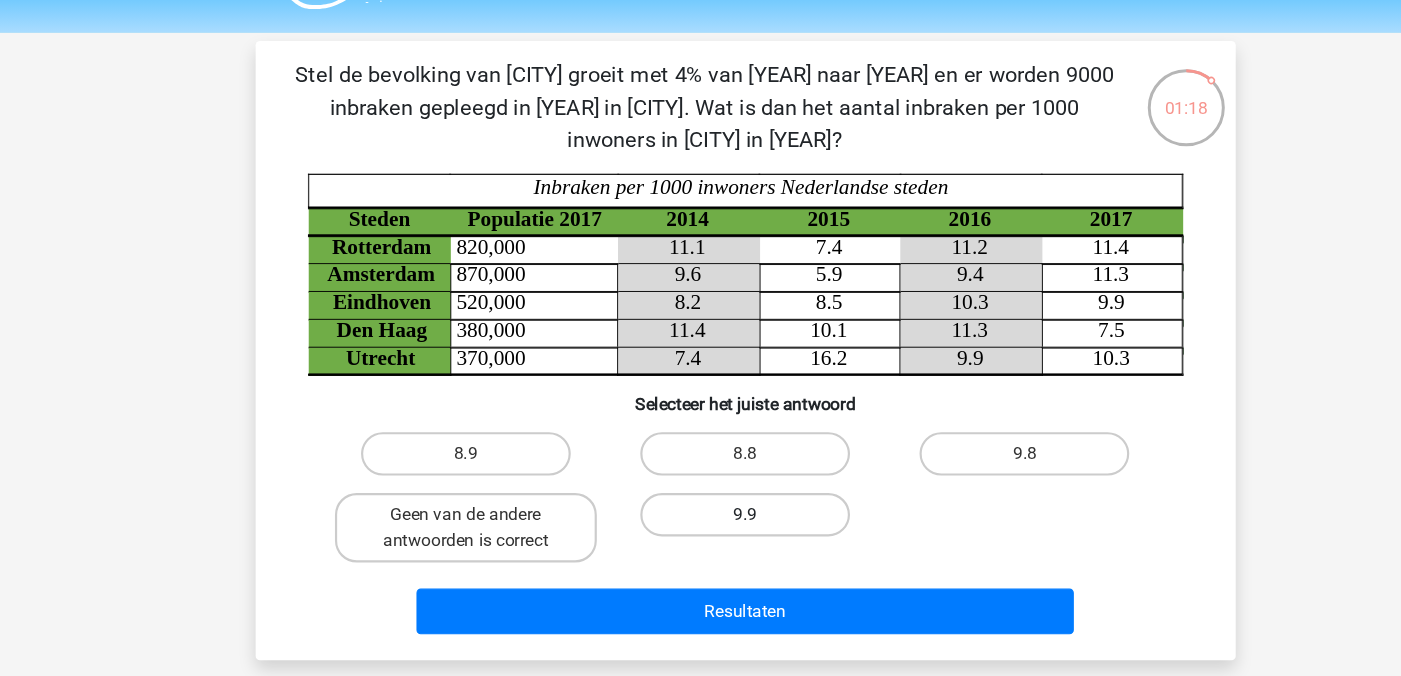 click on "9.9" at bounding box center [700, 489] 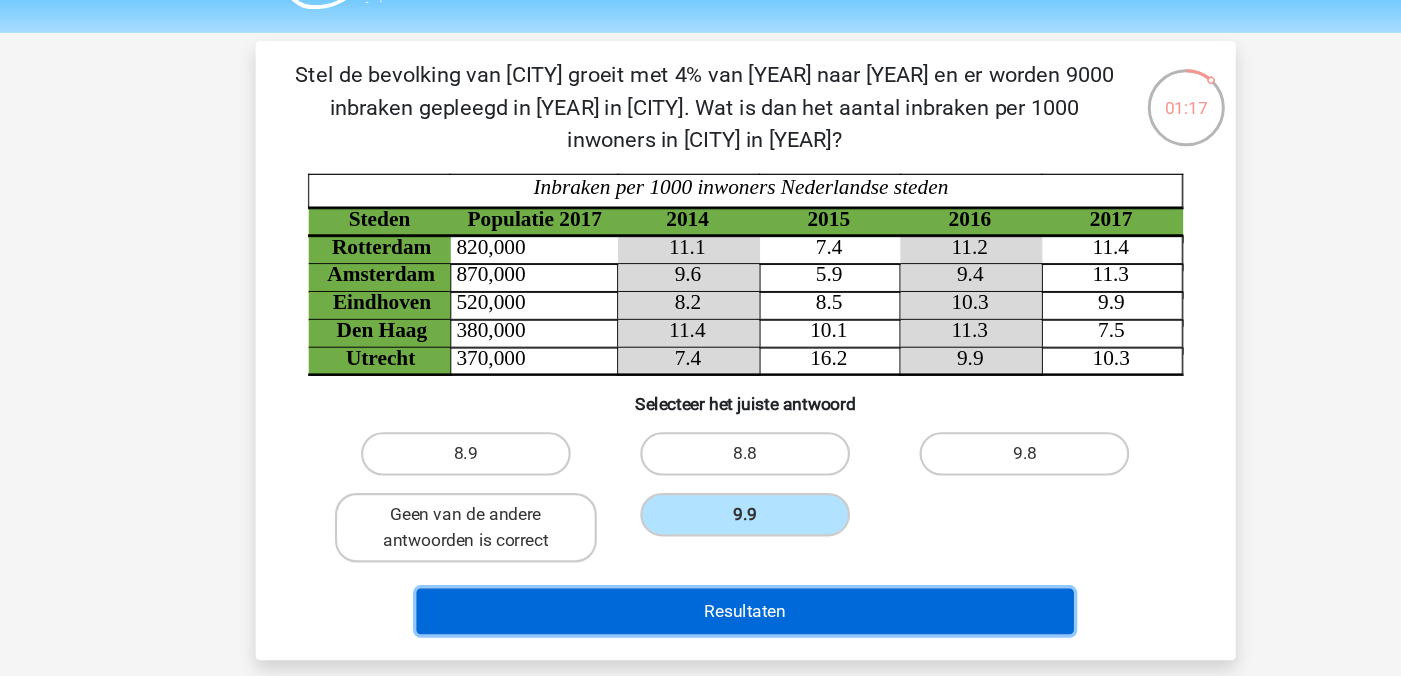 click on "Resultaten" at bounding box center (700, 578) 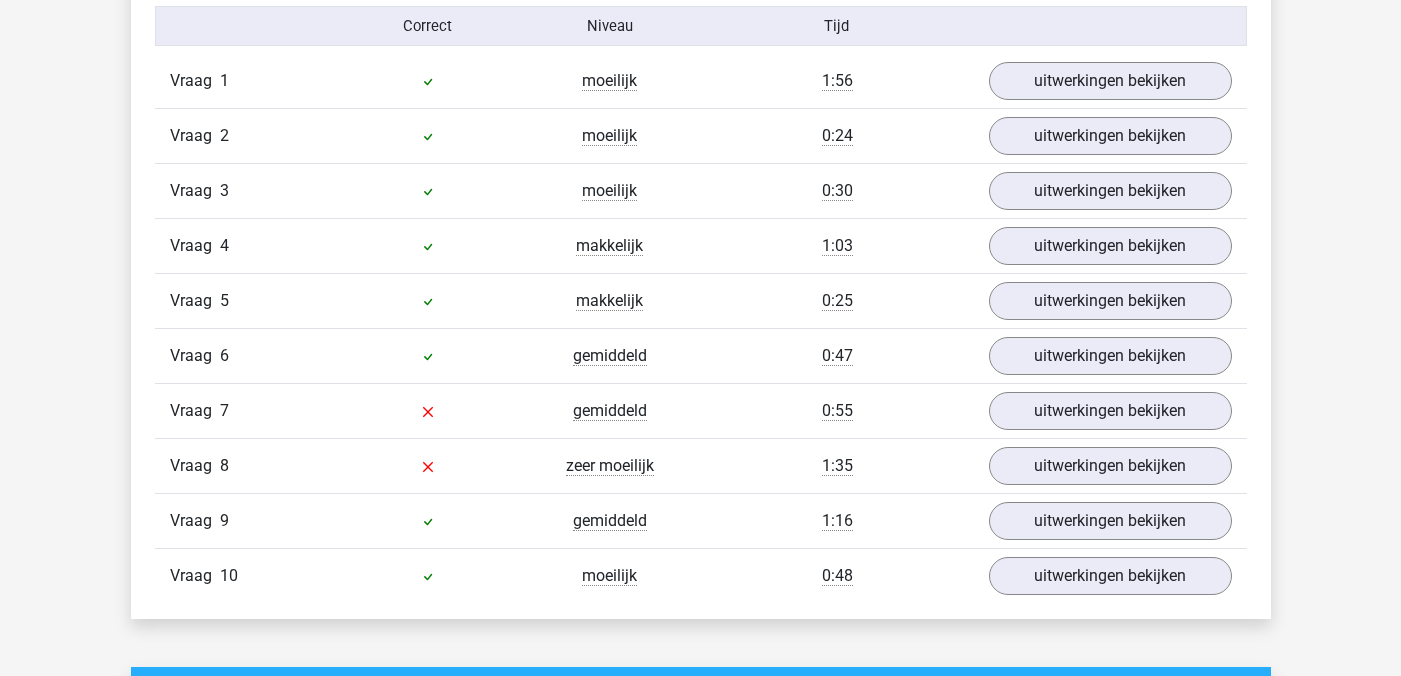 scroll, scrollTop: 1672, scrollLeft: 0, axis: vertical 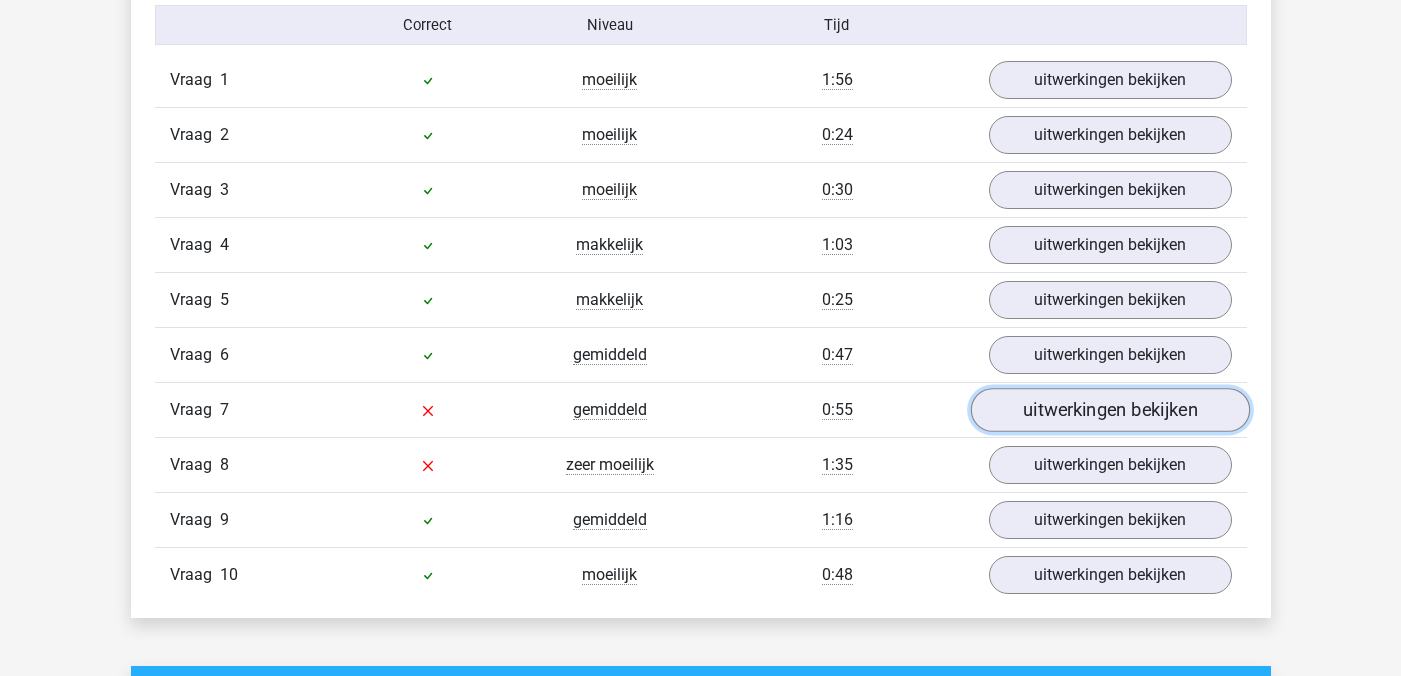 click on "uitwerkingen bekijken" at bounding box center [1109, 410] 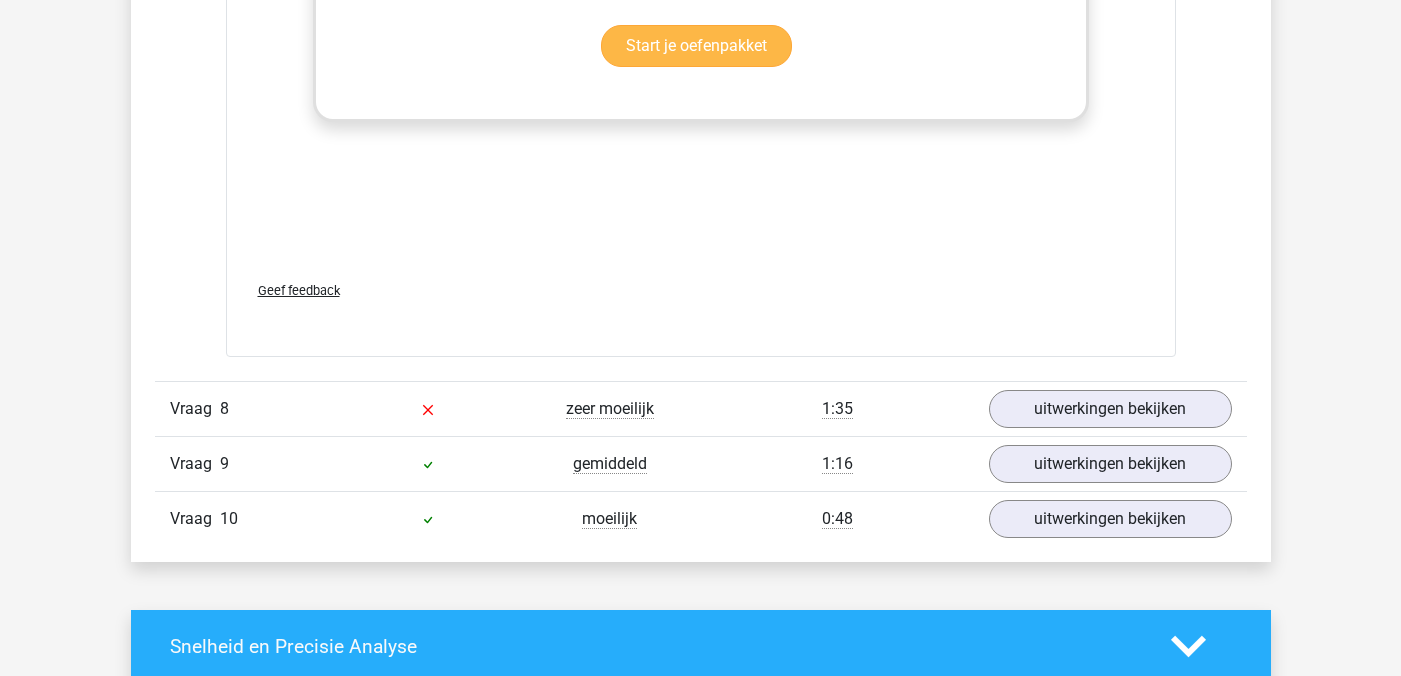 scroll, scrollTop: 3012, scrollLeft: 0, axis: vertical 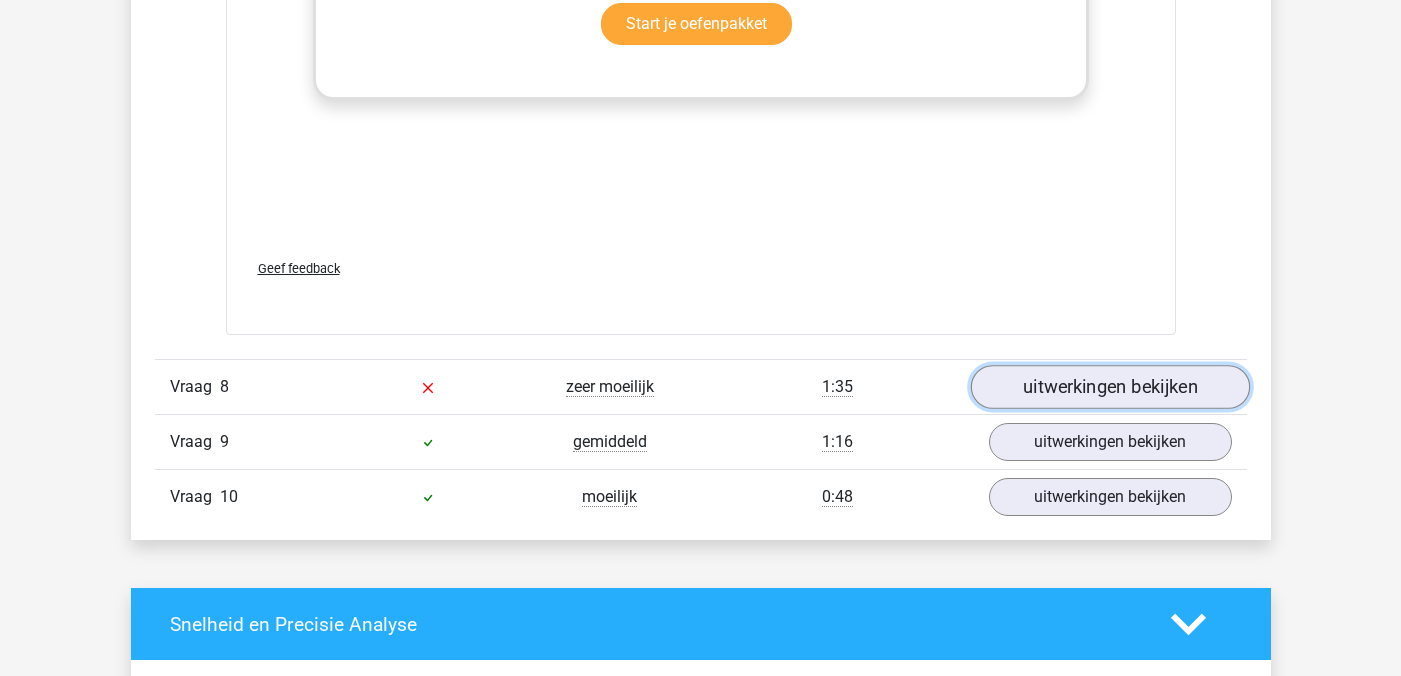 click on "uitwerkingen bekijken" at bounding box center (1109, 387) 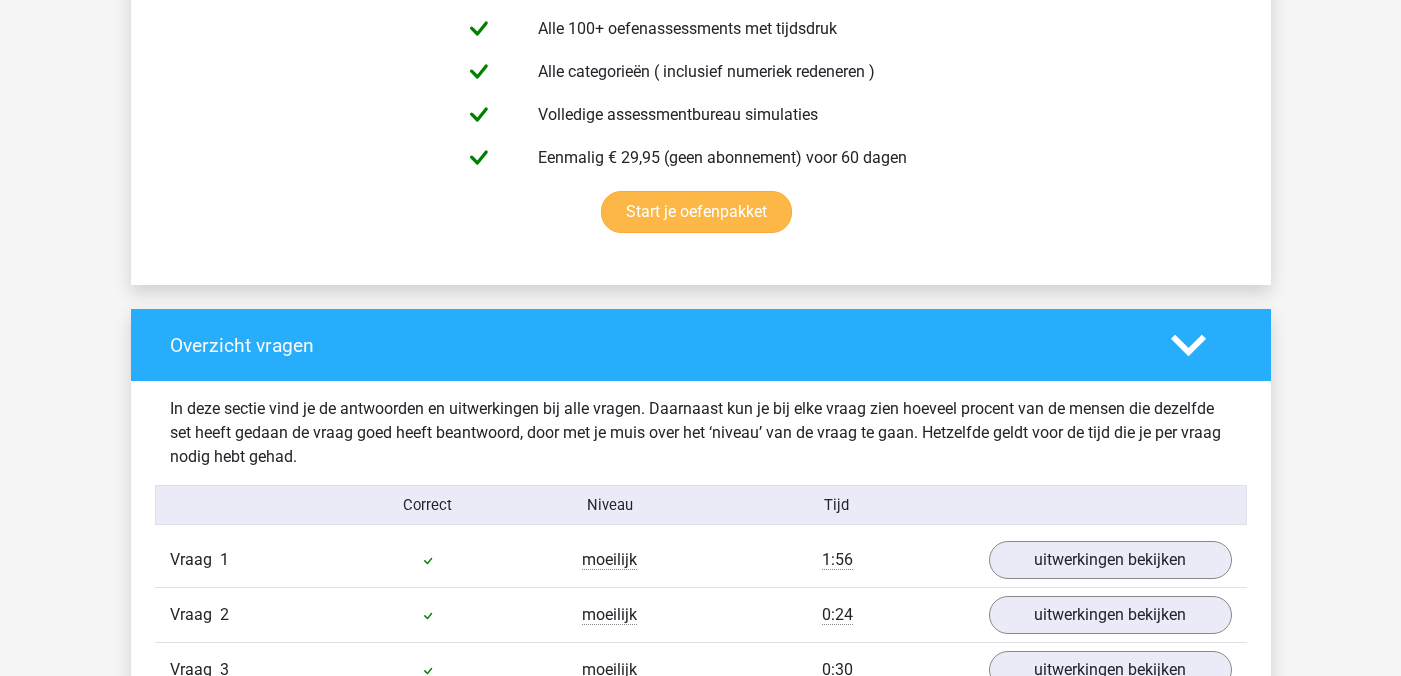 scroll, scrollTop: 992, scrollLeft: 0, axis: vertical 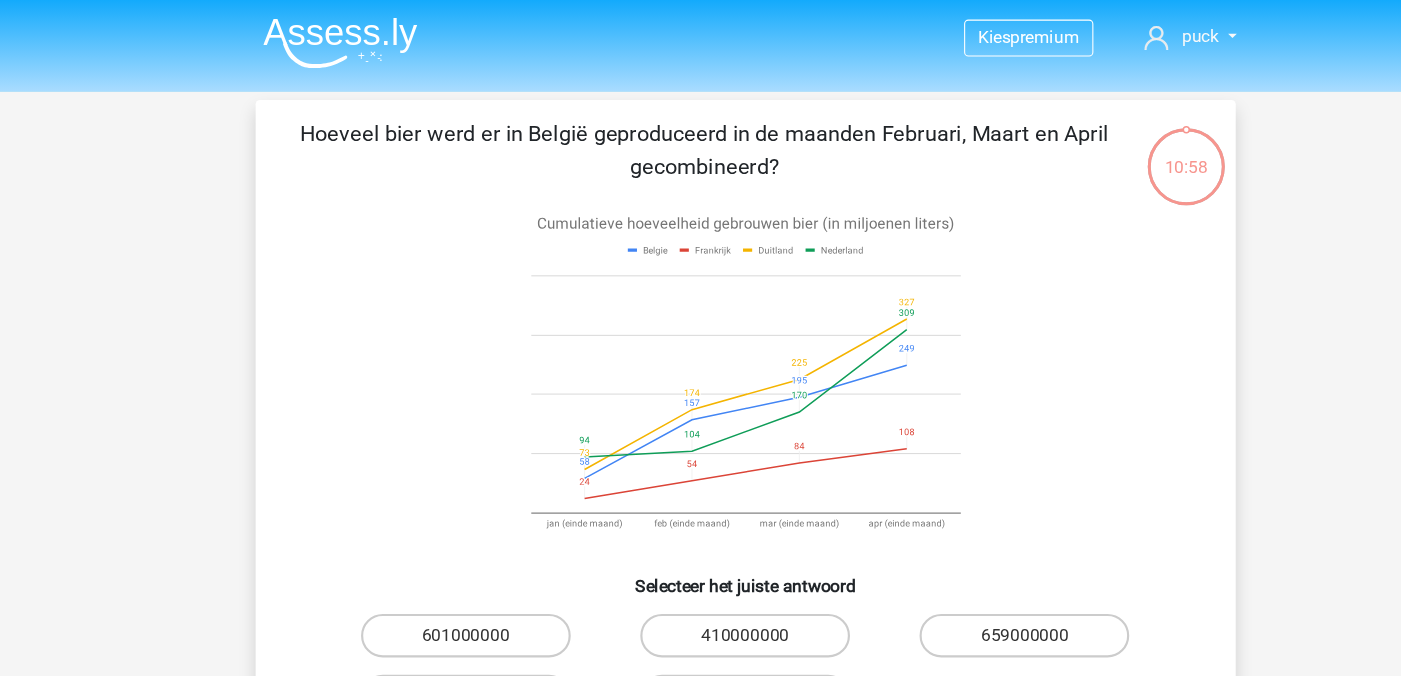click at bounding box center [328, 39] 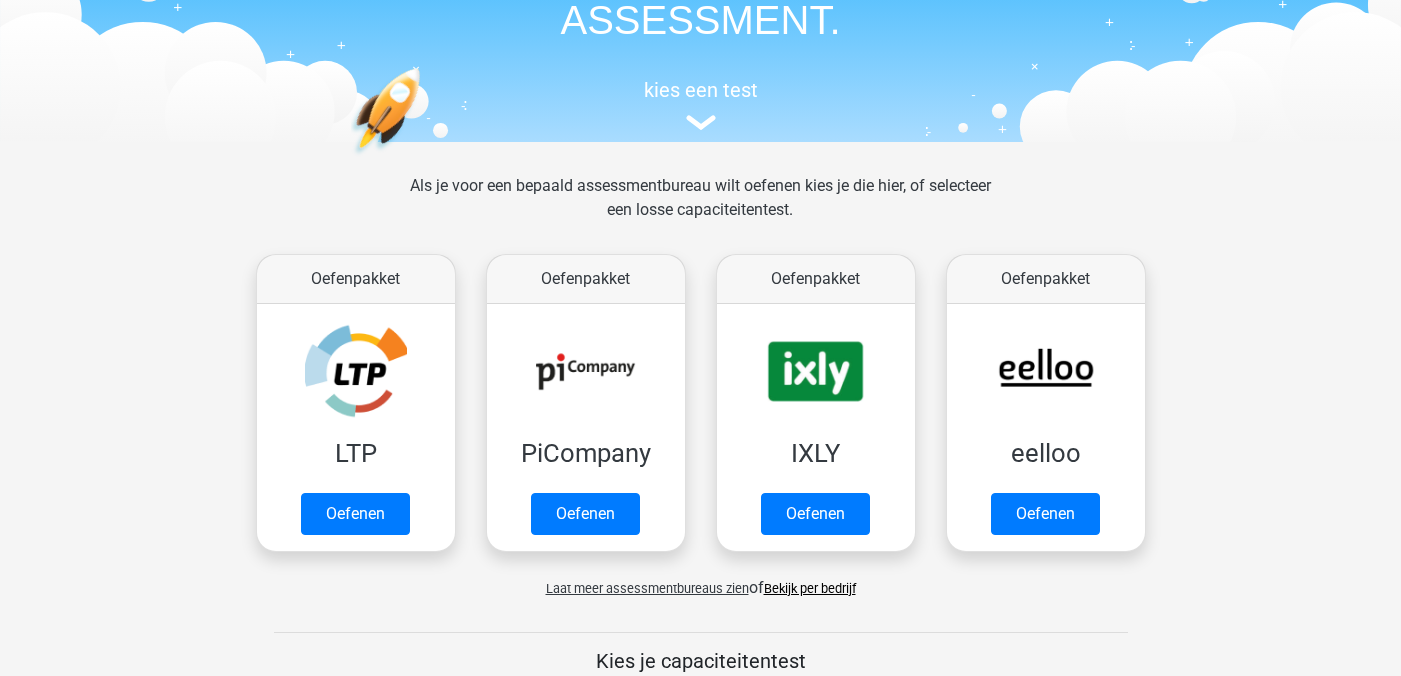 scroll, scrollTop: 145, scrollLeft: 0, axis: vertical 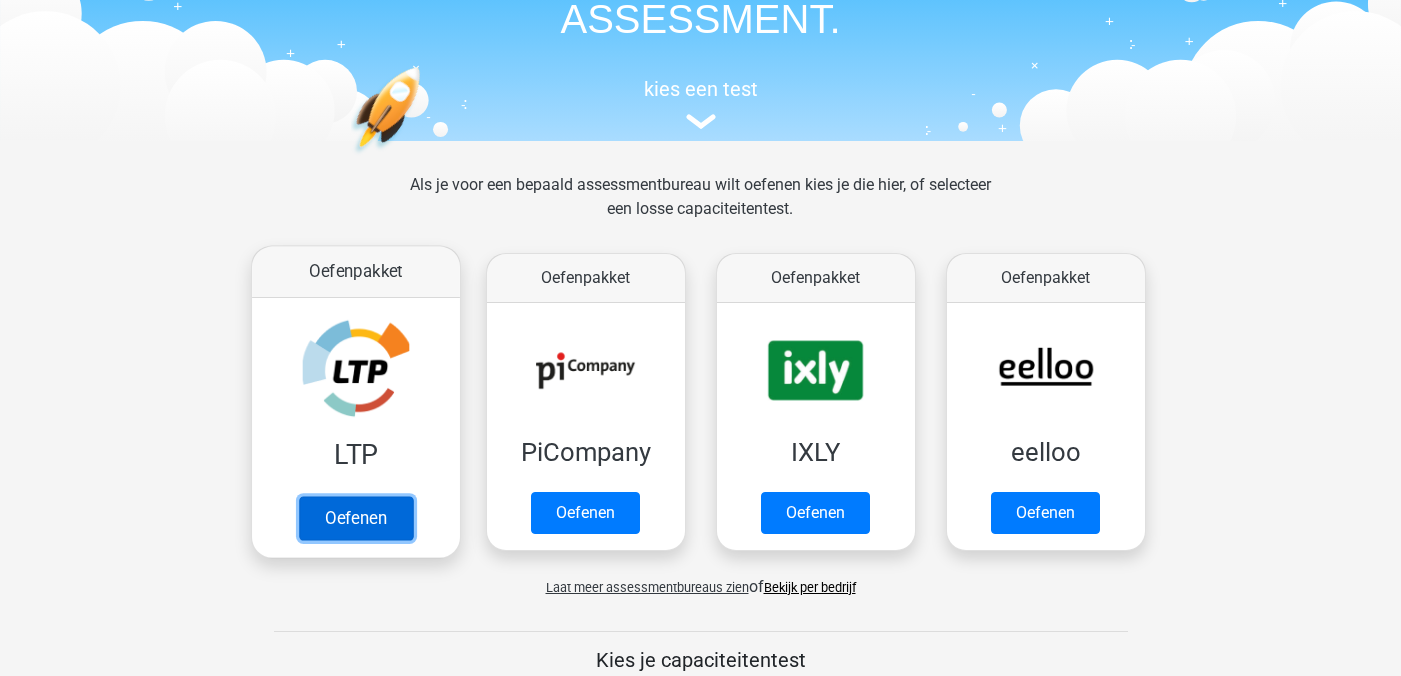 click on "Oefenen" at bounding box center [355, 518] 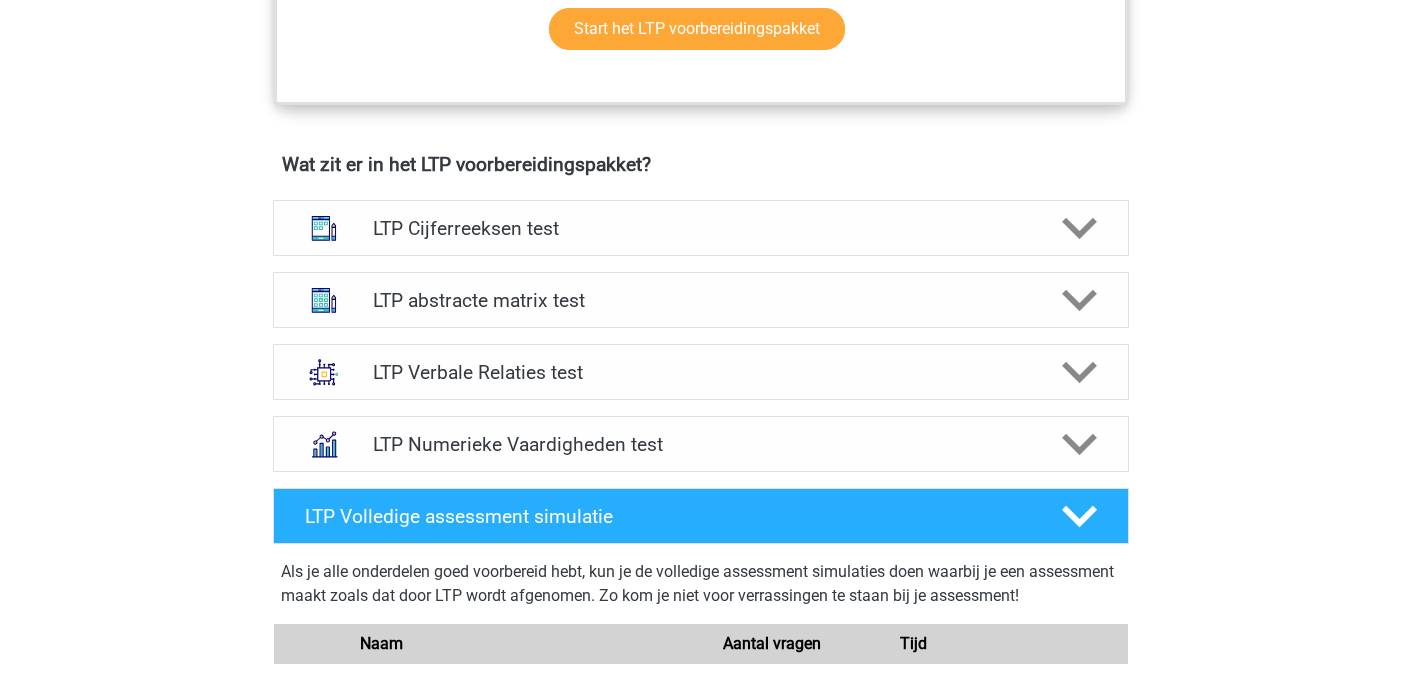 scroll, scrollTop: 1166, scrollLeft: 0, axis: vertical 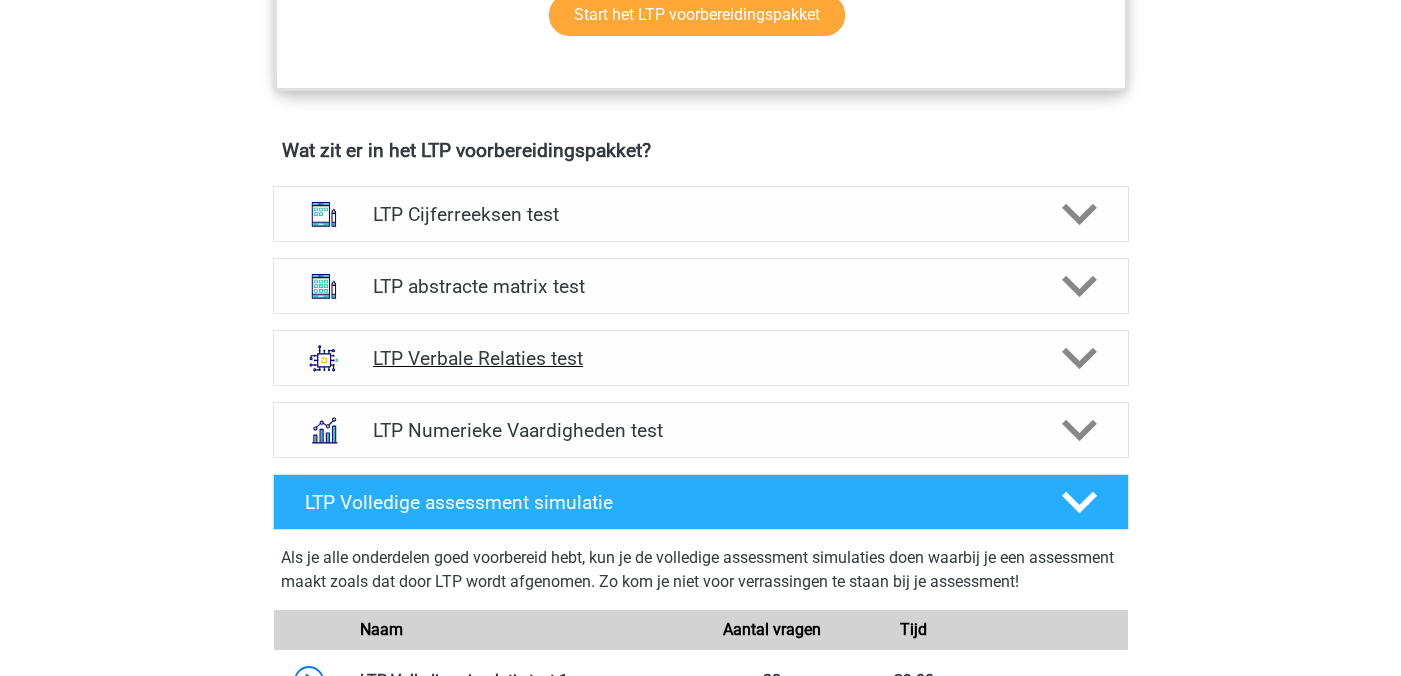 click 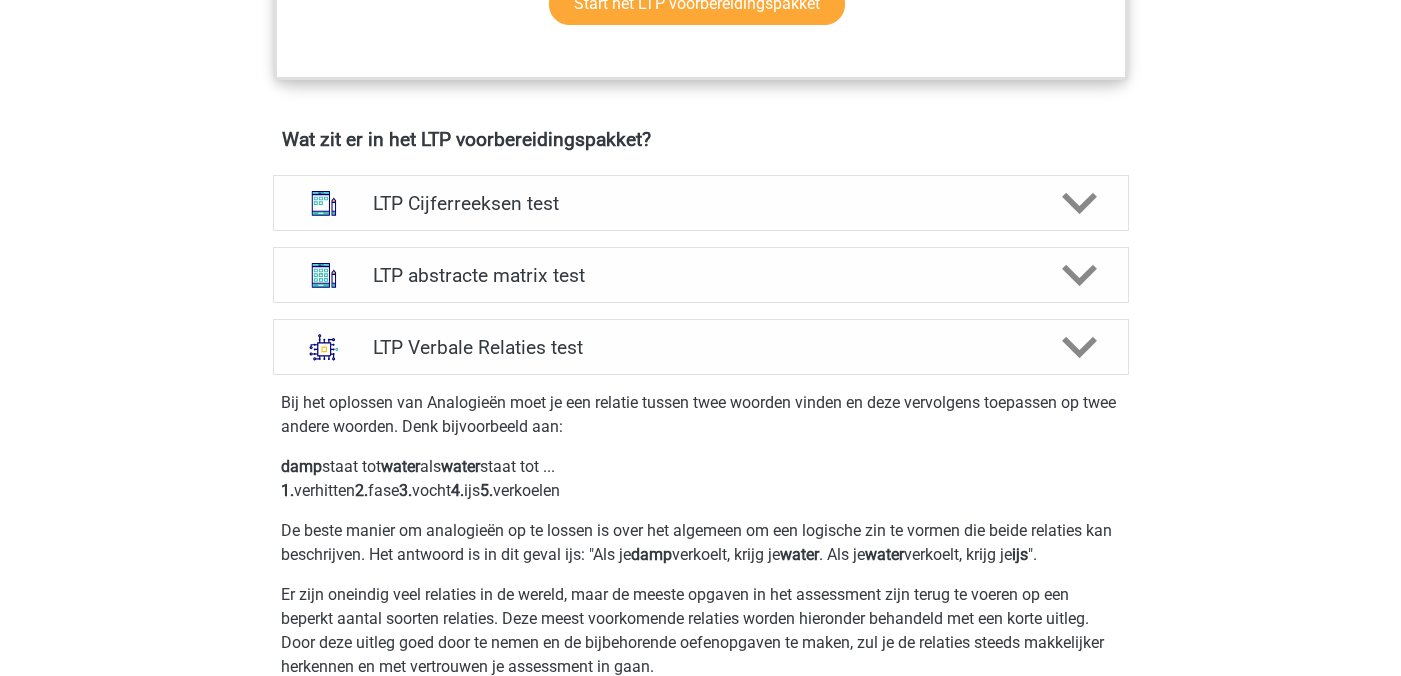 scroll, scrollTop: 1167, scrollLeft: 0, axis: vertical 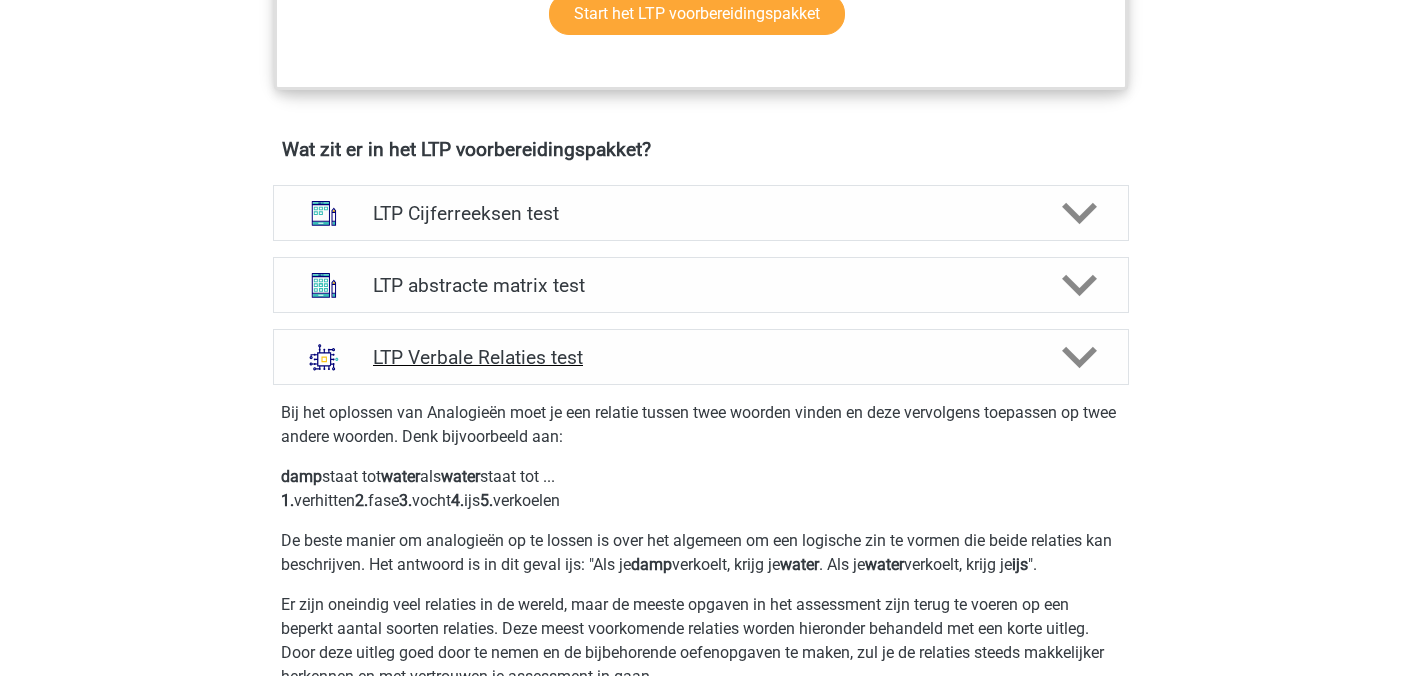 click 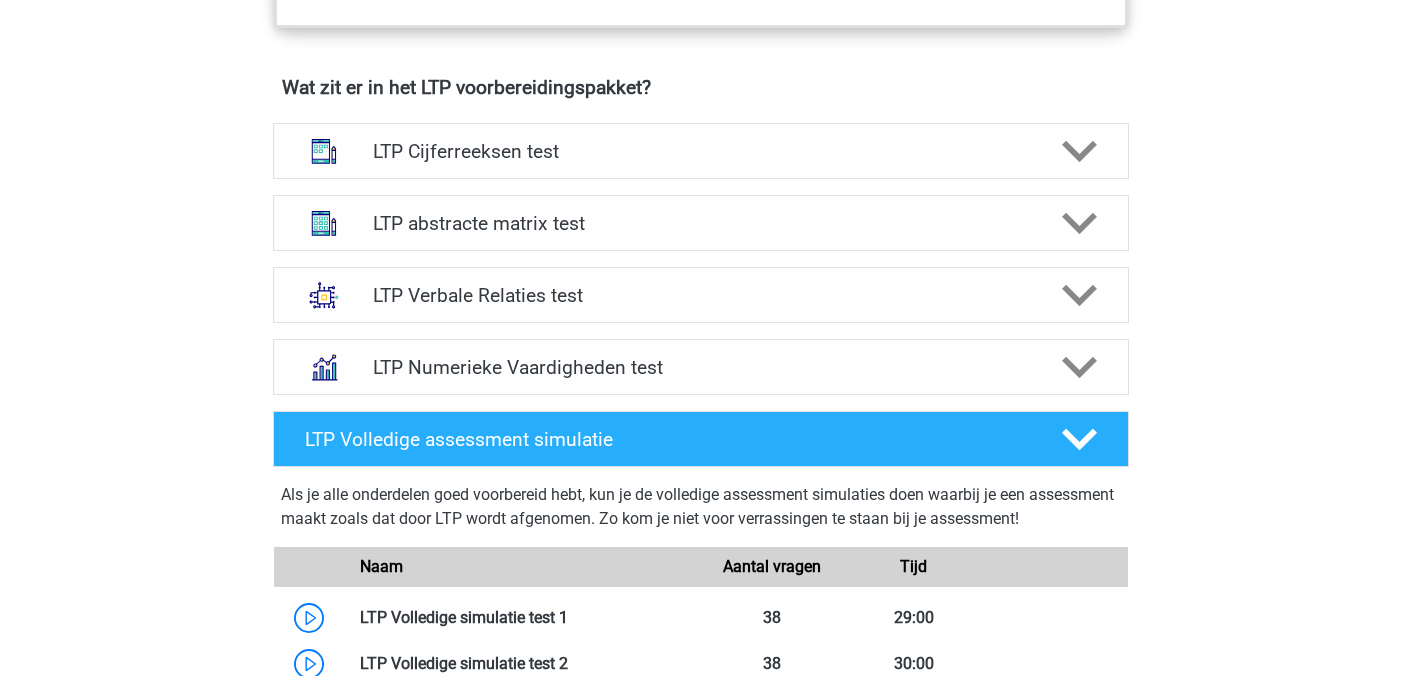 scroll, scrollTop: 1264, scrollLeft: 0, axis: vertical 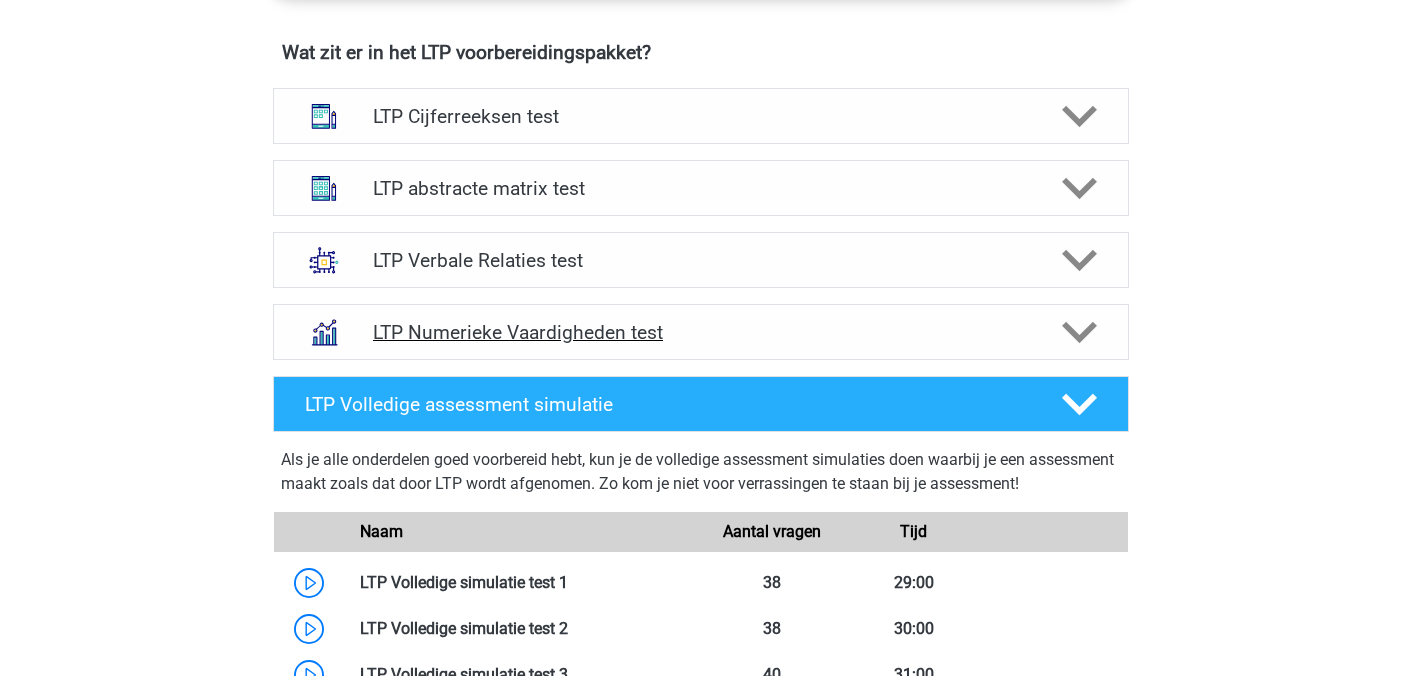 click 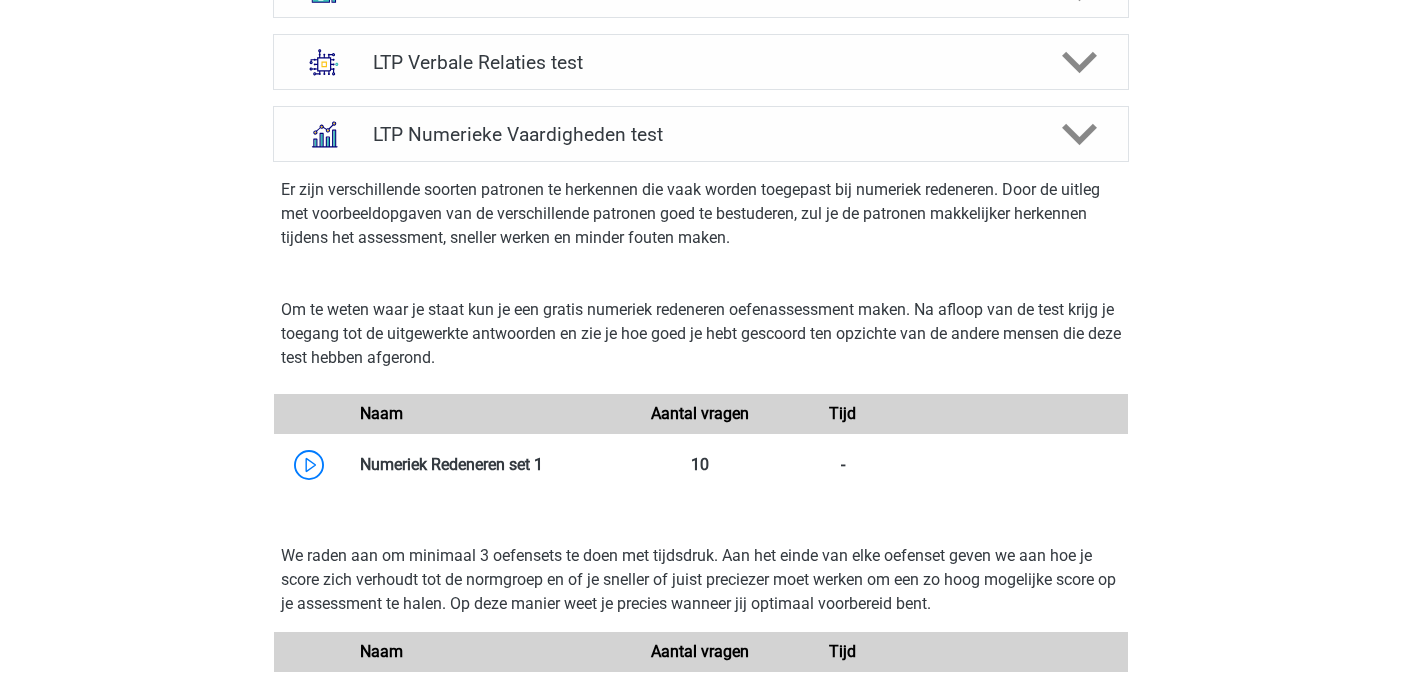 scroll, scrollTop: 1460, scrollLeft: 0, axis: vertical 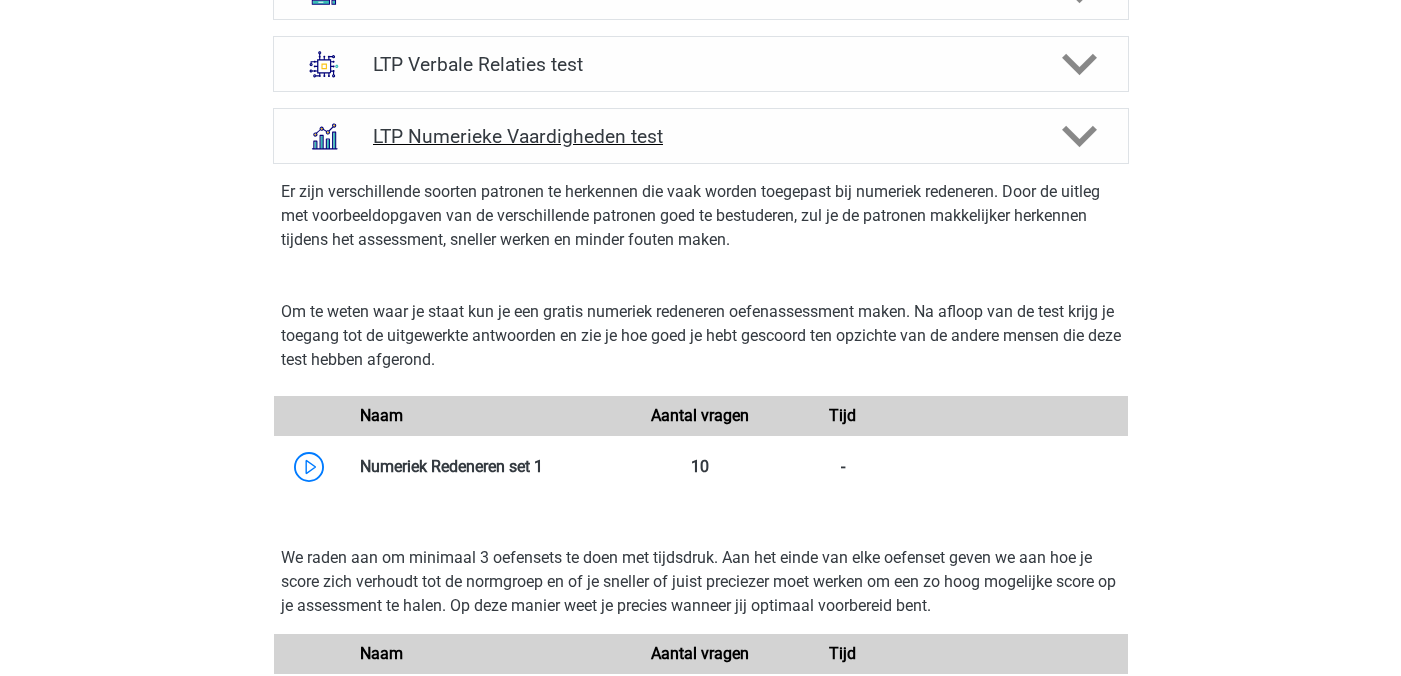 click 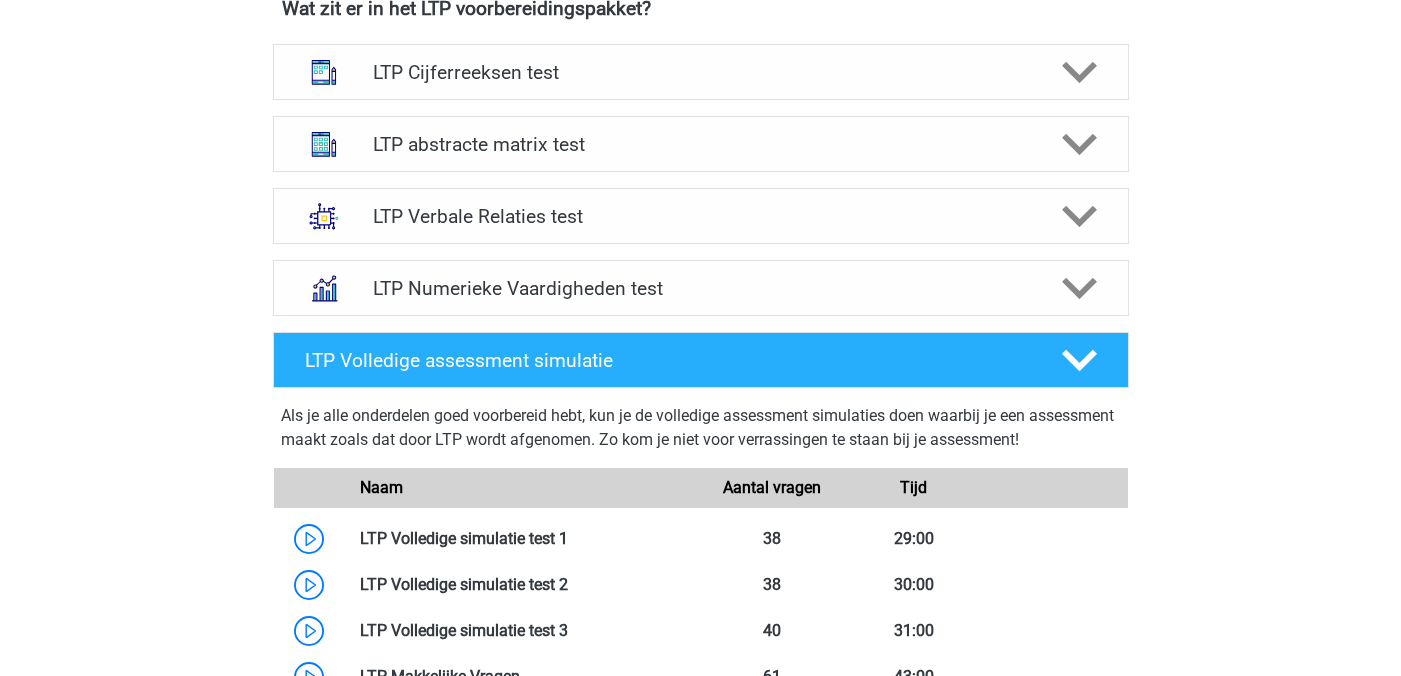 scroll, scrollTop: 1288, scrollLeft: 0, axis: vertical 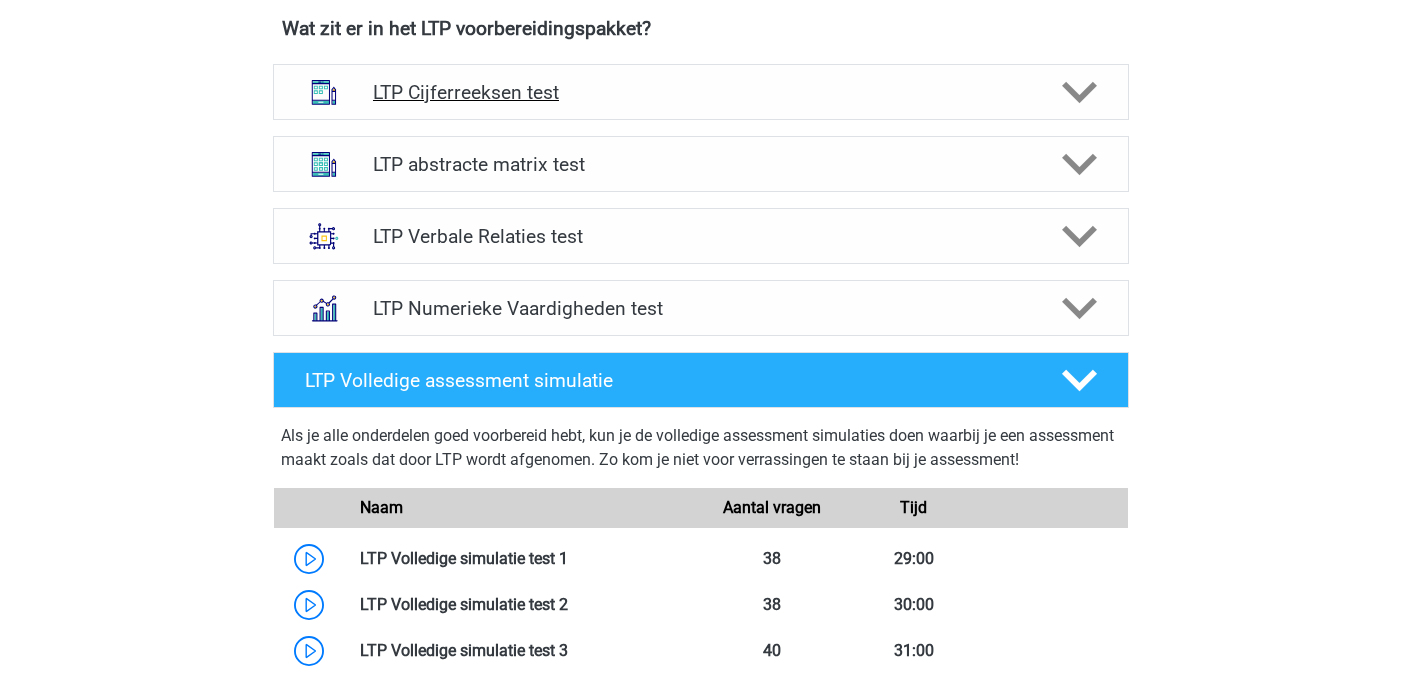 click 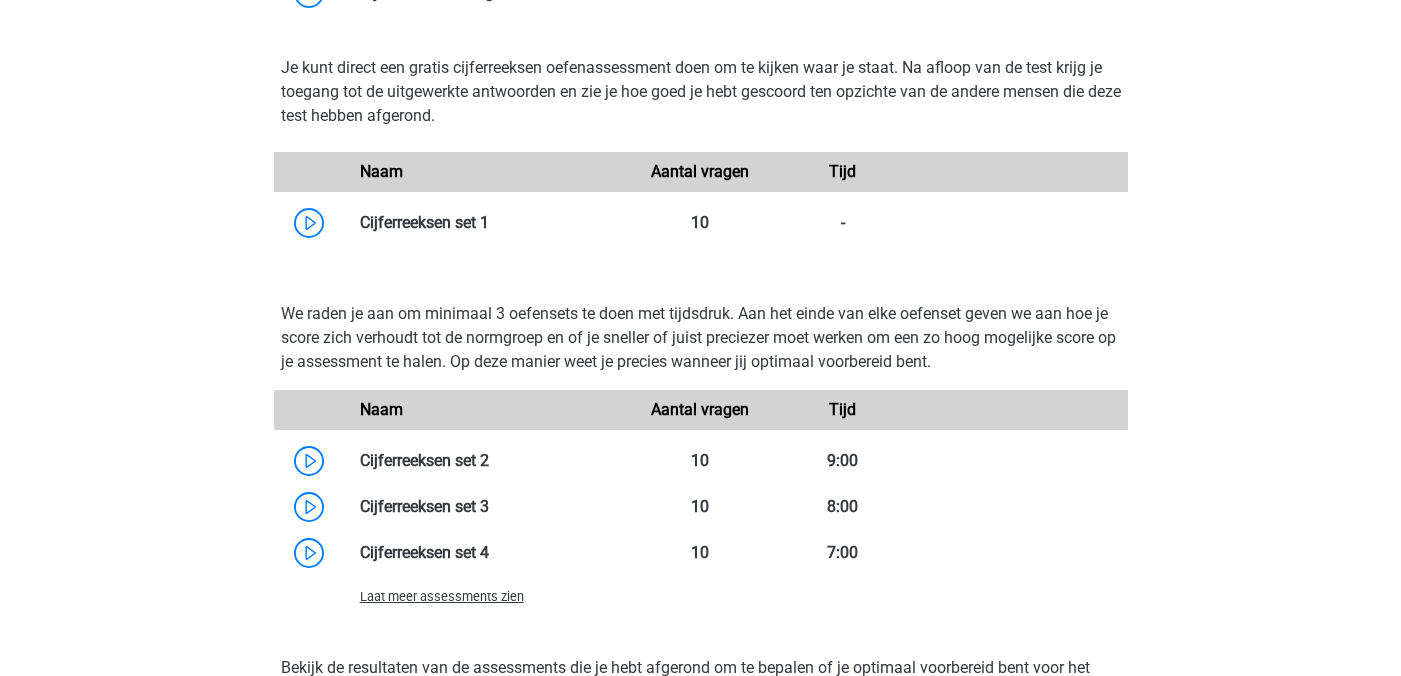 scroll, scrollTop: 1795, scrollLeft: 0, axis: vertical 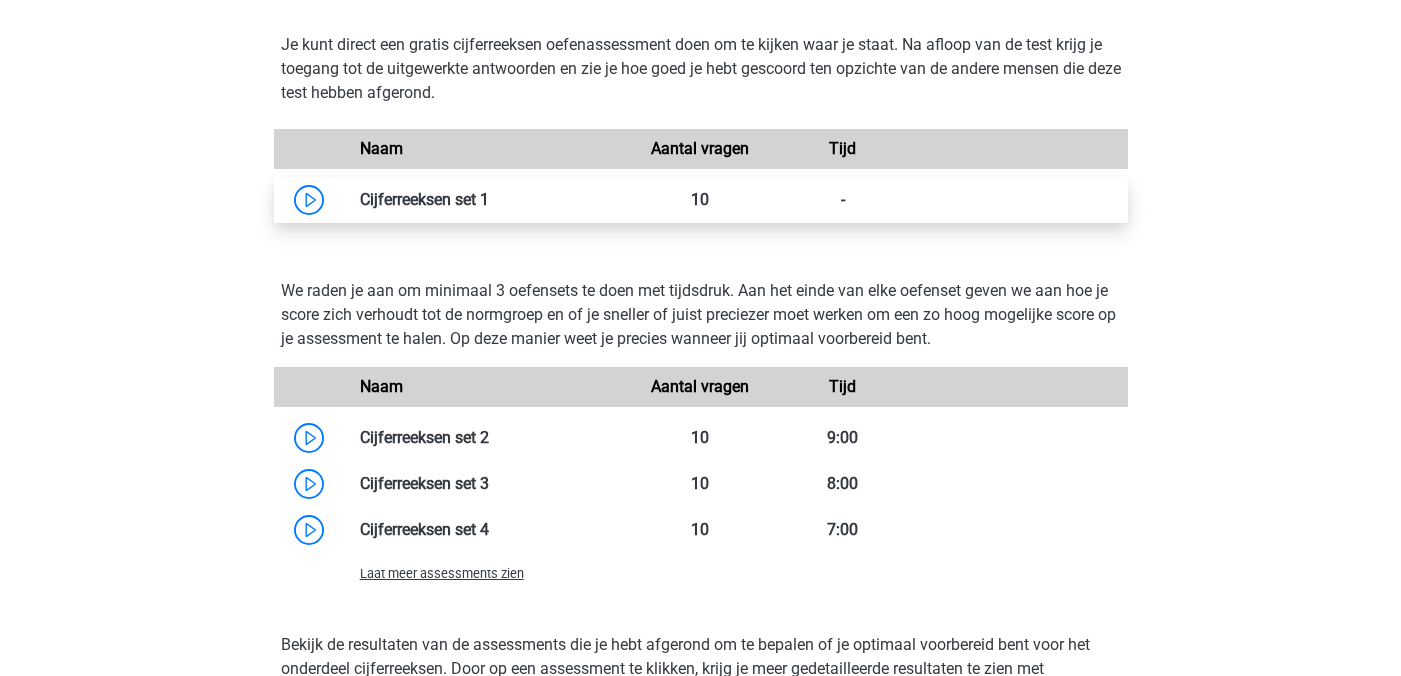 click at bounding box center (489, 199) 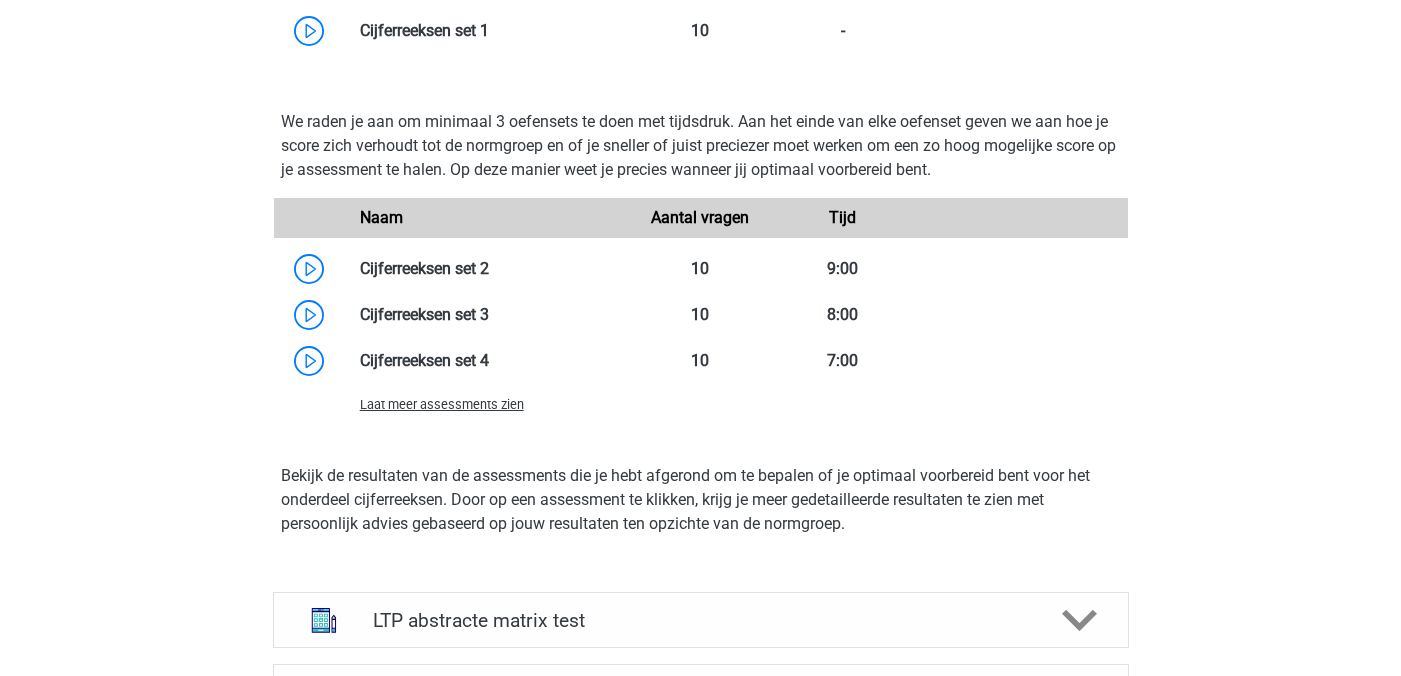 scroll, scrollTop: 1966, scrollLeft: 0, axis: vertical 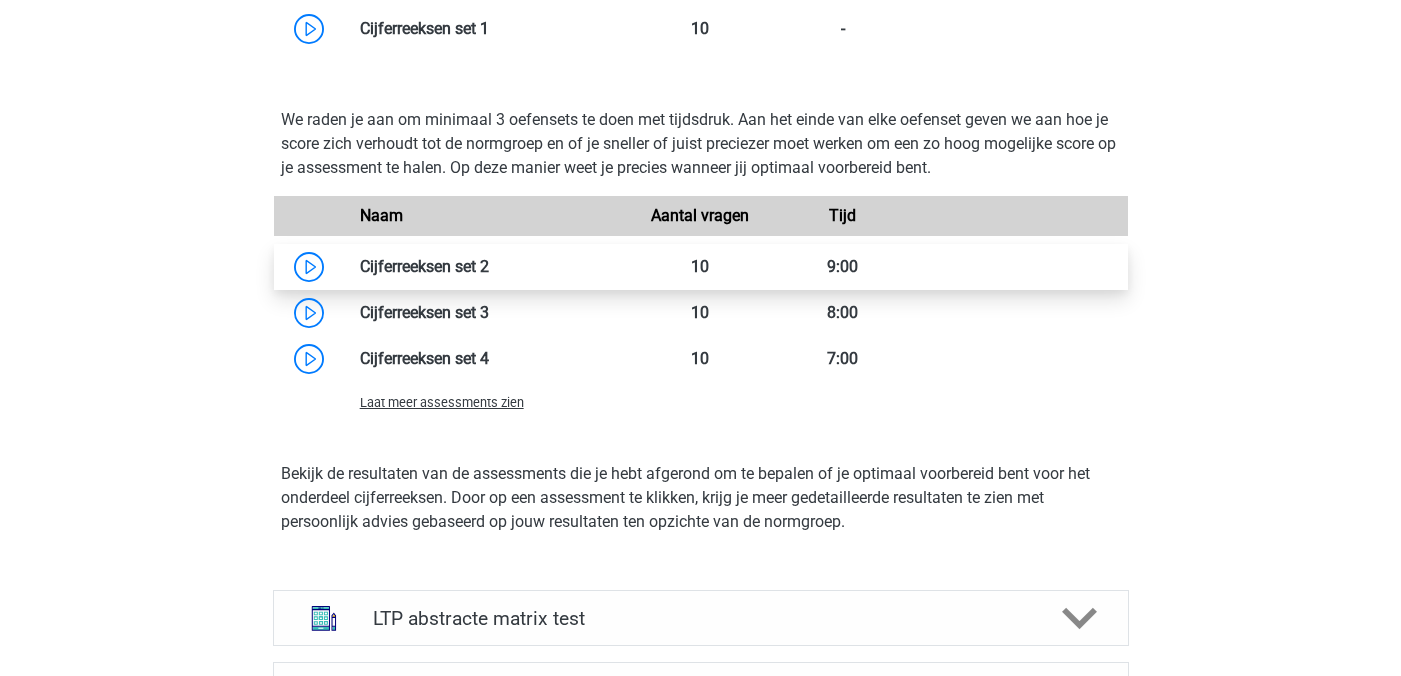 click at bounding box center [489, 266] 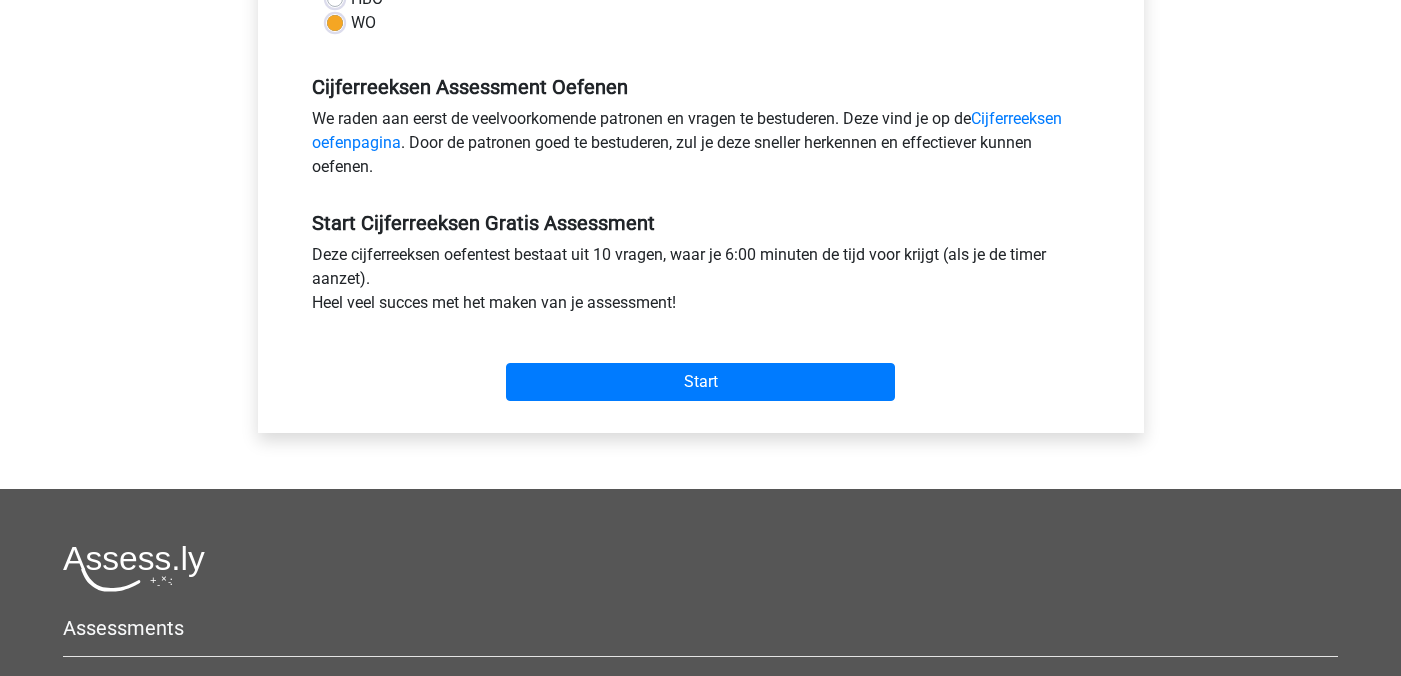 scroll, scrollTop: 571, scrollLeft: 0, axis: vertical 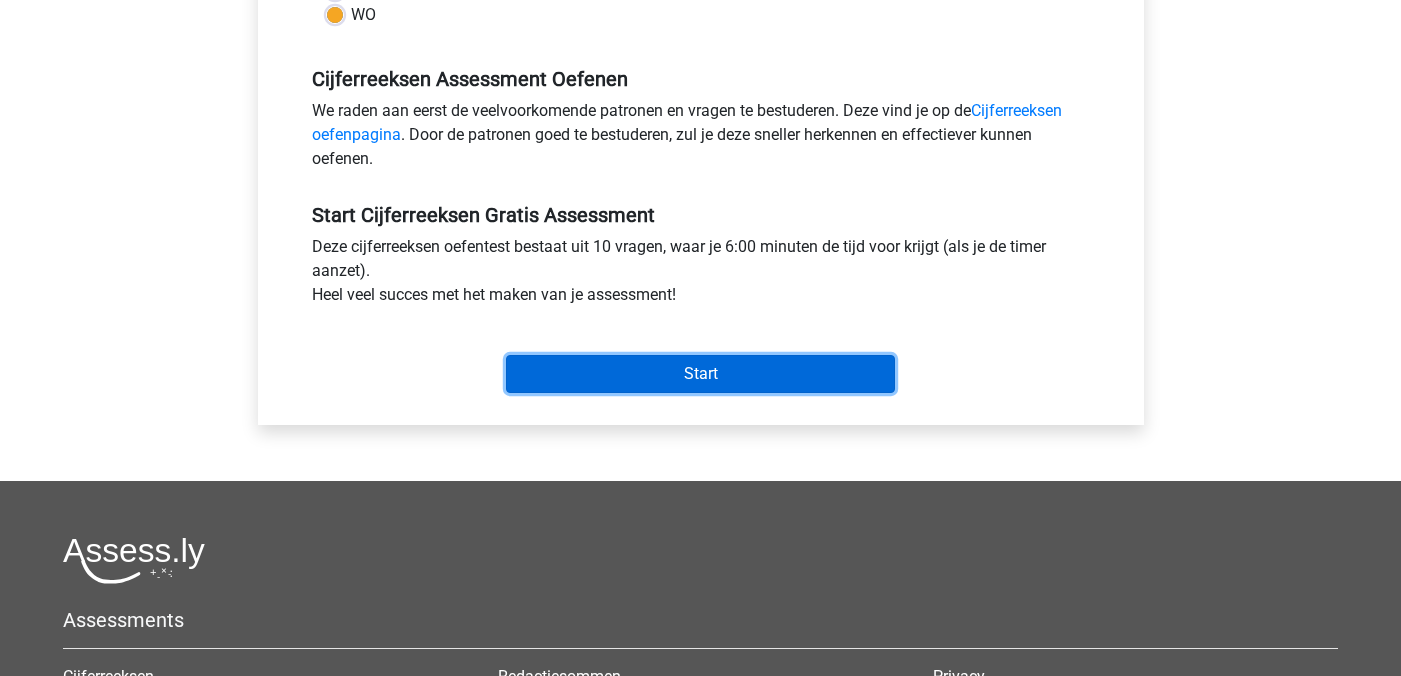 click on "Start" at bounding box center [700, 374] 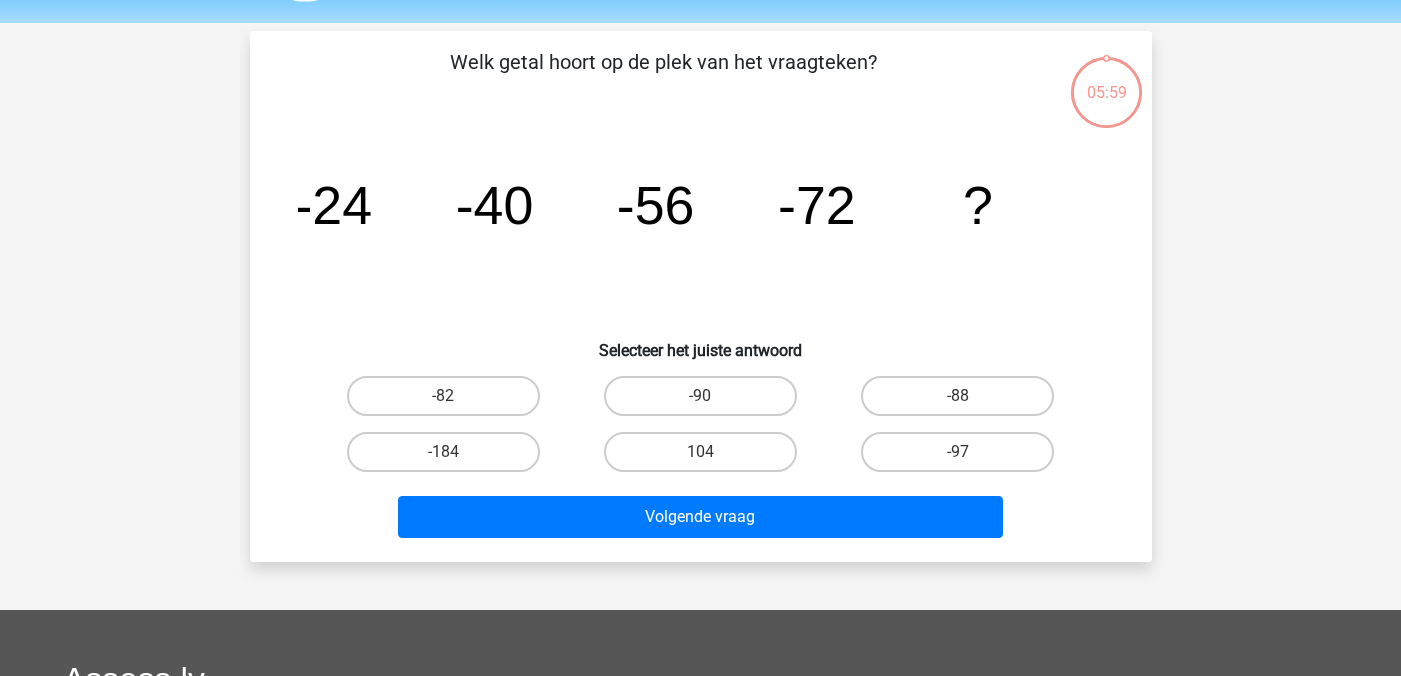scroll, scrollTop: 108, scrollLeft: 0, axis: vertical 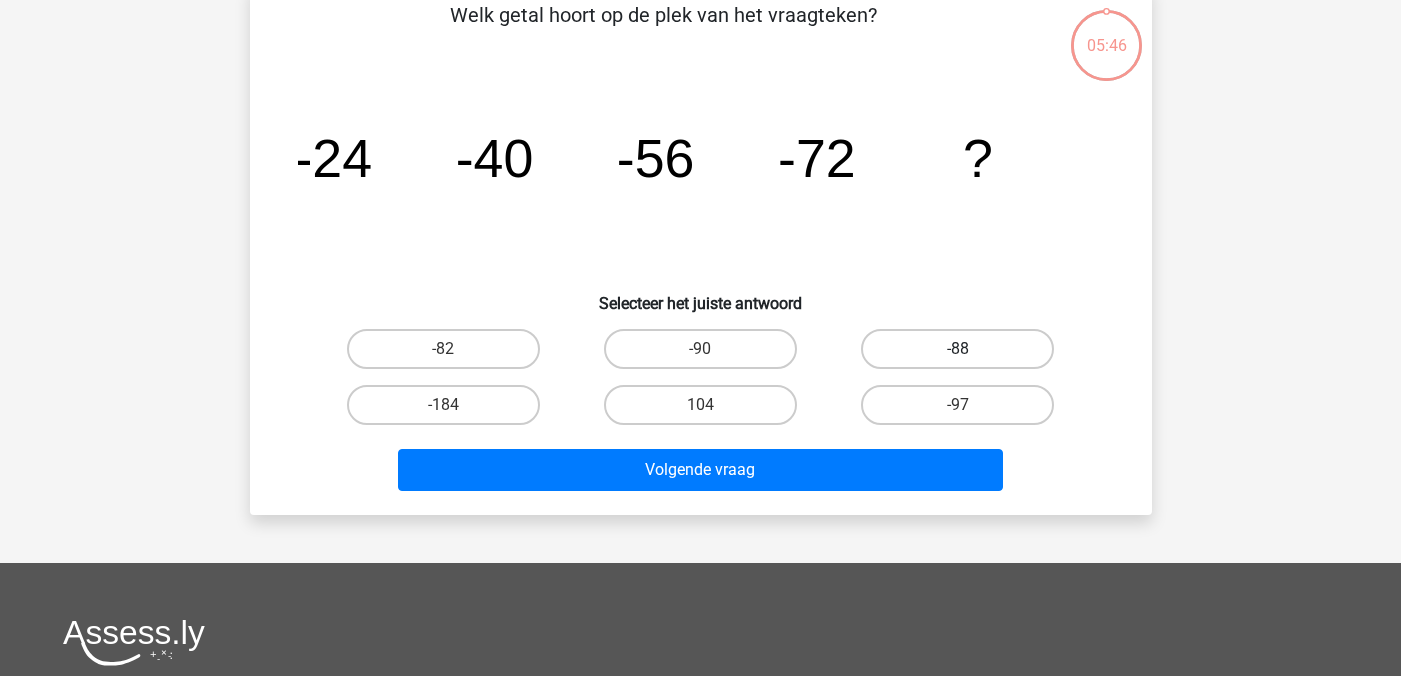 click on "-88" at bounding box center [957, 349] 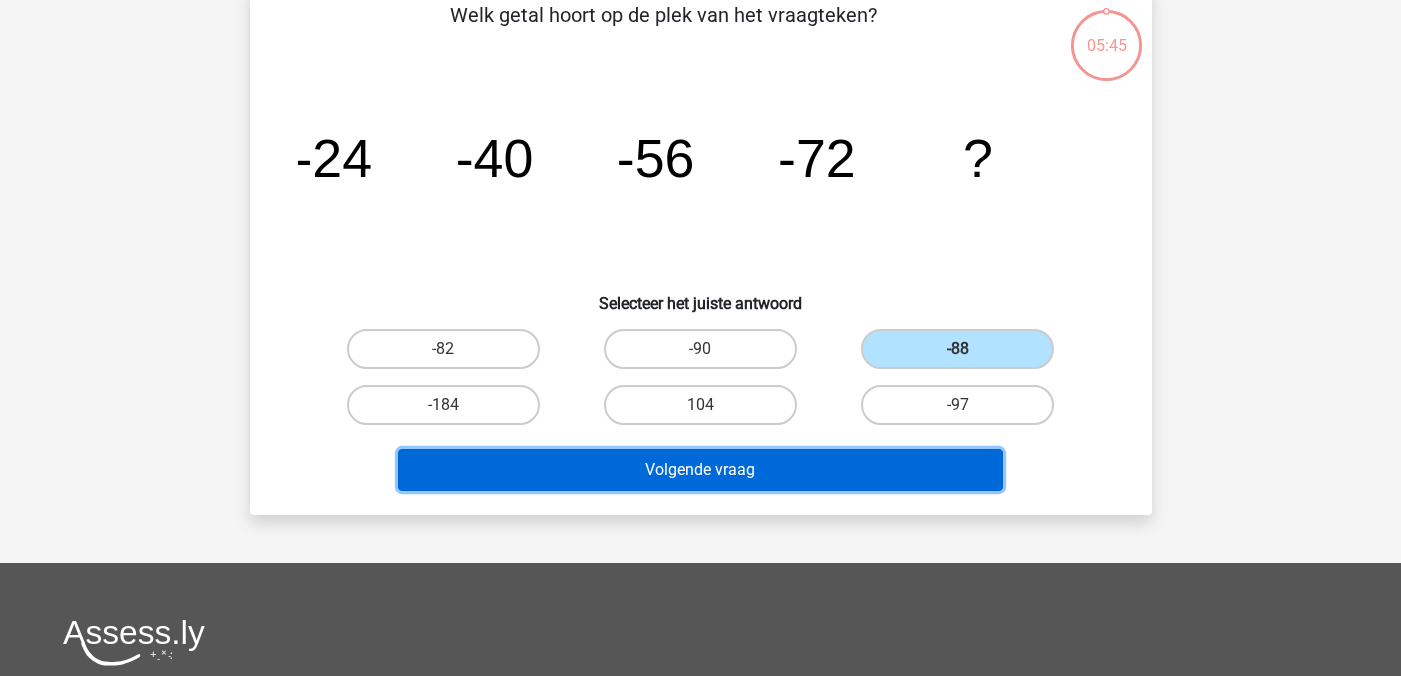 click on "Volgende vraag" at bounding box center [700, 470] 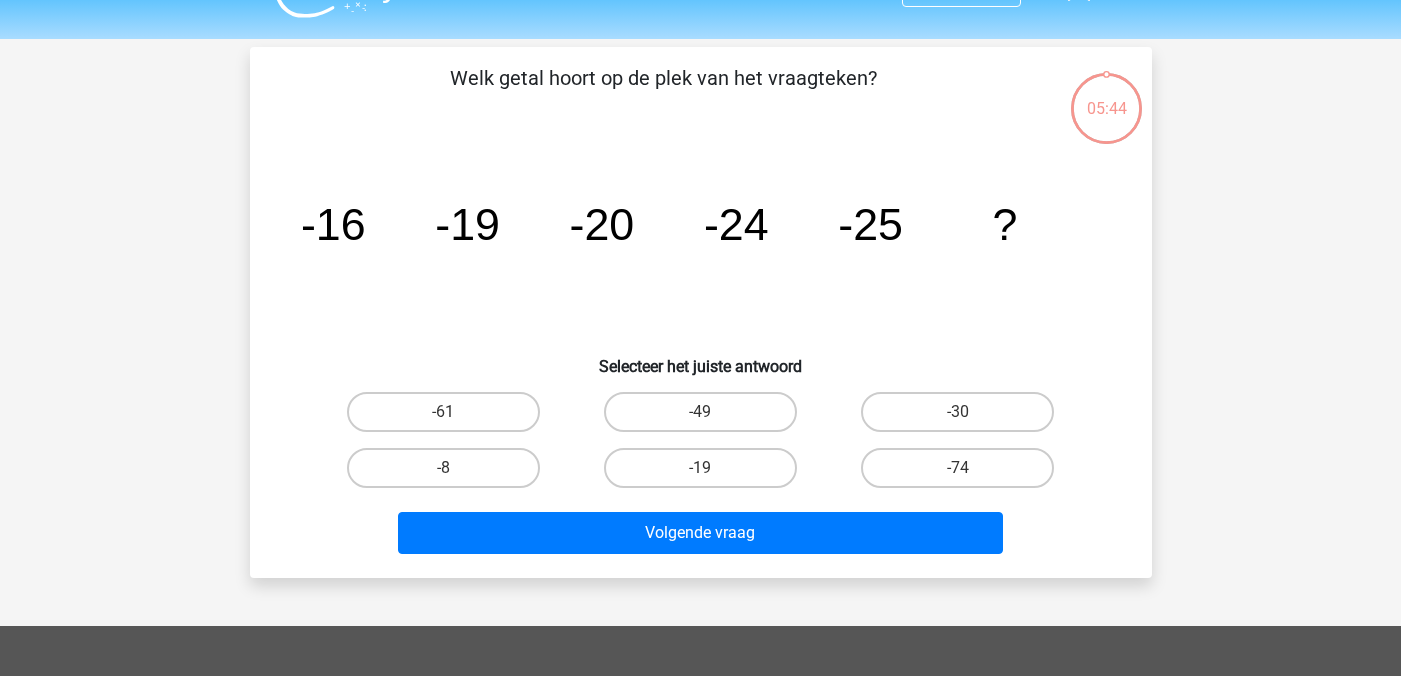 scroll, scrollTop: 42, scrollLeft: 0, axis: vertical 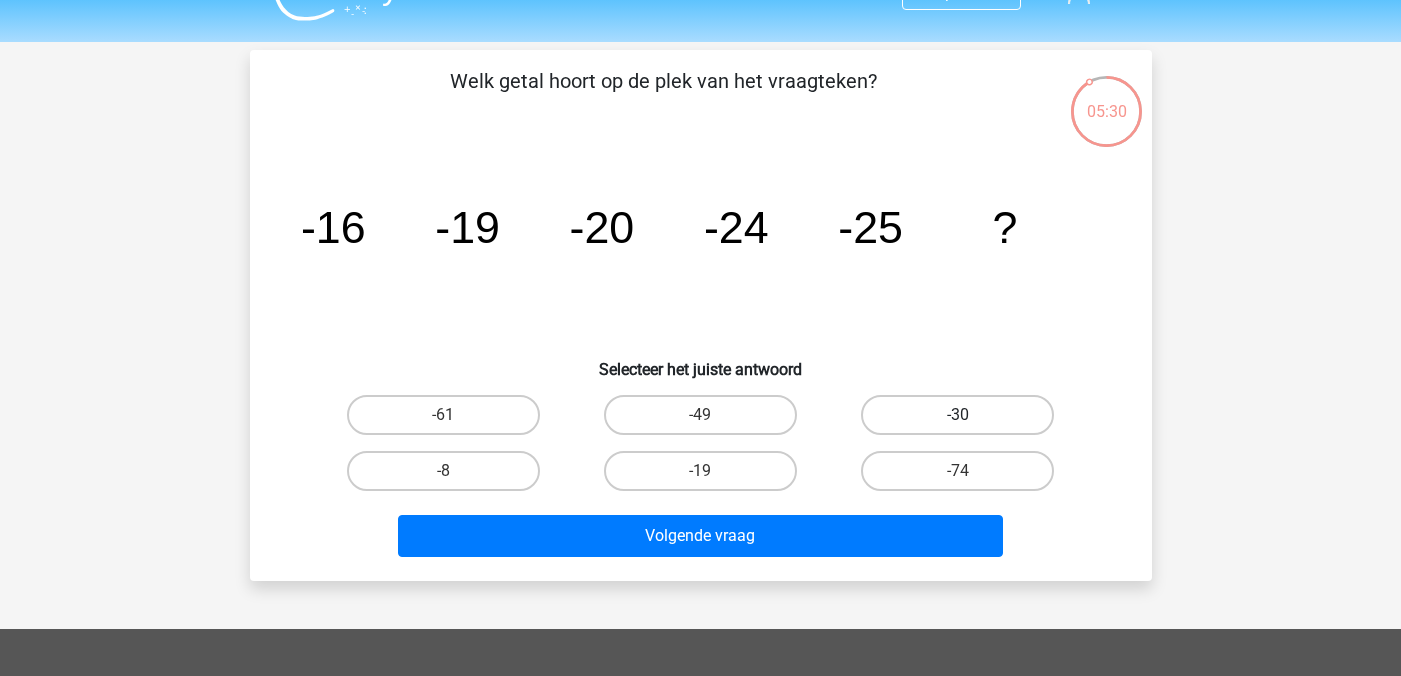 click on "-30" at bounding box center (957, 415) 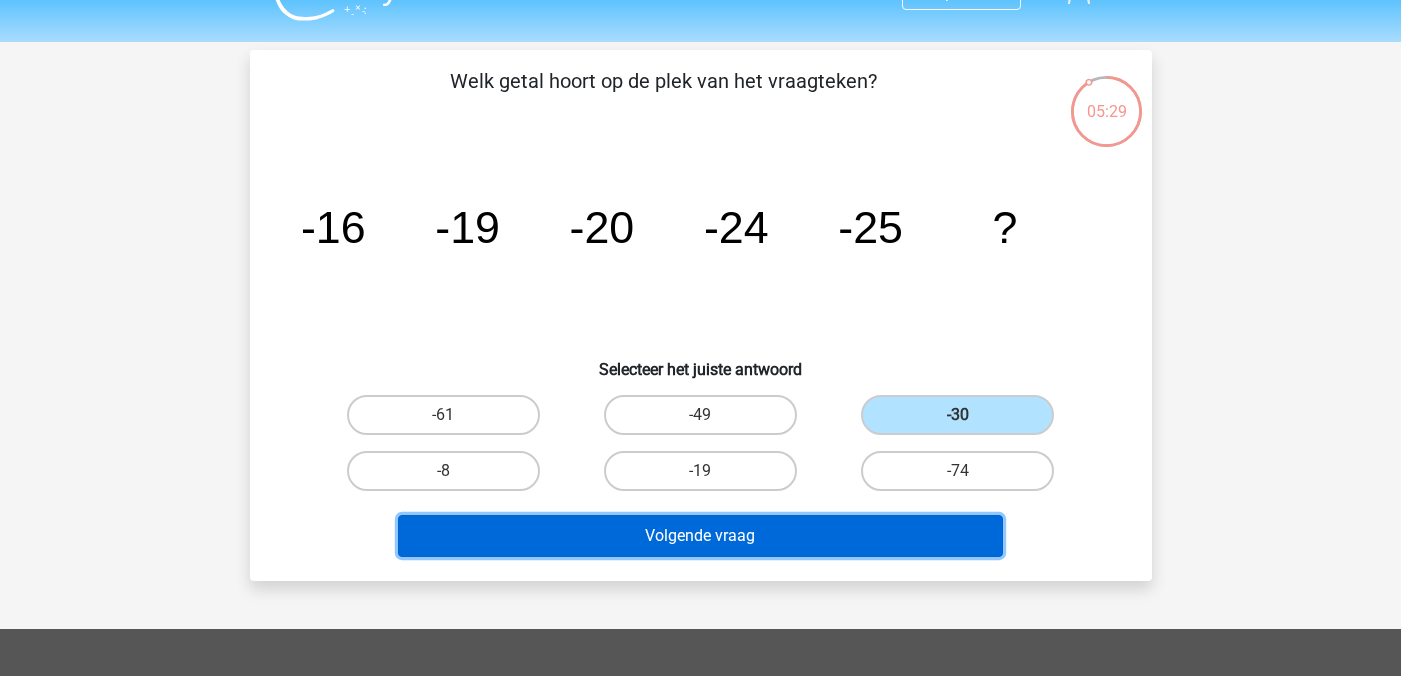 click on "Volgende vraag" at bounding box center [700, 536] 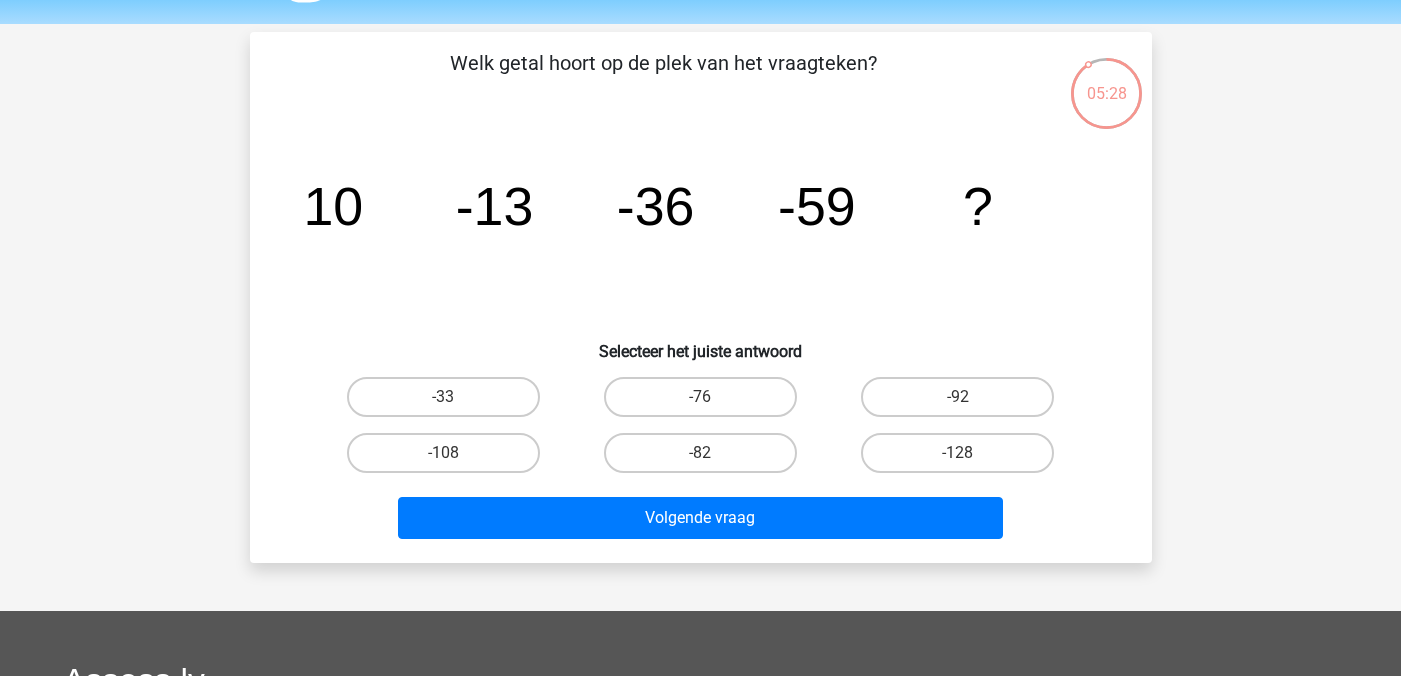 scroll, scrollTop: 57, scrollLeft: 0, axis: vertical 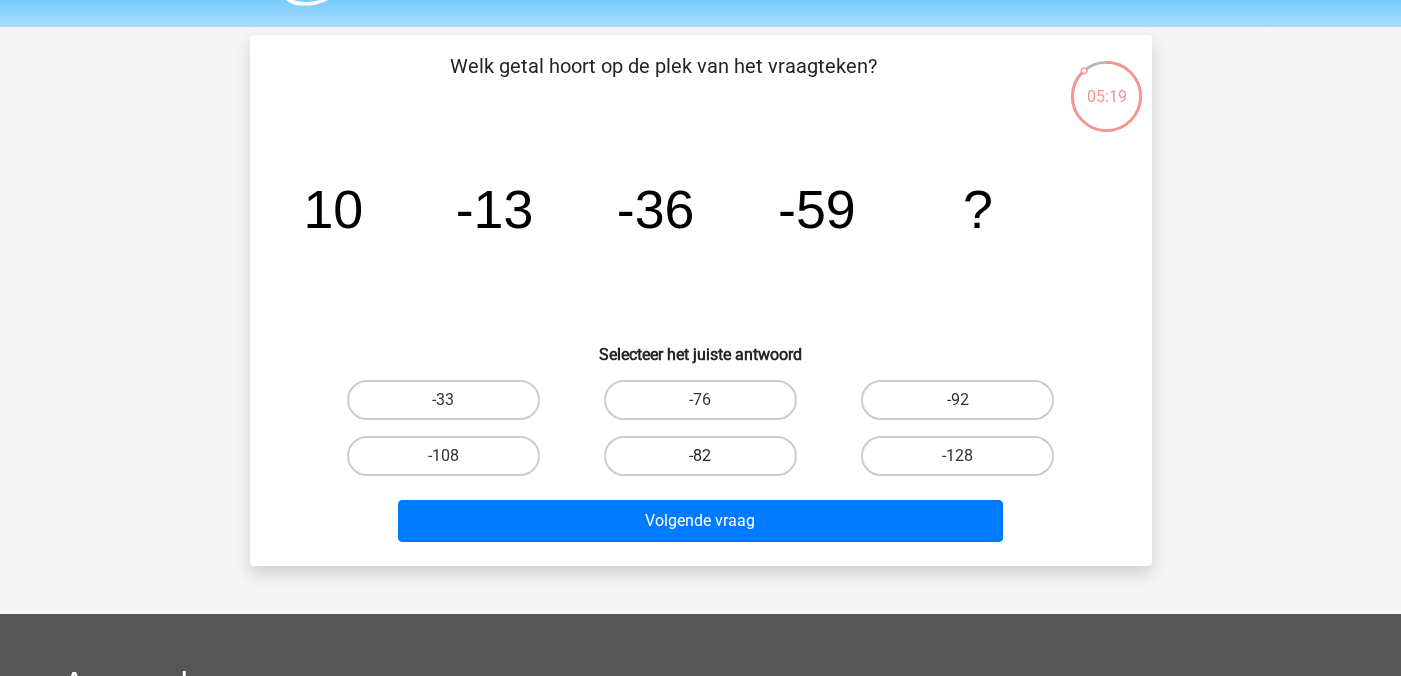 click on "-82" at bounding box center (700, 456) 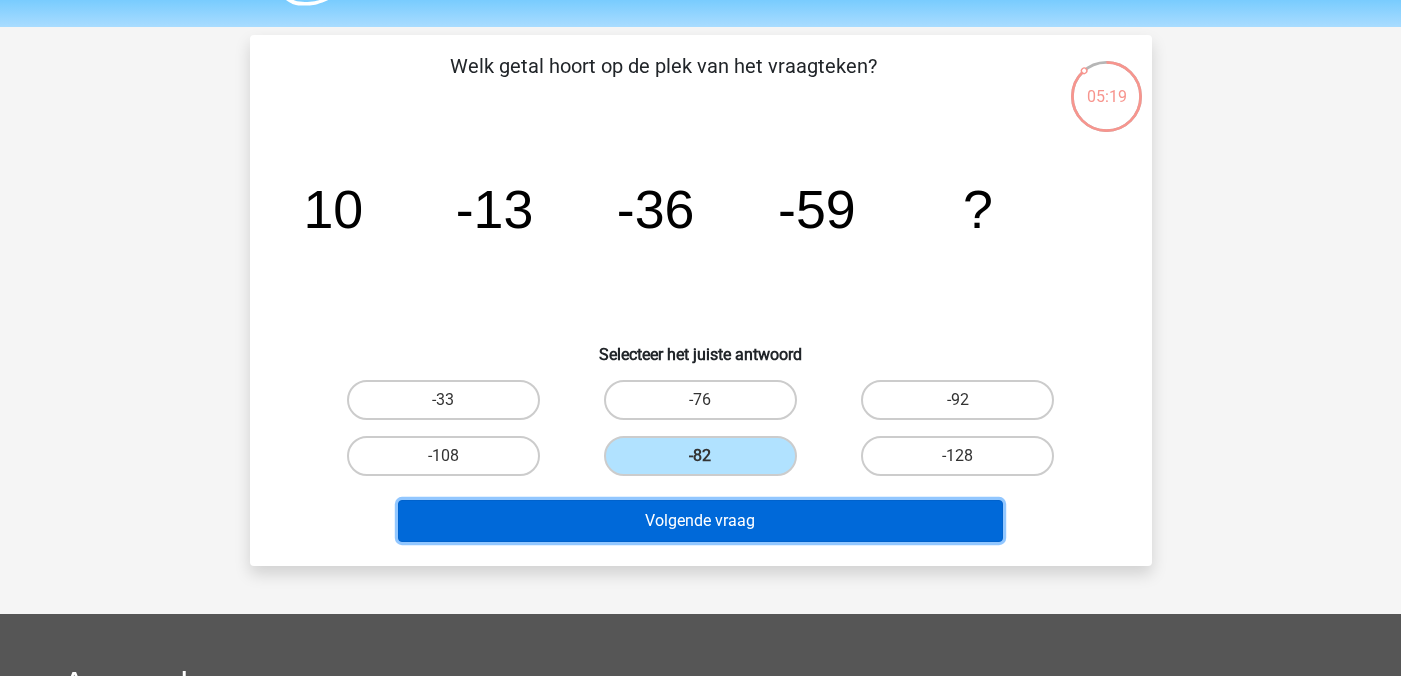 click on "Volgende vraag" at bounding box center [700, 521] 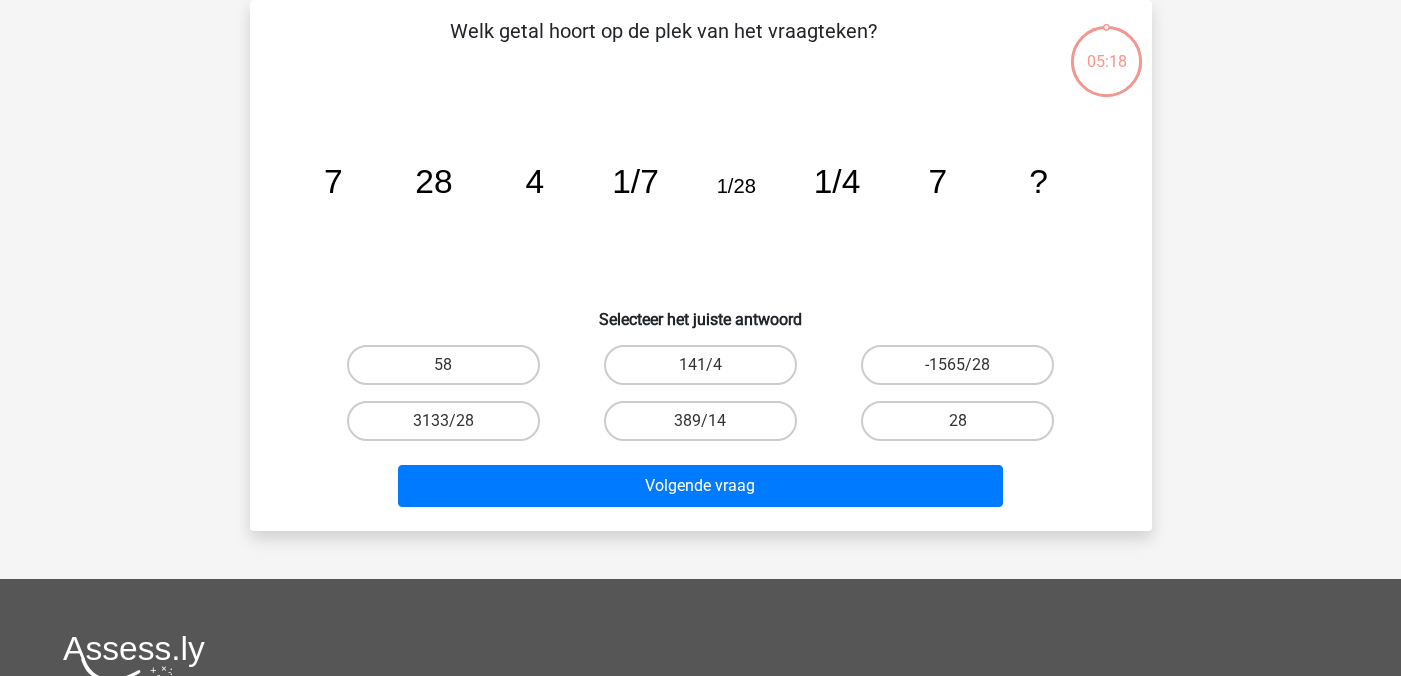 scroll, scrollTop: 54, scrollLeft: 0, axis: vertical 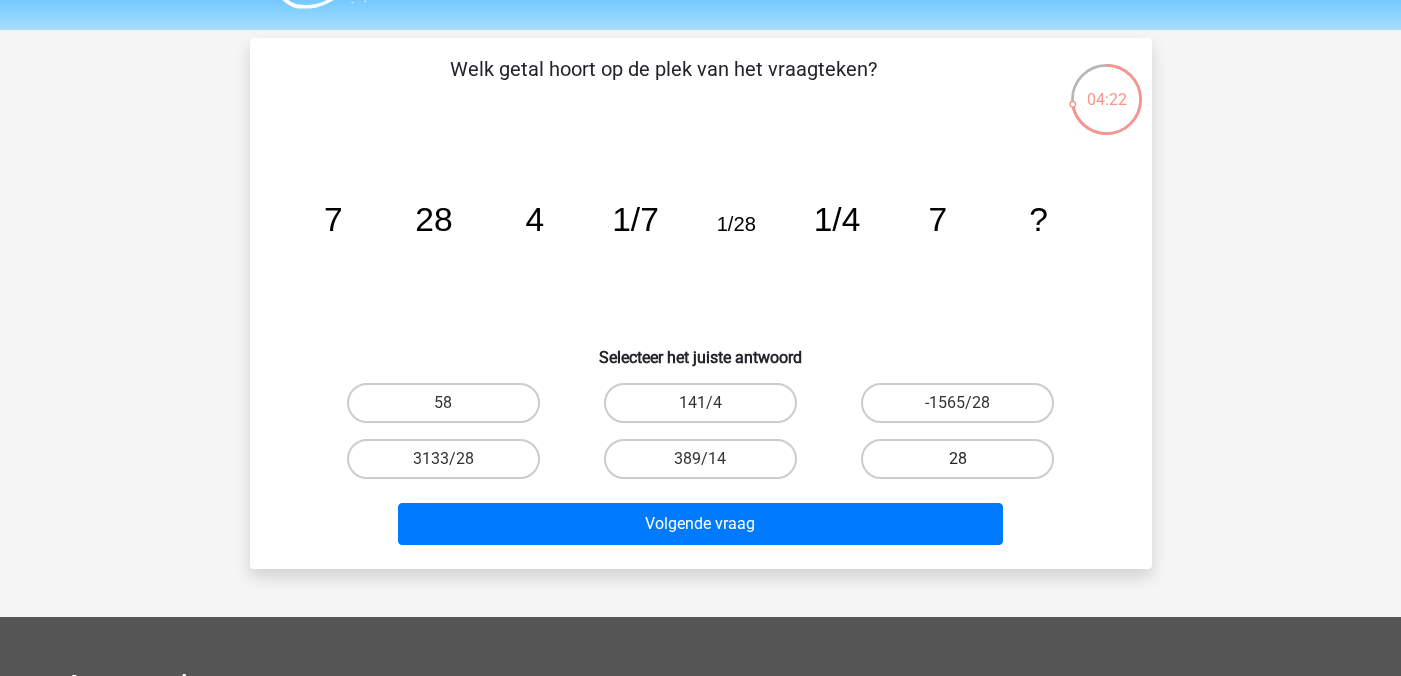 click on "28" at bounding box center (957, 459) 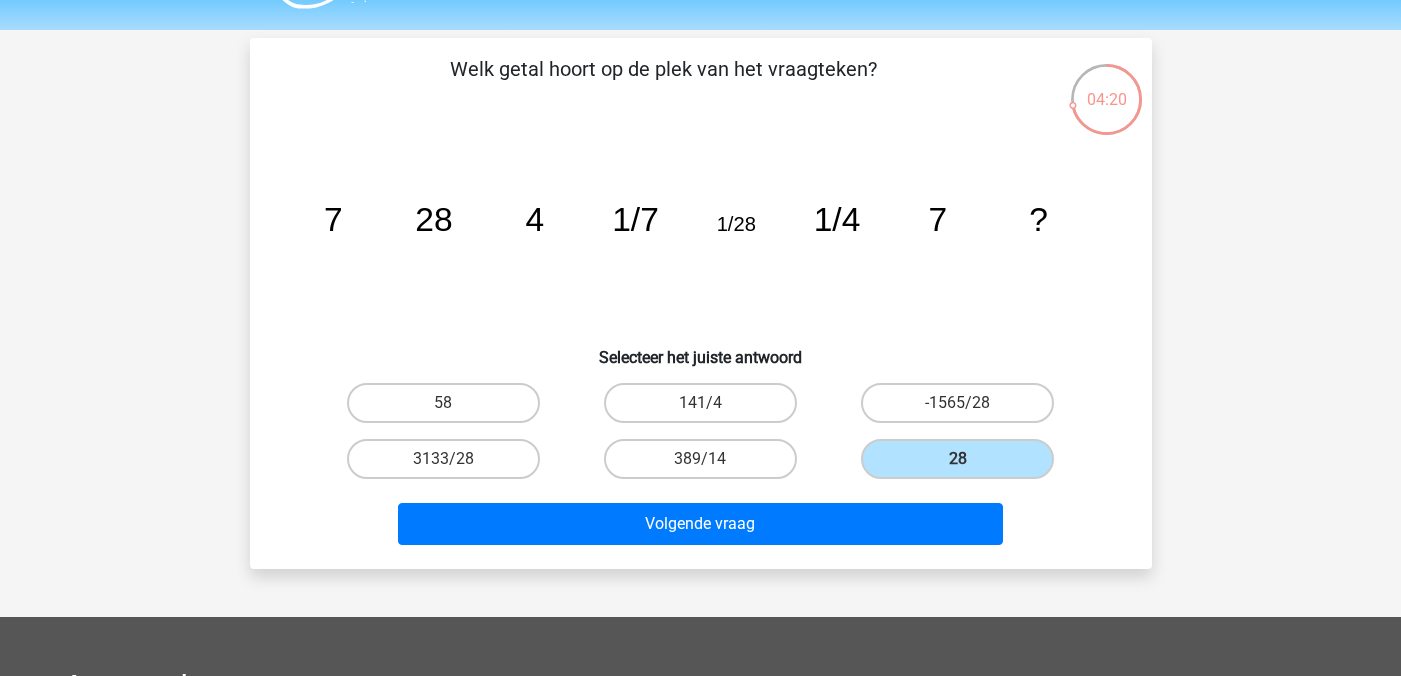 click on "Volgende vraag" at bounding box center [701, 528] 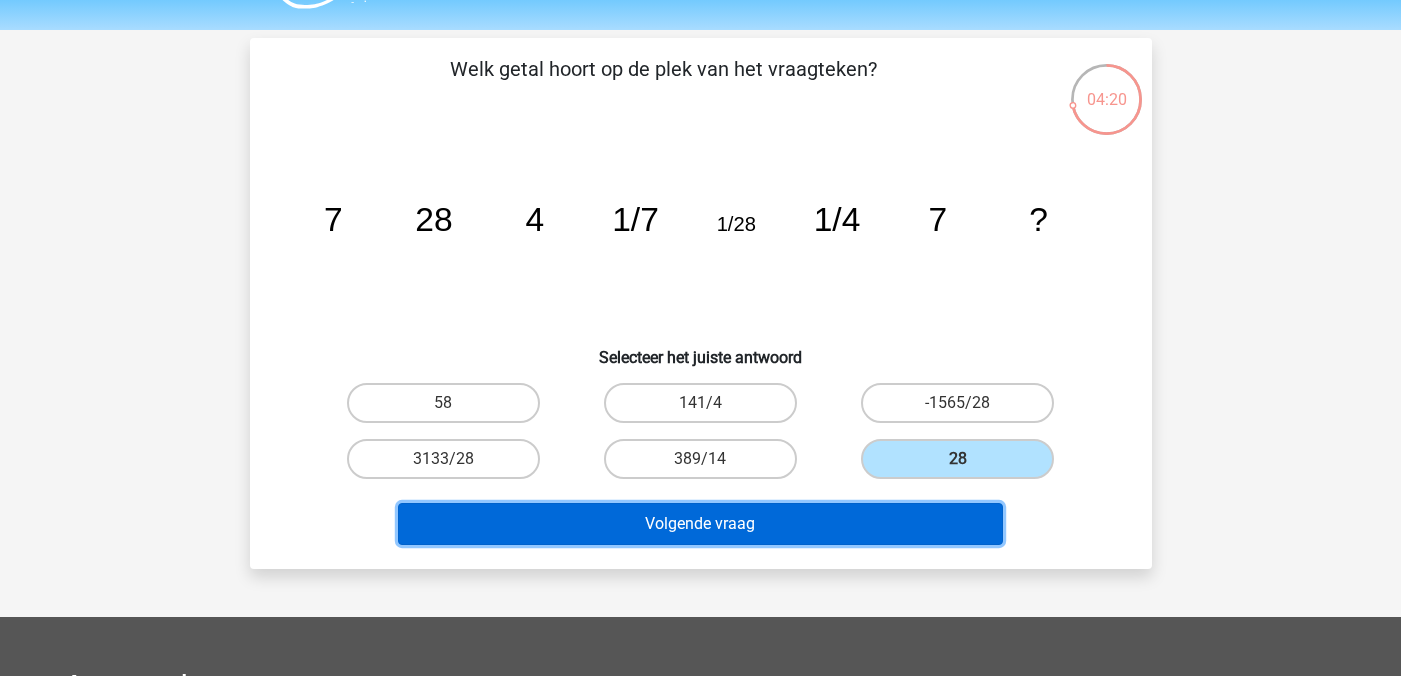 click on "Volgende vraag" at bounding box center (700, 524) 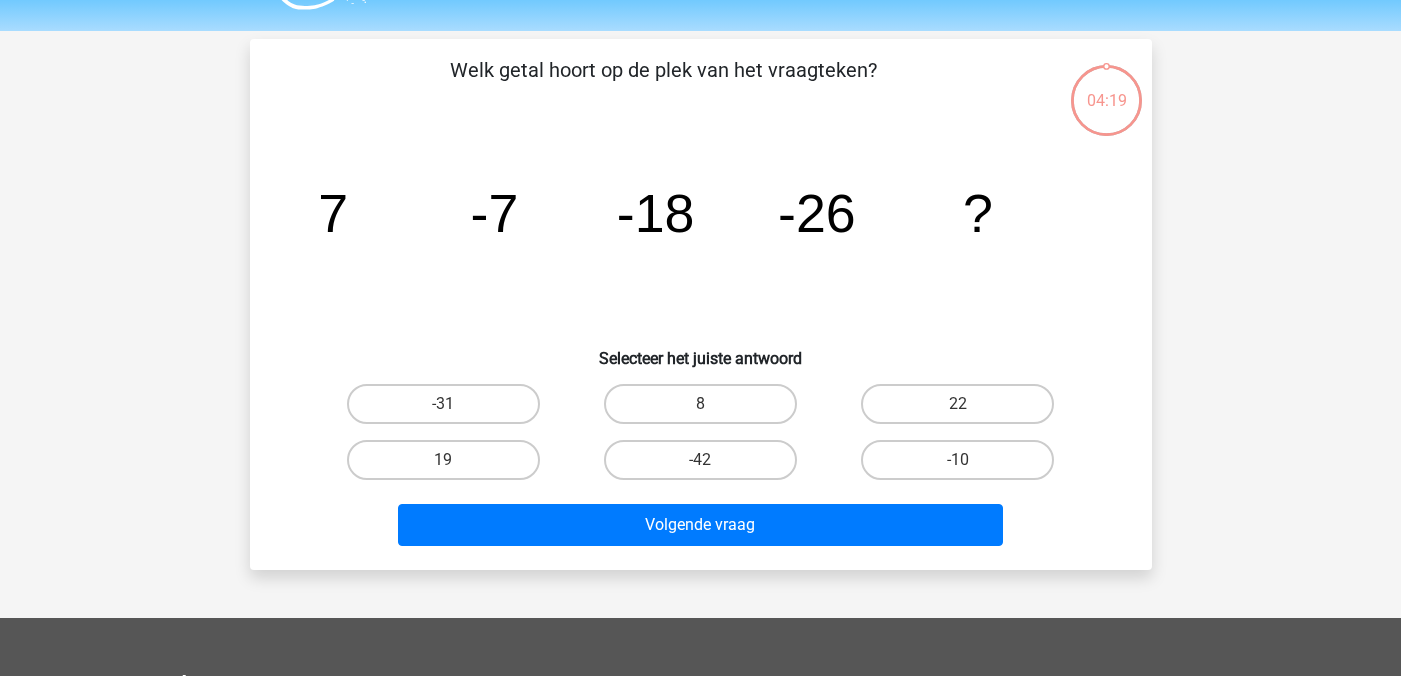 scroll, scrollTop: 49, scrollLeft: 0, axis: vertical 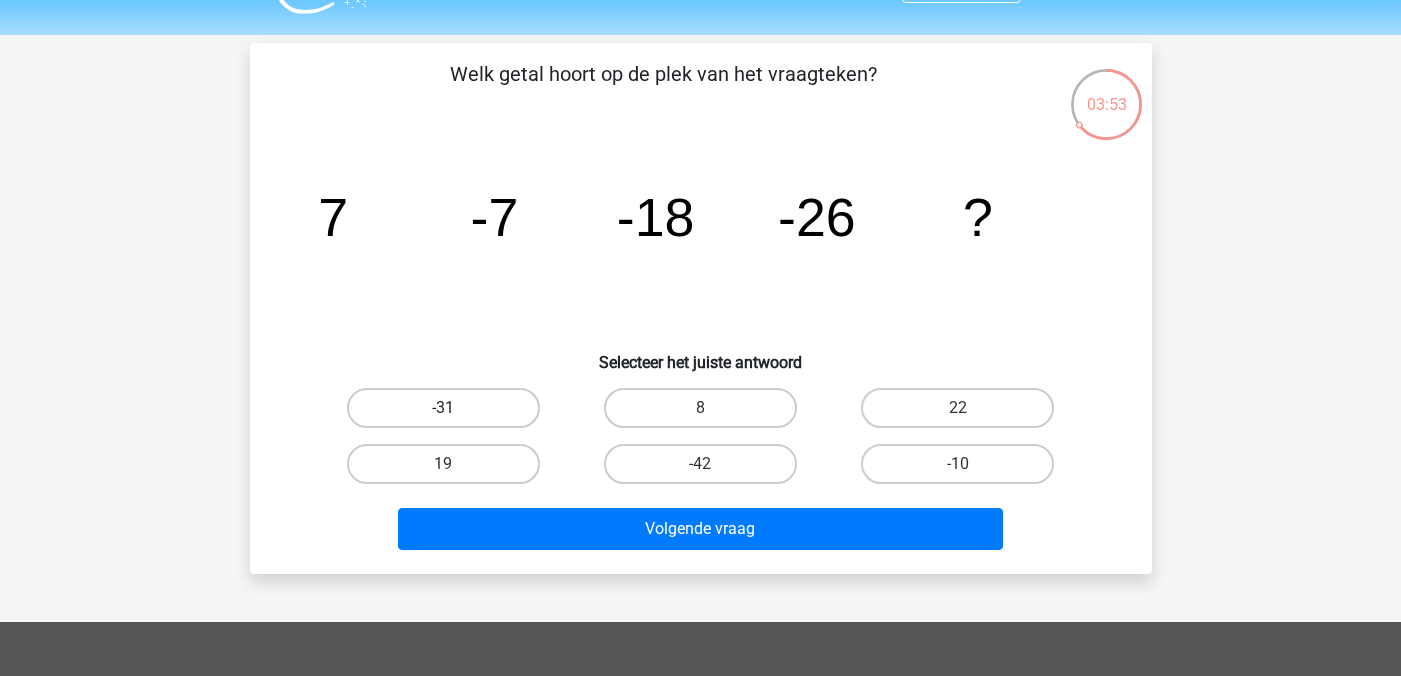 click on "-31" at bounding box center (443, 408) 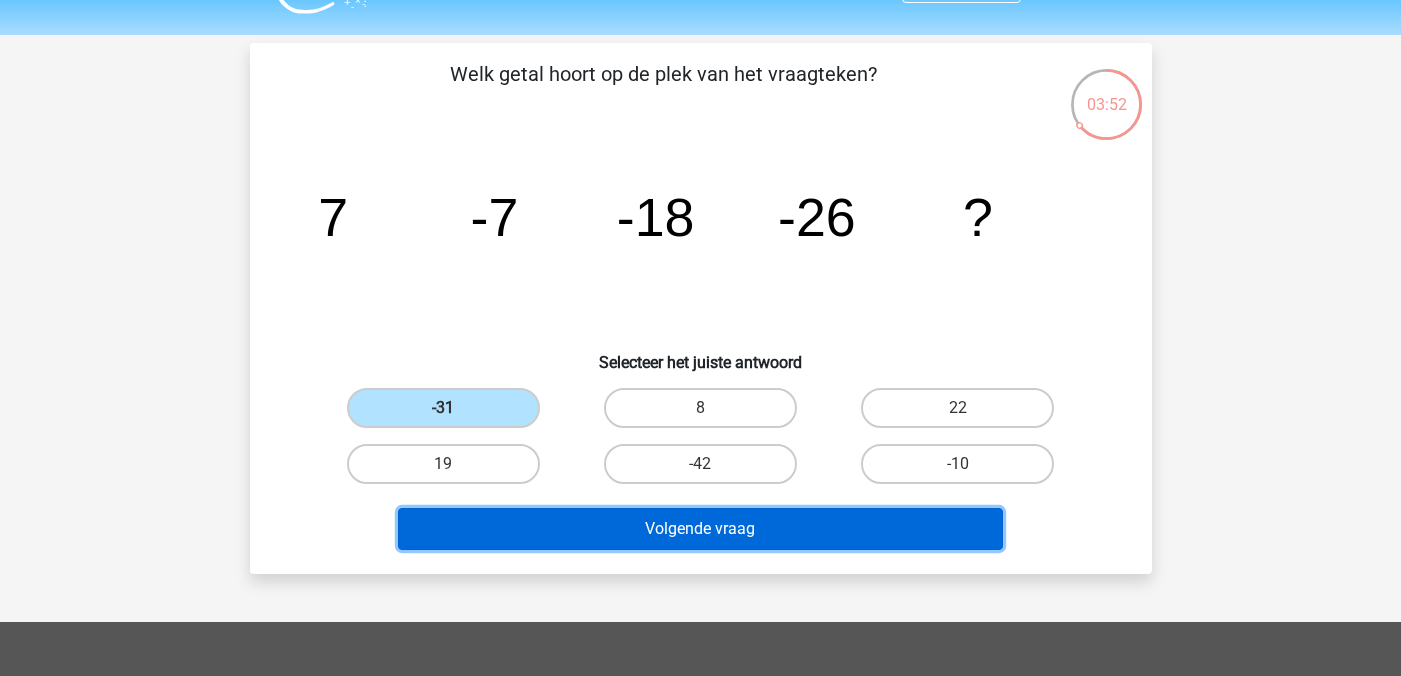 click on "Volgende vraag" at bounding box center [700, 529] 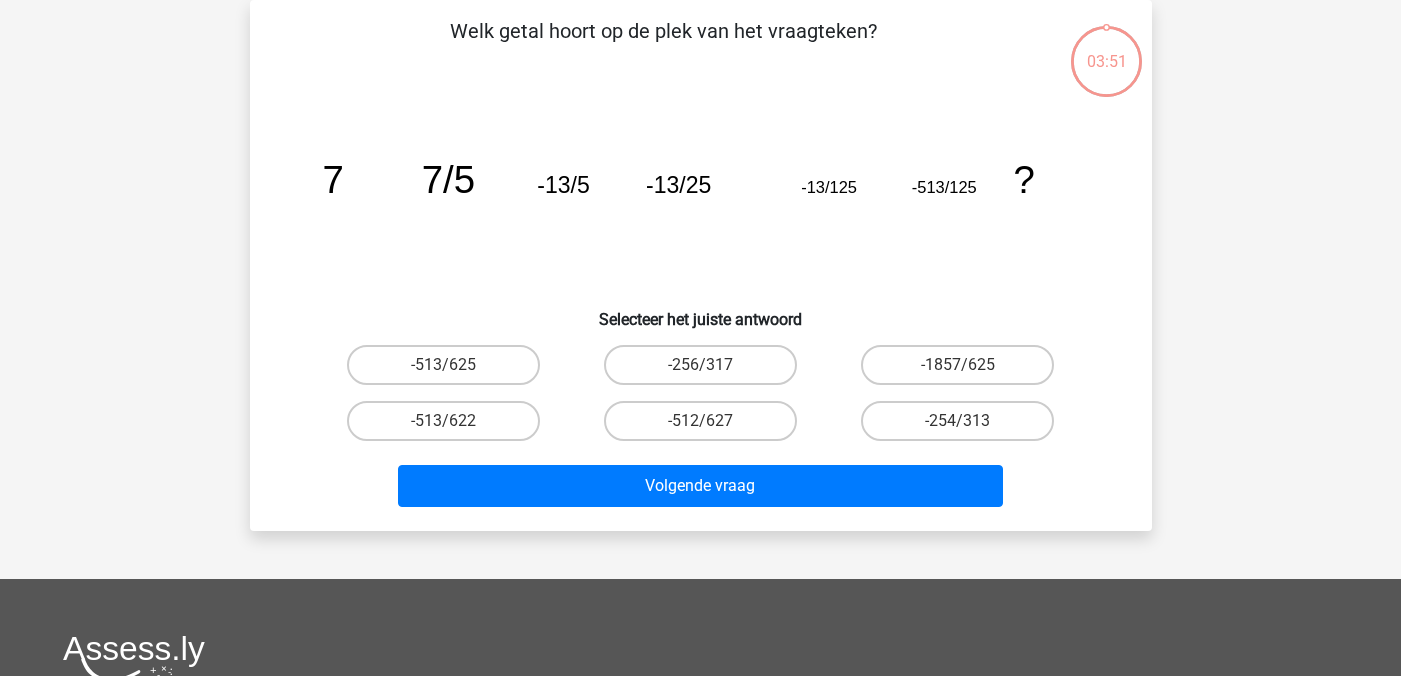 scroll, scrollTop: 54, scrollLeft: 0, axis: vertical 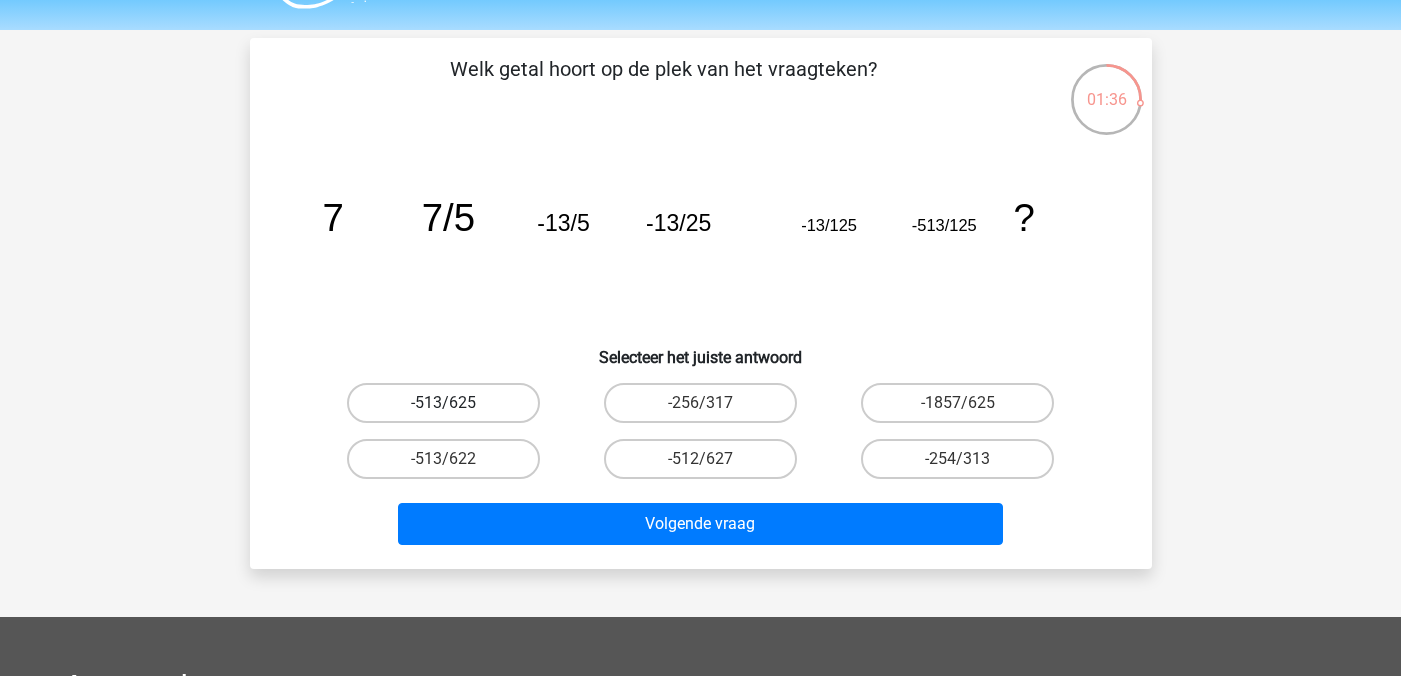 click on "-513/625" at bounding box center (443, 403) 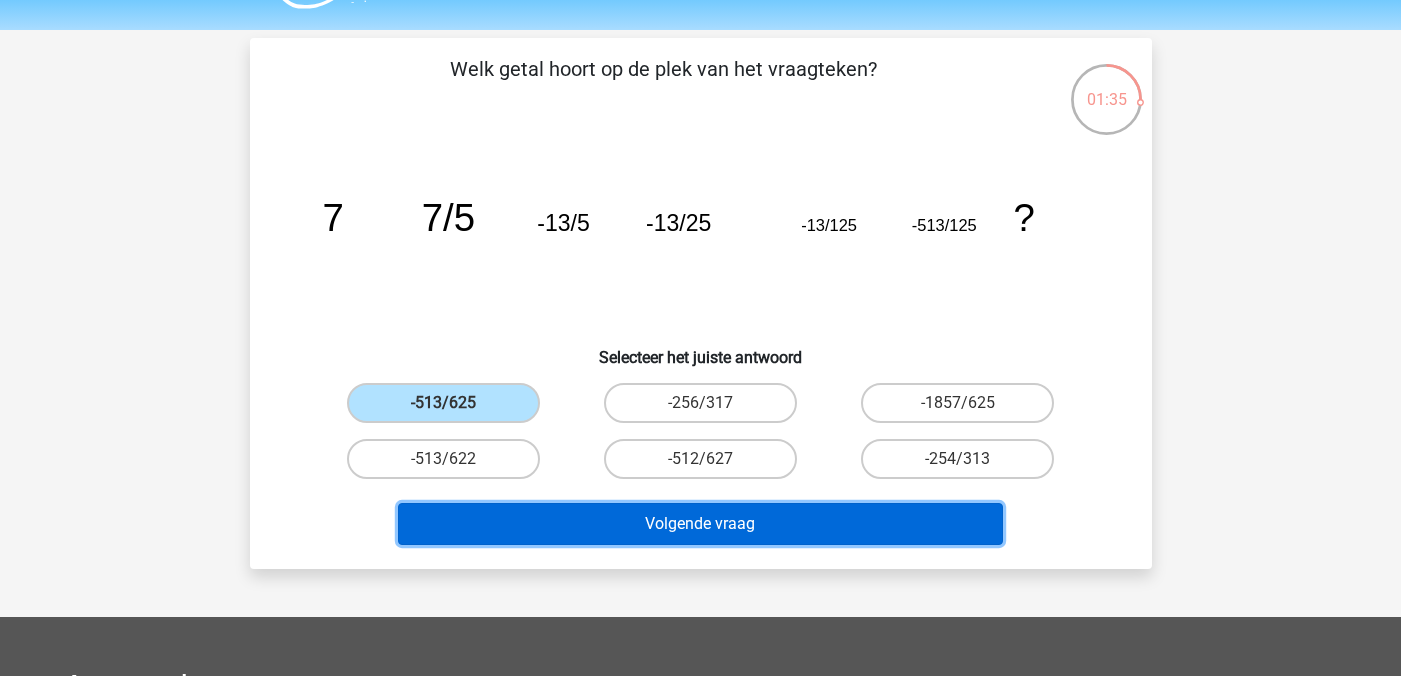click on "Volgende vraag" at bounding box center [700, 524] 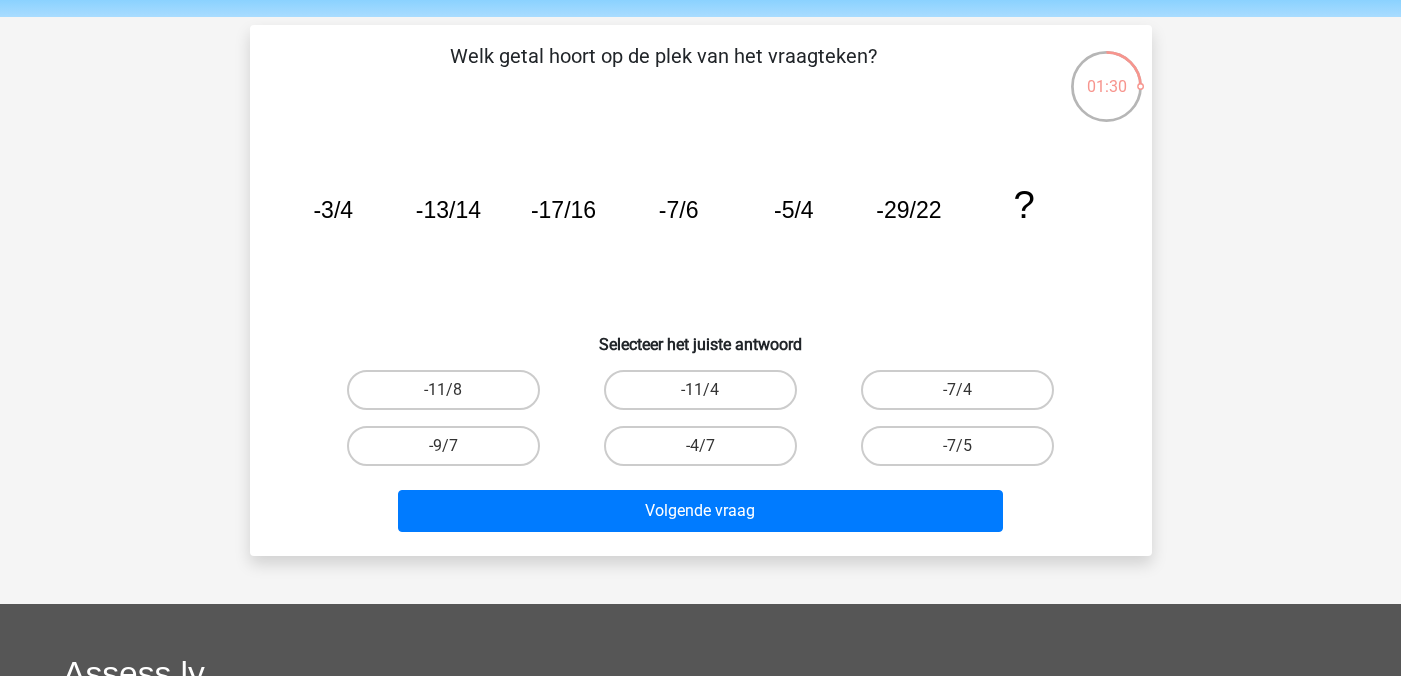 scroll, scrollTop: 50, scrollLeft: 0, axis: vertical 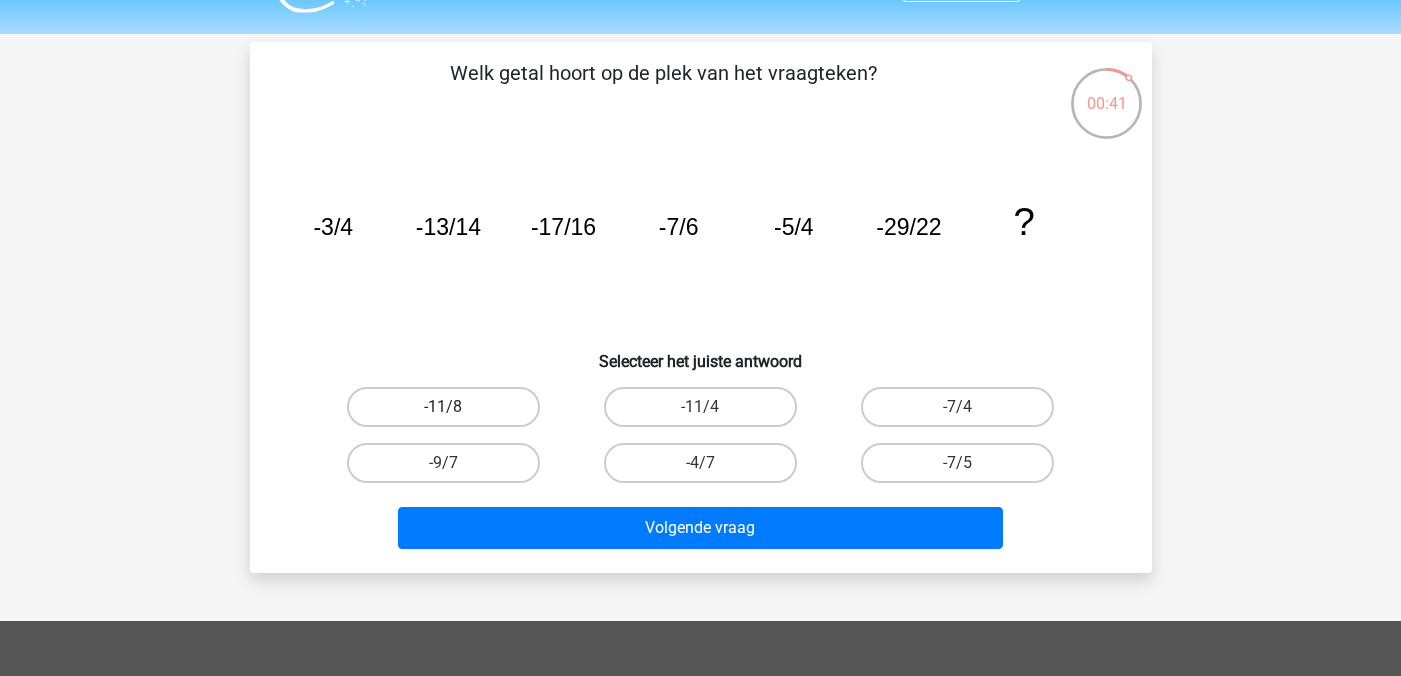 click on "-11/8" at bounding box center [443, 407] 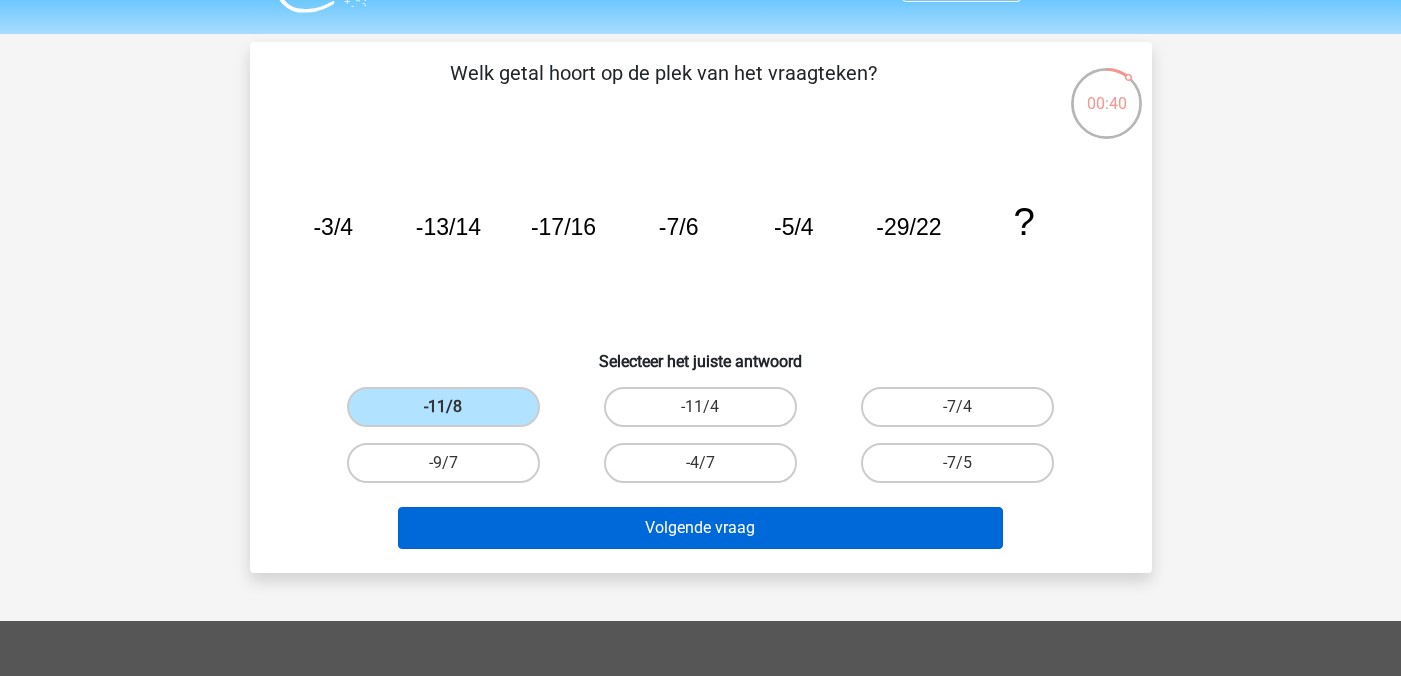 click on "Volgende vraag" at bounding box center [700, 528] 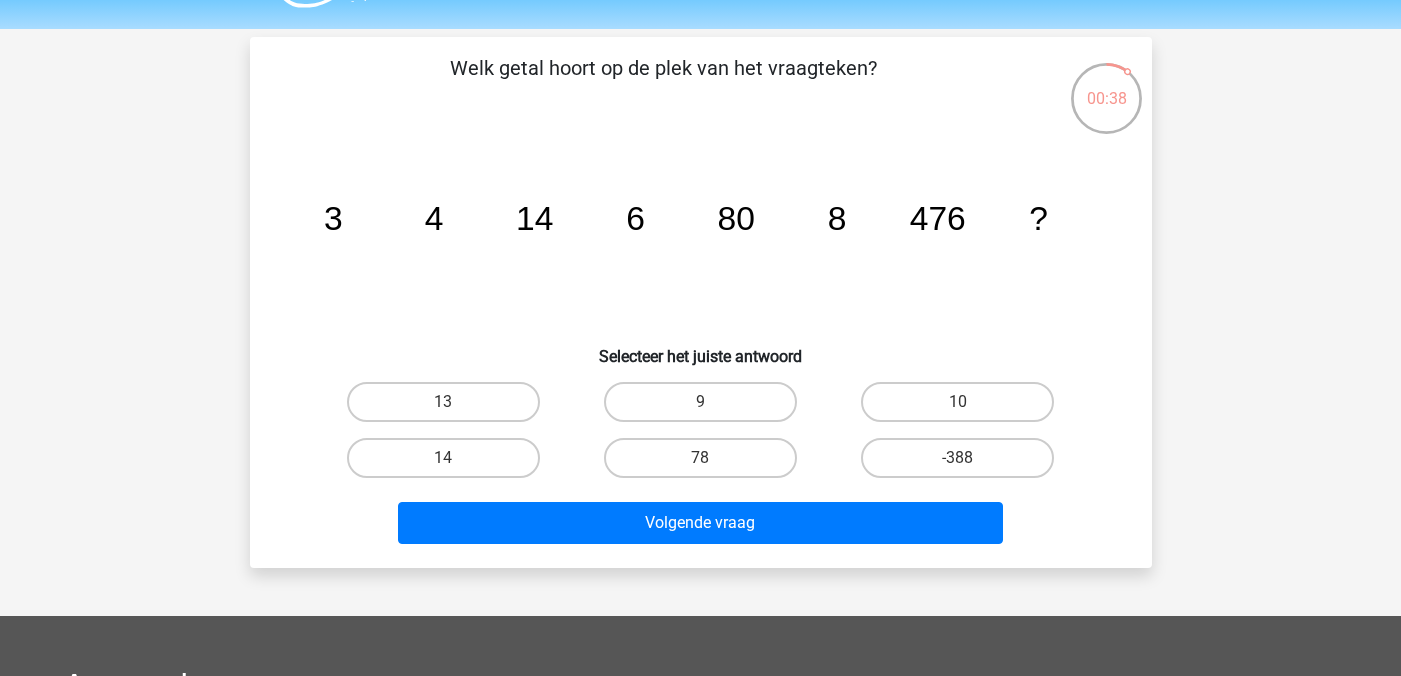 scroll, scrollTop: 49, scrollLeft: 0, axis: vertical 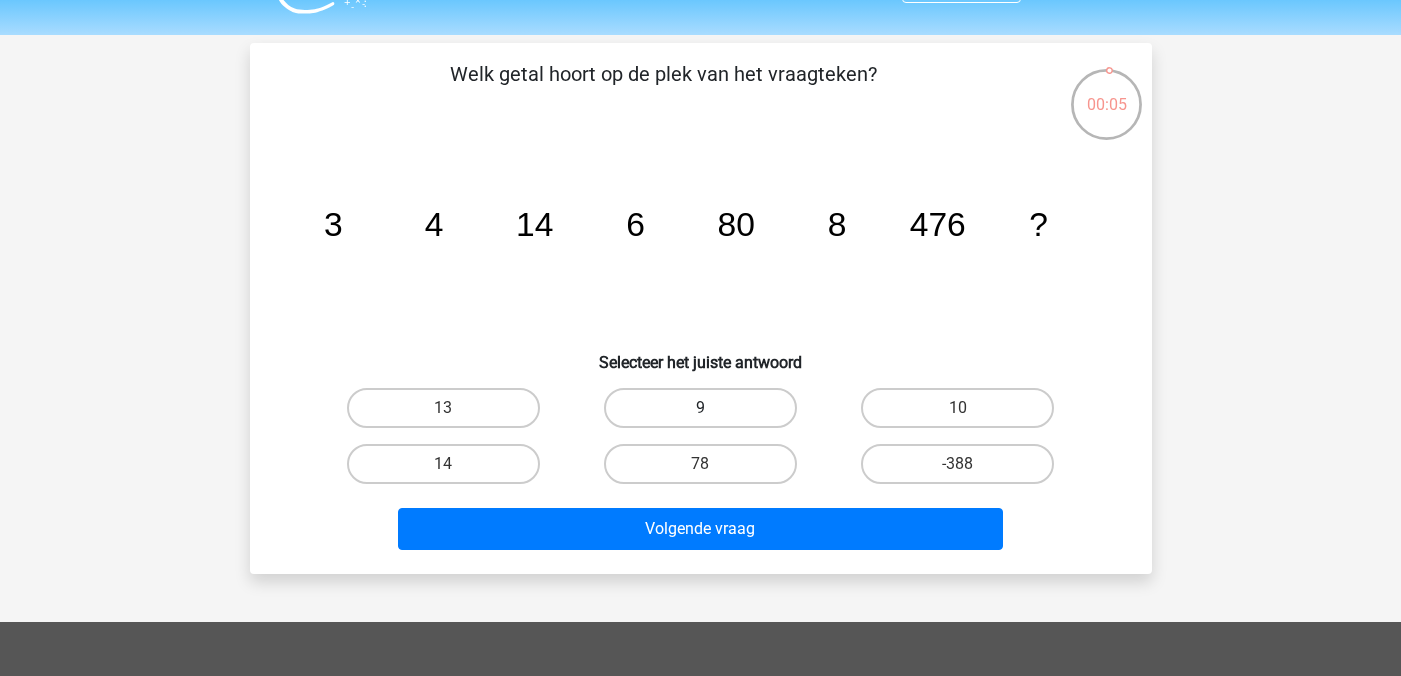 click on "9" at bounding box center [700, 408] 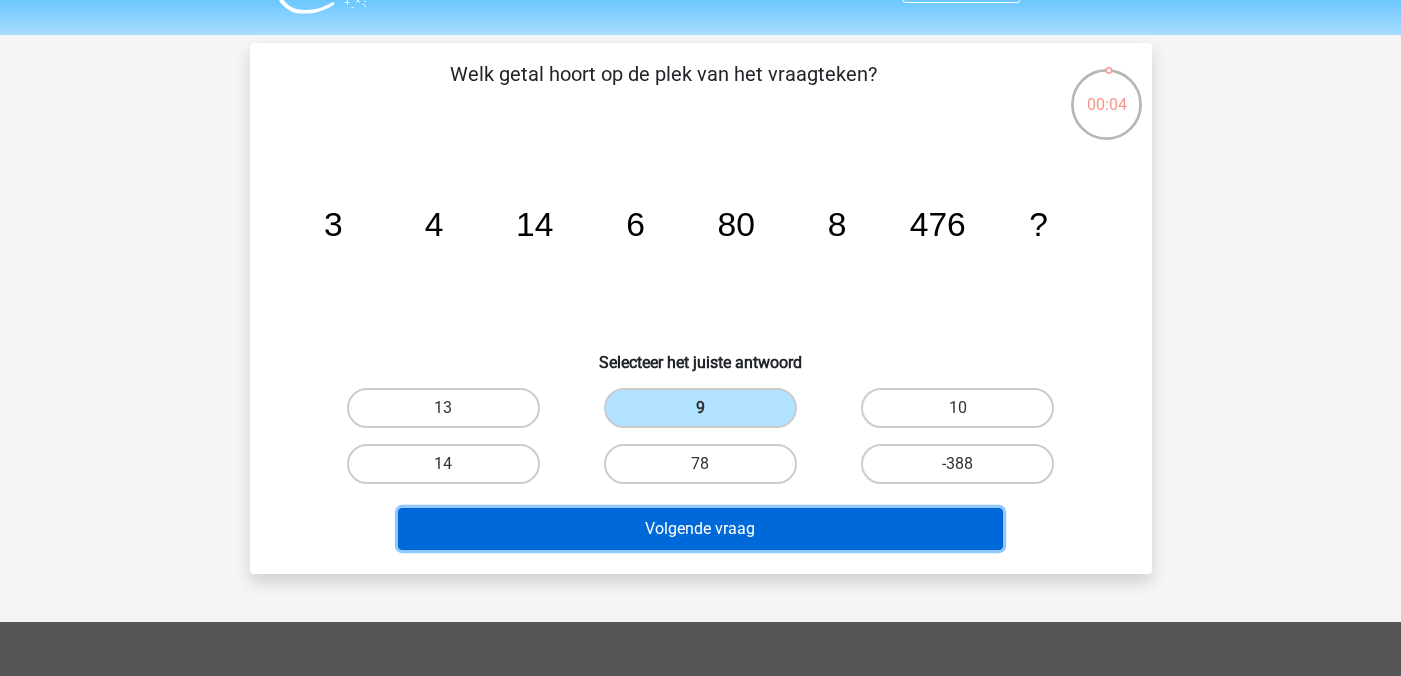 click on "Volgende vraag" at bounding box center [700, 529] 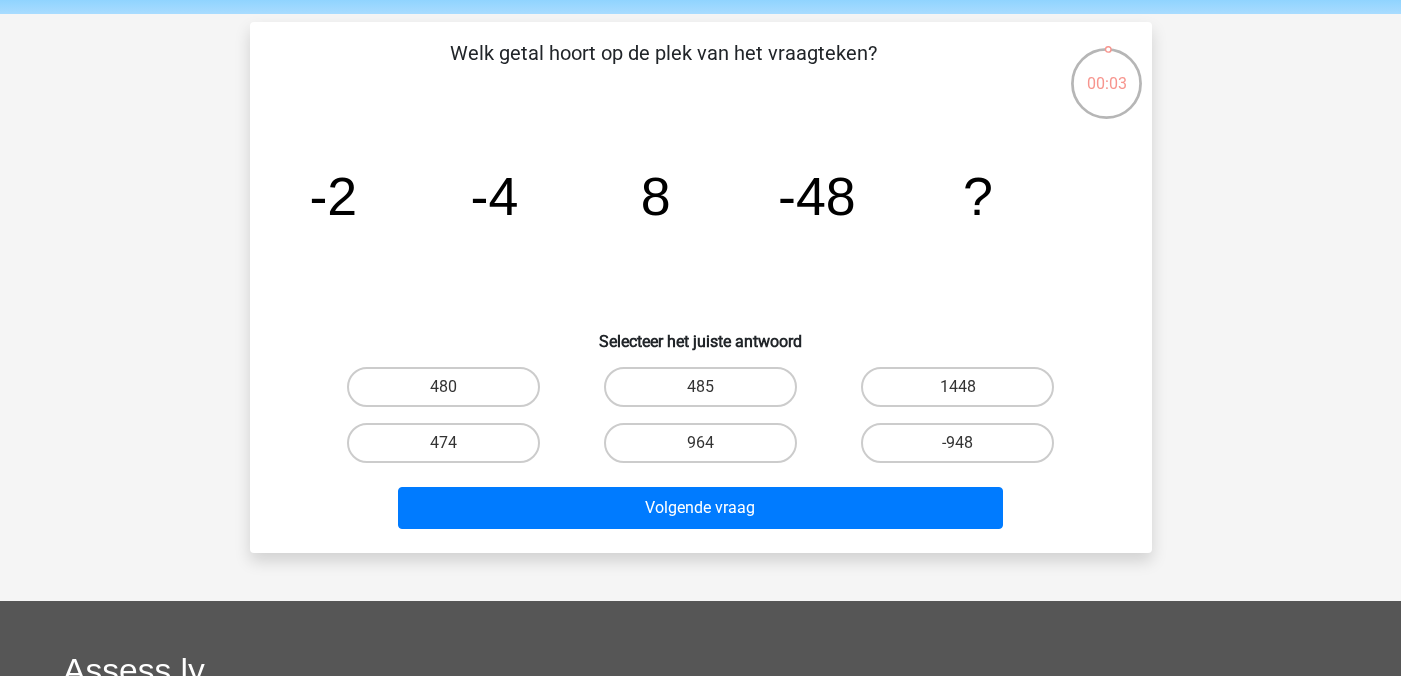 scroll, scrollTop: 68, scrollLeft: 0, axis: vertical 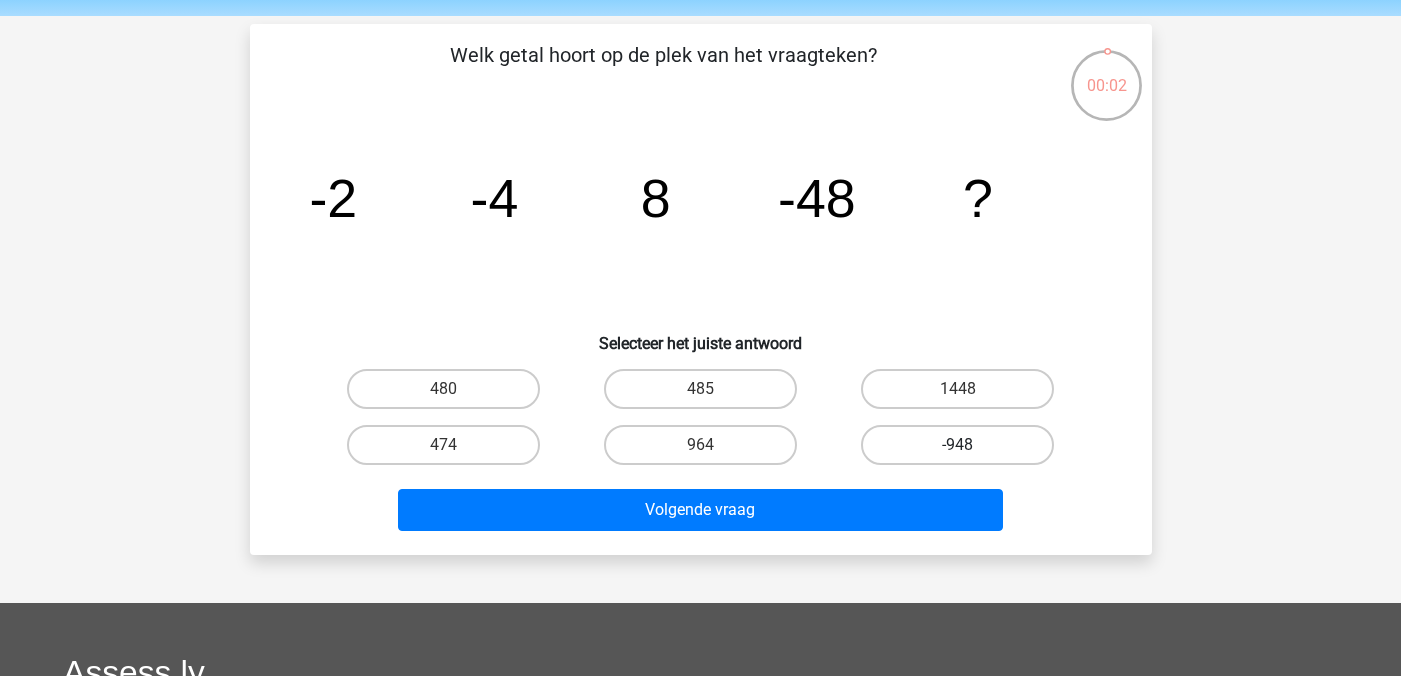 click on "-948" at bounding box center [957, 445] 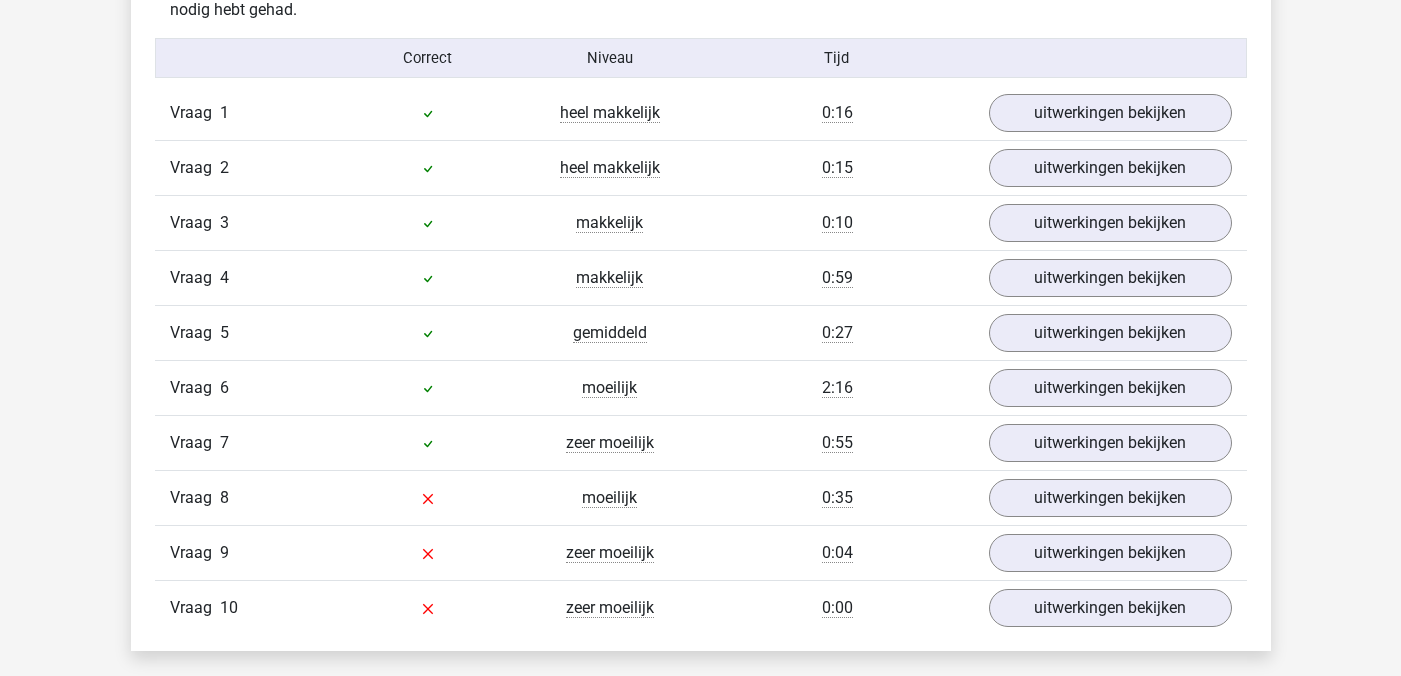 scroll, scrollTop: 1634, scrollLeft: 0, axis: vertical 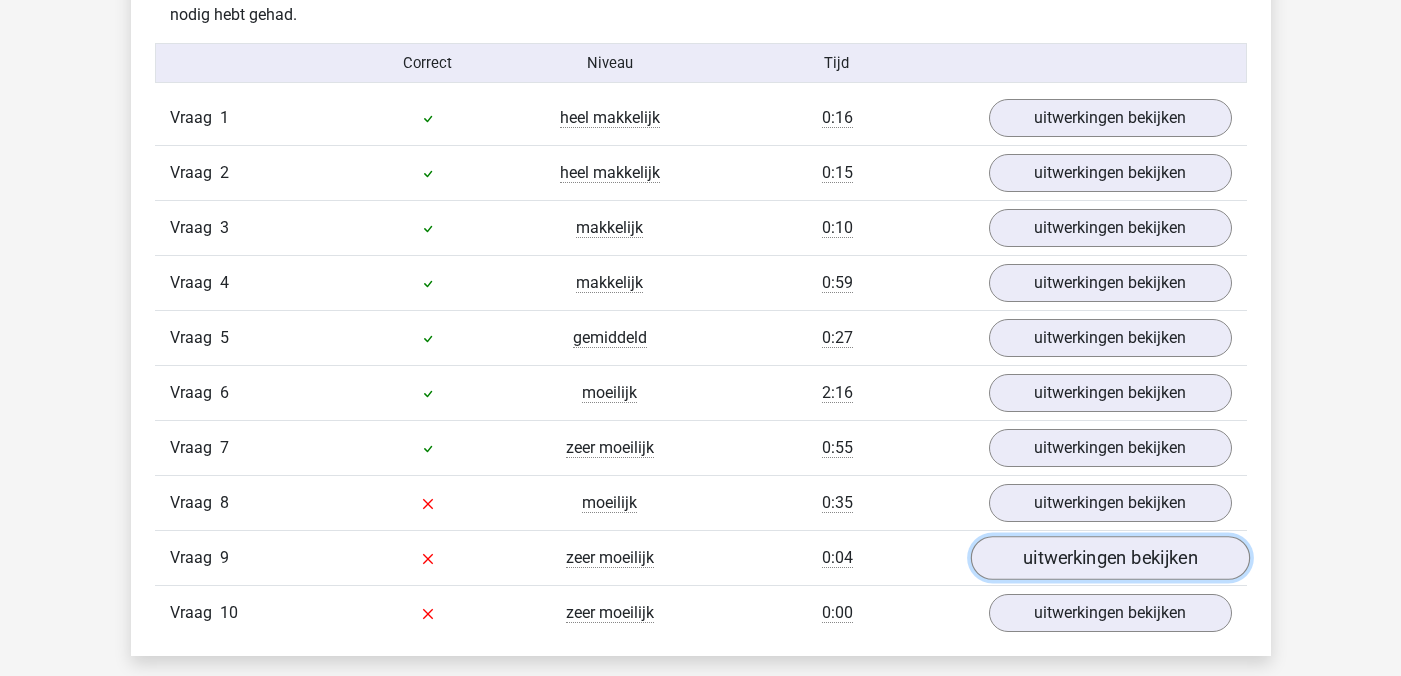 click on "uitwerkingen bekijken" at bounding box center (1109, 558) 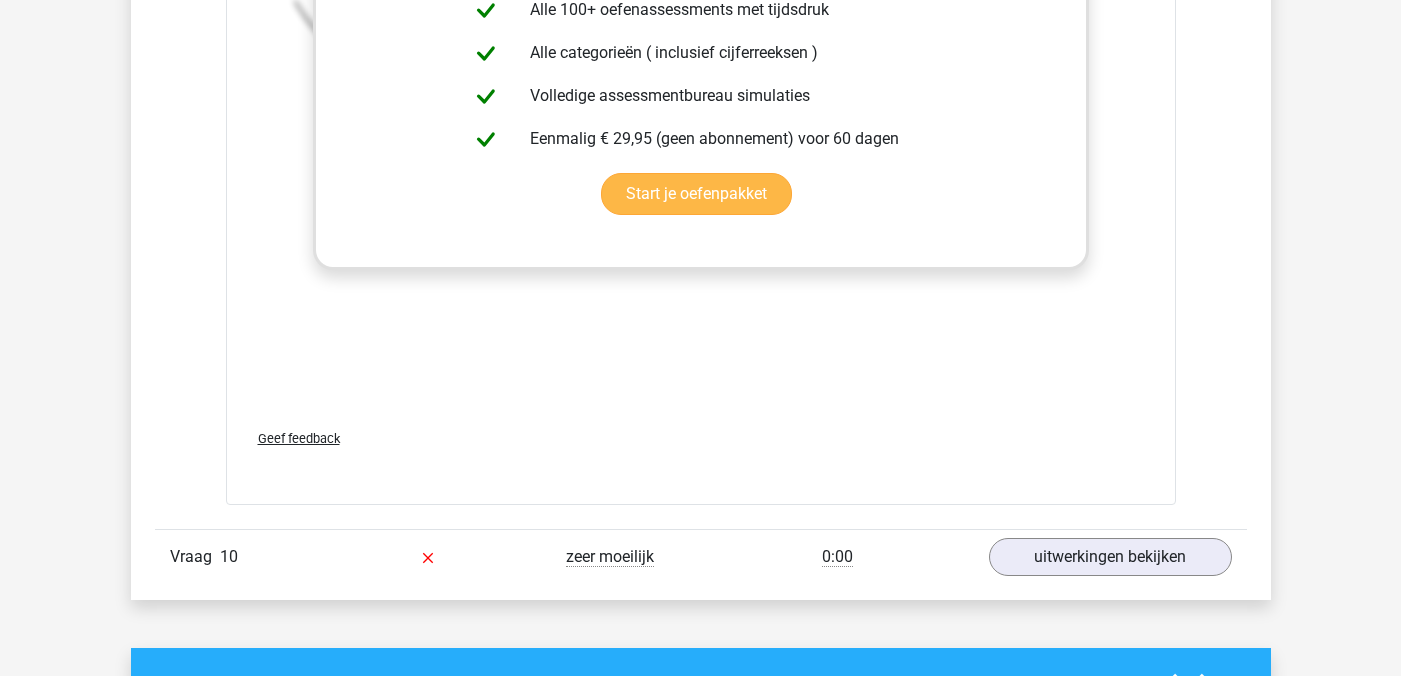 scroll, scrollTop: 2963, scrollLeft: 0, axis: vertical 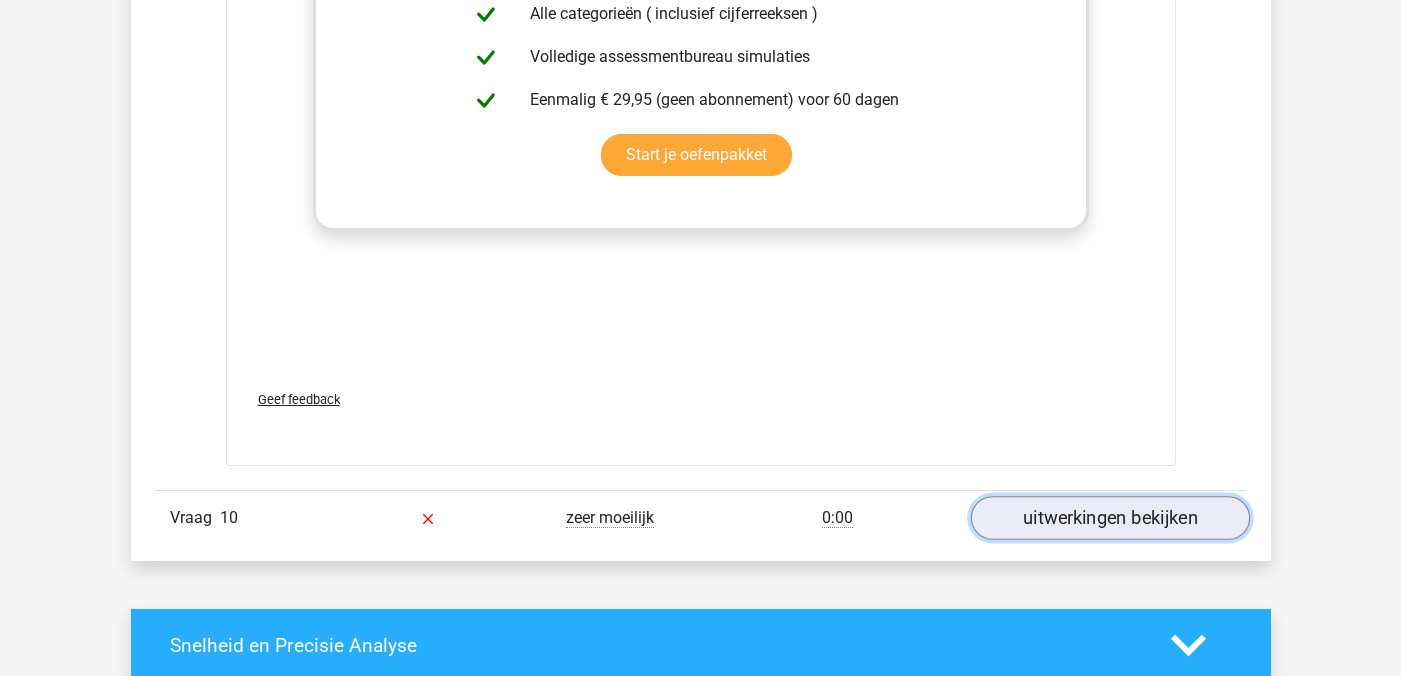 click on "uitwerkingen bekijken" at bounding box center [1109, 518] 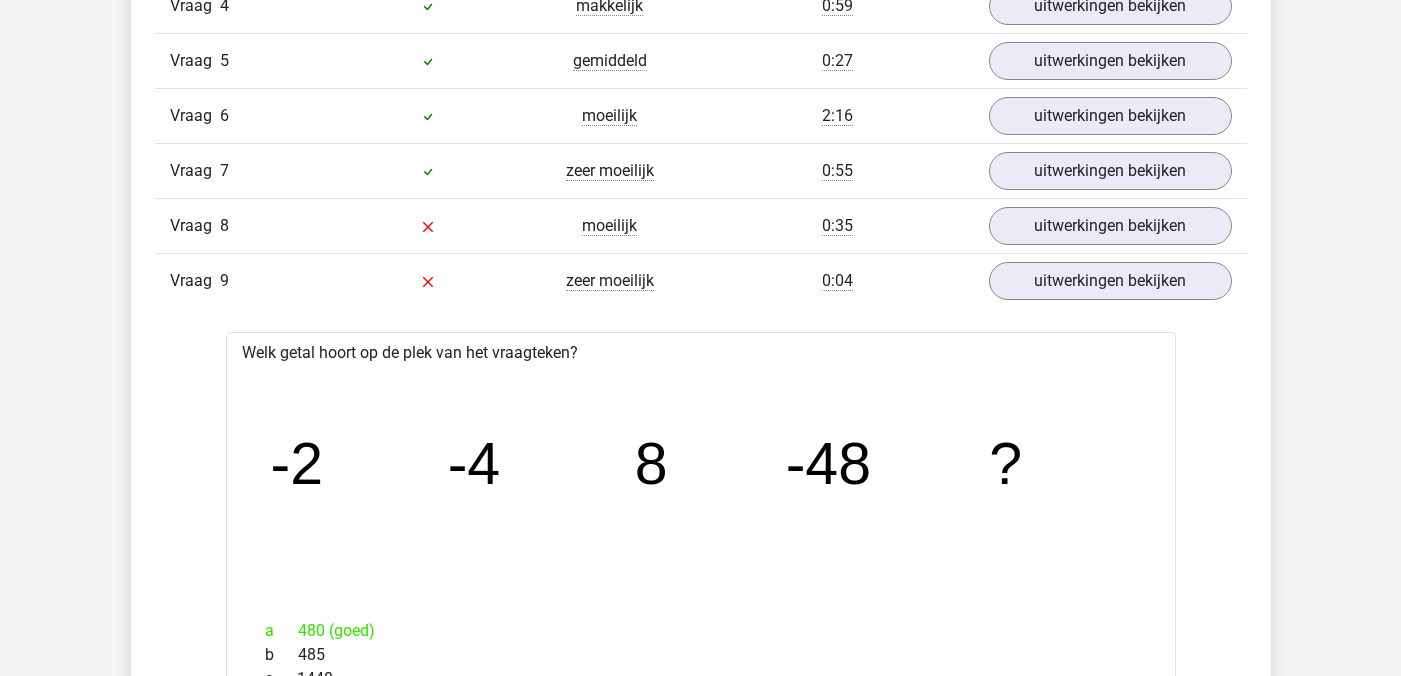 scroll, scrollTop: 1907, scrollLeft: 0, axis: vertical 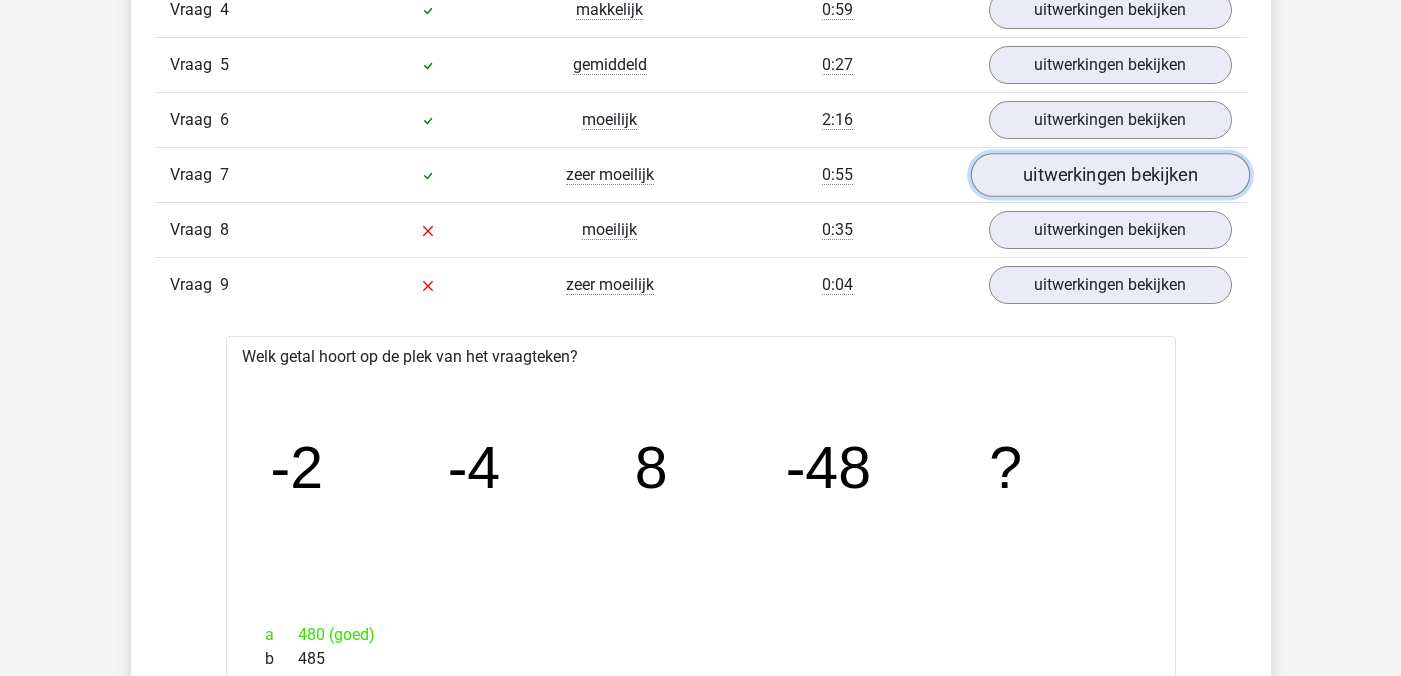 click on "uitwerkingen bekijken" at bounding box center (1109, 175) 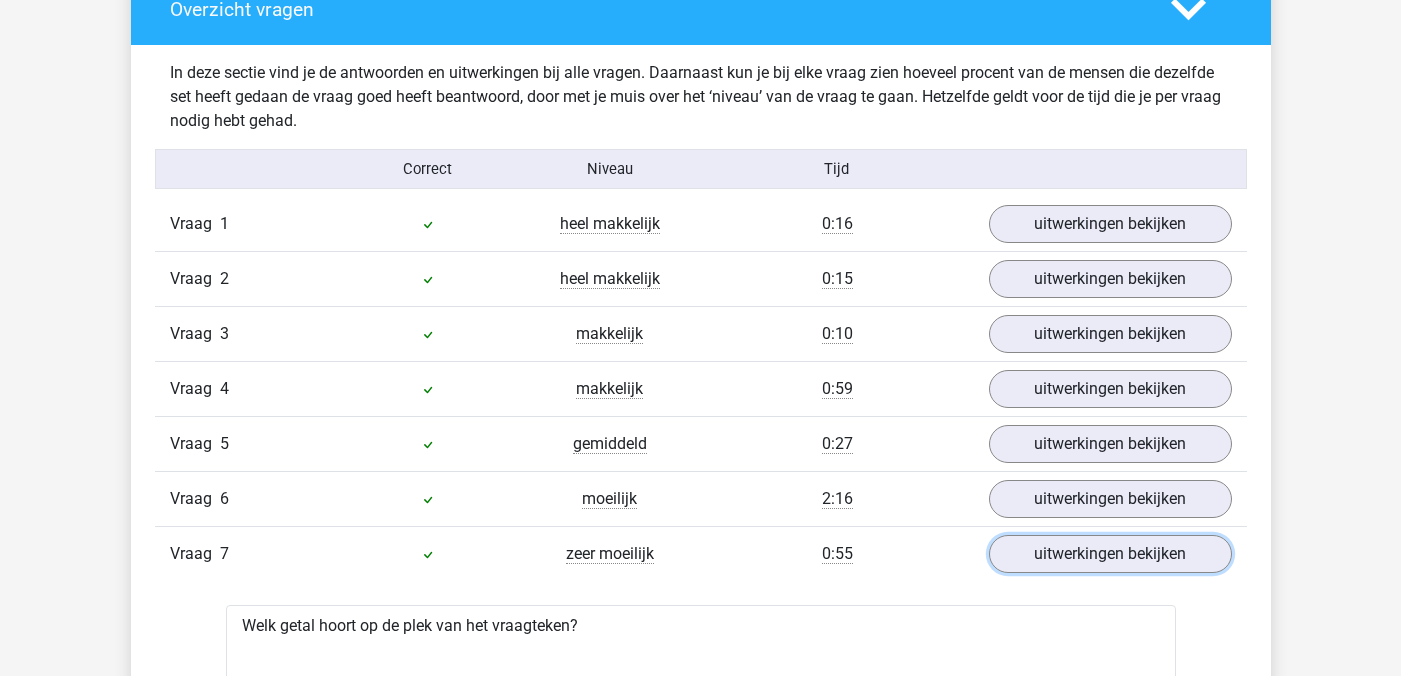 scroll, scrollTop: 1520, scrollLeft: 0, axis: vertical 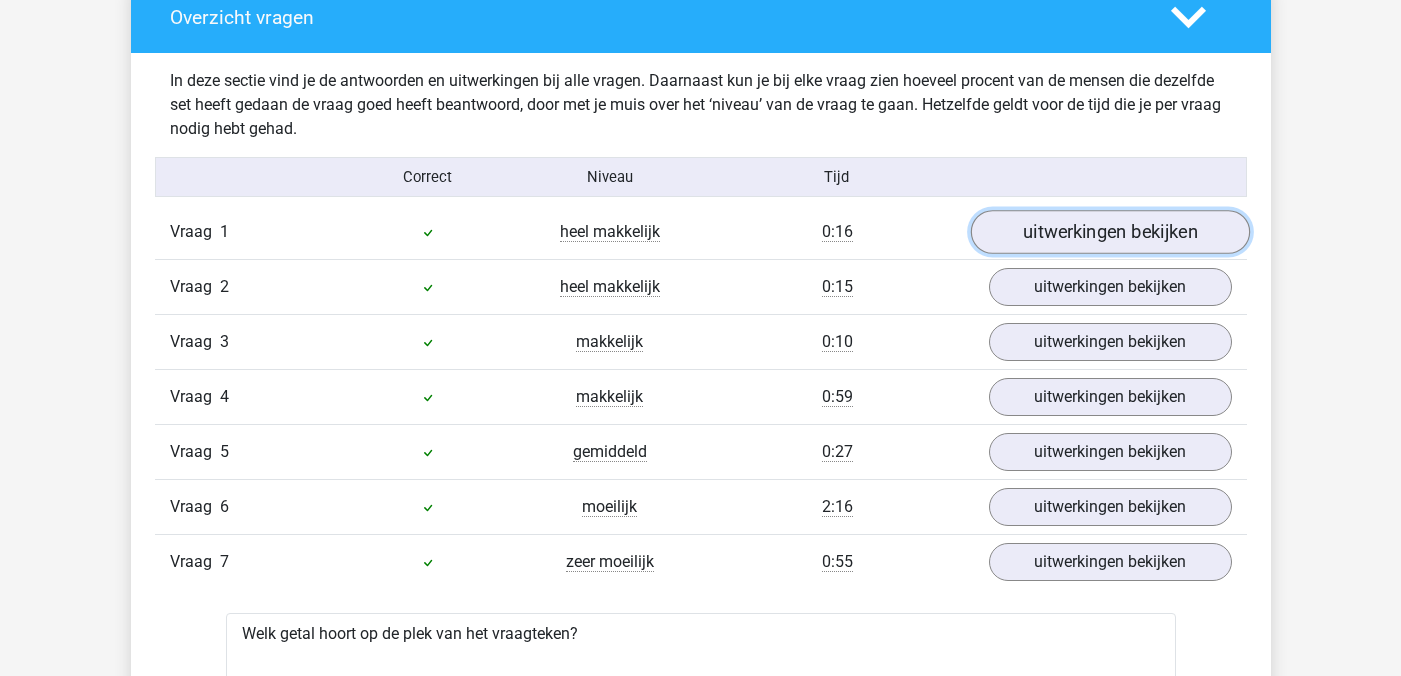 click on "uitwerkingen bekijken" at bounding box center [1109, 232] 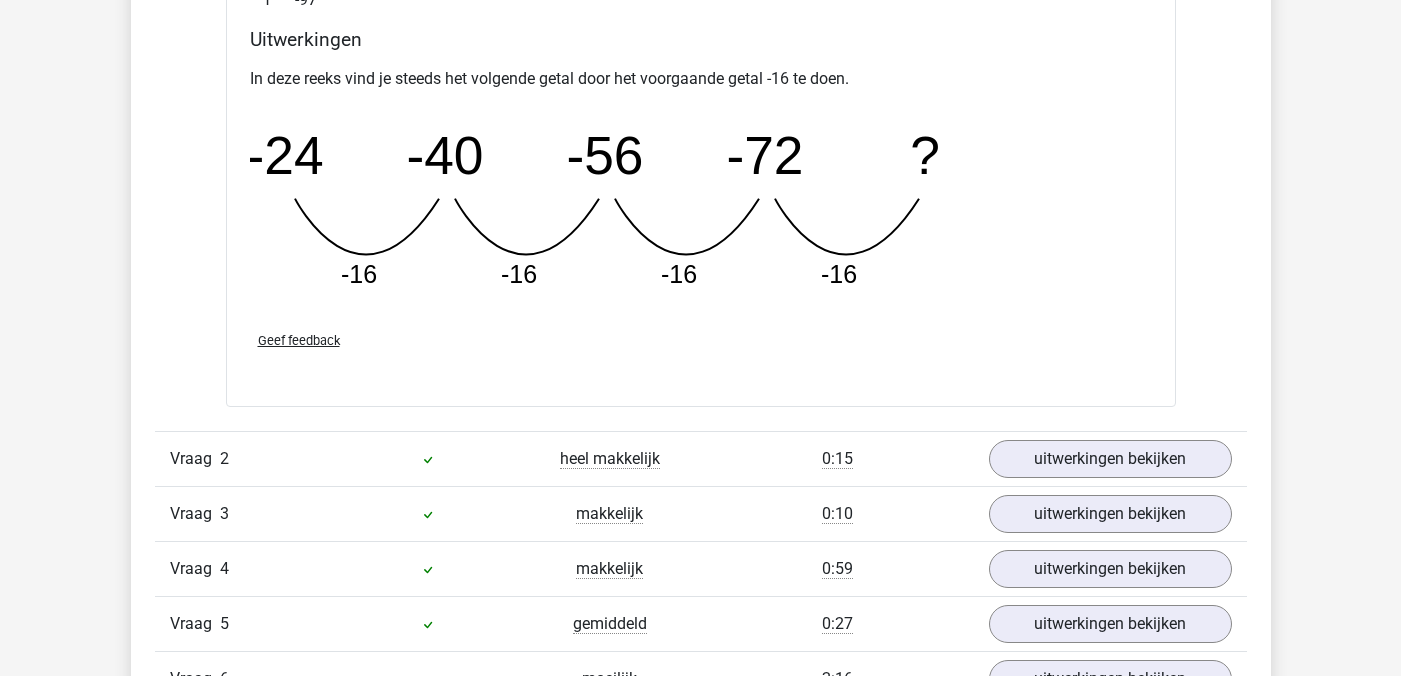 scroll, scrollTop: 2288, scrollLeft: 0, axis: vertical 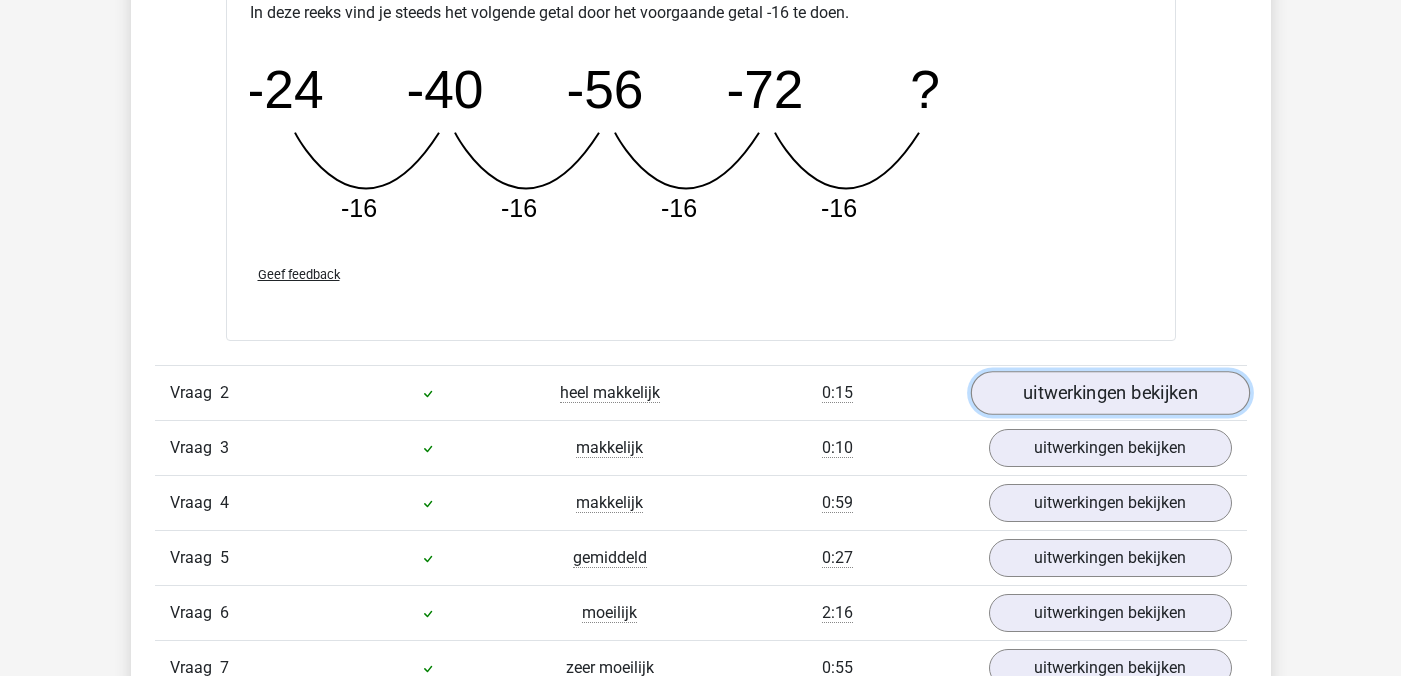 click on "uitwerkingen bekijken" at bounding box center (1109, 393) 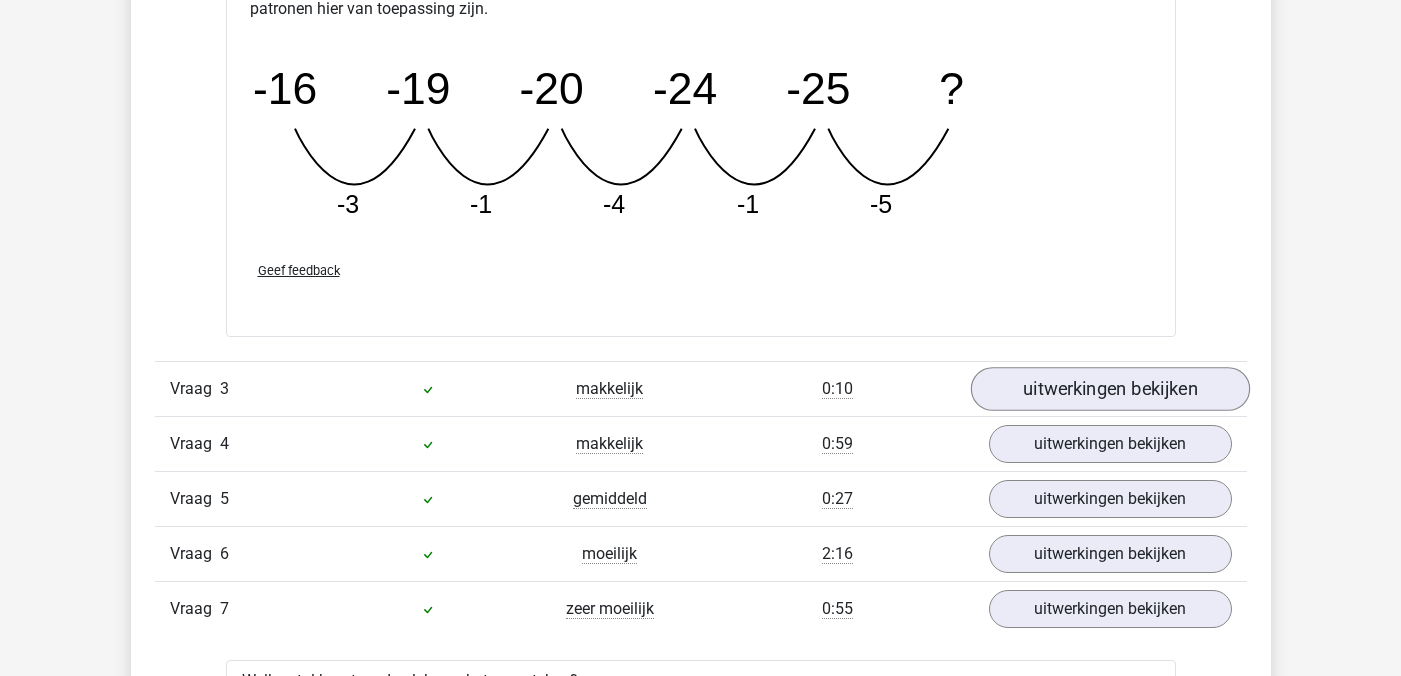 scroll, scrollTop: 3284, scrollLeft: 0, axis: vertical 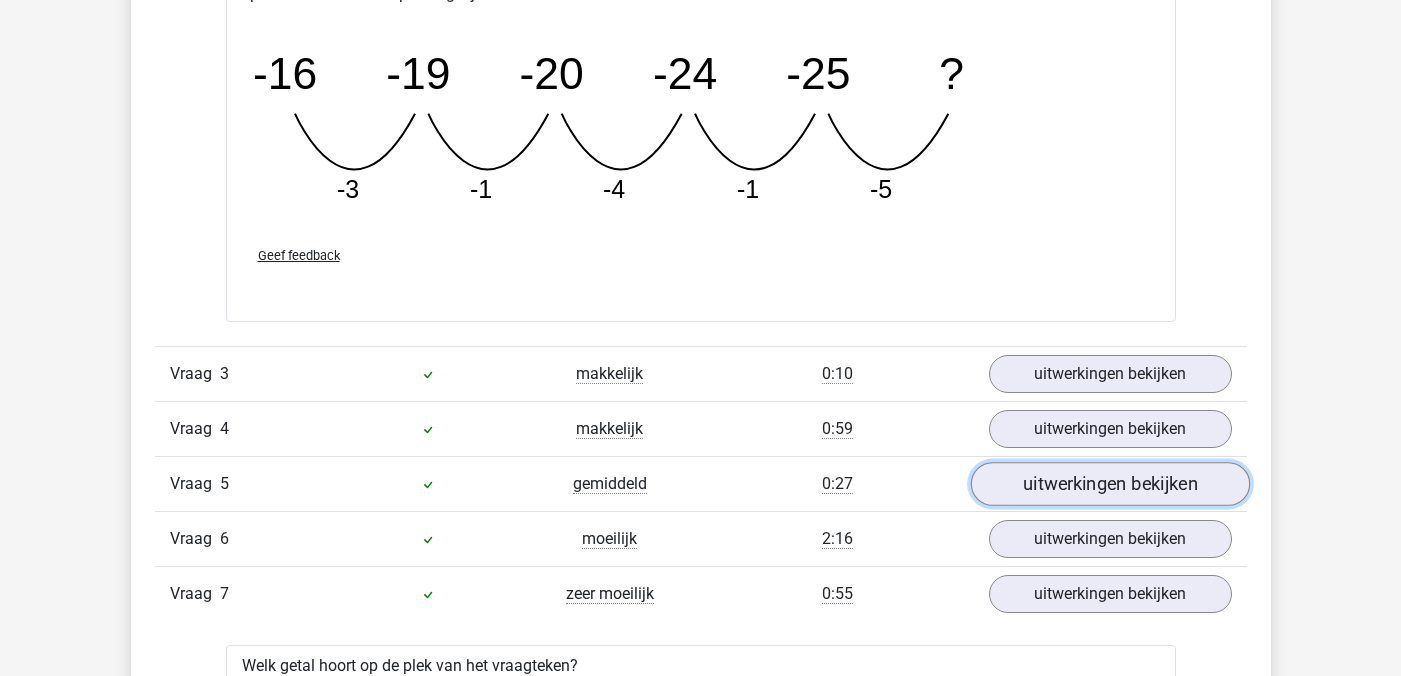 click on "uitwerkingen bekijken" at bounding box center (1109, 484) 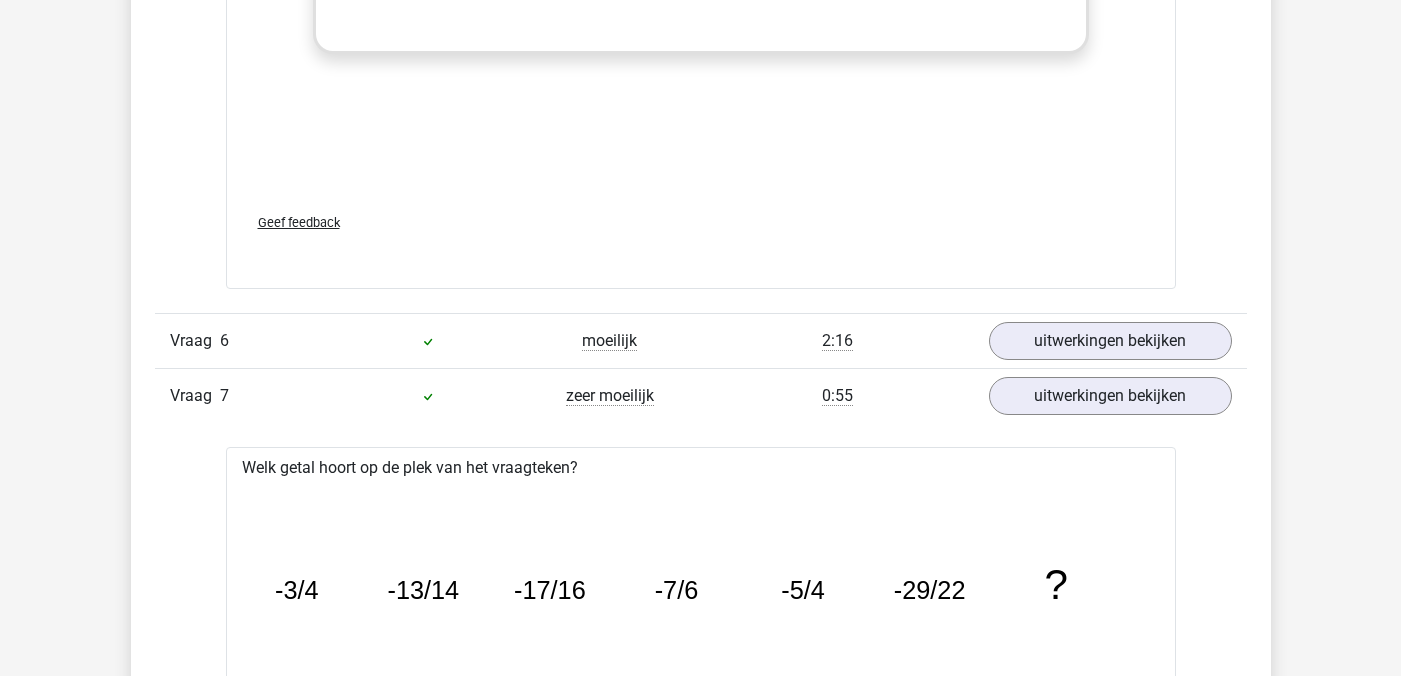 scroll, scrollTop: 4719, scrollLeft: 0, axis: vertical 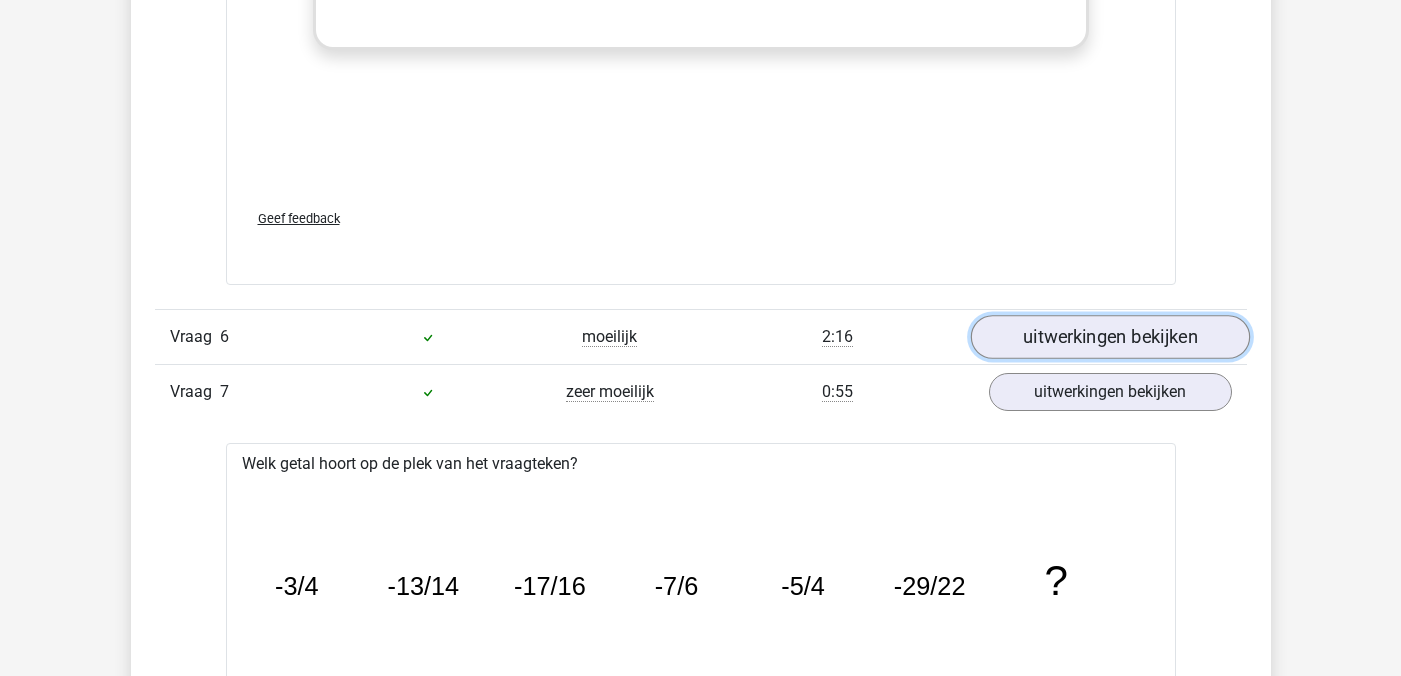 click on "uitwerkingen bekijken" at bounding box center [1109, 338] 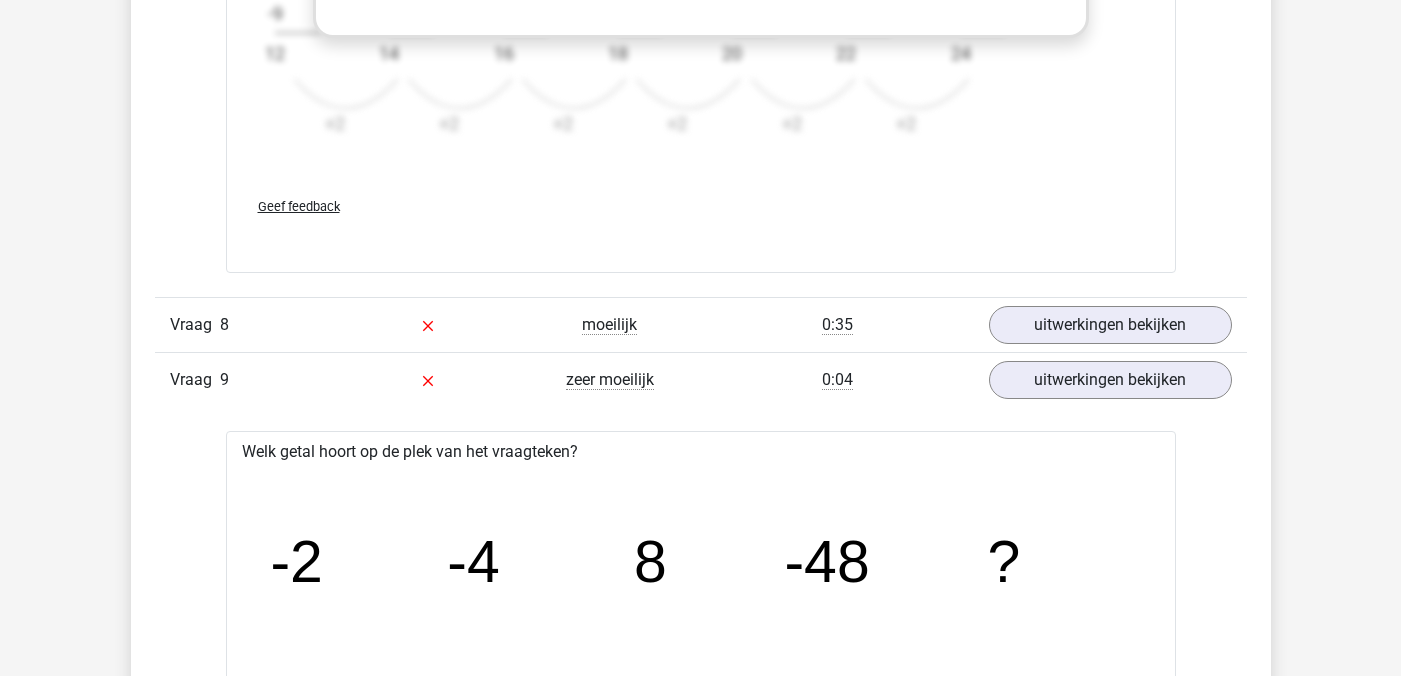 scroll, scrollTop: 6971, scrollLeft: 0, axis: vertical 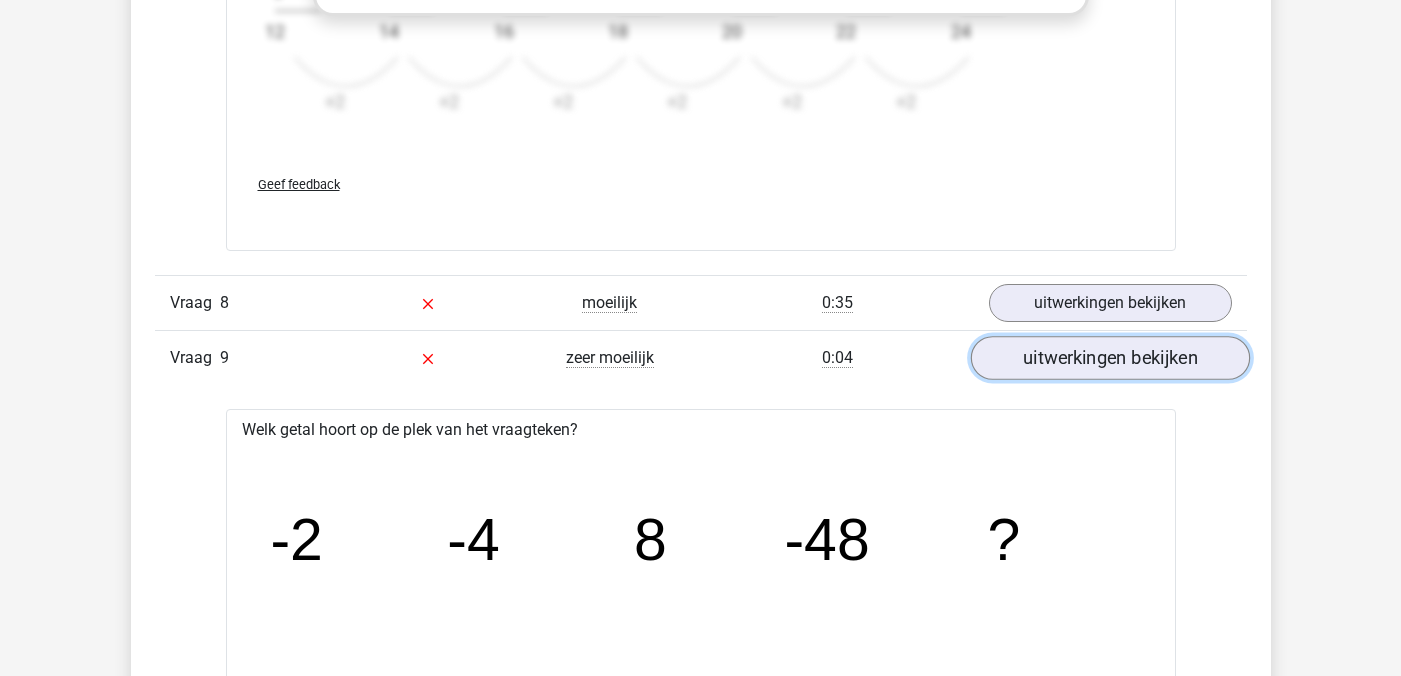 click on "uitwerkingen bekijken" at bounding box center (1109, 358) 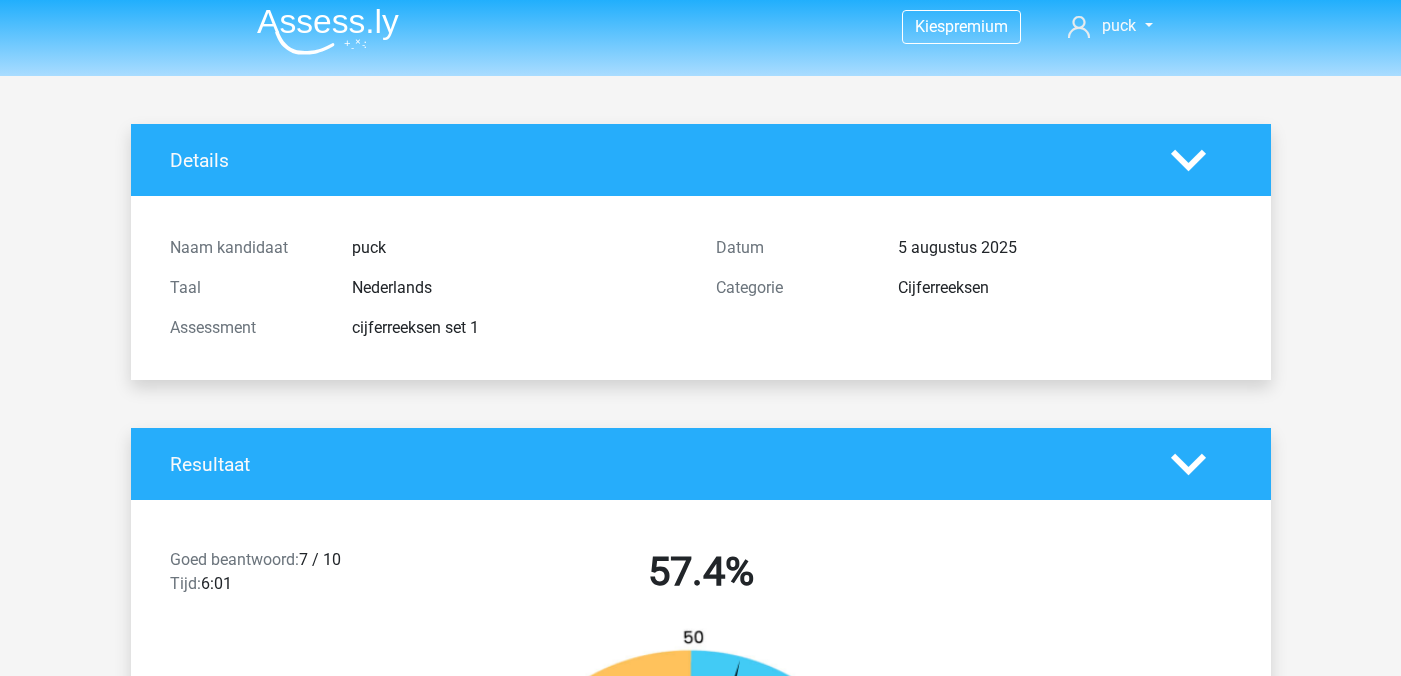 scroll, scrollTop: 0, scrollLeft: 0, axis: both 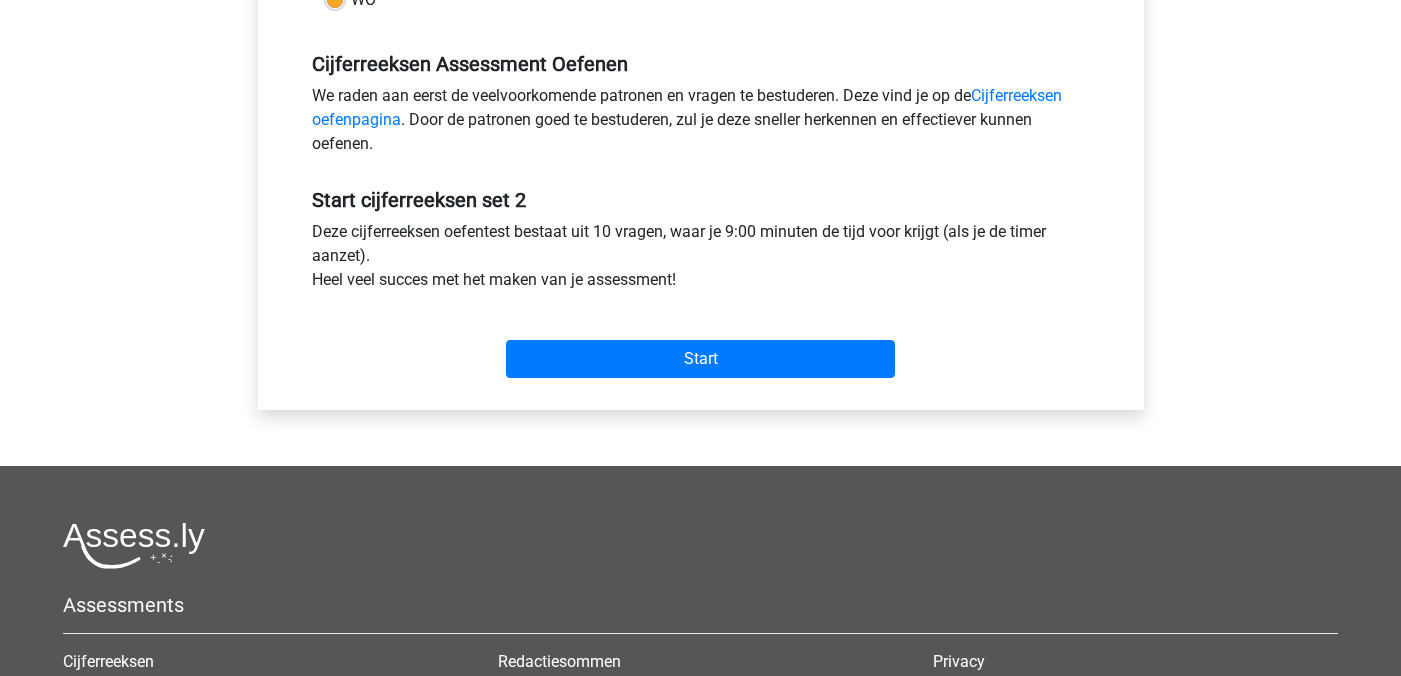 click on "Start" at bounding box center [701, 343] 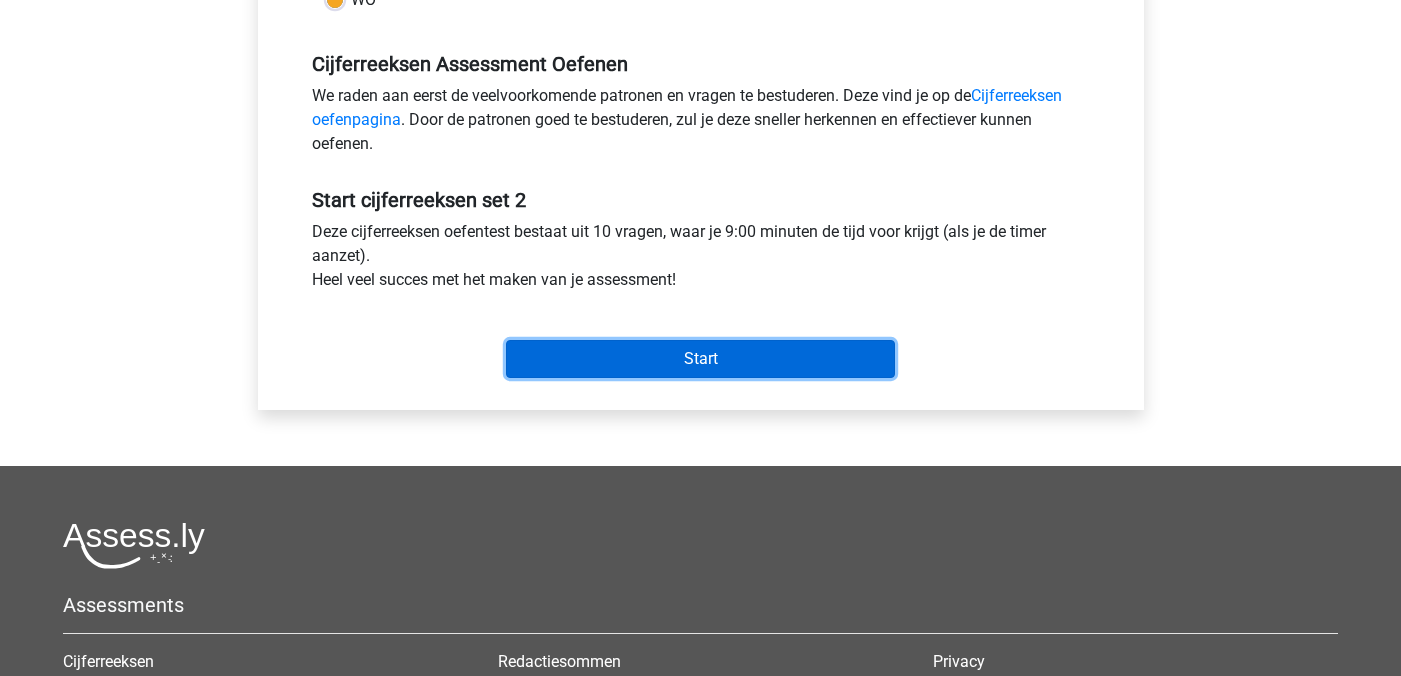 click on "Start" at bounding box center (700, 359) 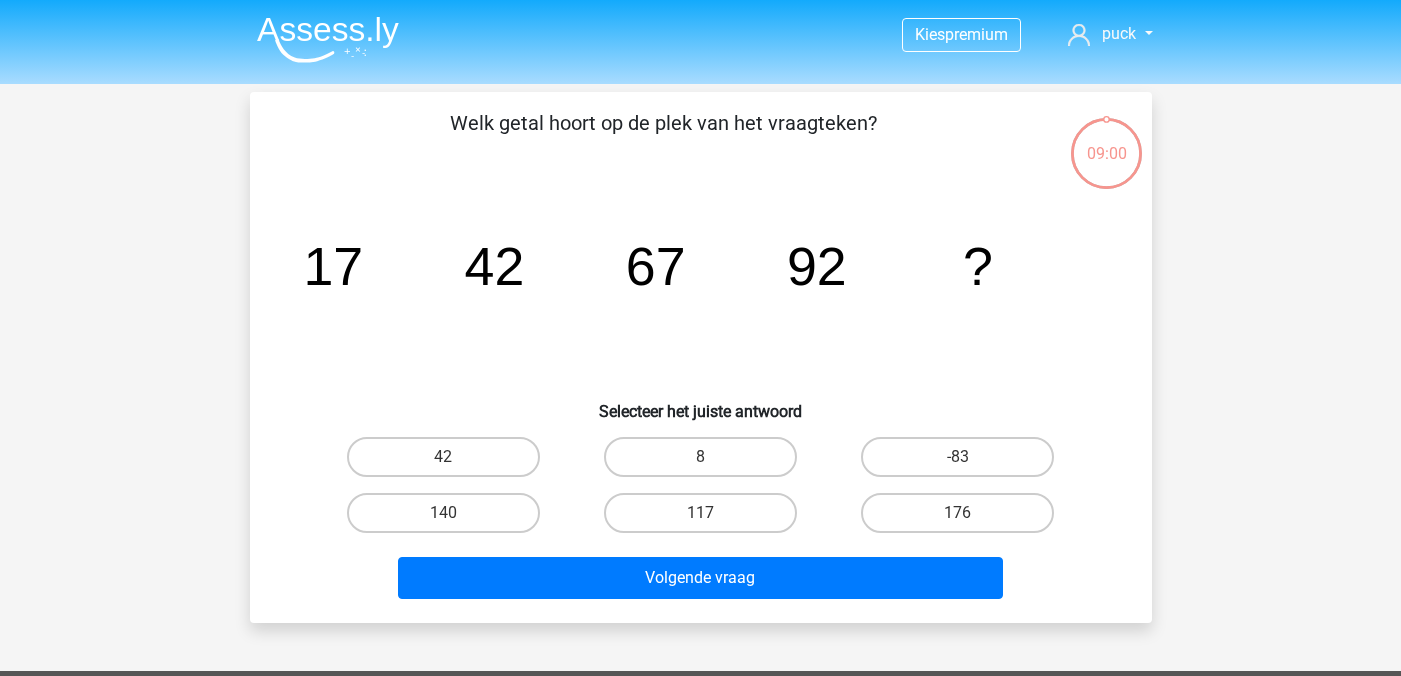 scroll, scrollTop: 0, scrollLeft: 0, axis: both 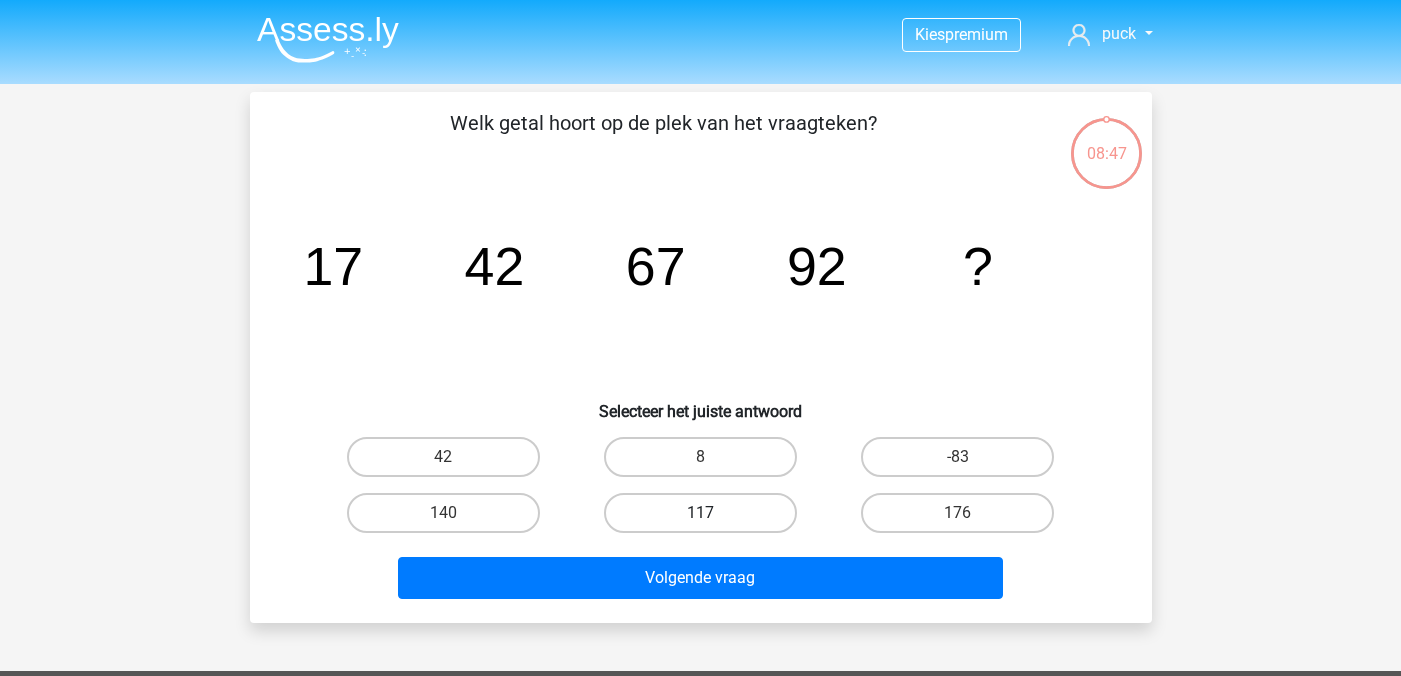 click on "117" at bounding box center [700, 513] 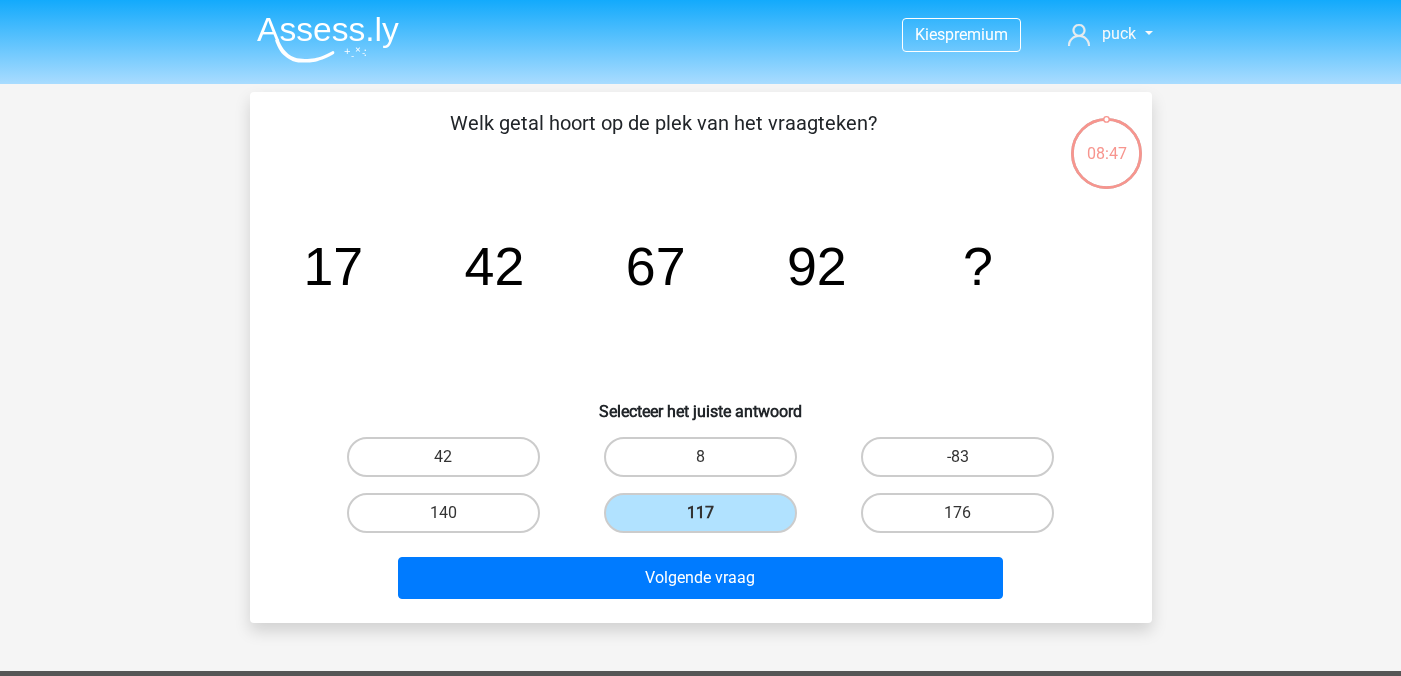 click on "Welk getal hoort op de plek van het vraagteken?
image/svg+xml
17
42
67
92
?
Selecteer het juiste antwoord" at bounding box center (701, 357) 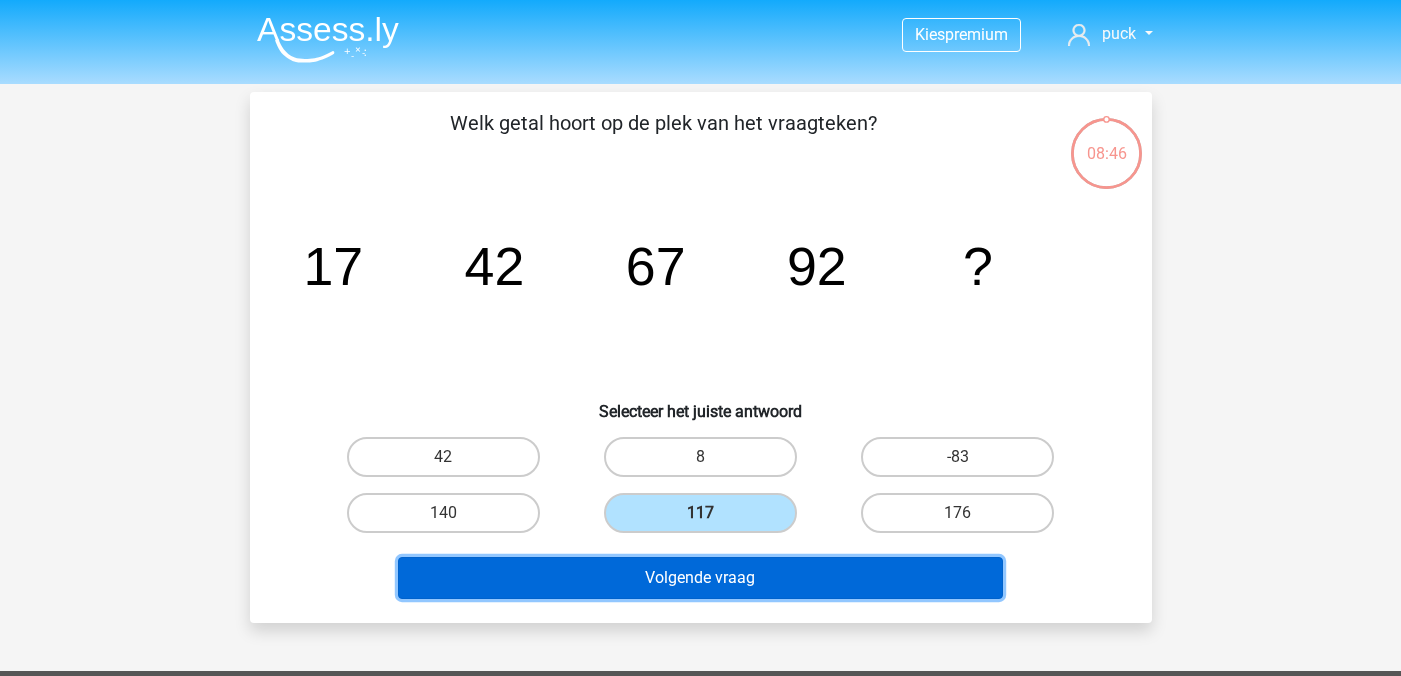 click on "Volgende vraag" at bounding box center [700, 578] 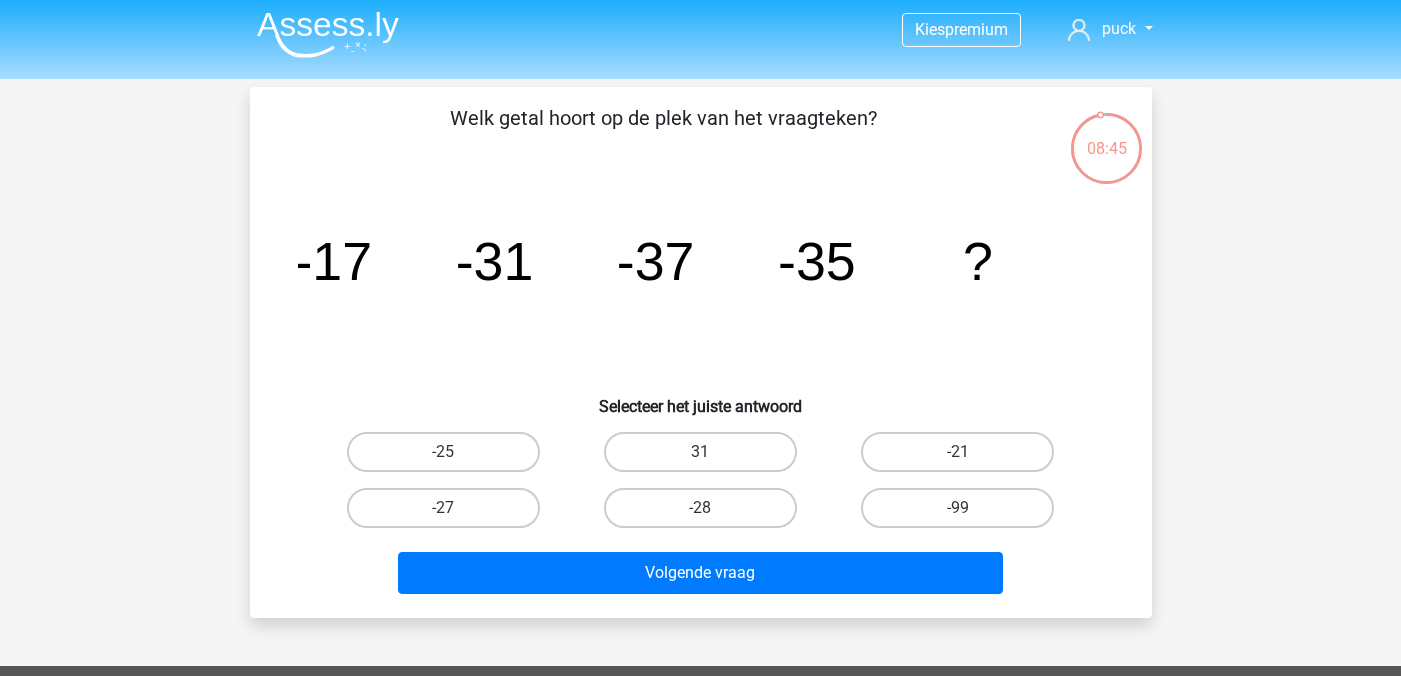 scroll, scrollTop: 0, scrollLeft: 0, axis: both 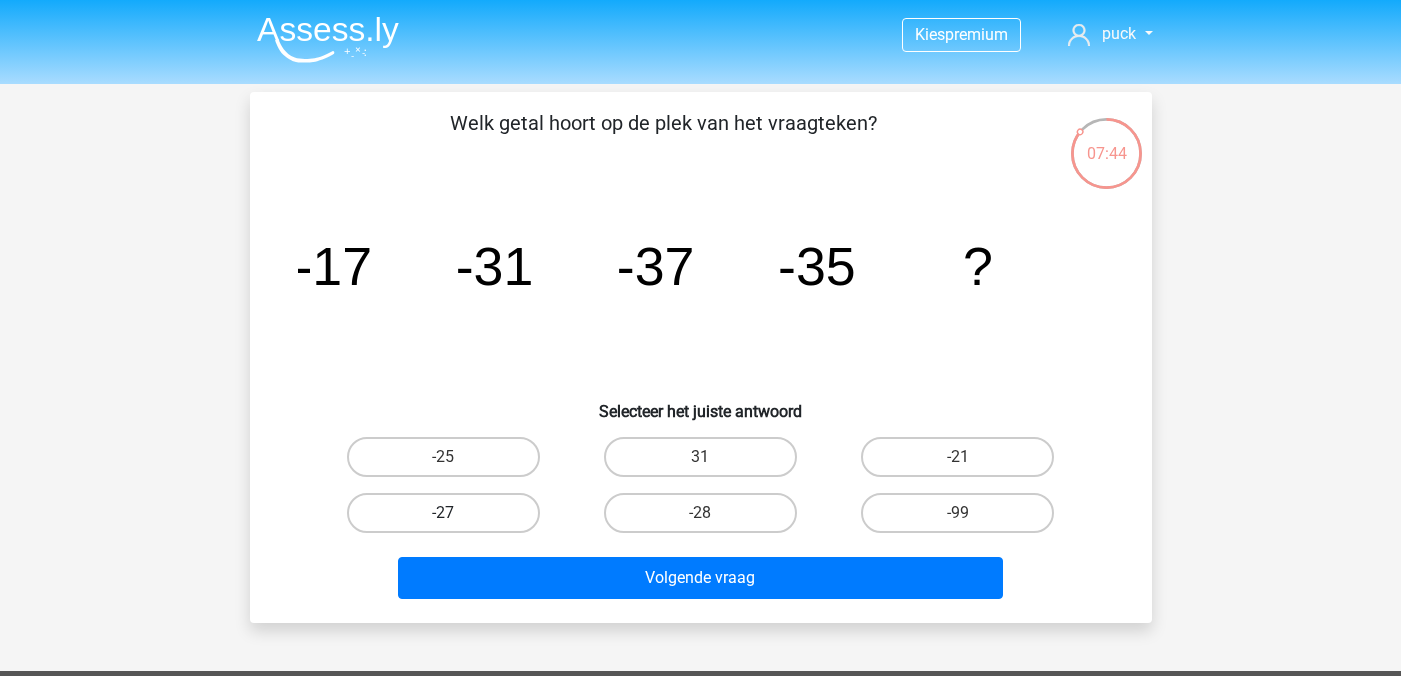 click on "-27" at bounding box center [443, 513] 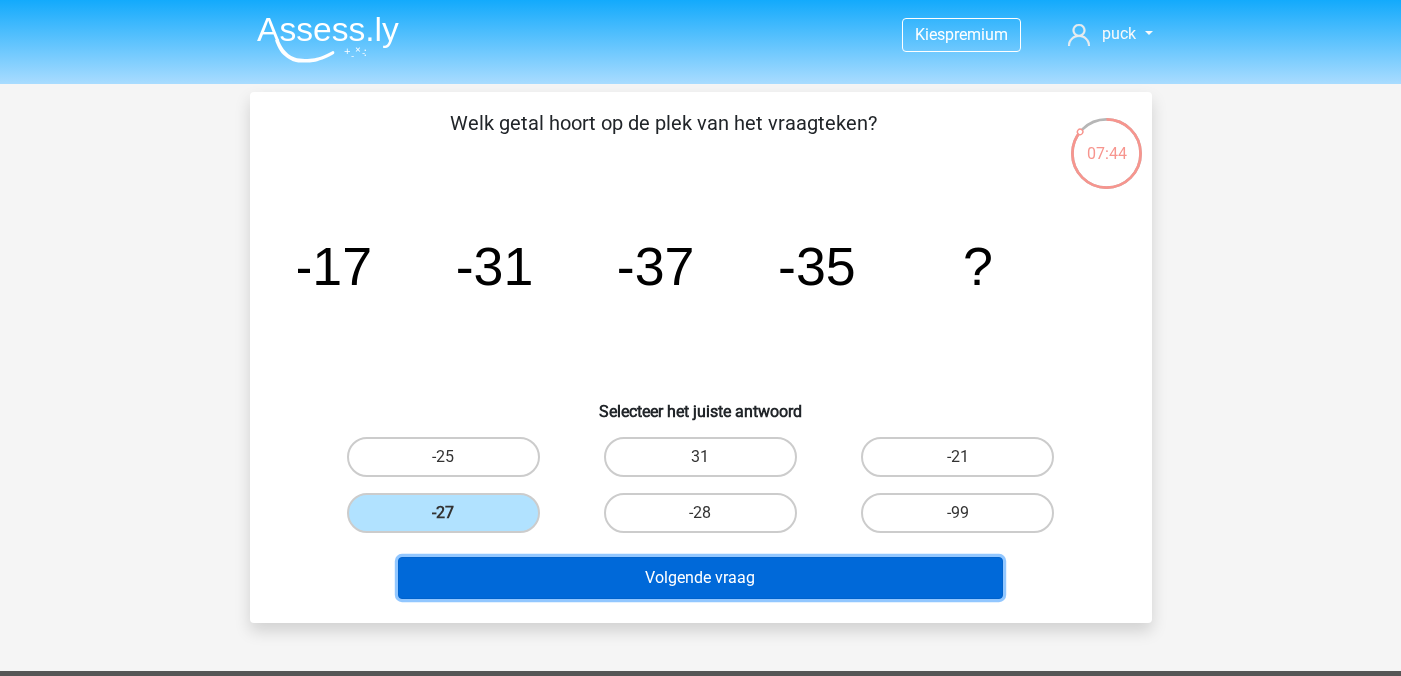 click on "Volgende vraag" at bounding box center [700, 578] 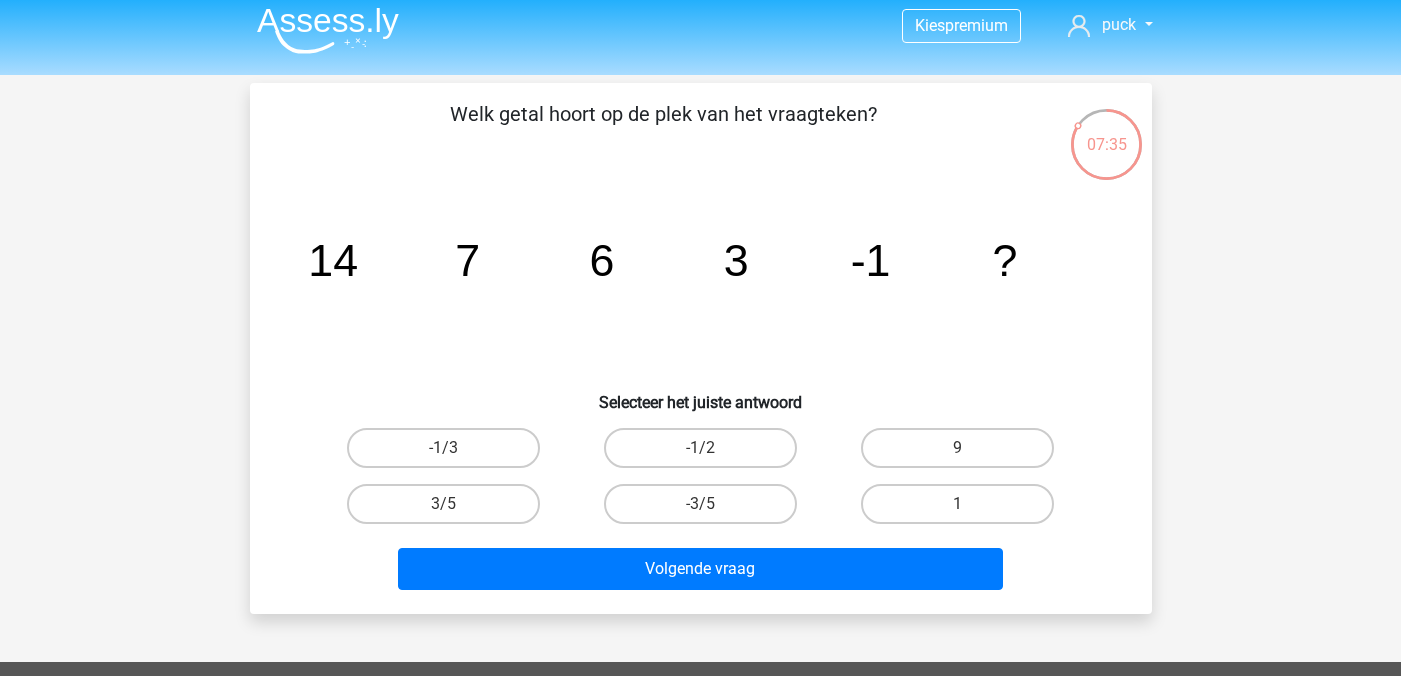 scroll, scrollTop: 5, scrollLeft: 0, axis: vertical 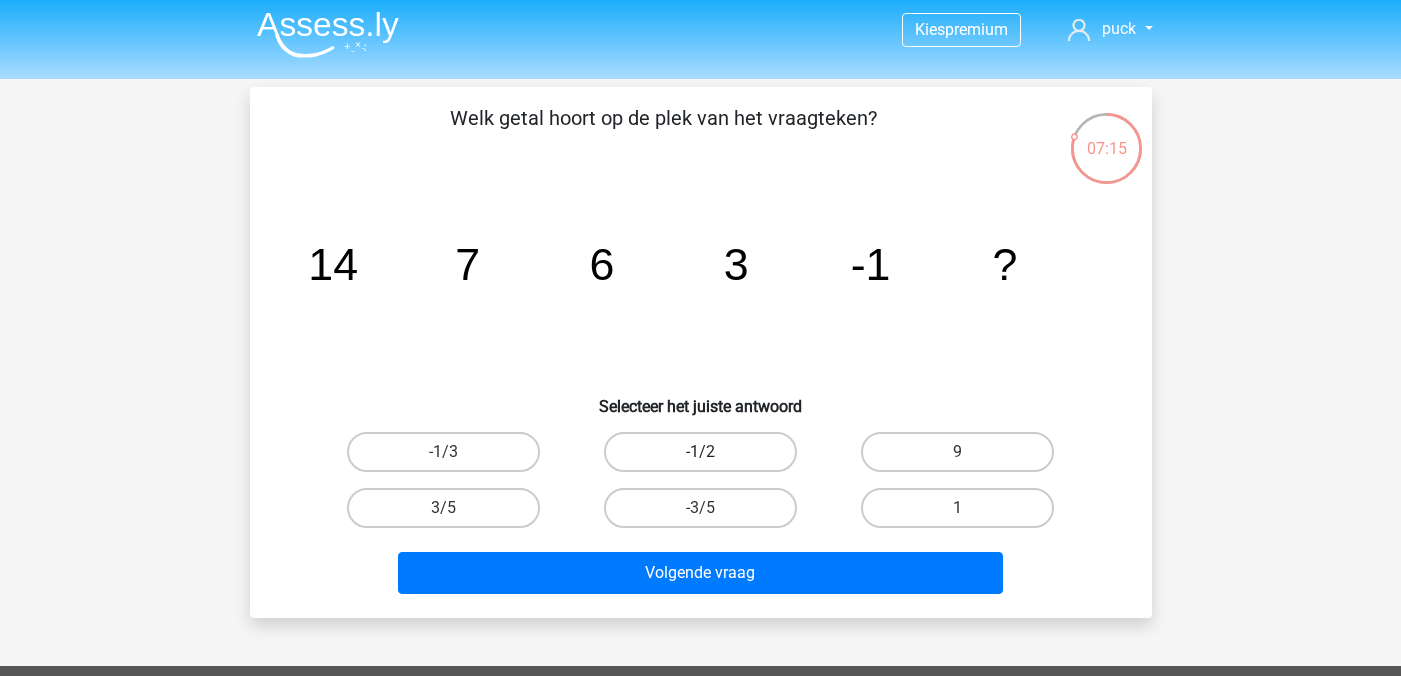 click on "-1/2" at bounding box center (700, 452) 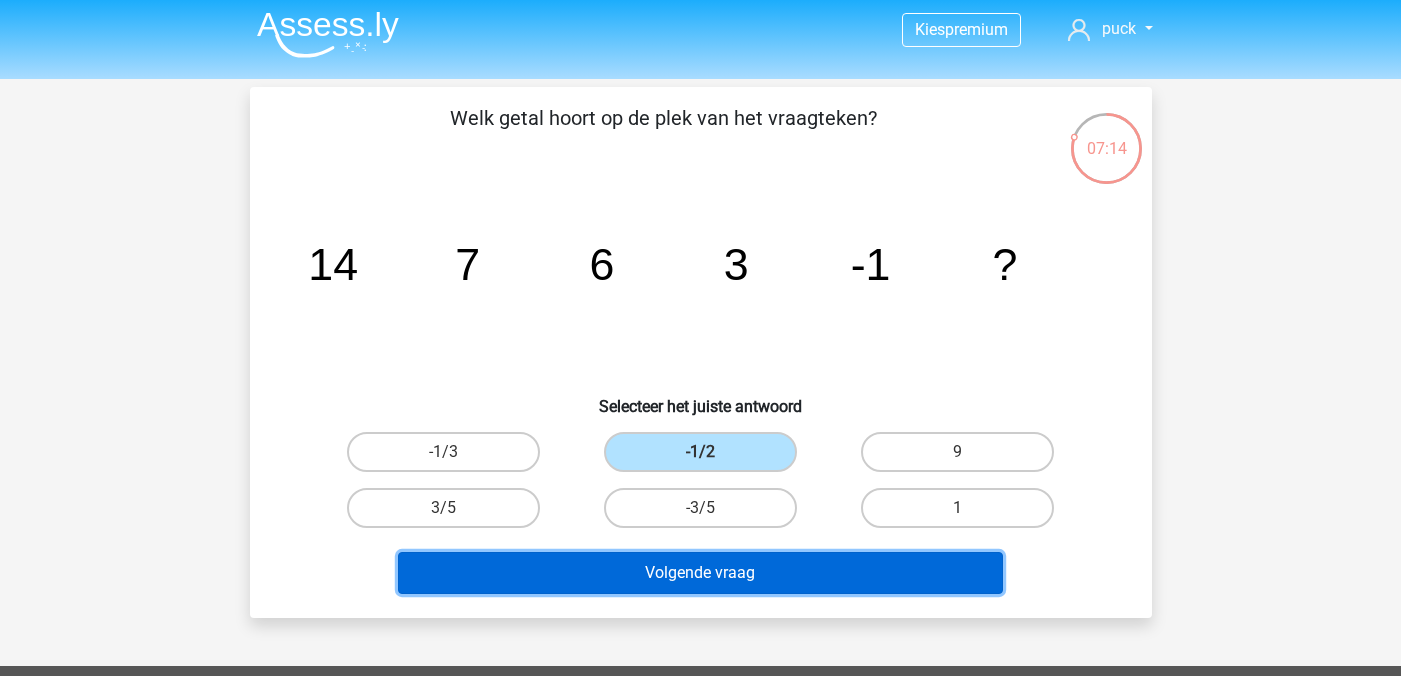 click on "Volgende vraag" at bounding box center (700, 573) 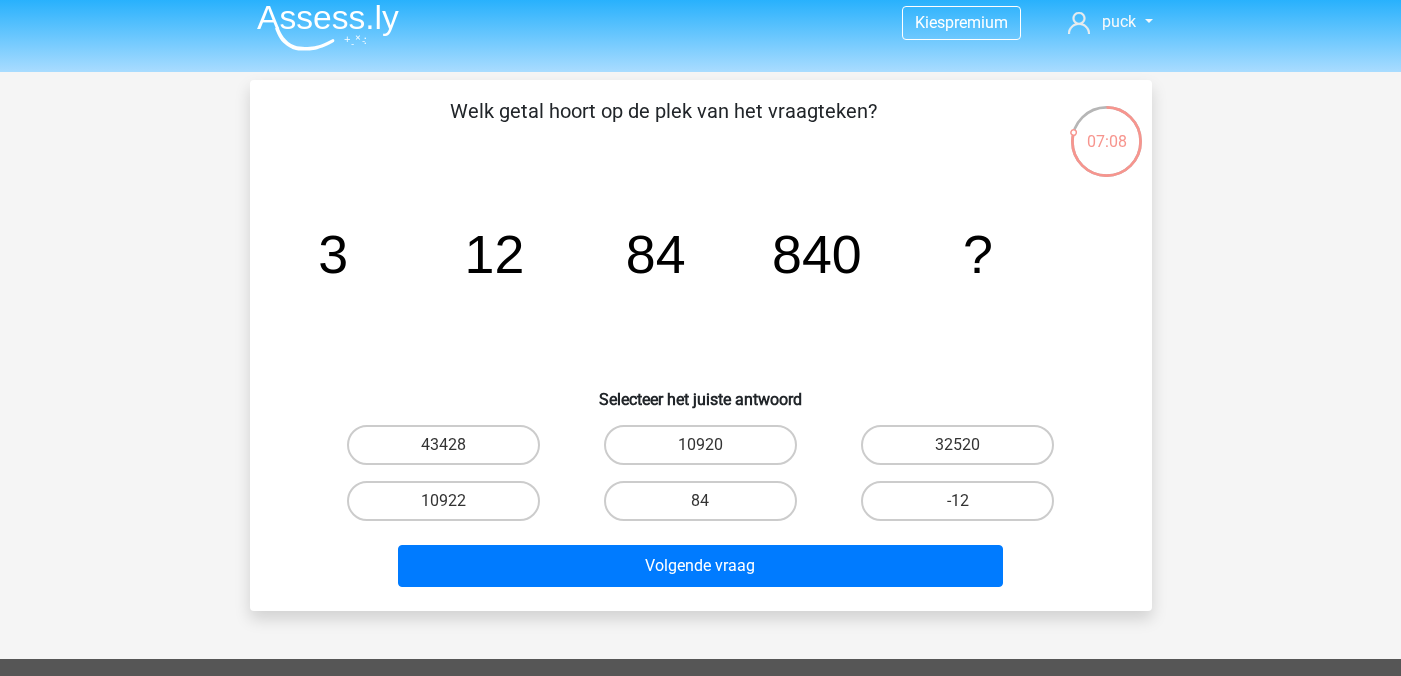 scroll, scrollTop: 22, scrollLeft: 0, axis: vertical 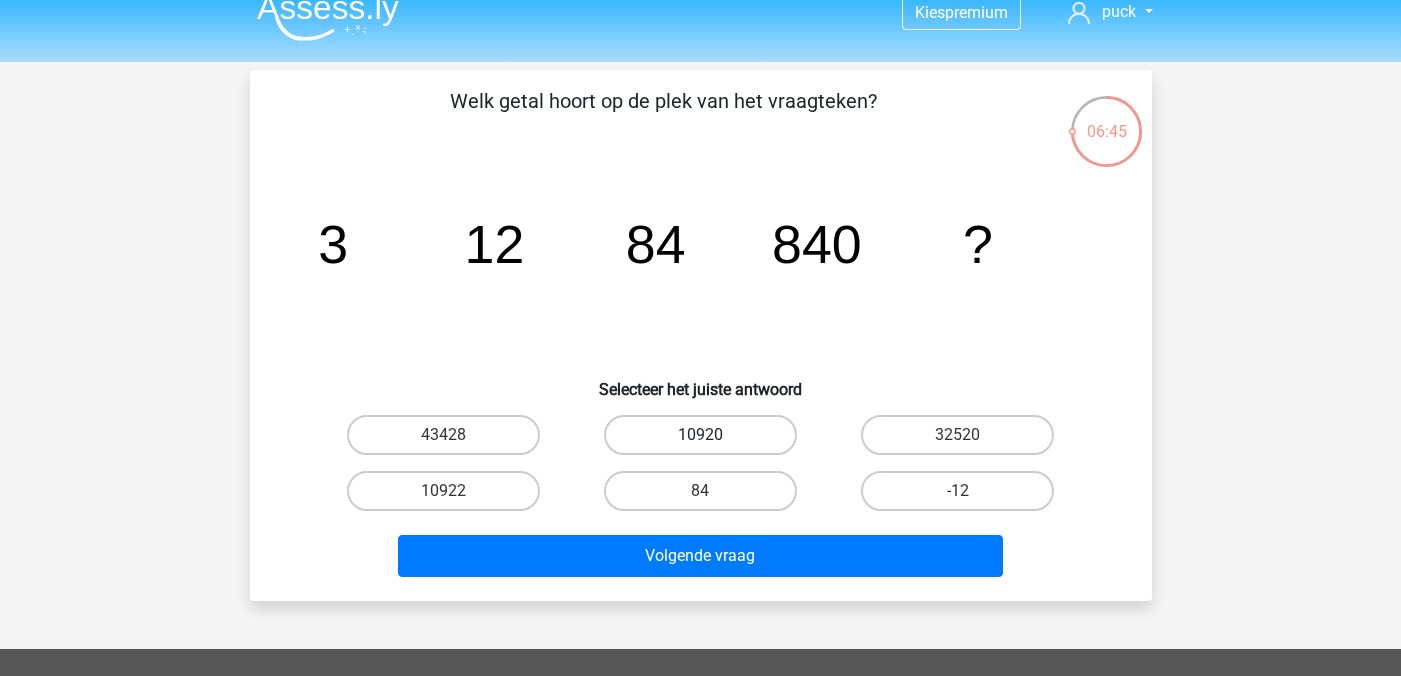 click on "10920" at bounding box center (700, 435) 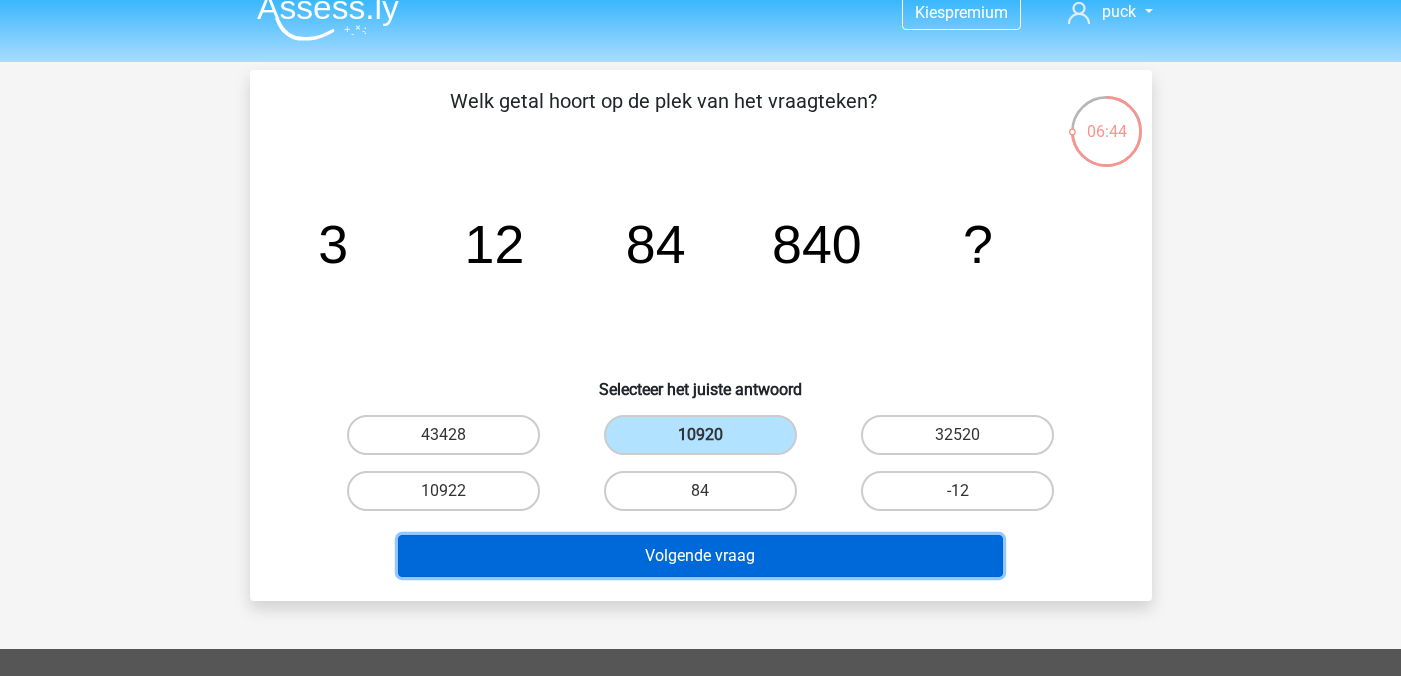 click on "Volgende vraag" at bounding box center [700, 556] 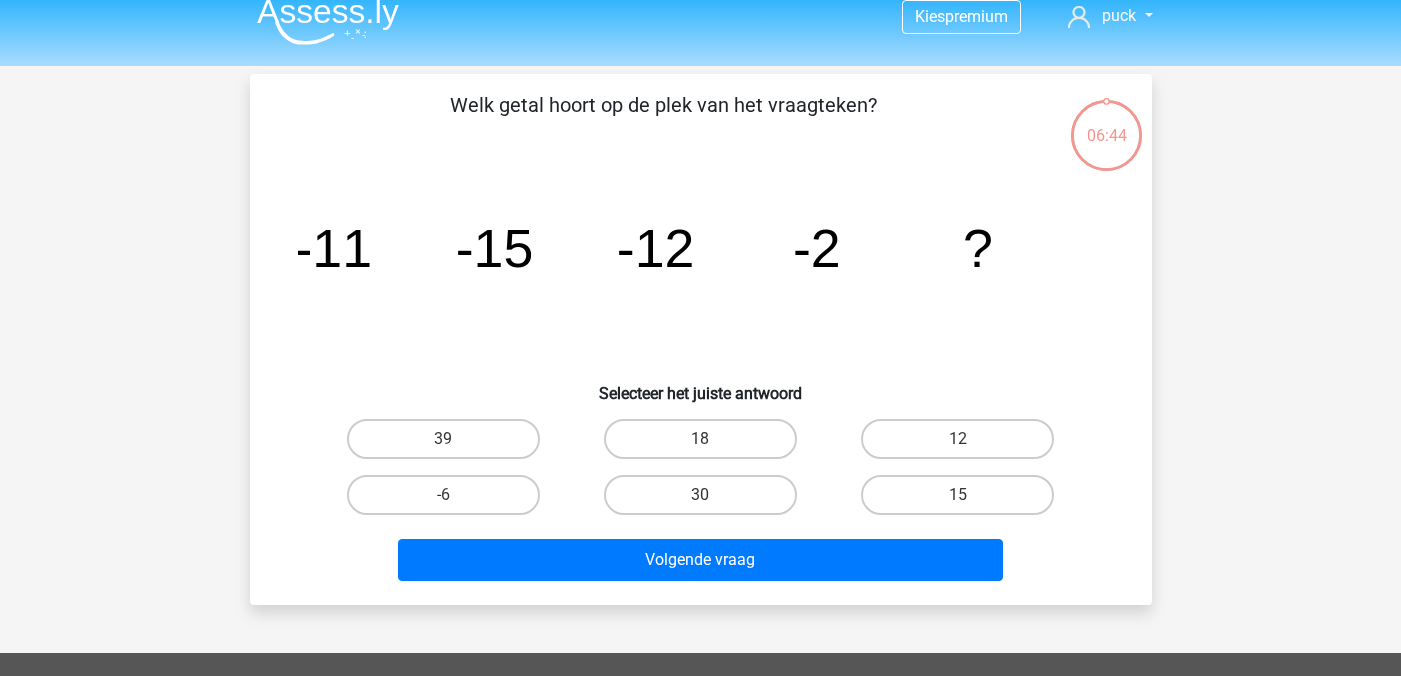 scroll, scrollTop: 0, scrollLeft: 0, axis: both 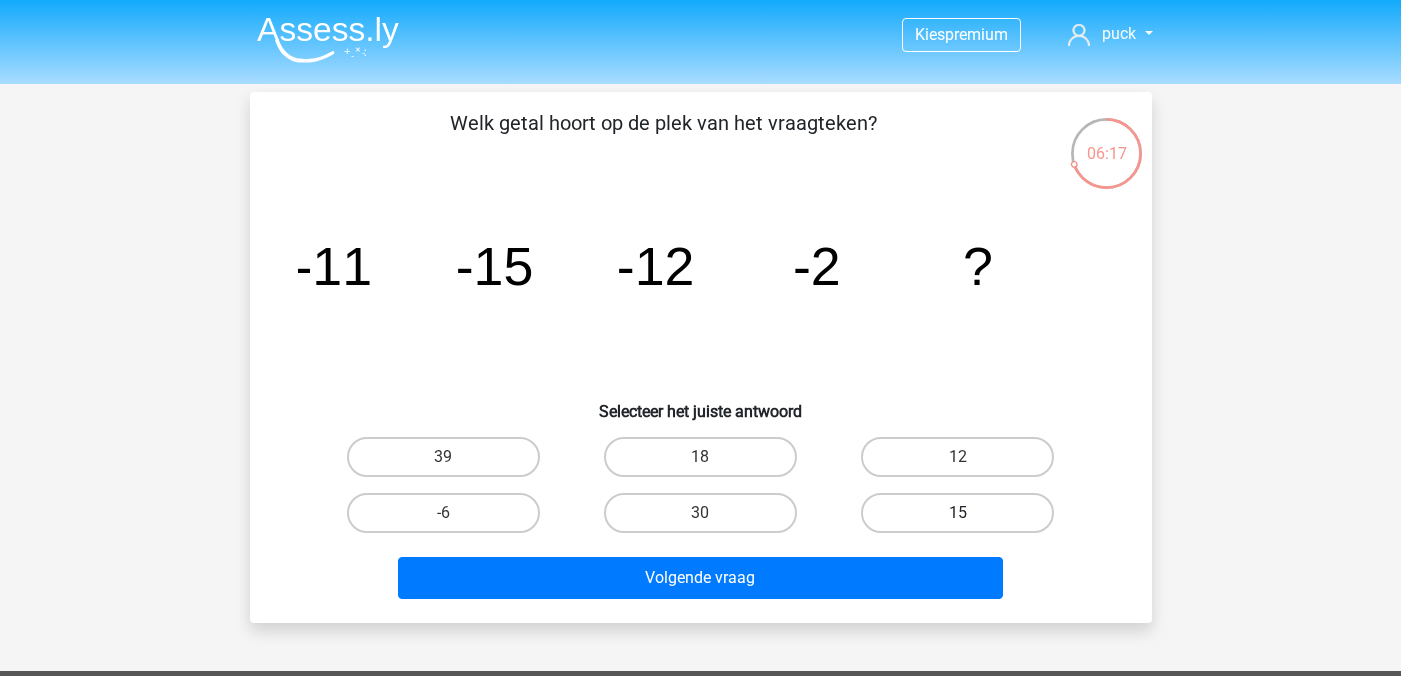 click on "15" at bounding box center [957, 513] 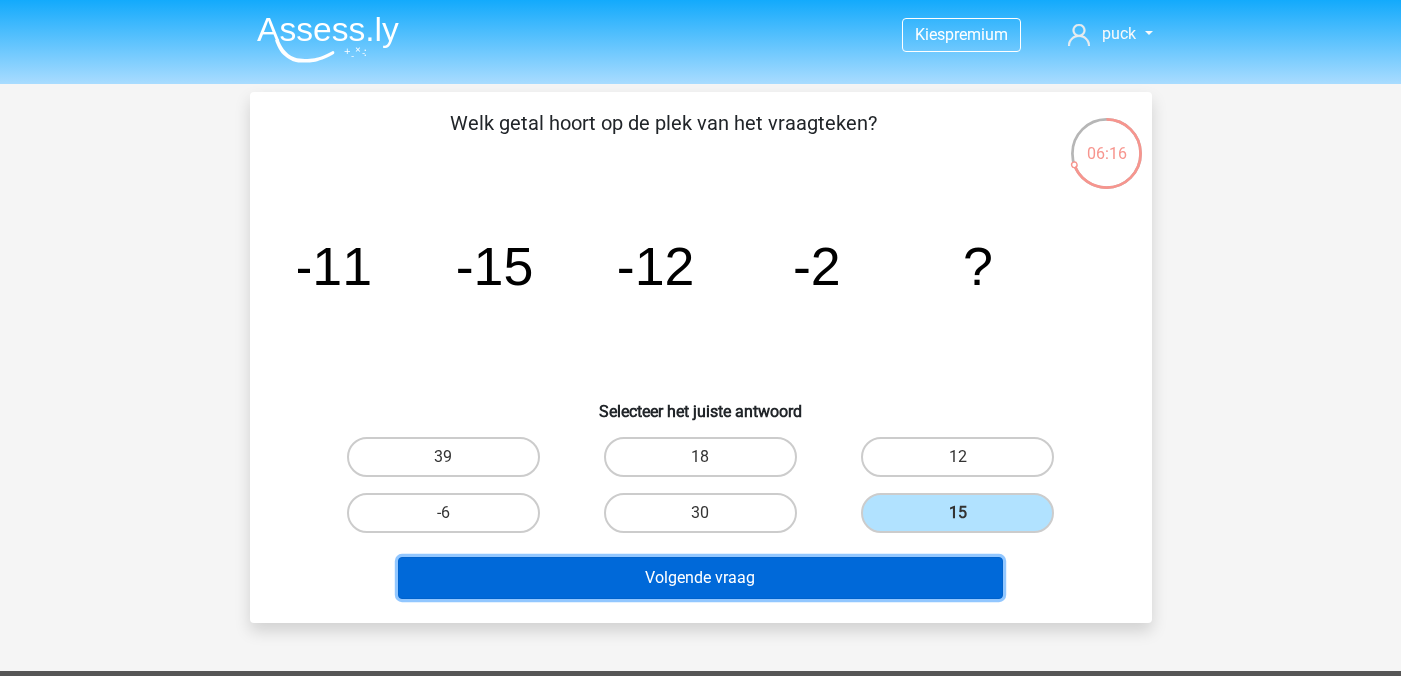 click on "Volgende vraag" at bounding box center [700, 578] 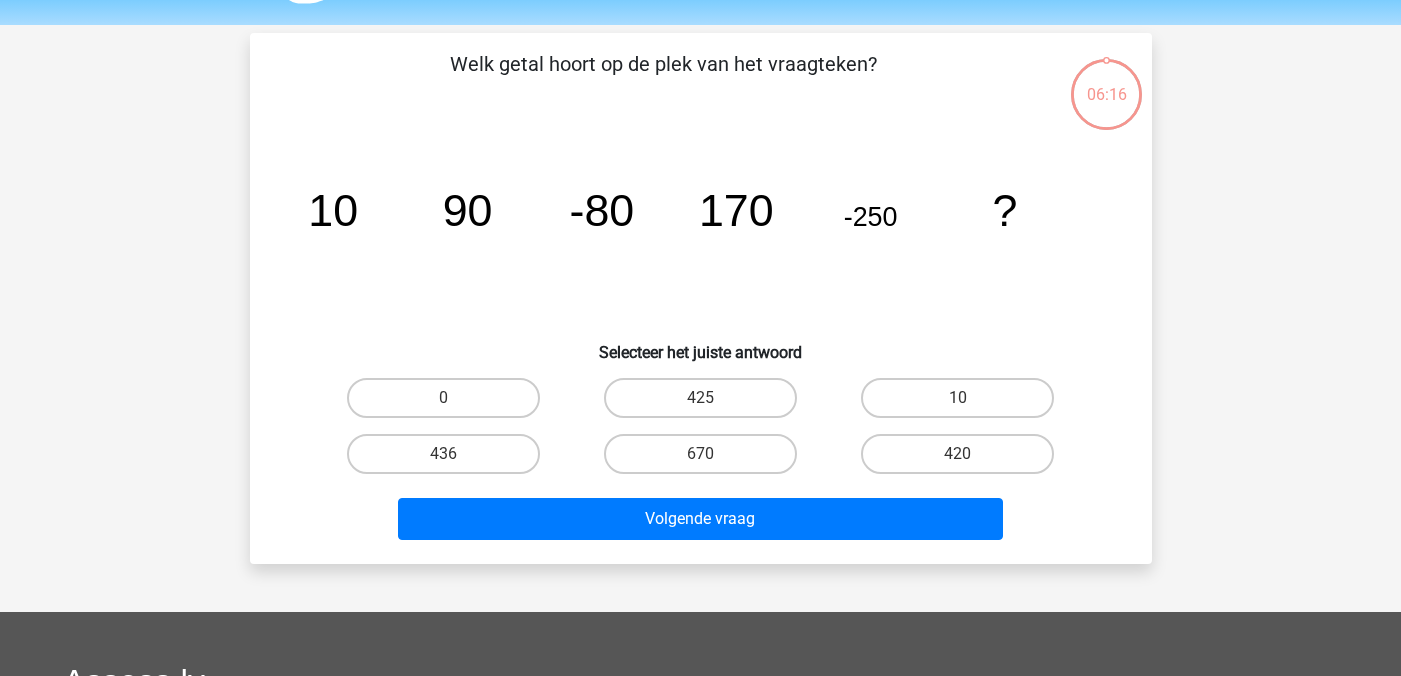 scroll, scrollTop: 49, scrollLeft: 0, axis: vertical 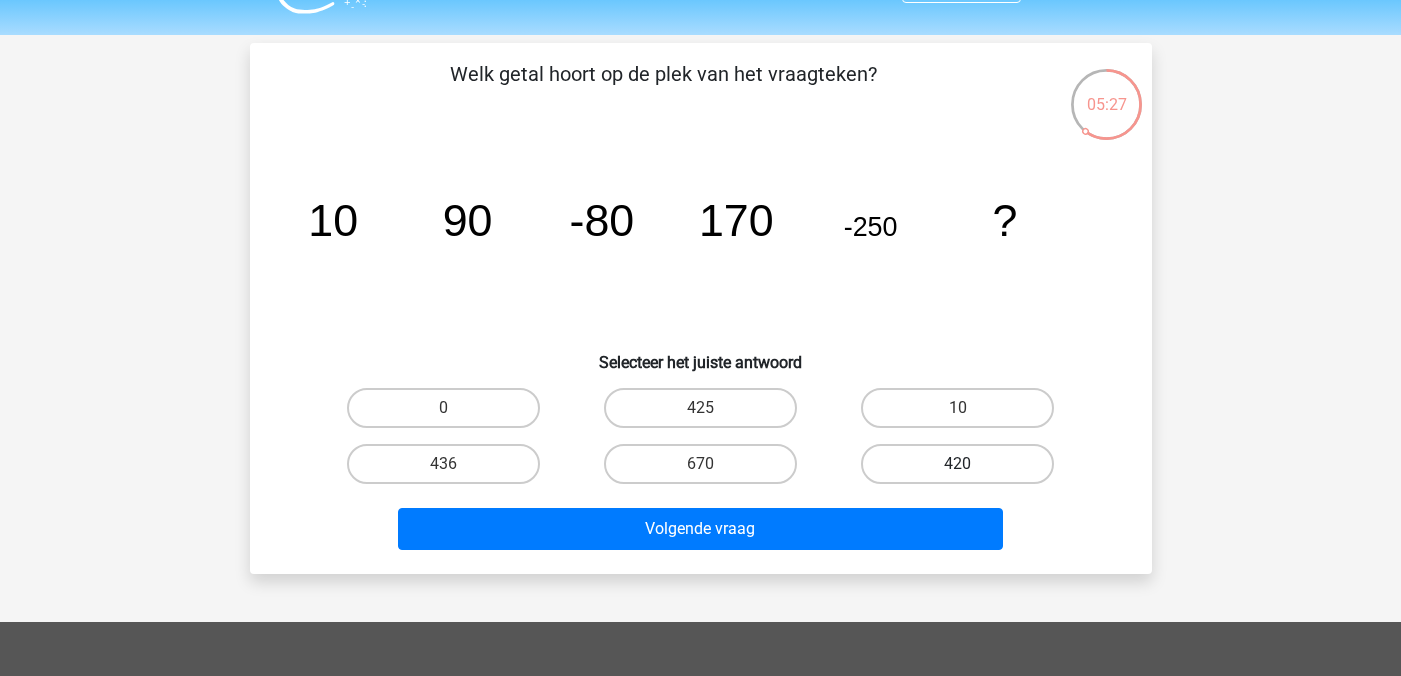 click on "420" at bounding box center [957, 464] 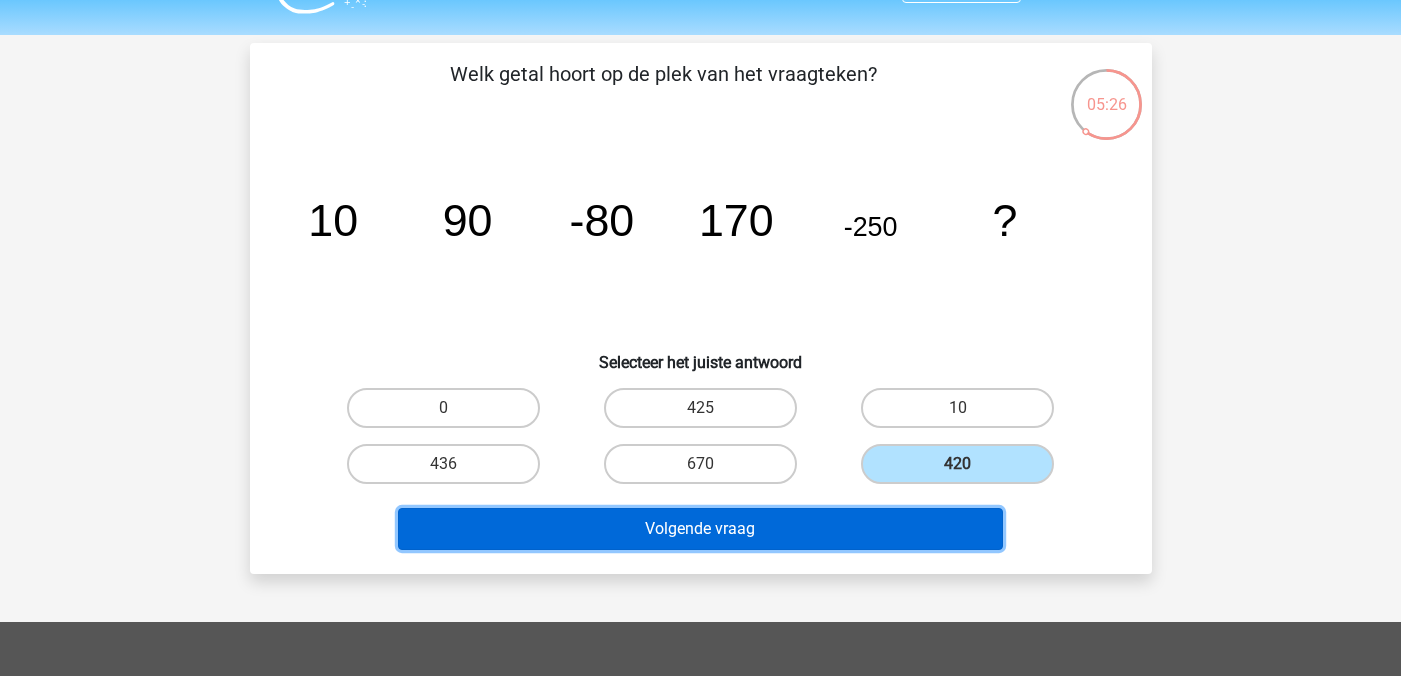 click on "Volgende vraag" at bounding box center [700, 529] 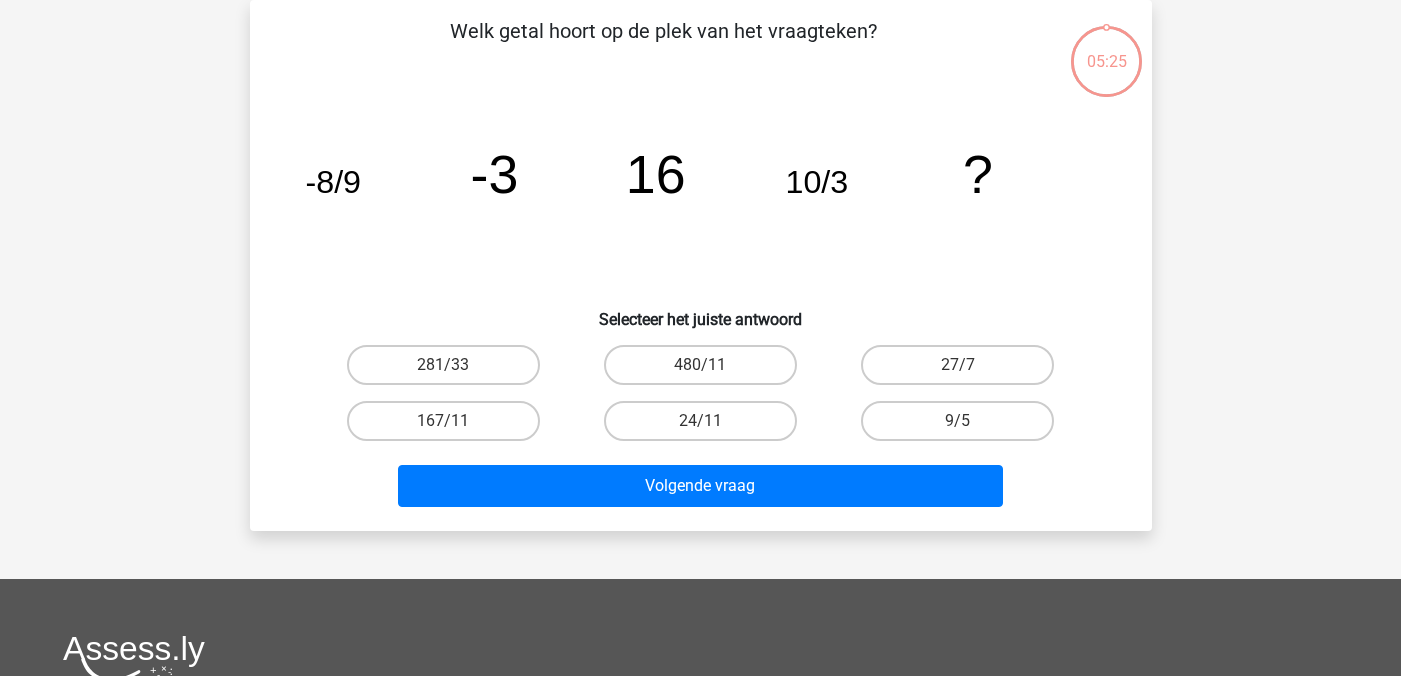 scroll, scrollTop: 25, scrollLeft: 0, axis: vertical 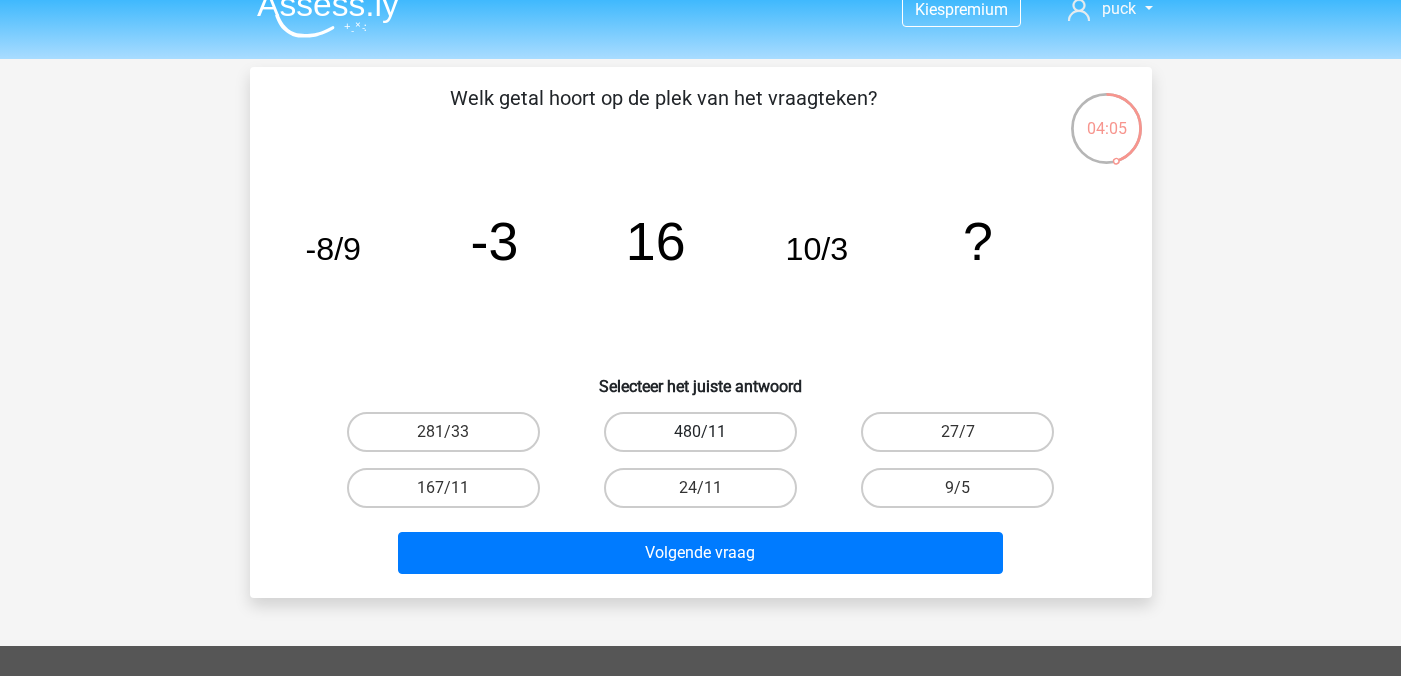 click on "480/11" at bounding box center [700, 432] 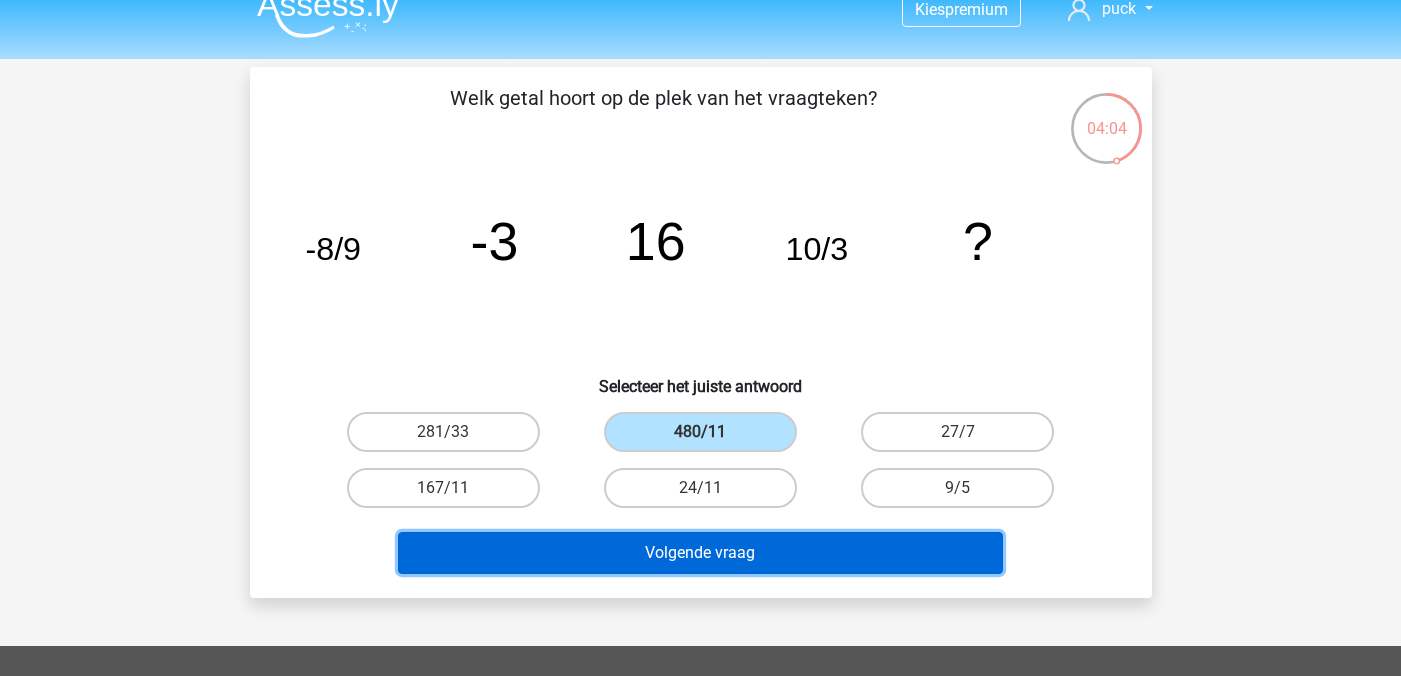 click on "Volgende vraag" at bounding box center (700, 553) 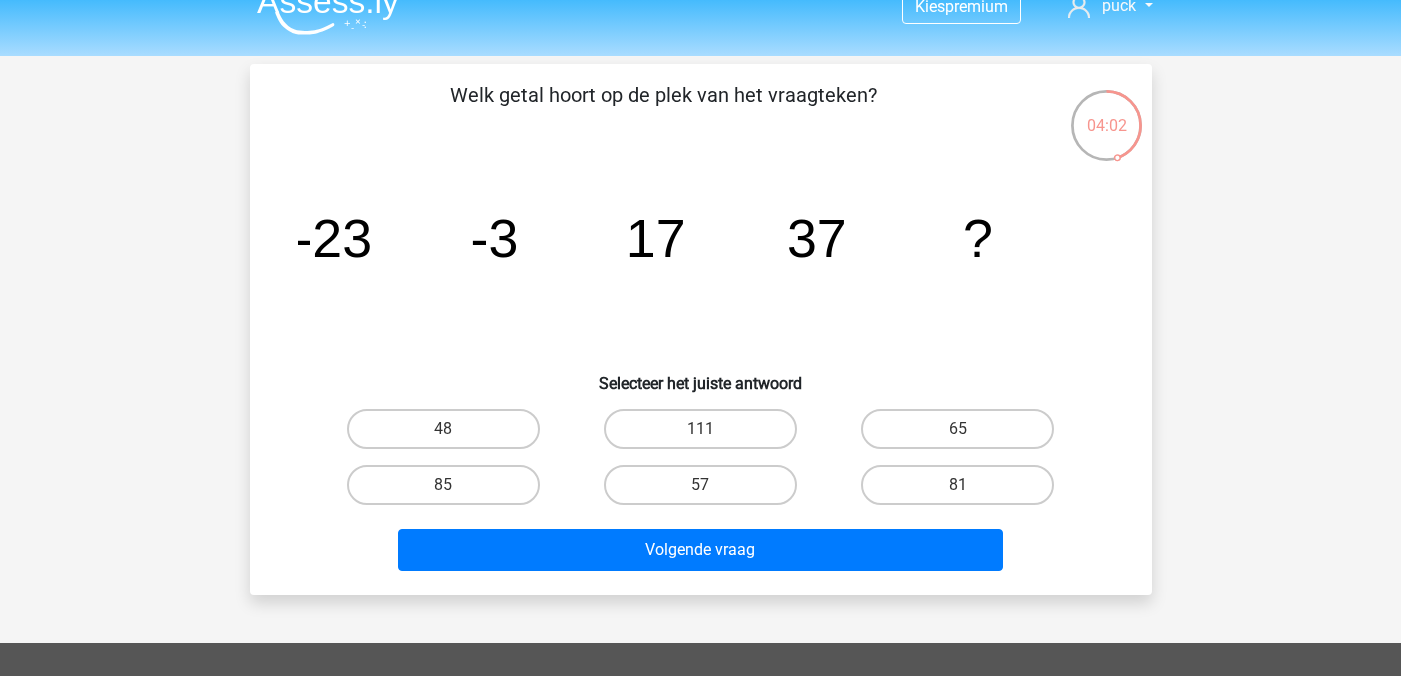scroll, scrollTop: 24, scrollLeft: 0, axis: vertical 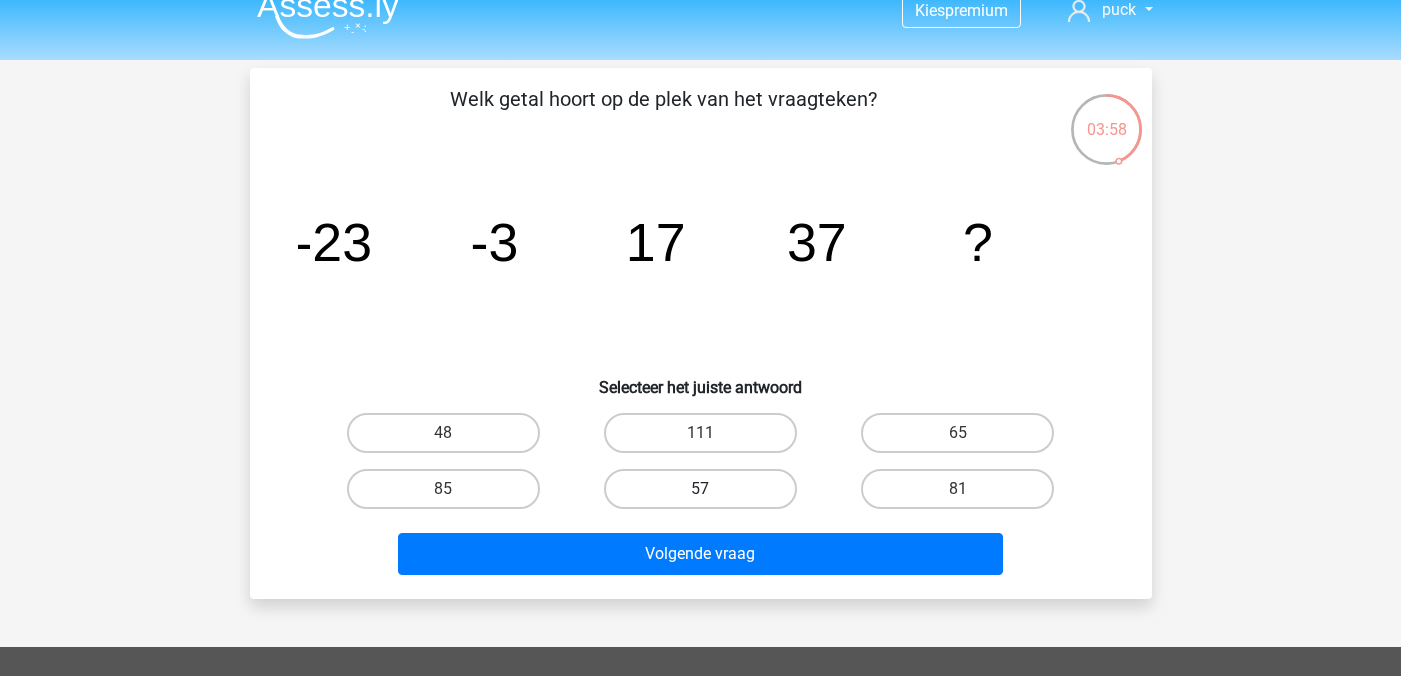 click on "57" at bounding box center [700, 489] 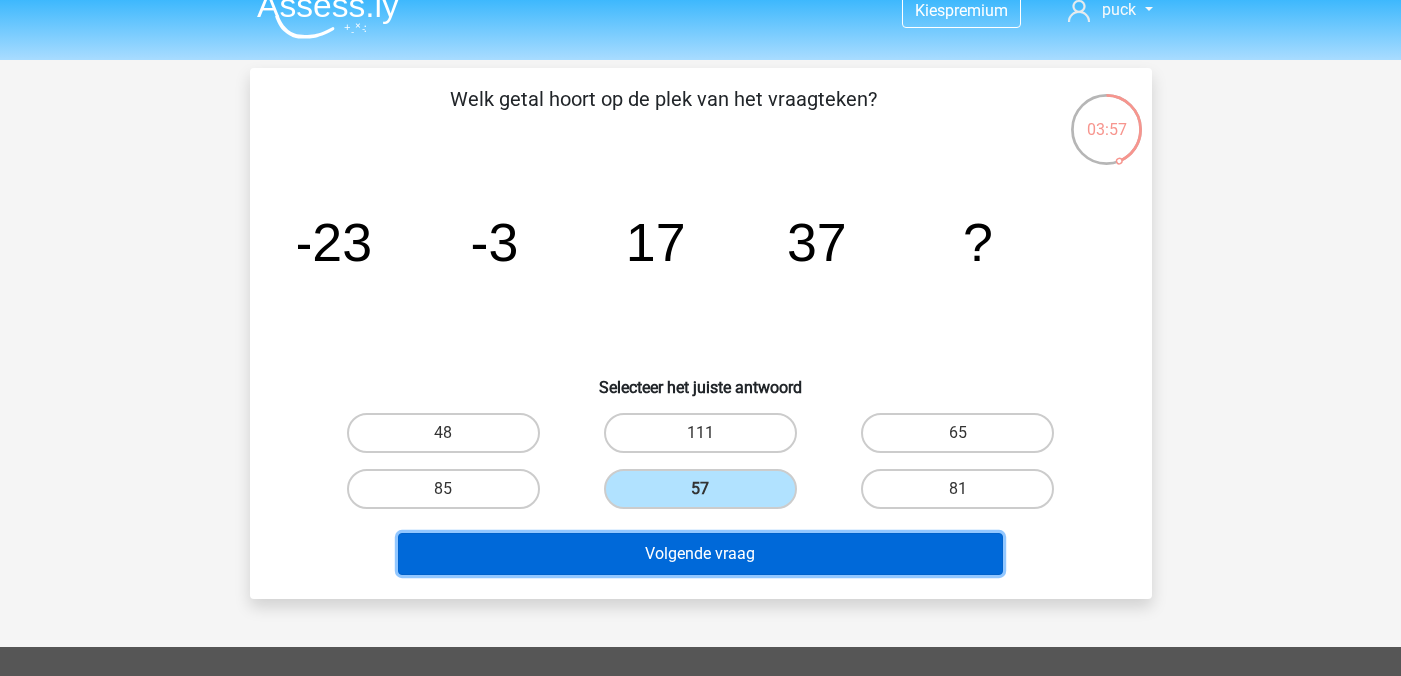 click on "Volgende vraag" at bounding box center (700, 554) 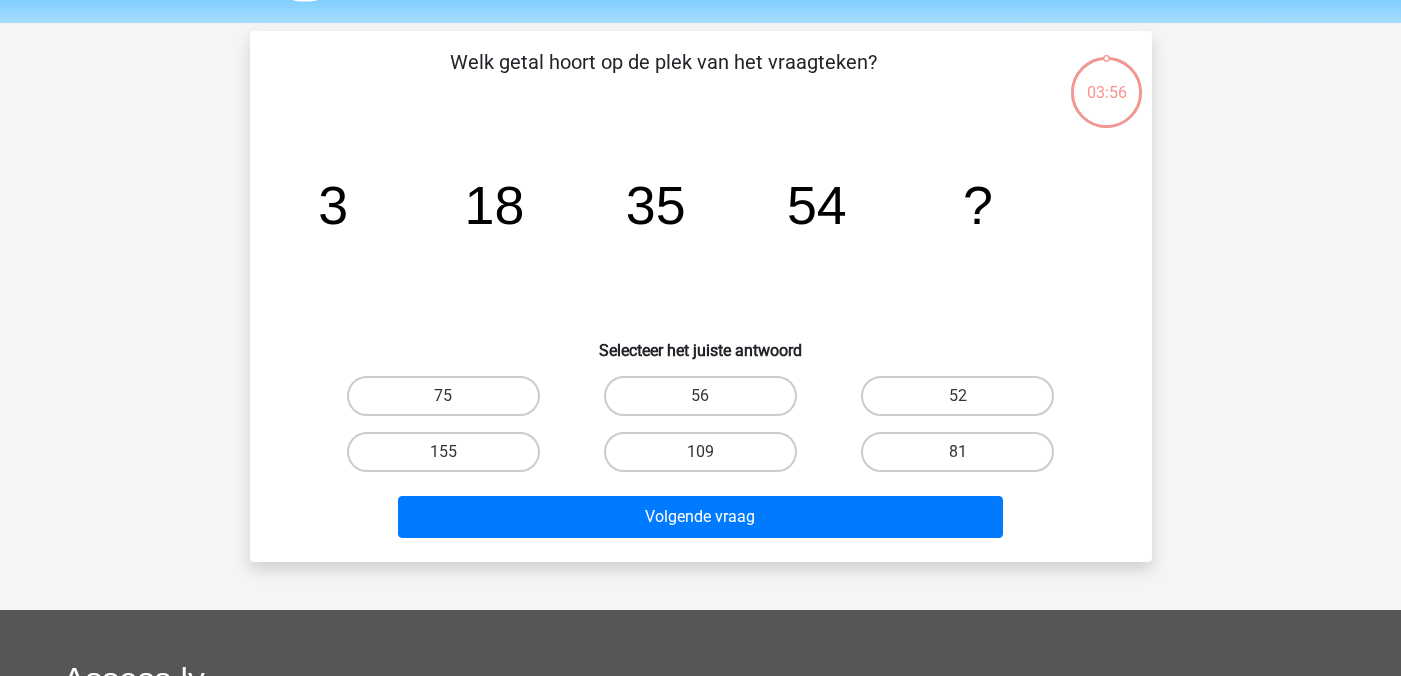 scroll, scrollTop: 59, scrollLeft: 0, axis: vertical 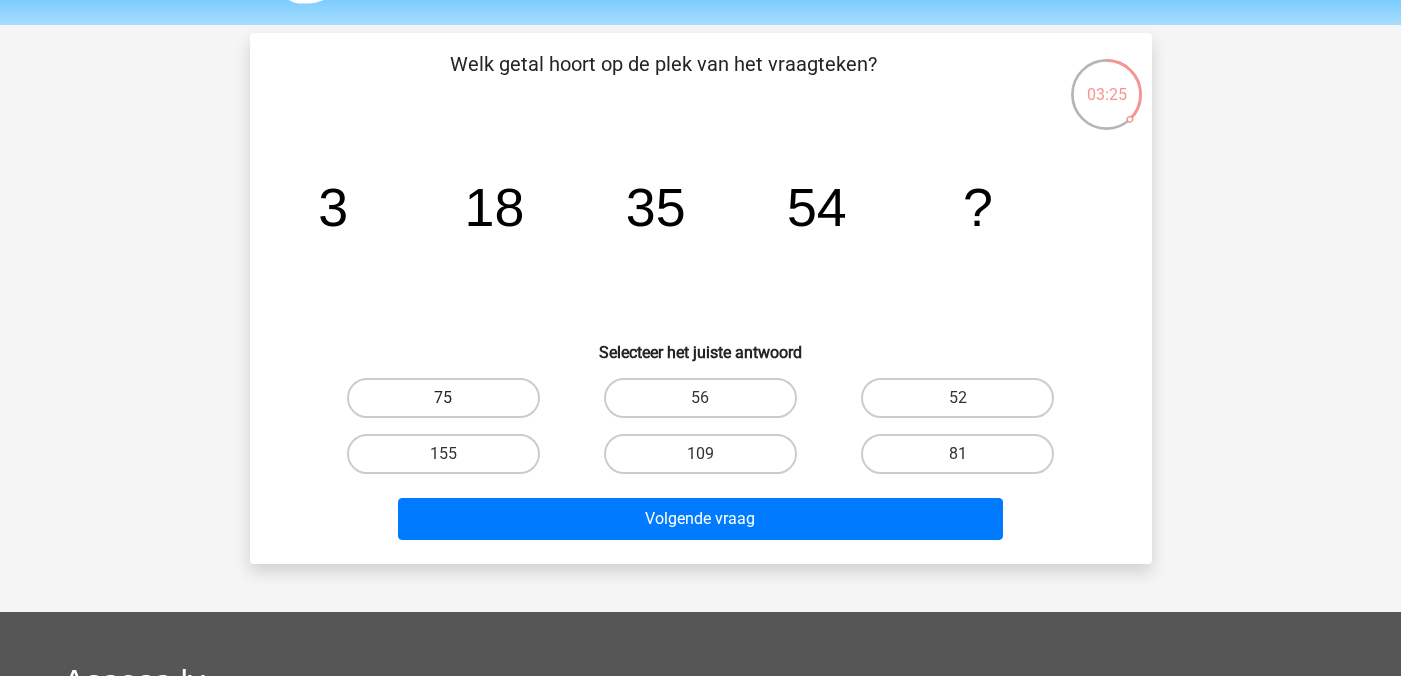 click on "75" at bounding box center (443, 398) 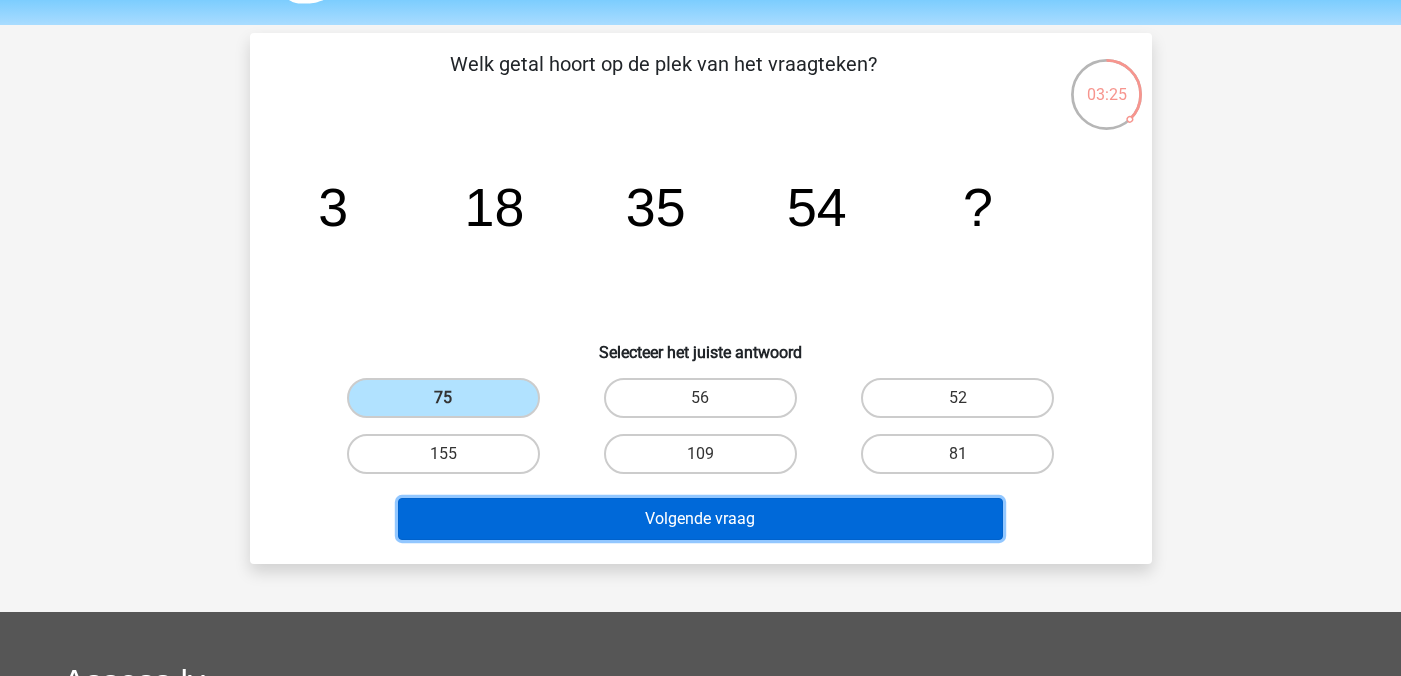 click on "Volgende vraag" at bounding box center (700, 519) 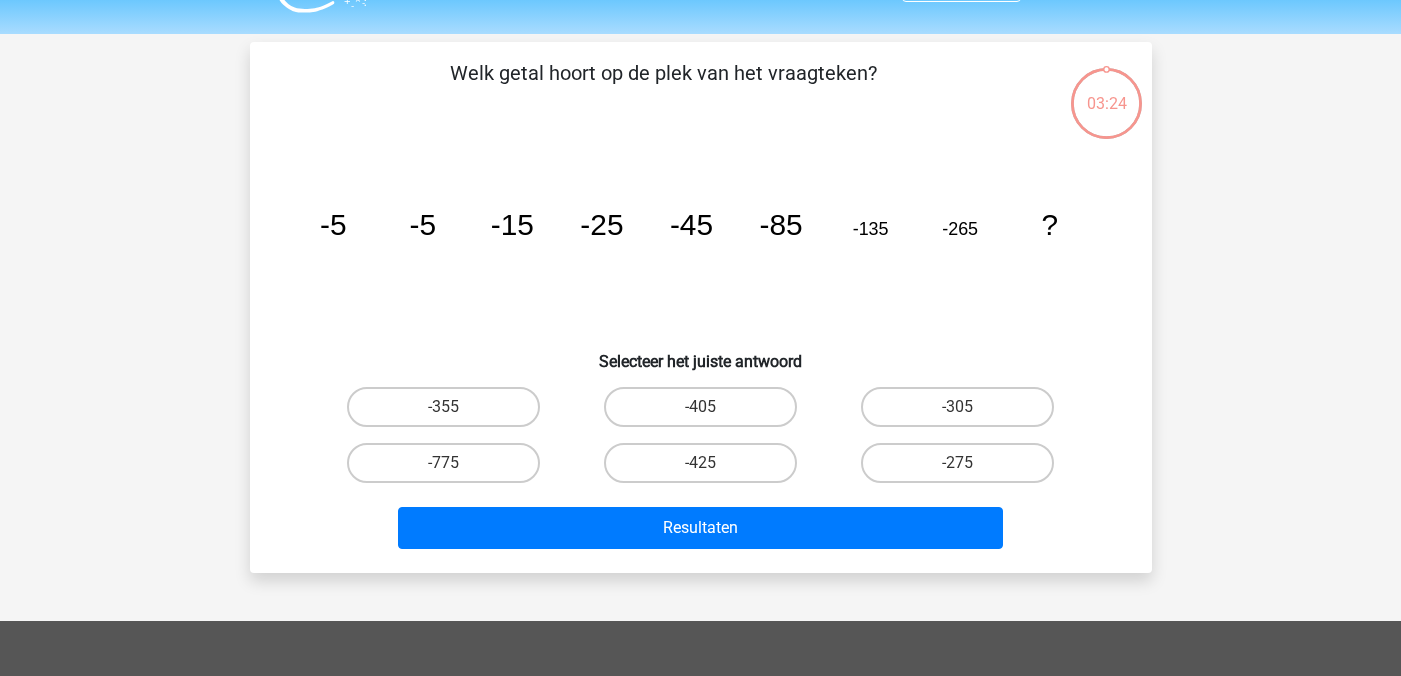 scroll, scrollTop: 45, scrollLeft: 0, axis: vertical 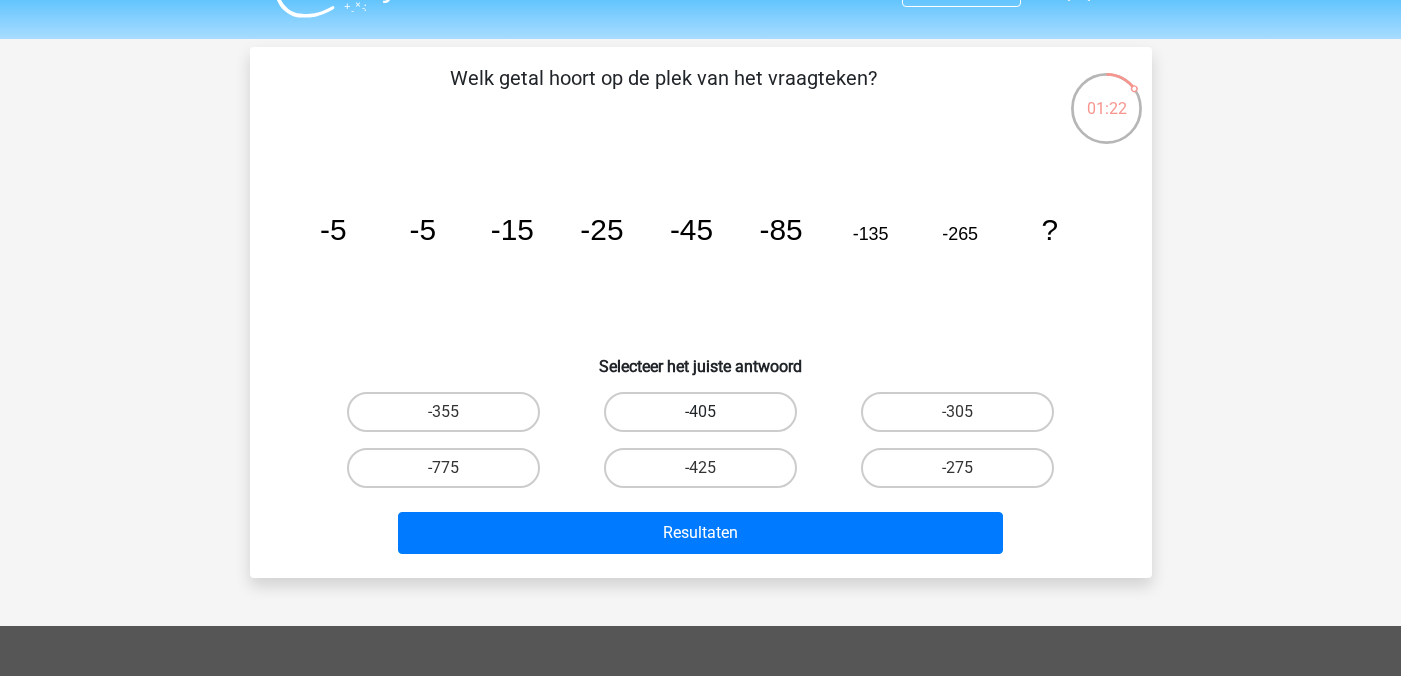 click on "-405" at bounding box center [700, 412] 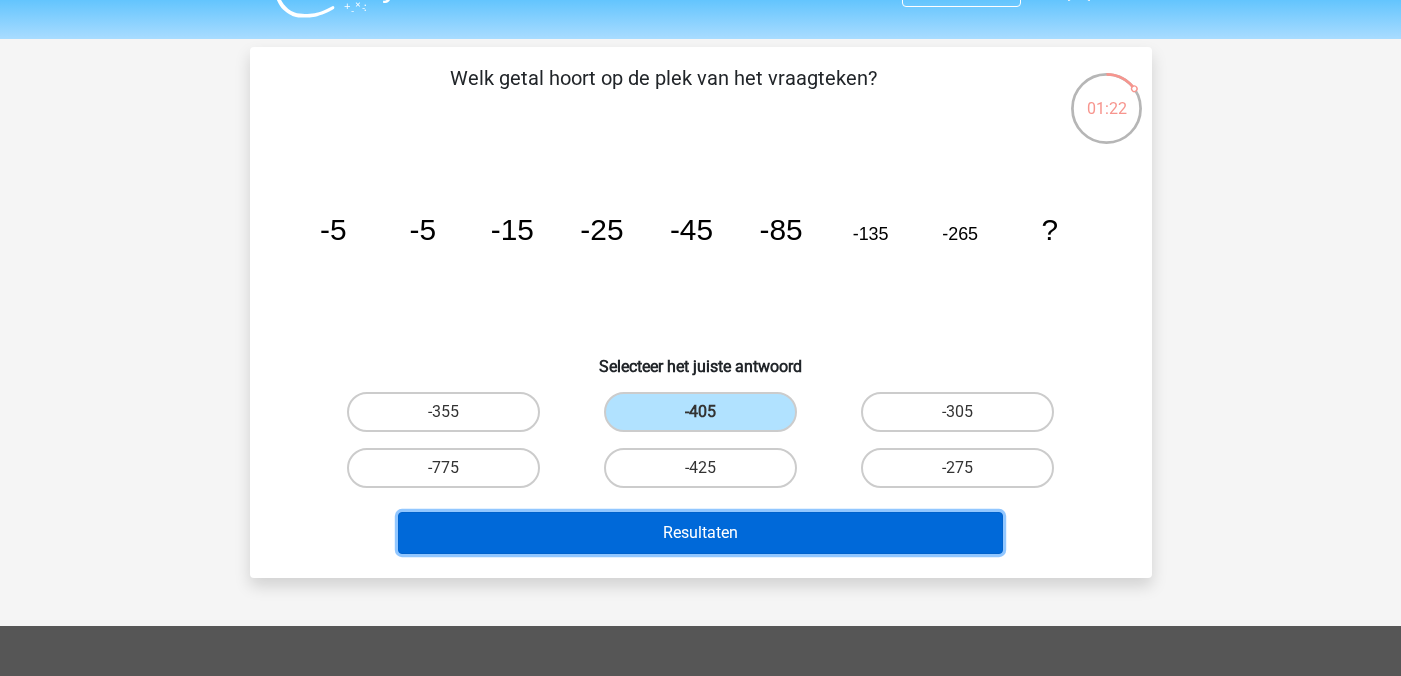 click on "Resultaten" at bounding box center (700, 533) 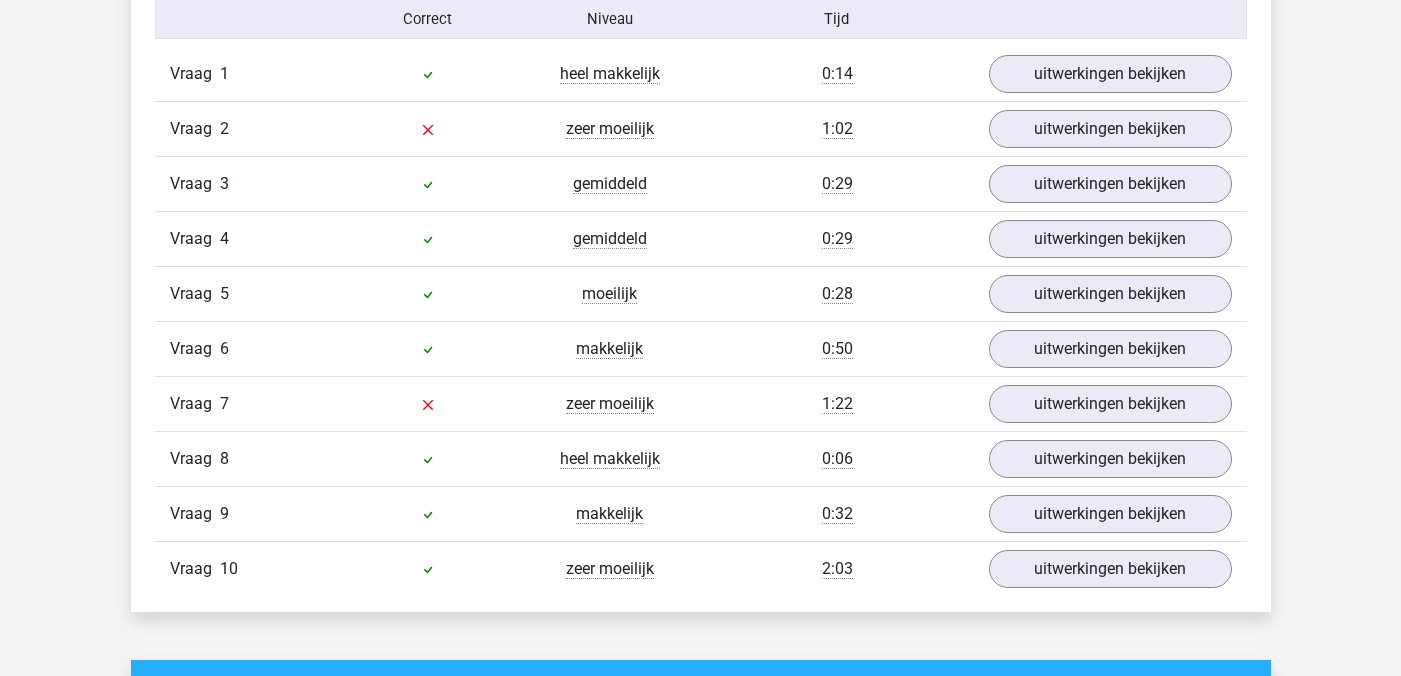 scroll, scrollTop: 1677, scrollLeft: 0, axis: vertical 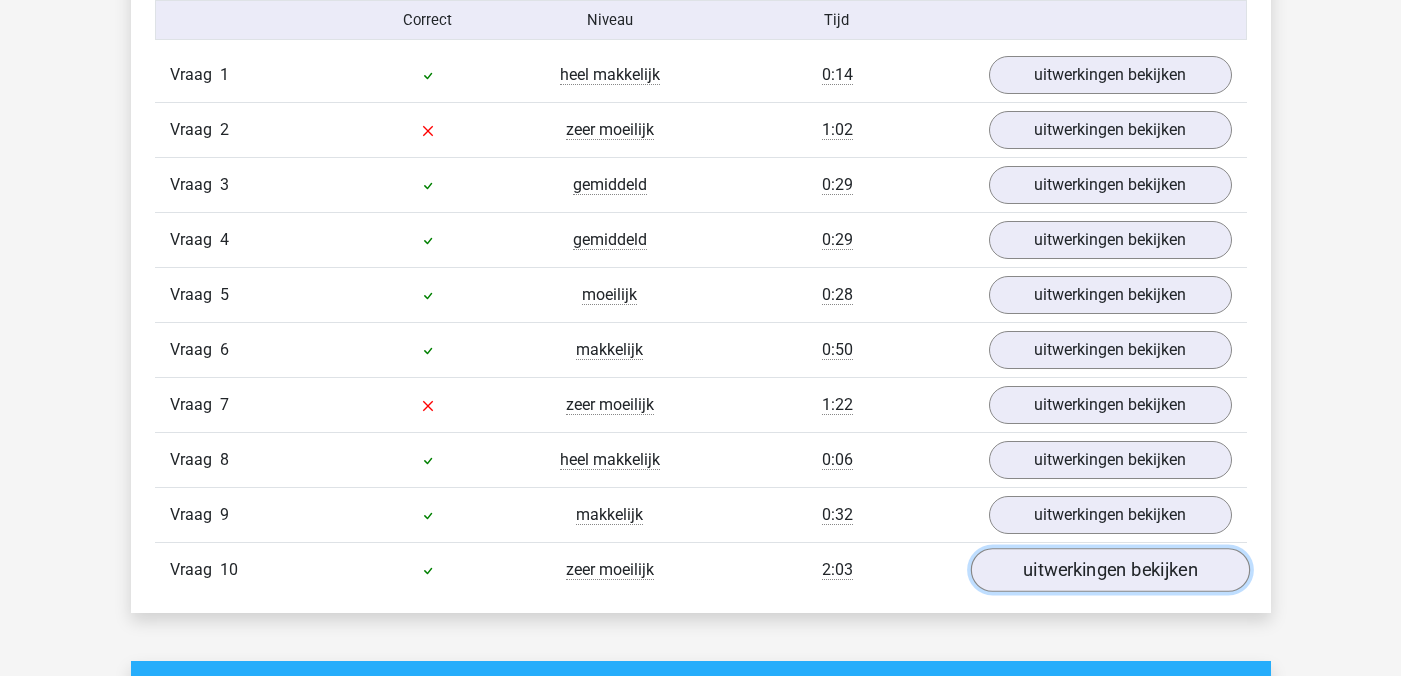 click on "uitwerkingen bekijken" at bounding box center (1109, 570) 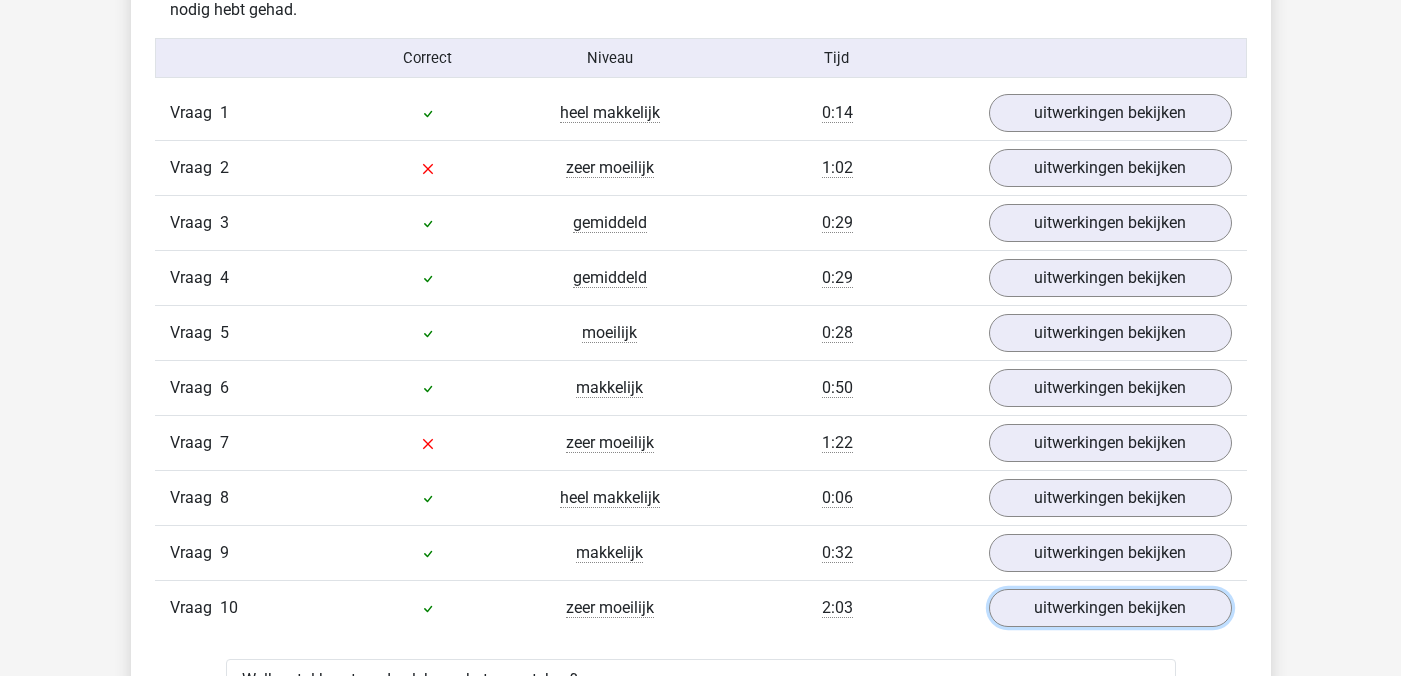 scroll, scrollTop: 1638, scrollLeft: 0, axis: vertical 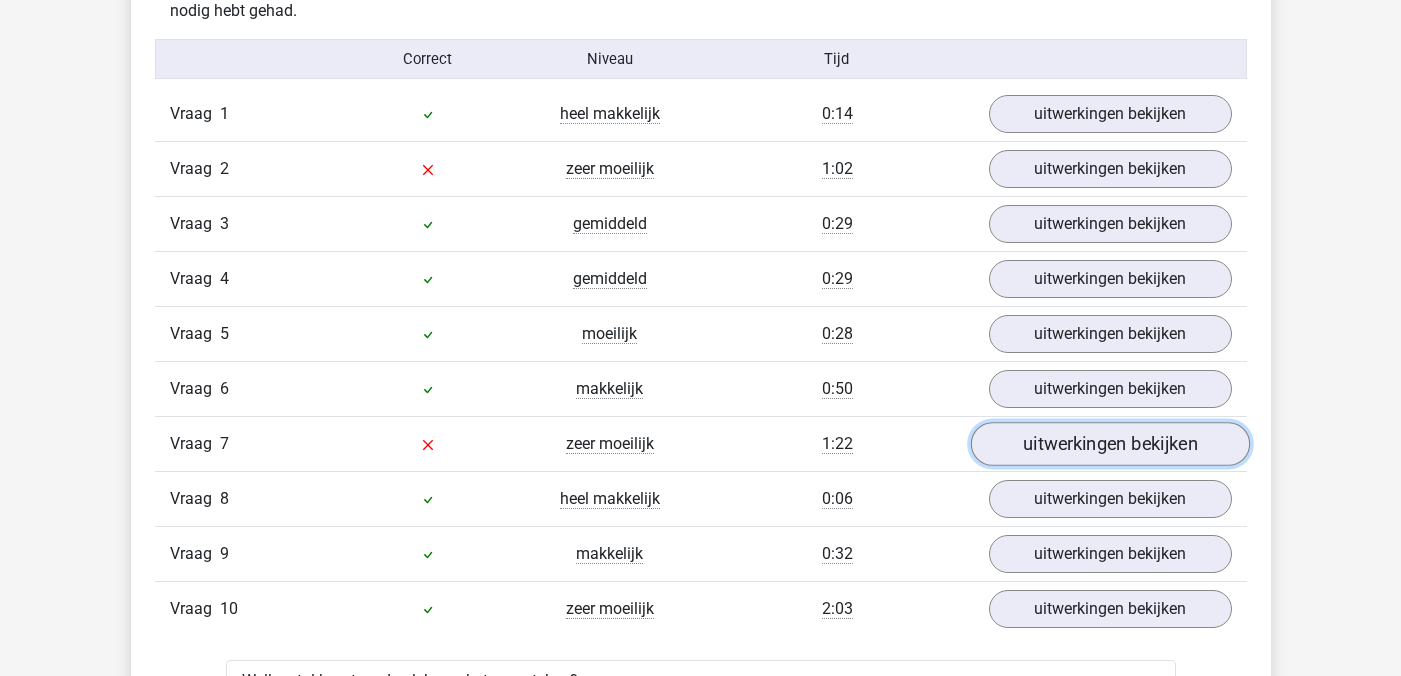 click on "uitwerkingen bekijken" at bounding box center [1109, 444] 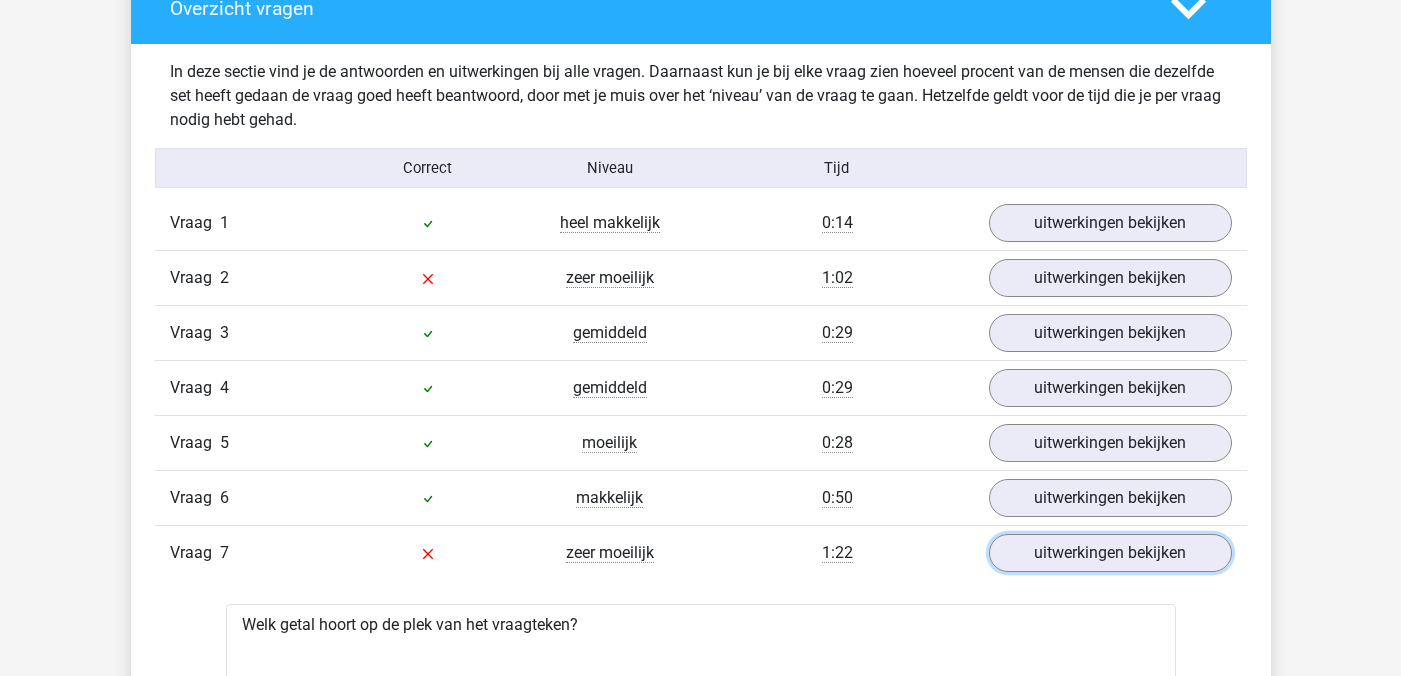 scroll, scrollTop: 1506, scrollLeft: 0, axis: vertical 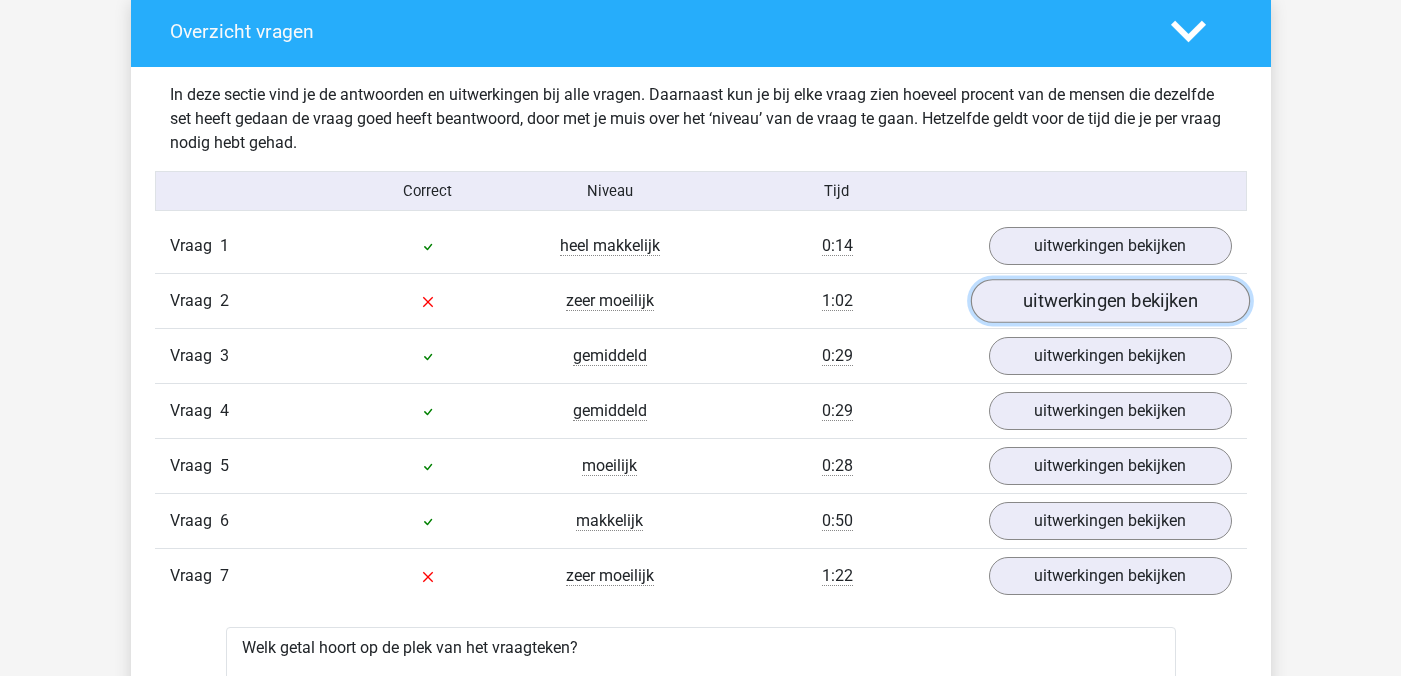 click on "uitwerkingen bekijken" at bounding box center [1109, 301] 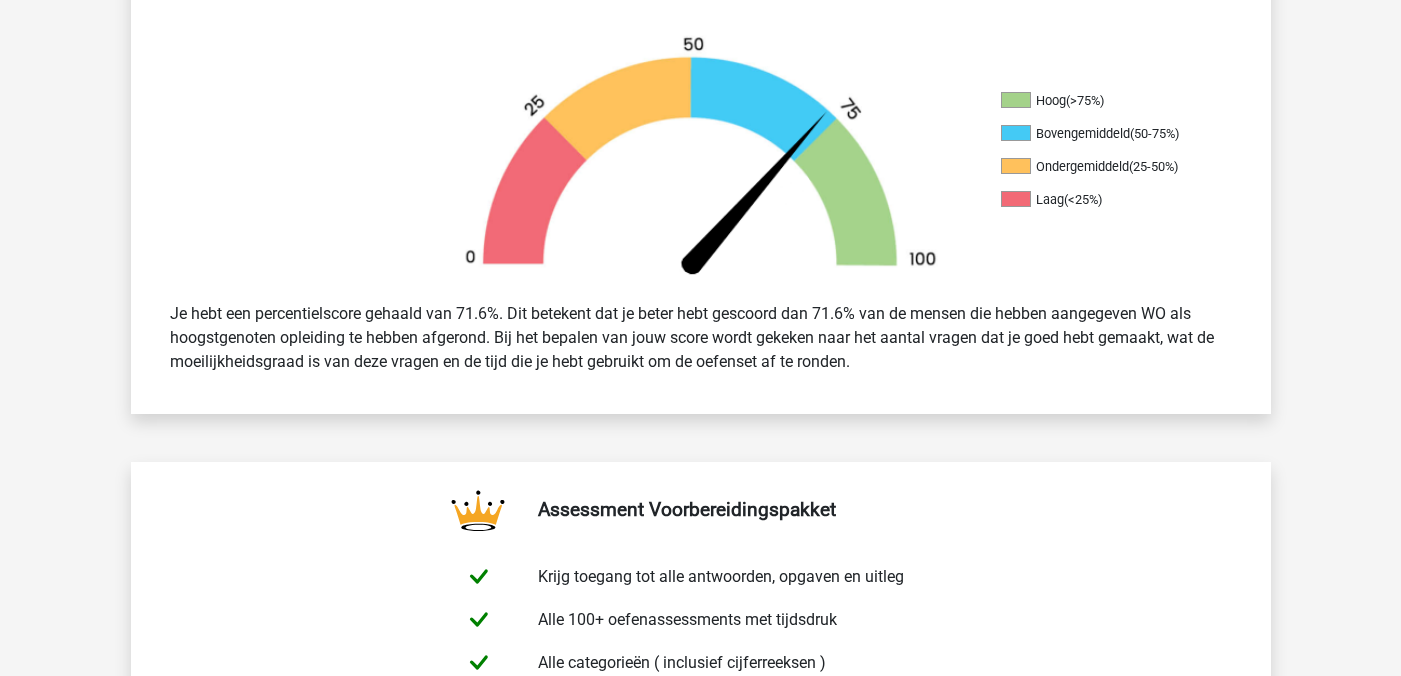 scroll, scrollTop: 0, scrollLeft: 0, axis: both 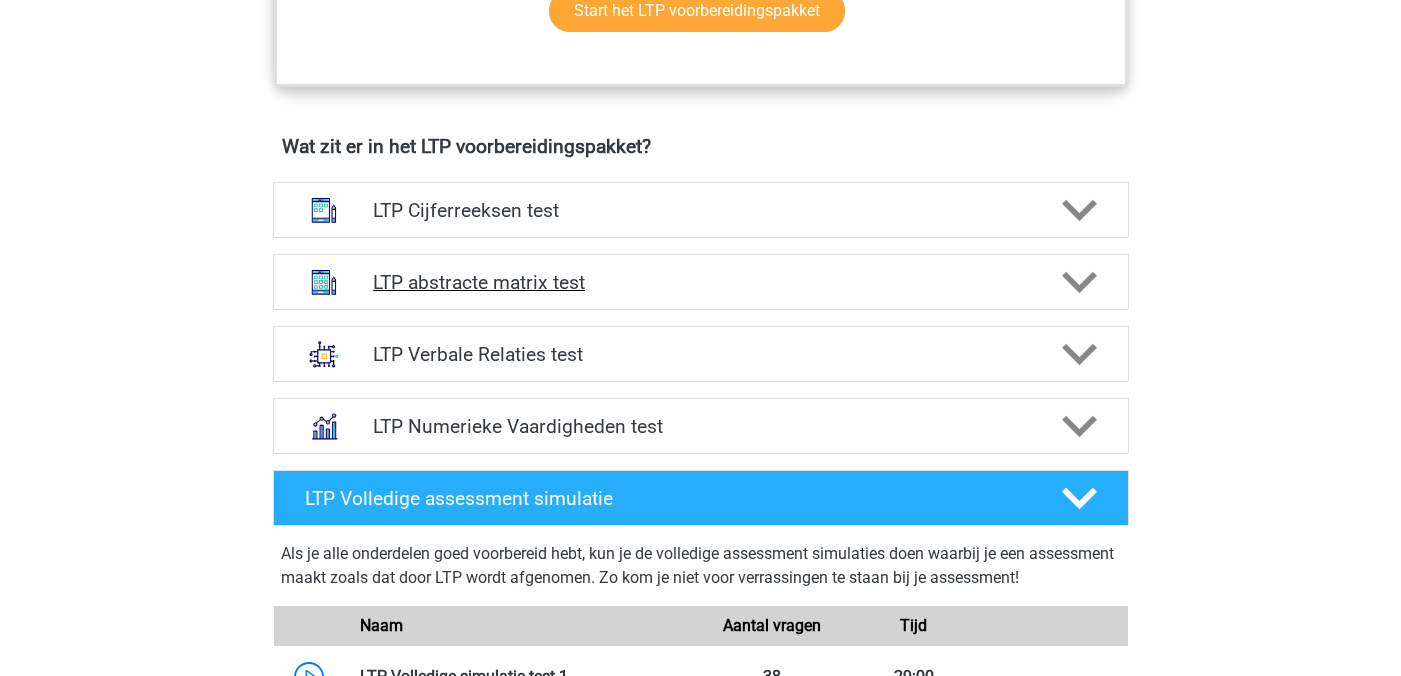 click on "LTP abstracte matrix test" at bounding box center (701, 282) 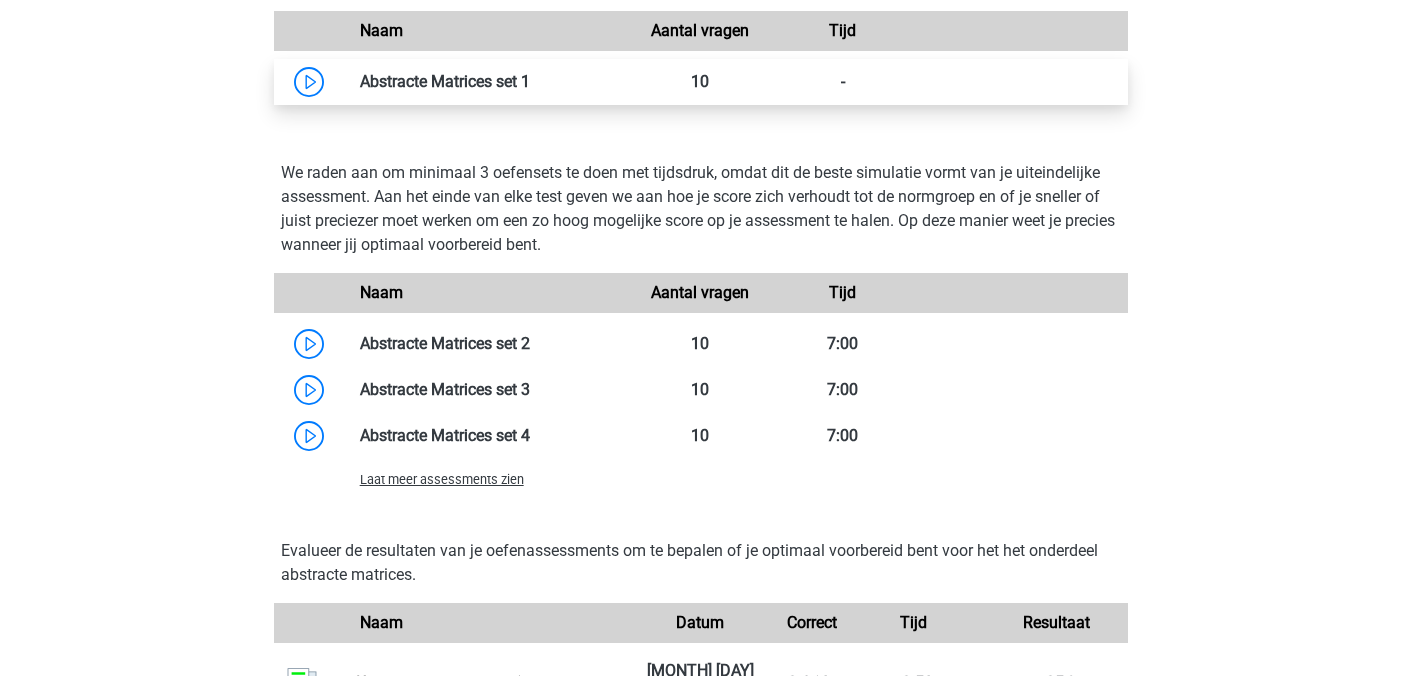 scroll, scrollTop: 1919, scrollLeft: 0, axis: vertical 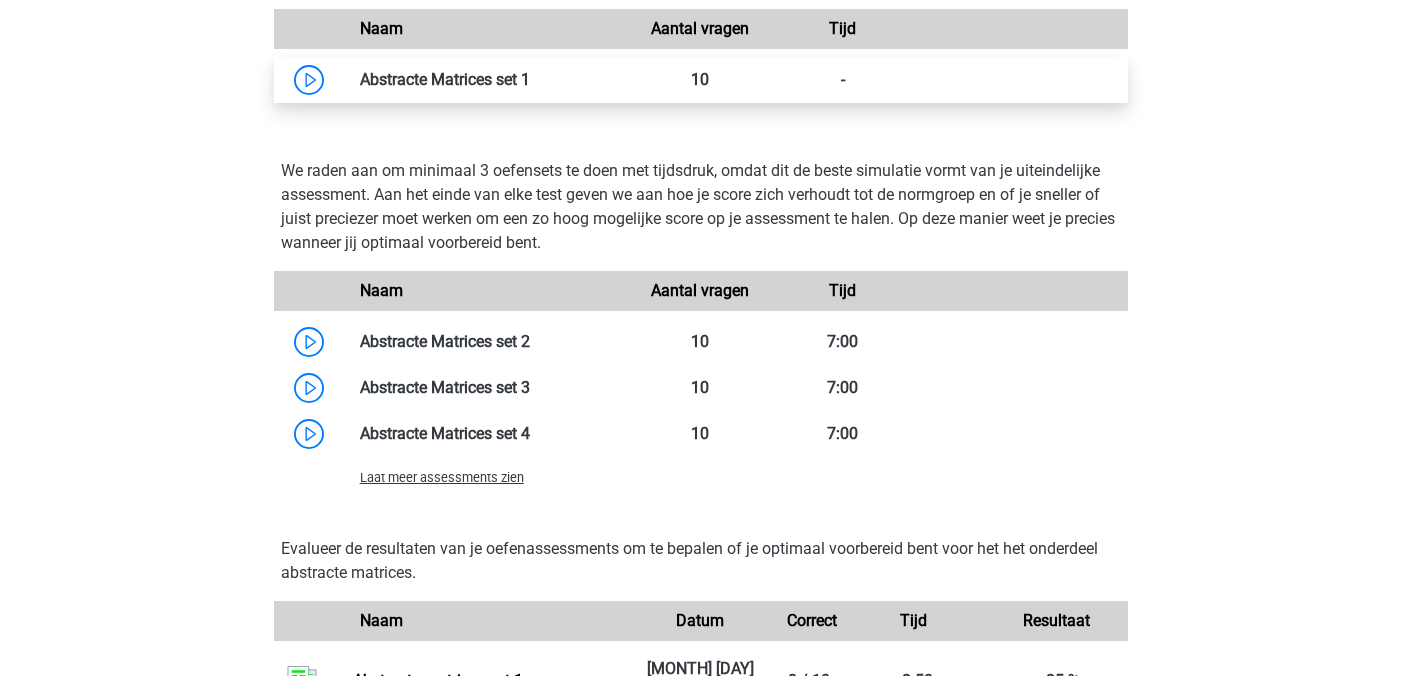 click at bounding box center [530, 79] 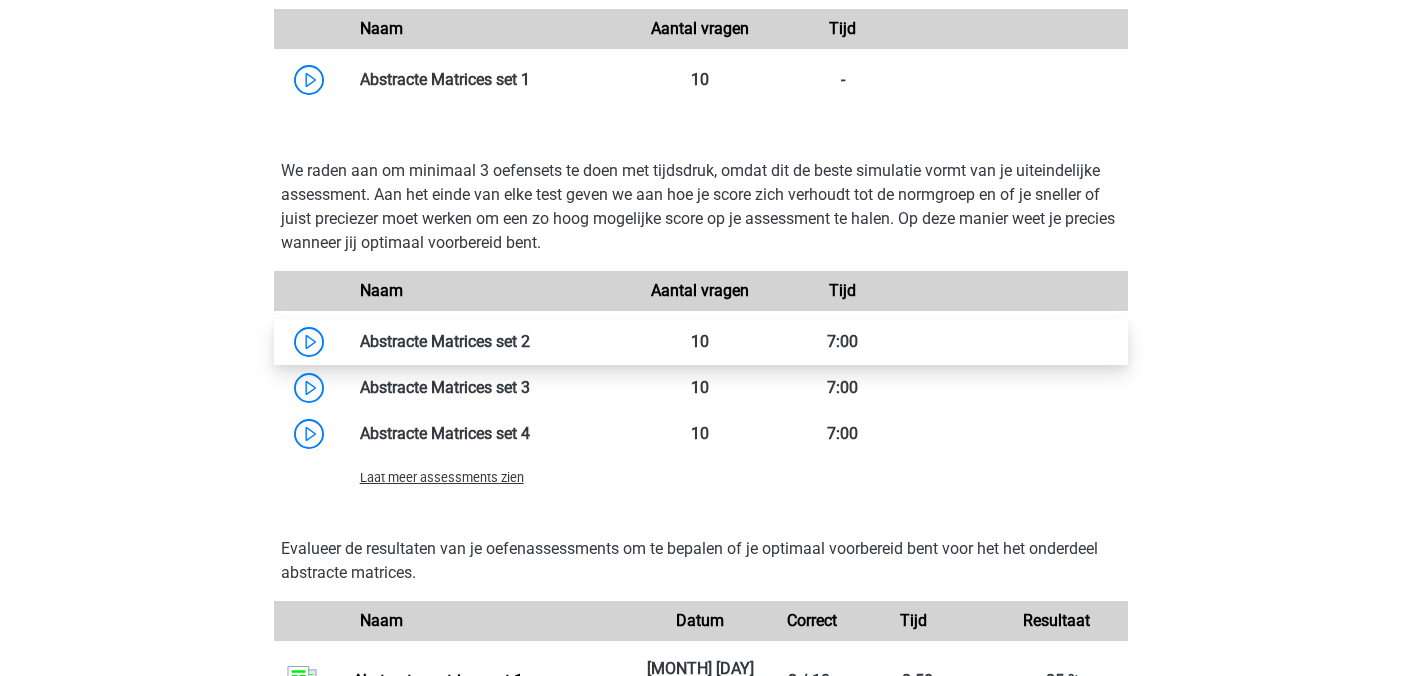 click at bounding box center [530, 341] 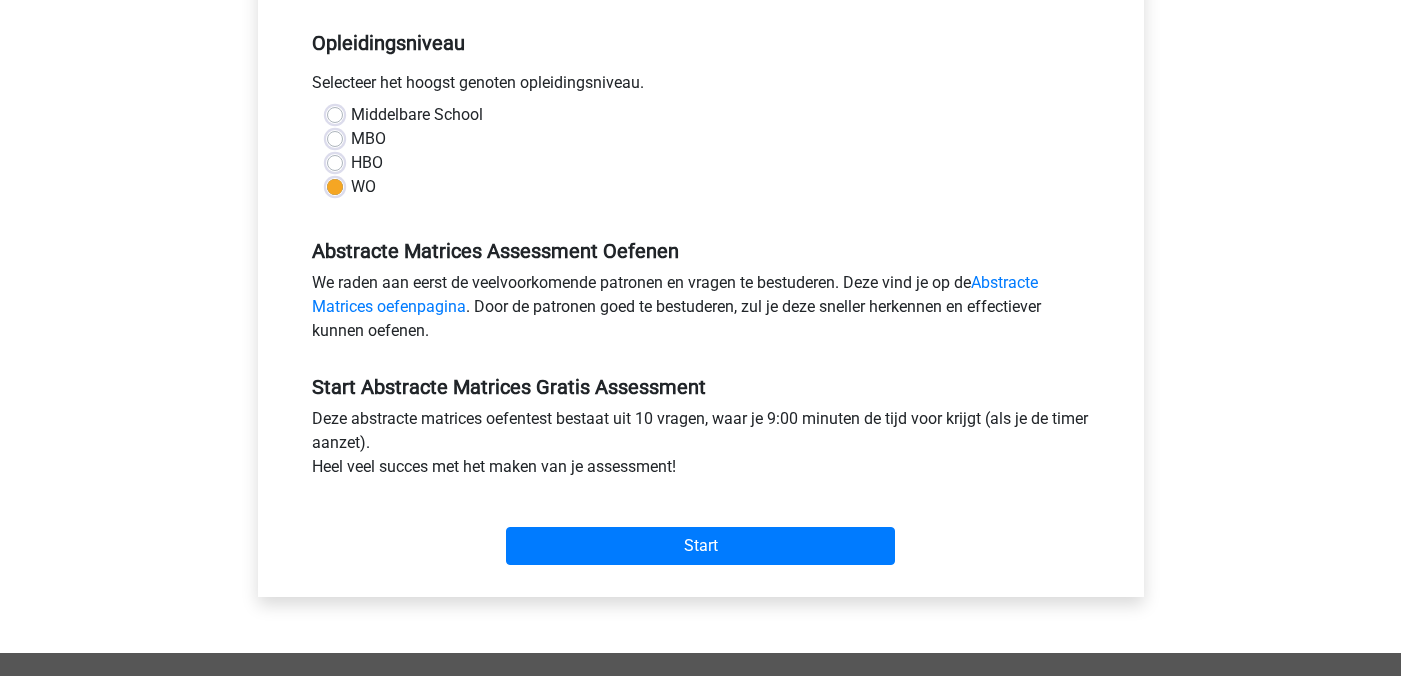 scroll, scrollTop: 401, scrollLeft: 0, axis: vertical 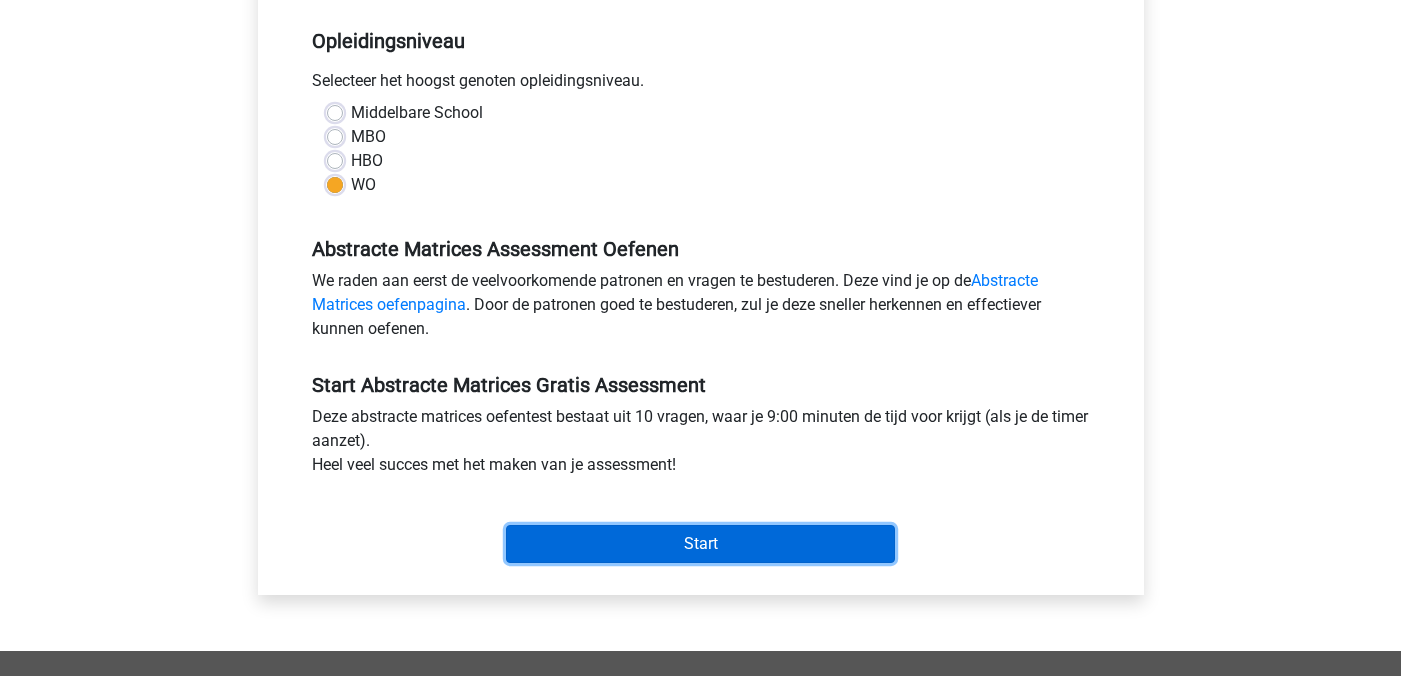 click on "Start" at bounding box center [700, 544] 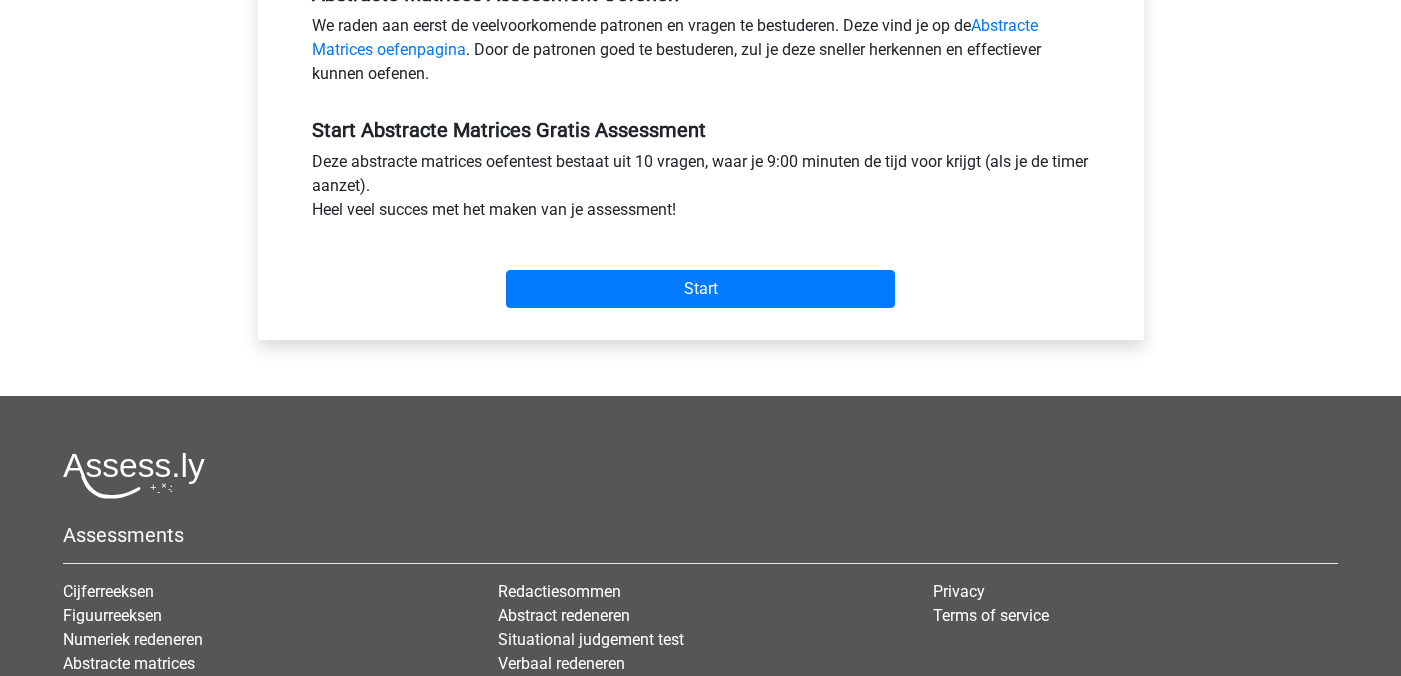scroll, scrollTop: 717, scrollLeft: 0, axis: vertical 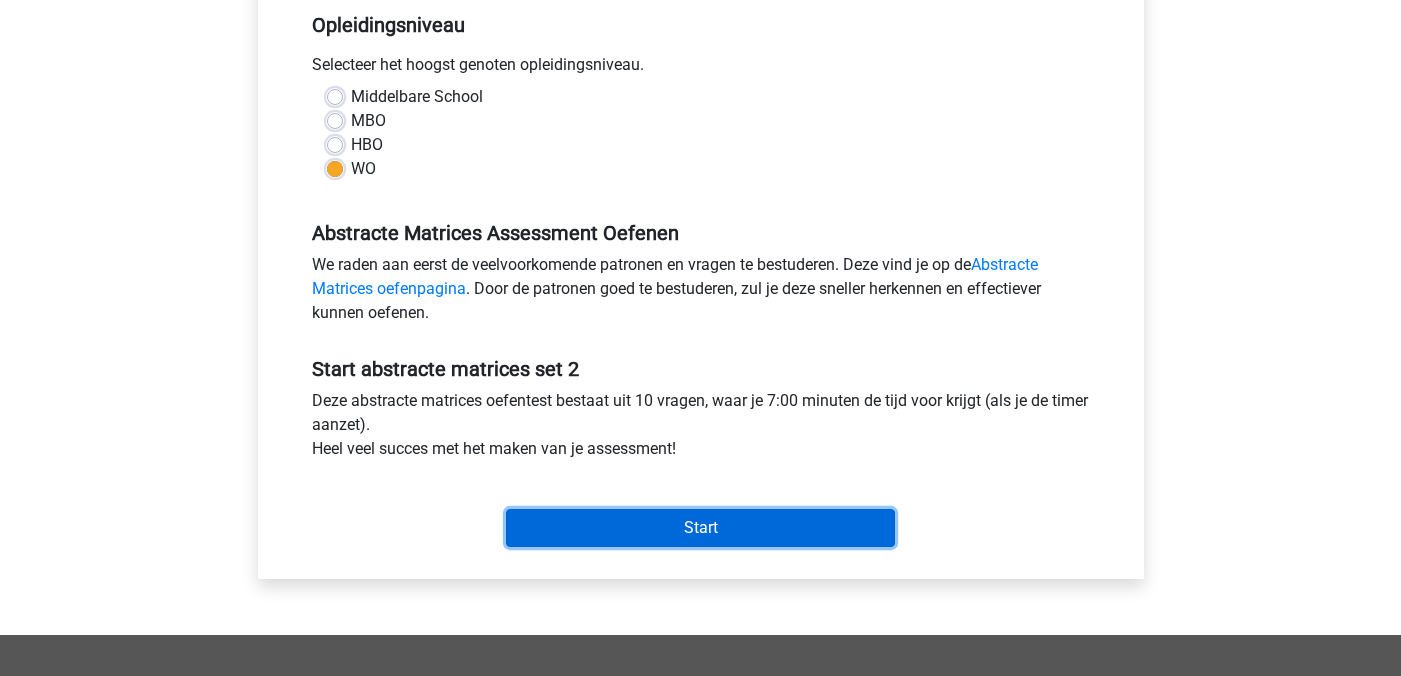 click on "Start" at bounding box center [700, 528] 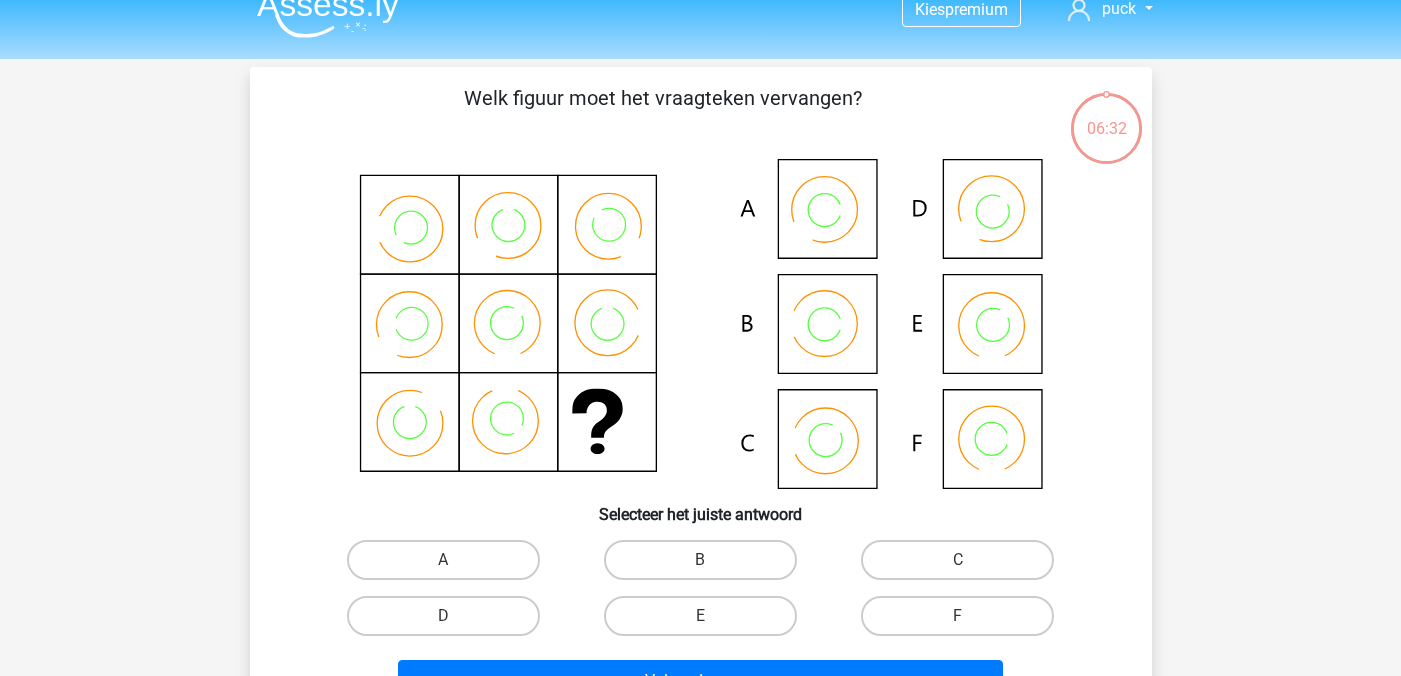scroll, scrollTop: 27, scrollLeft: 0, axis: vertical 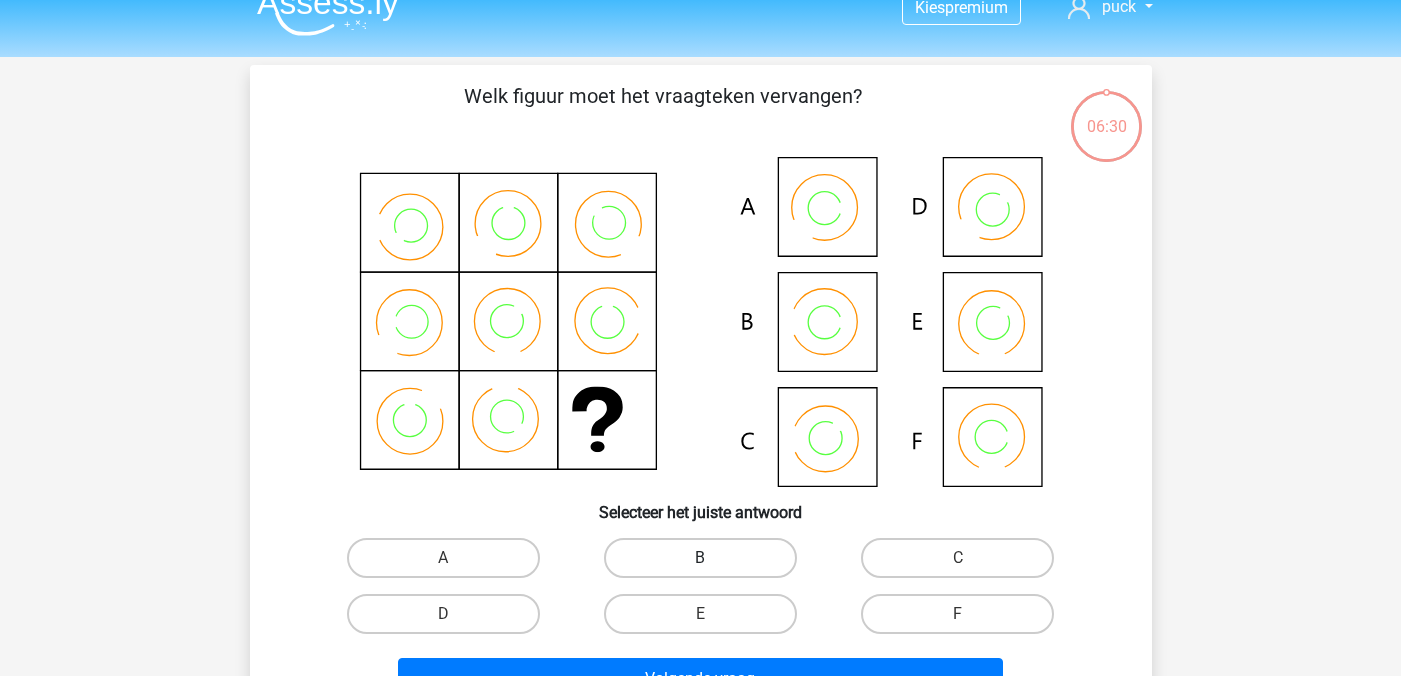 click on "B" at bounding box center [700, 558] 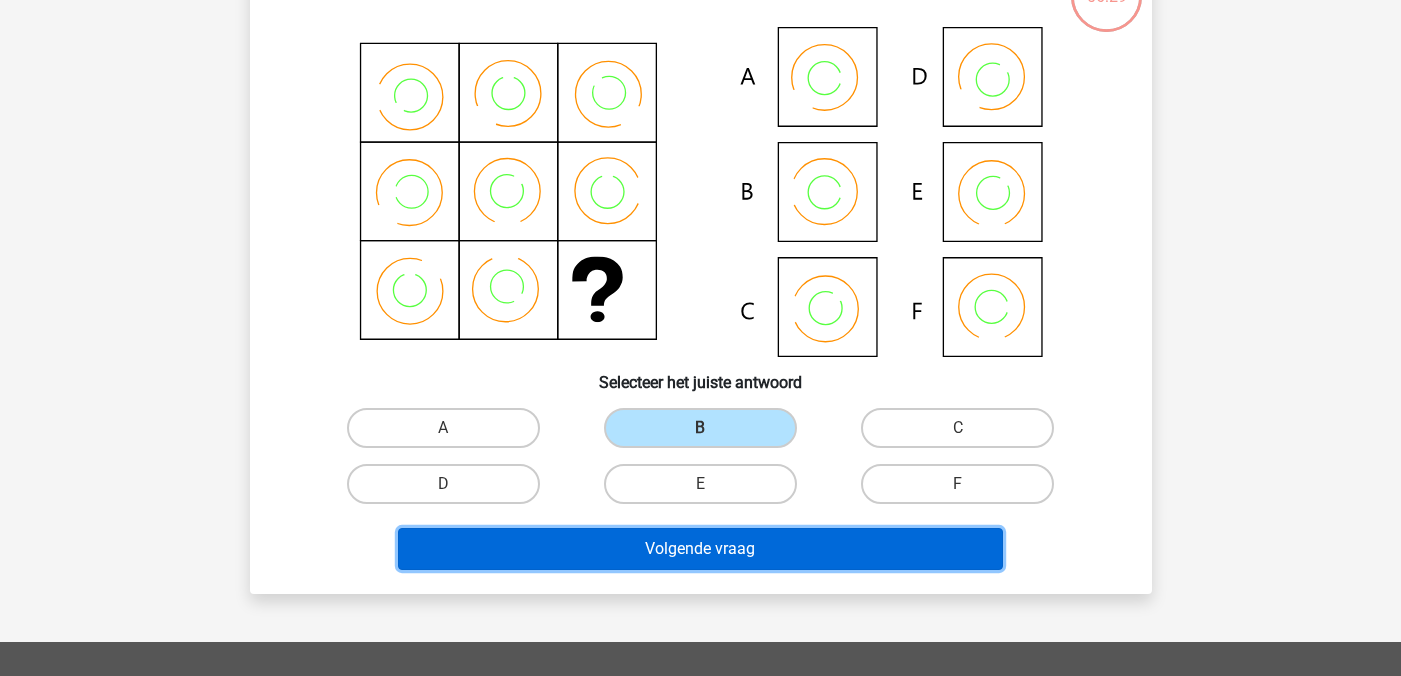 click on "Volgende vraag" at bounding box center (700, 549) 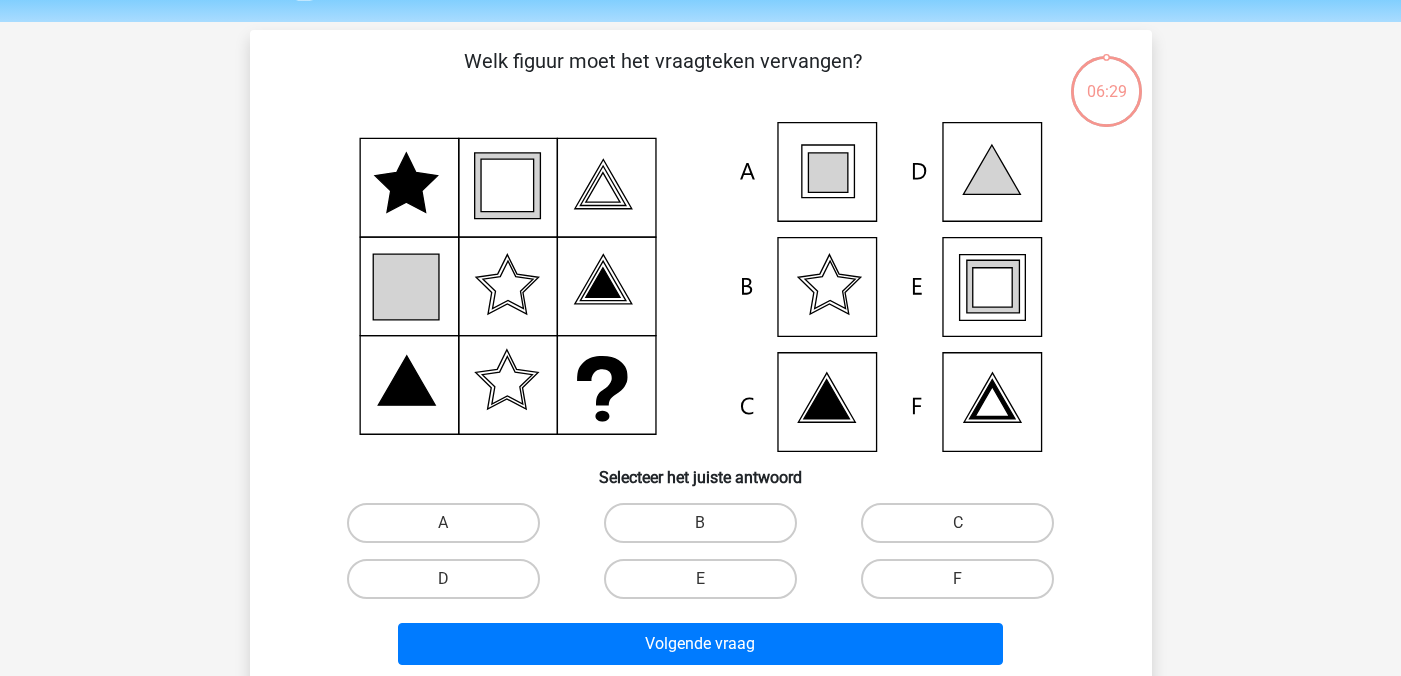 scroll, scrollTop: 63, scrollLeft: 0, axis: vertical 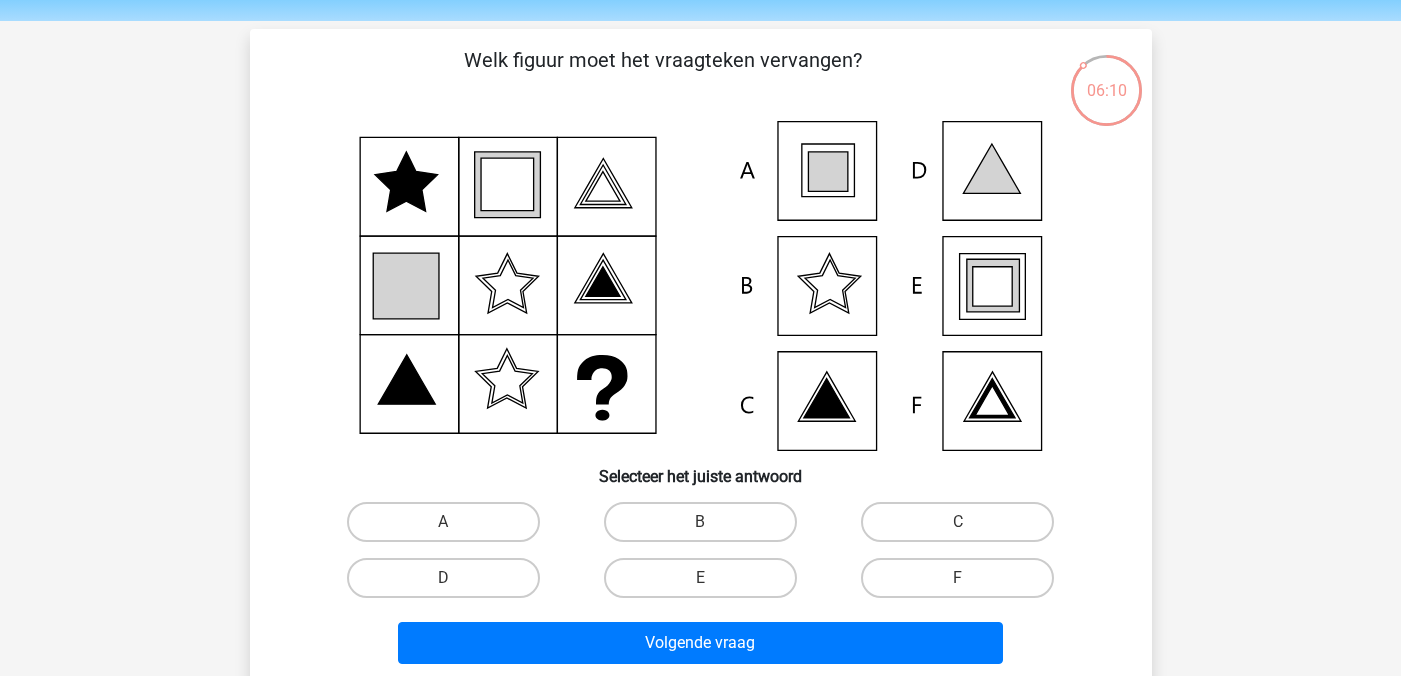 click 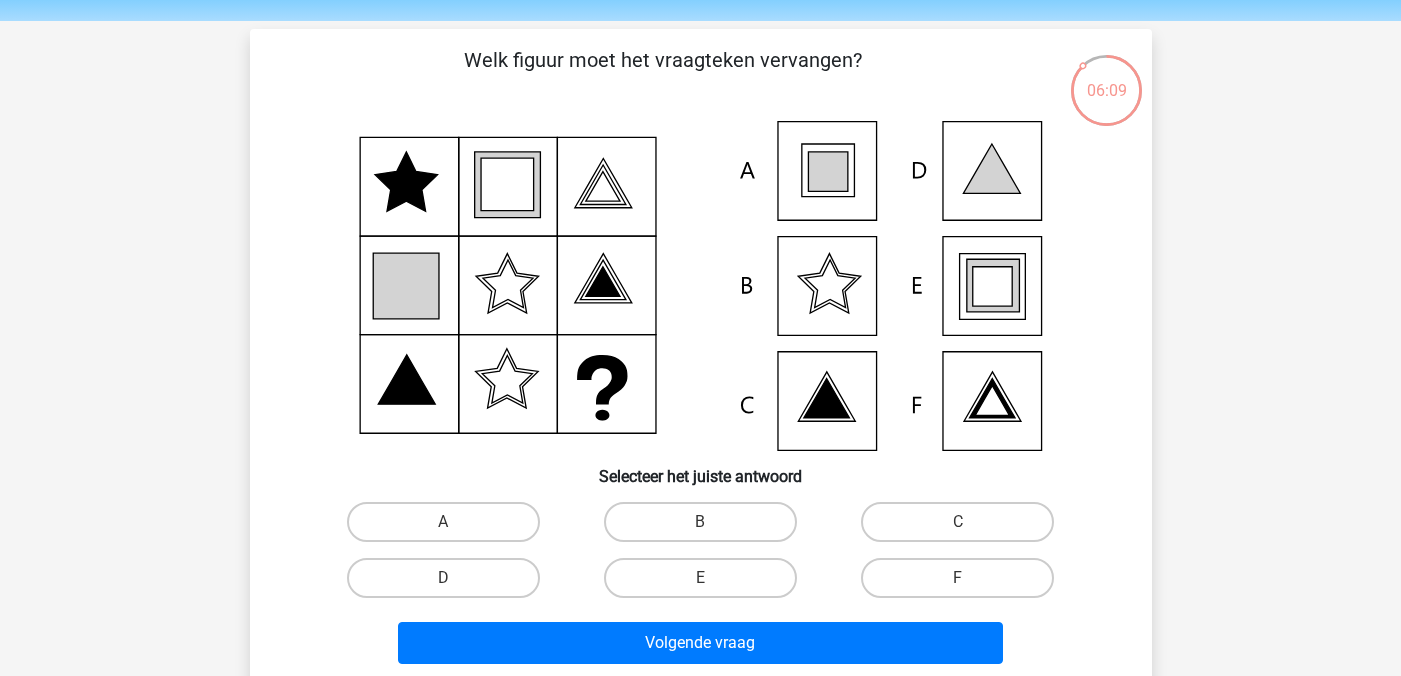 scroll, scrollTop: 83, scrollLeft: 0, axis: vertical 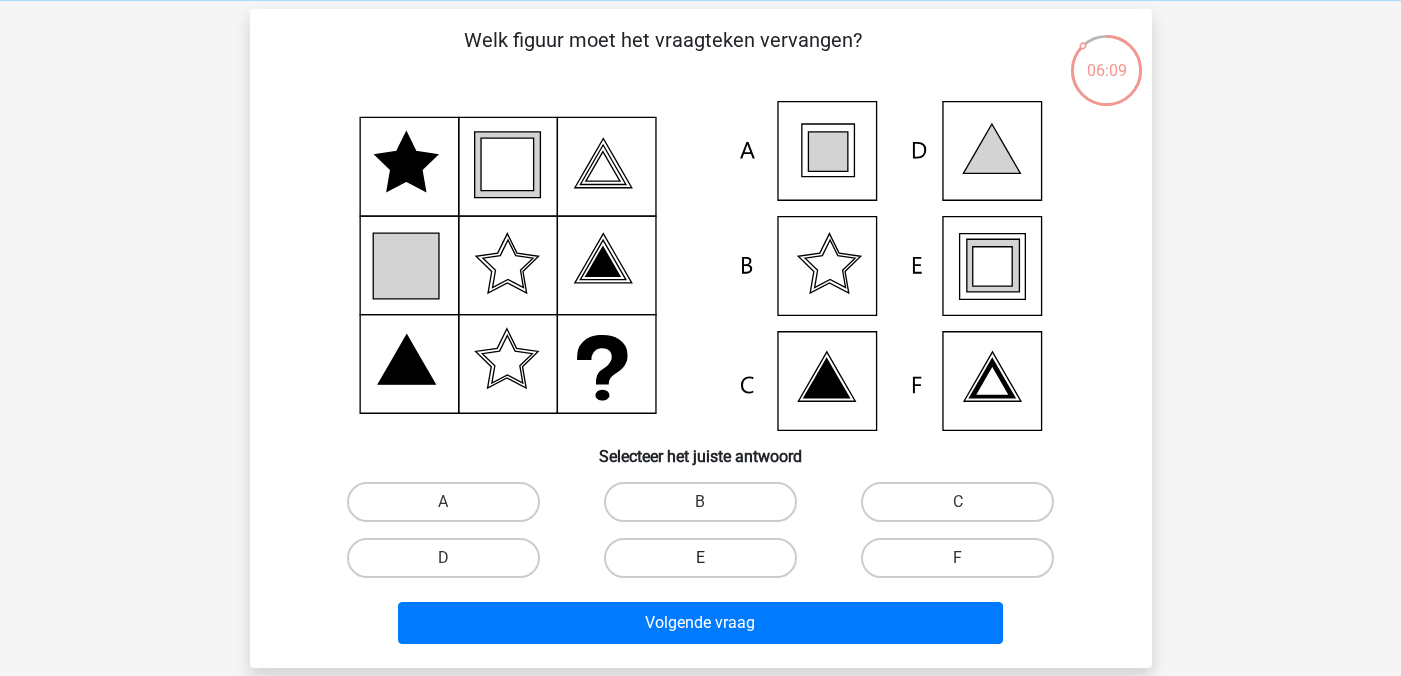 click on "E" at bounding box center (700, 558) 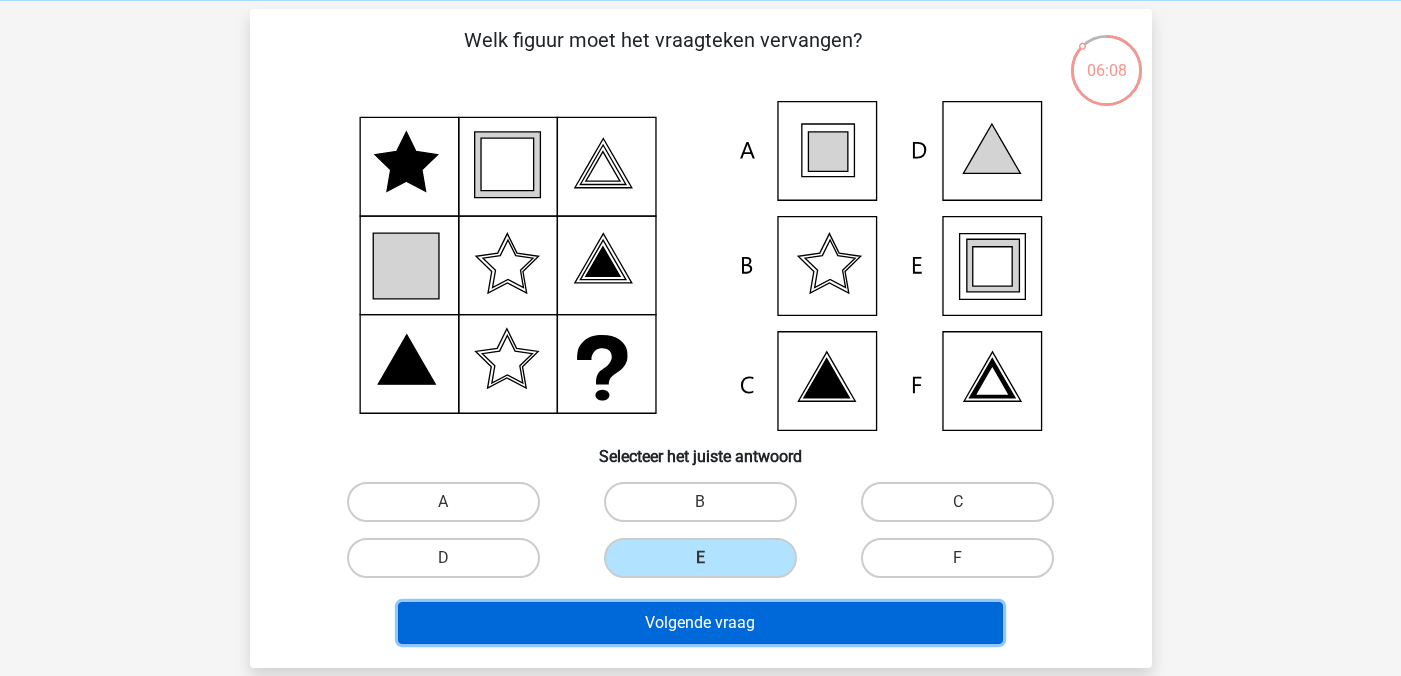 click on "Volgende vraag" at bounding box center [700, 623] 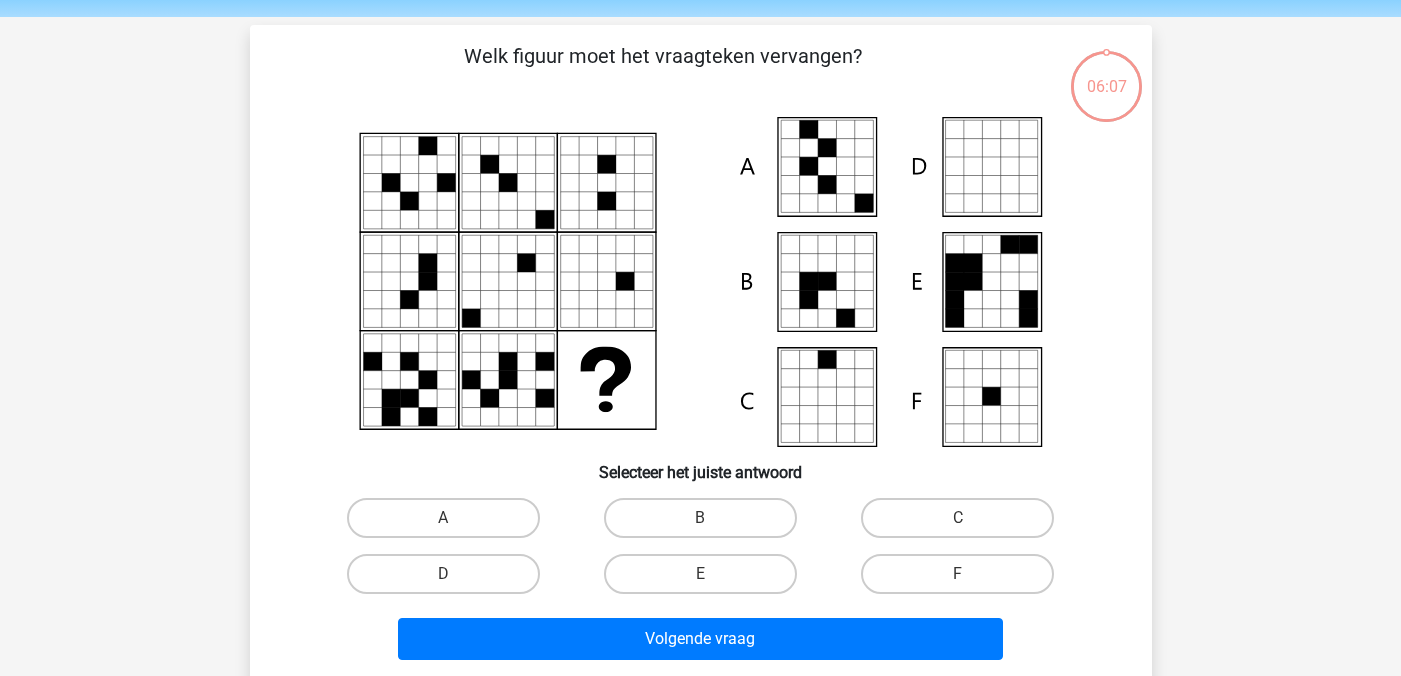 scroll, scrollTop: 70, scrollLeft: 0, axis: vertical 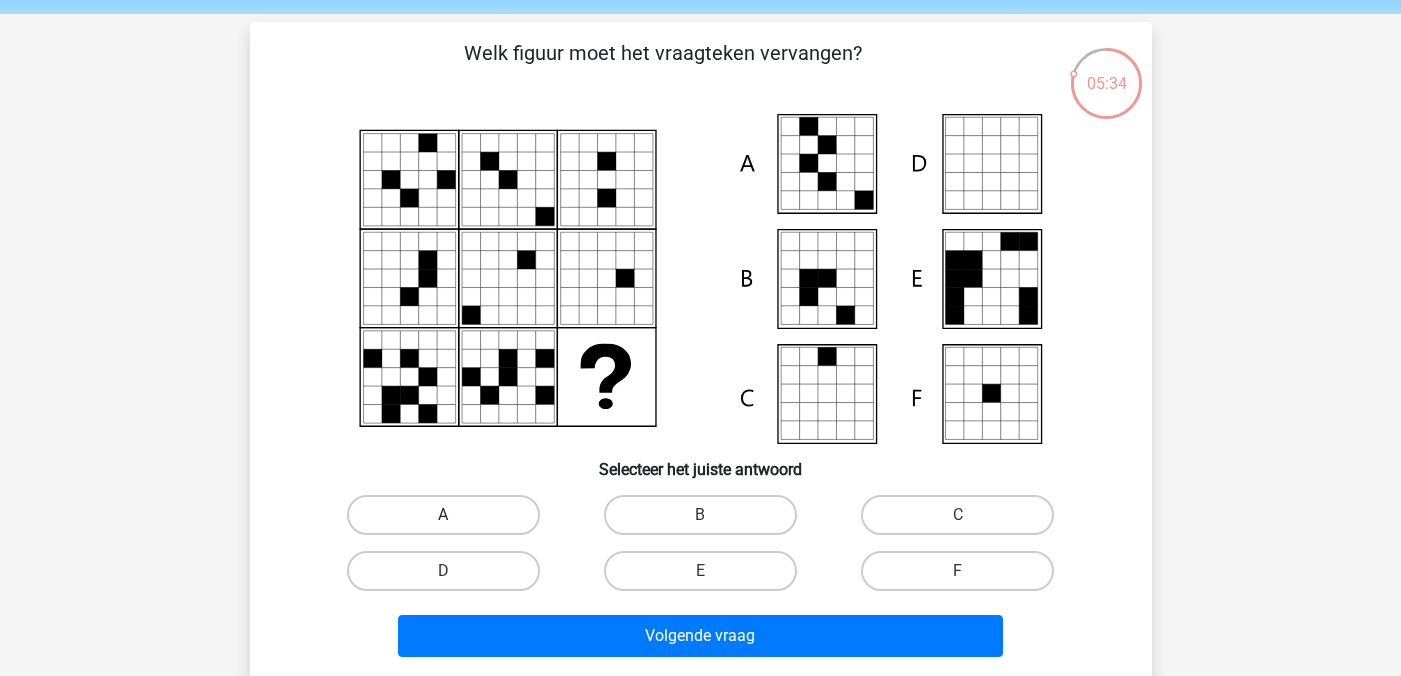 click on "A" at bounding box center (443, 515) 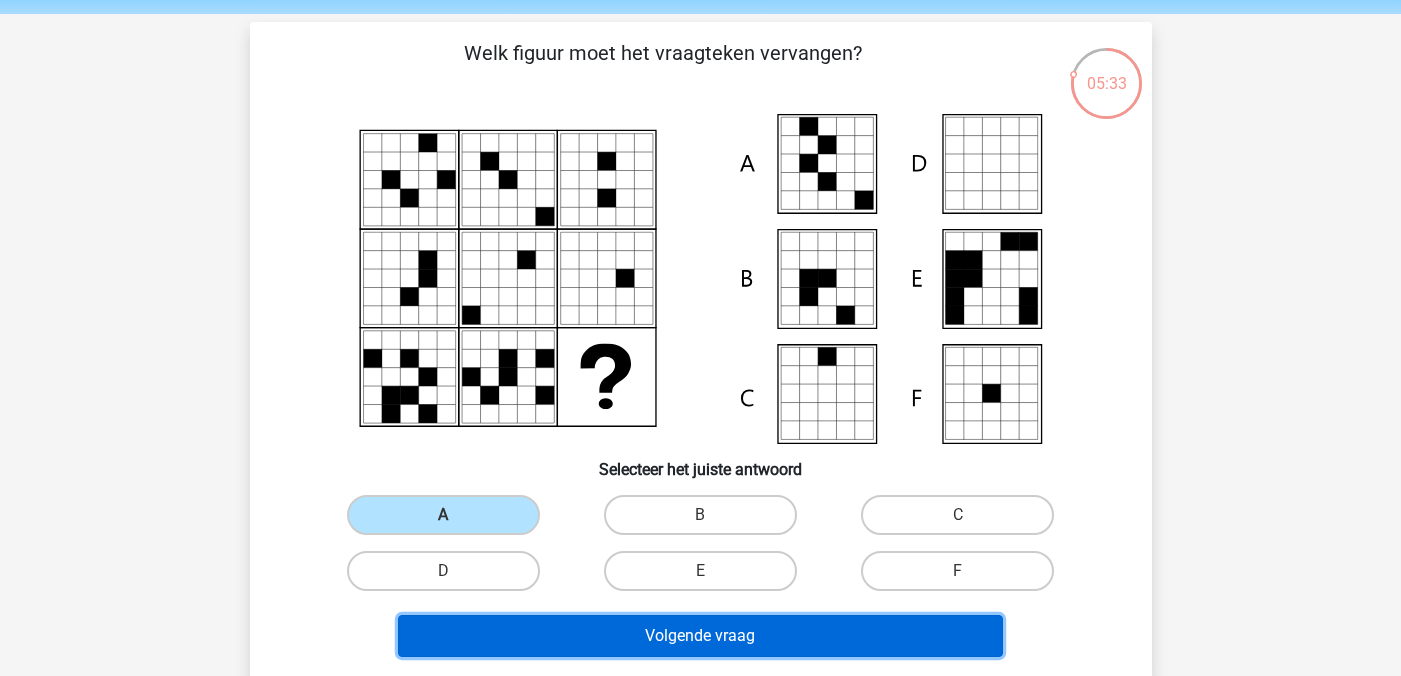 click on "Volgende vraag" at bounding box center (700, 636) 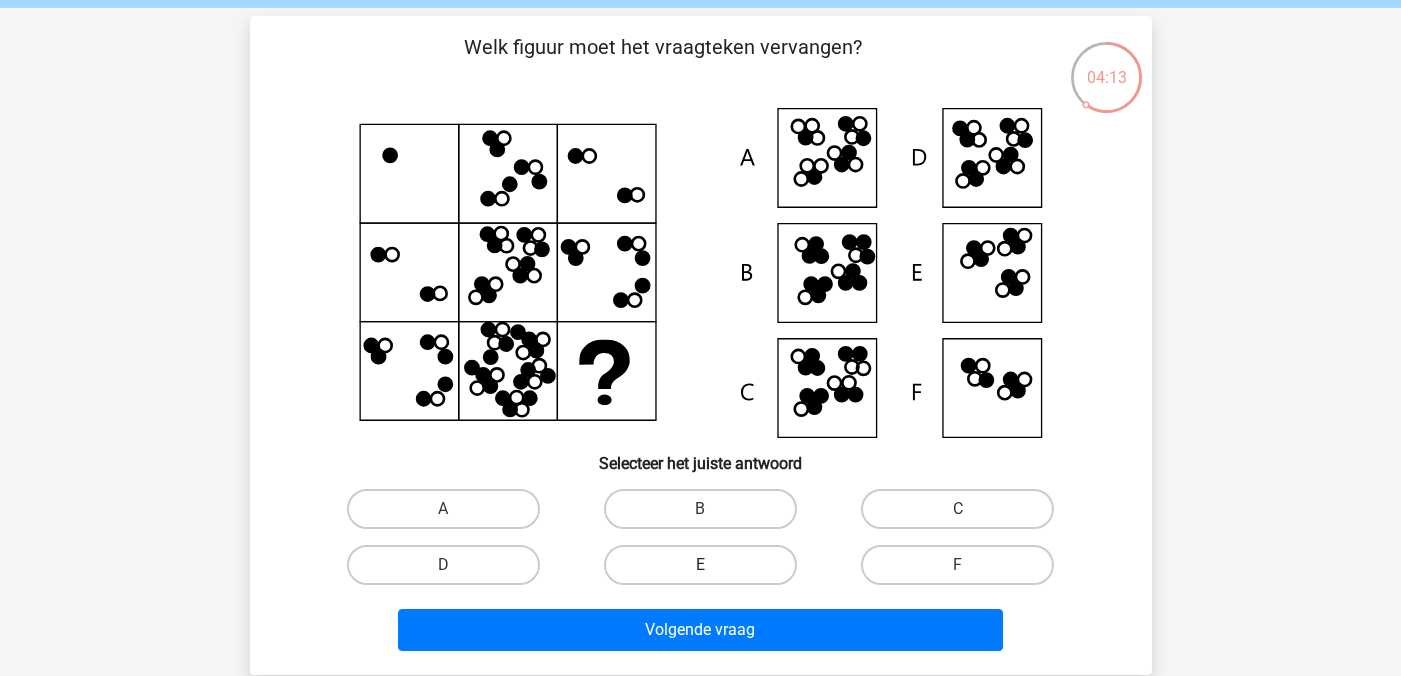 scroll, scrollTop: 91, scrollLeft: 0, axis: vertical 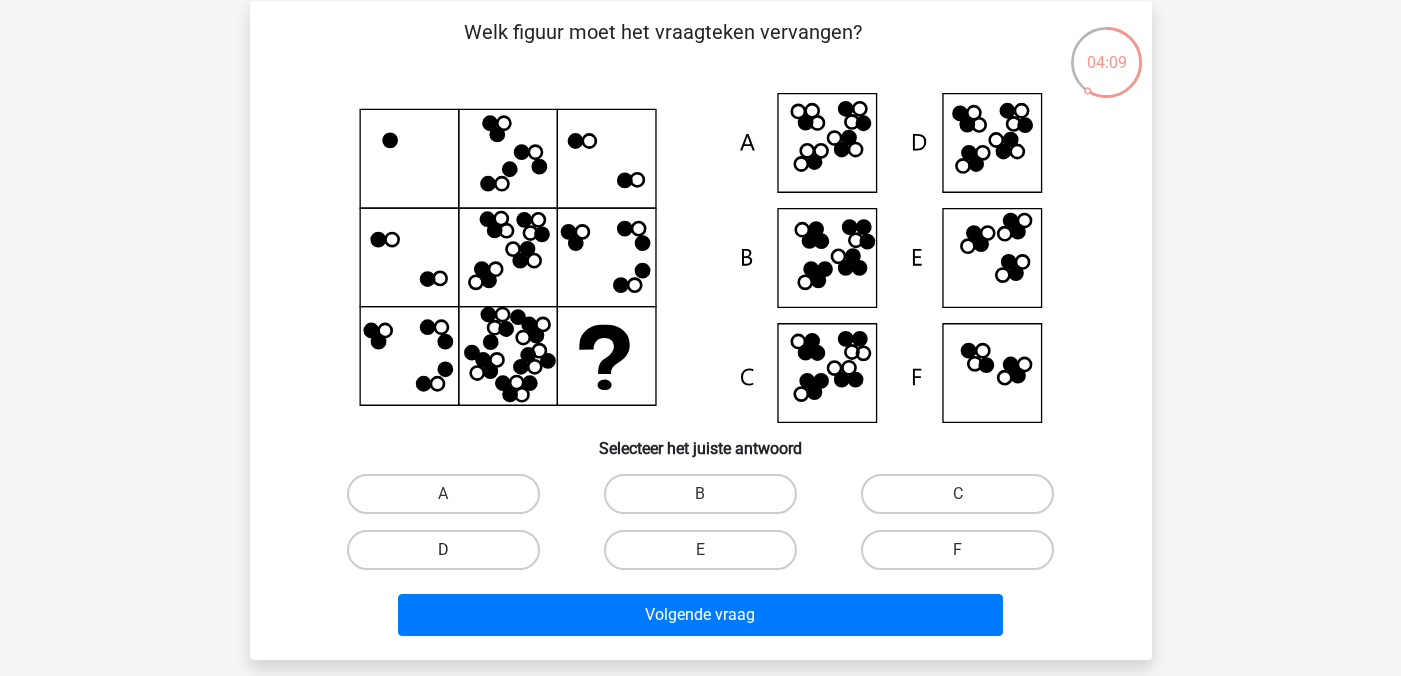 click on "D" at bounding box center [443, 550] 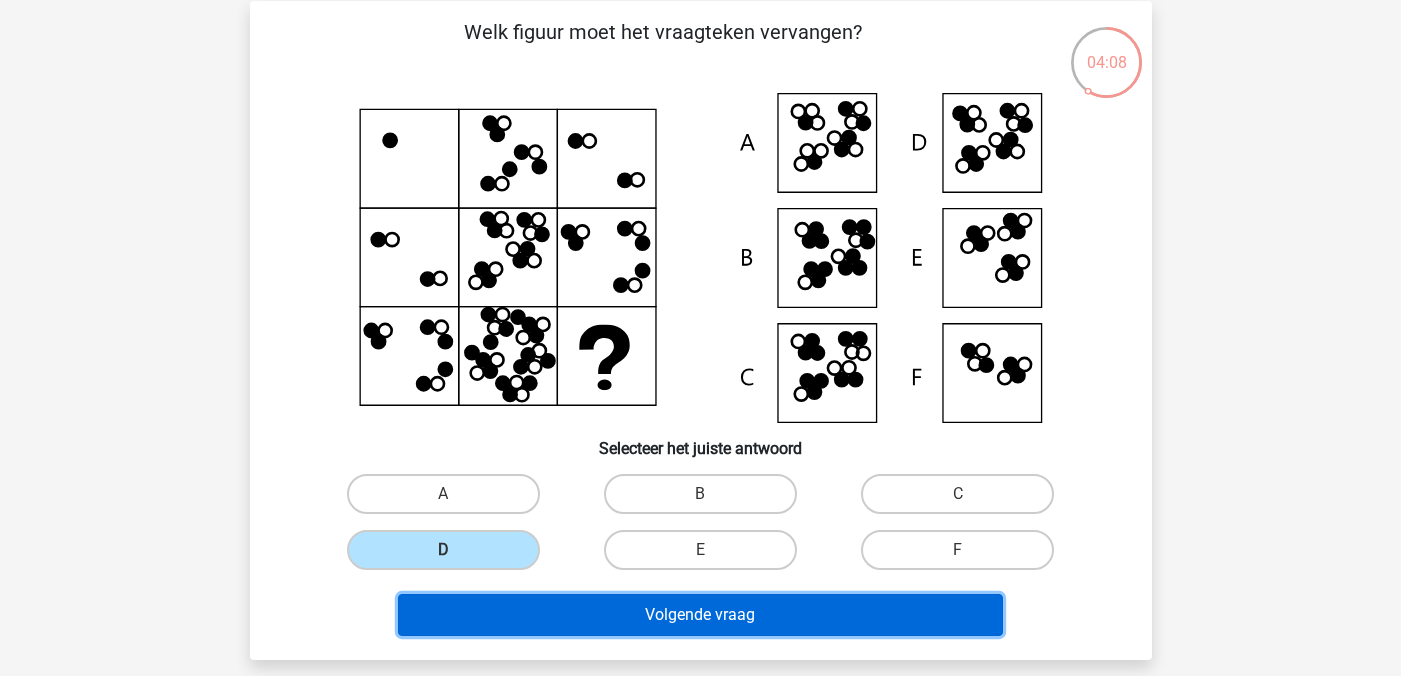 click on "Volgende vraag" at bounding box center (700, 615) 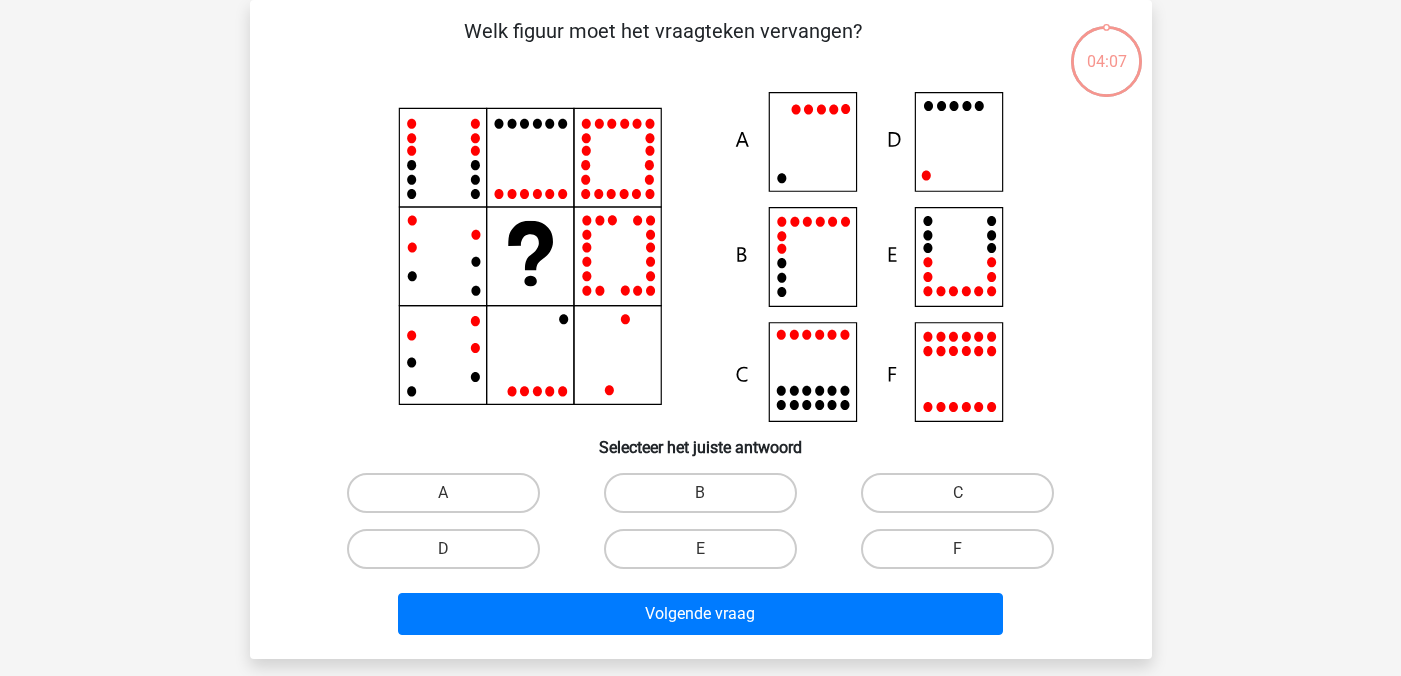 scroll, scrollTop: 44, scrollLeft: 0, axis: vertical 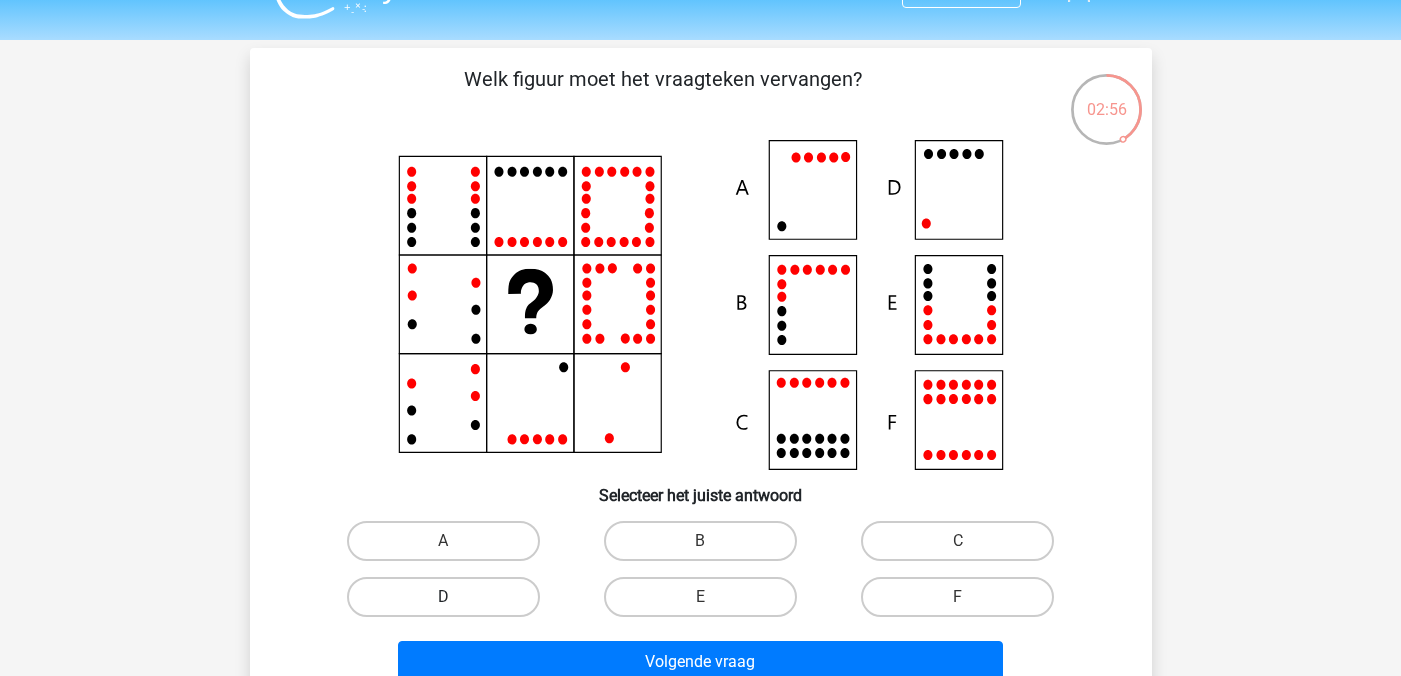 click on "D" at bounding box center [443, 597] 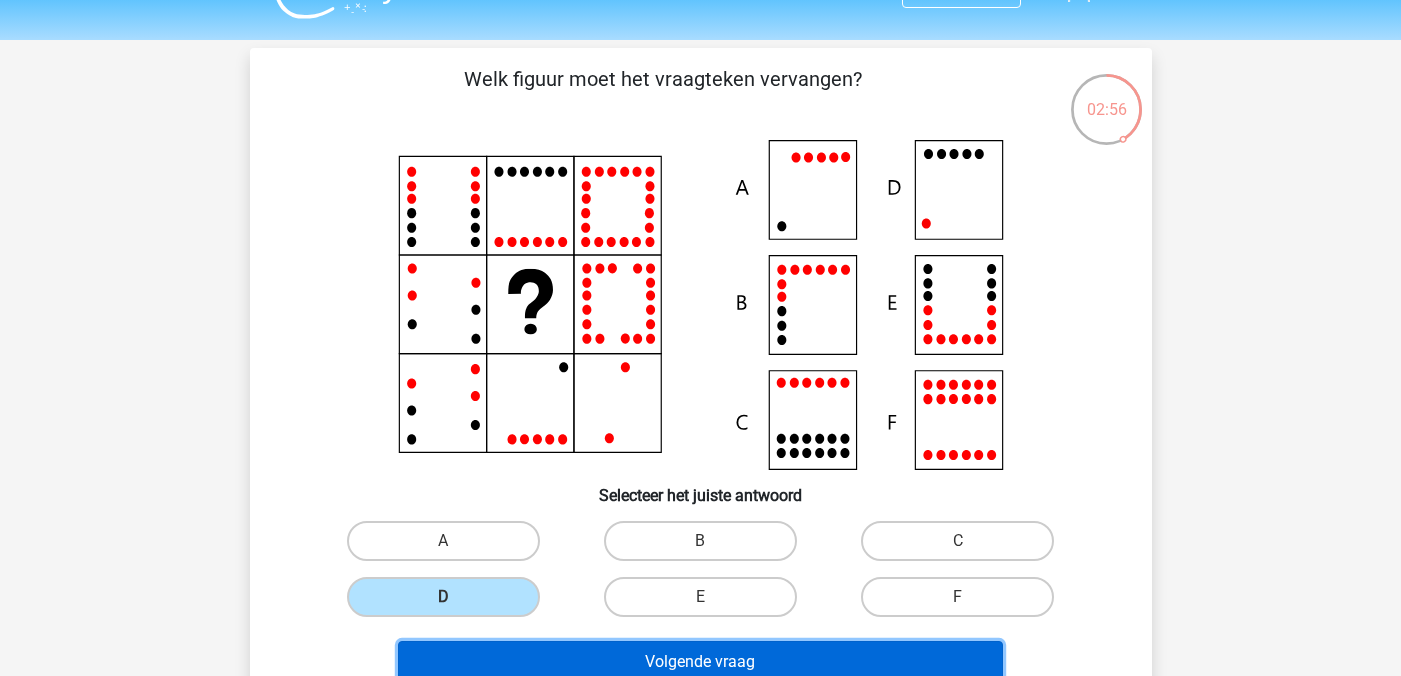 click on "Volgende vraag" at bounding box center [700, 662] 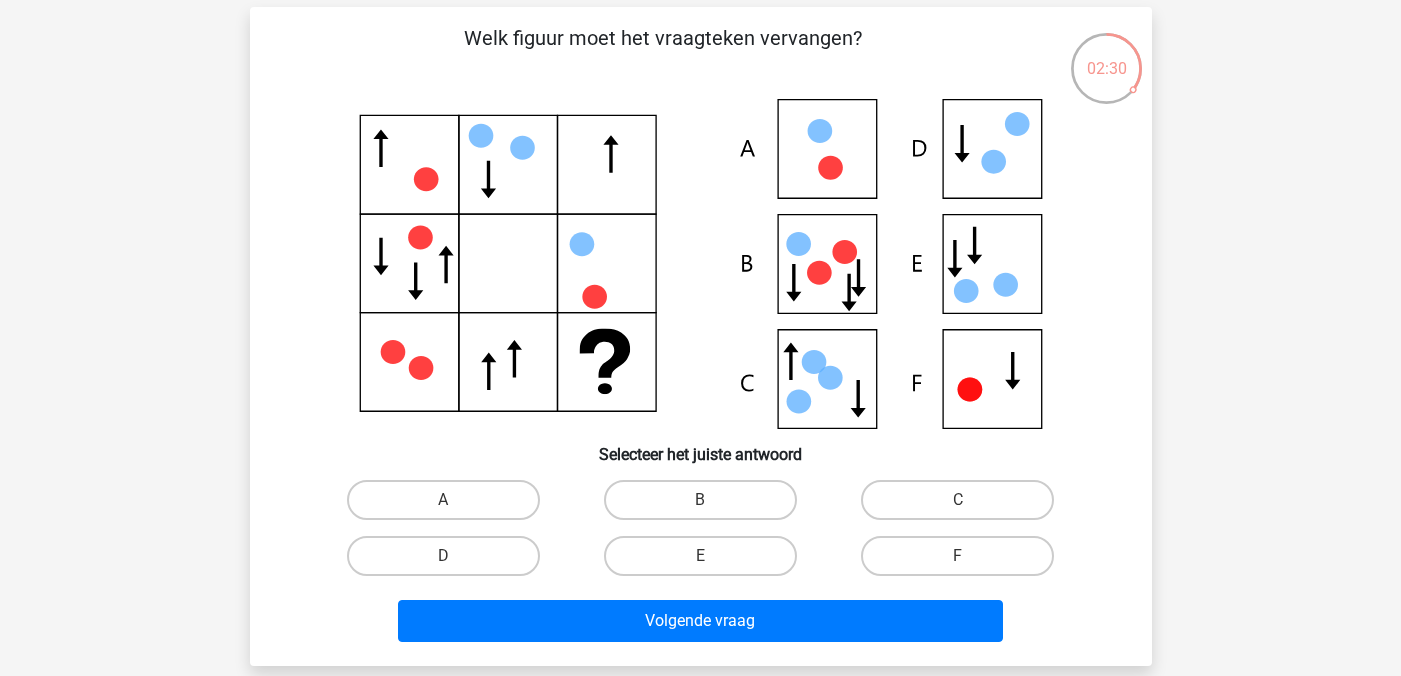 scroll, scrollTop: 94, scrollLeft: 0, axis: vertical 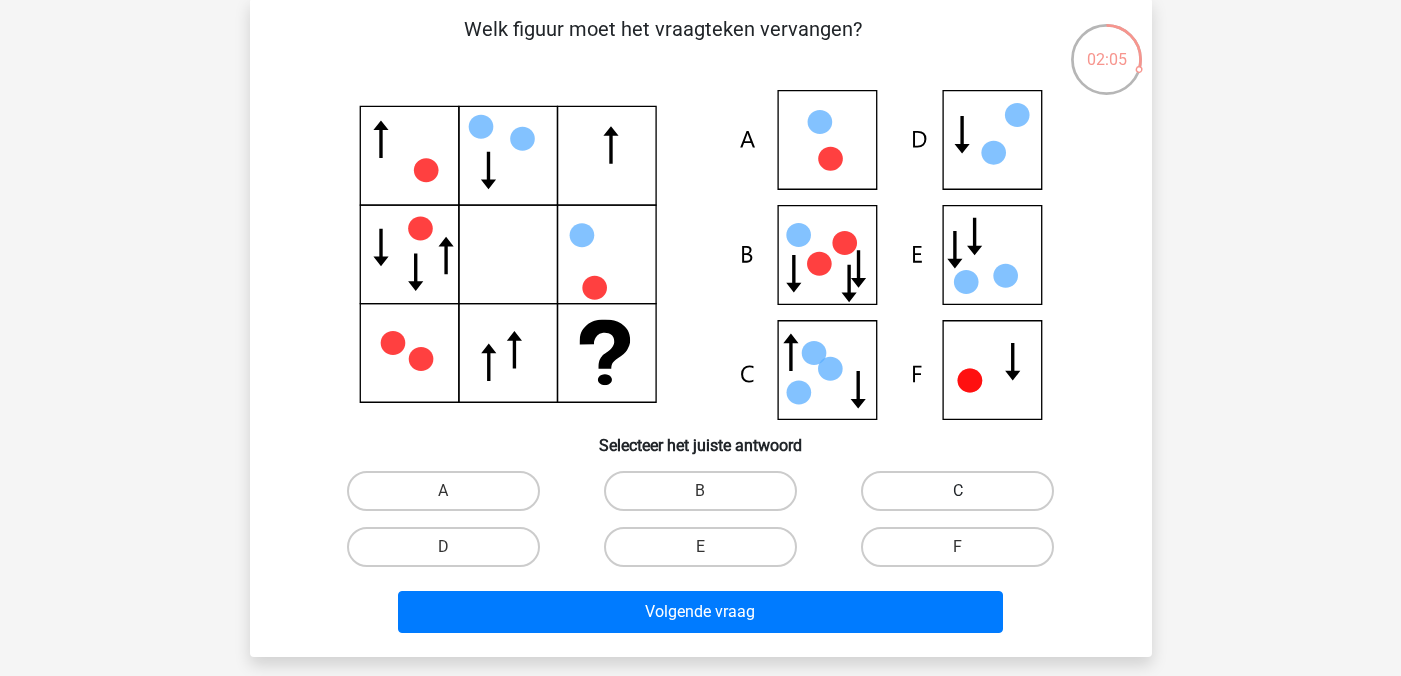 click on "C" at bounding box center (957, 491) 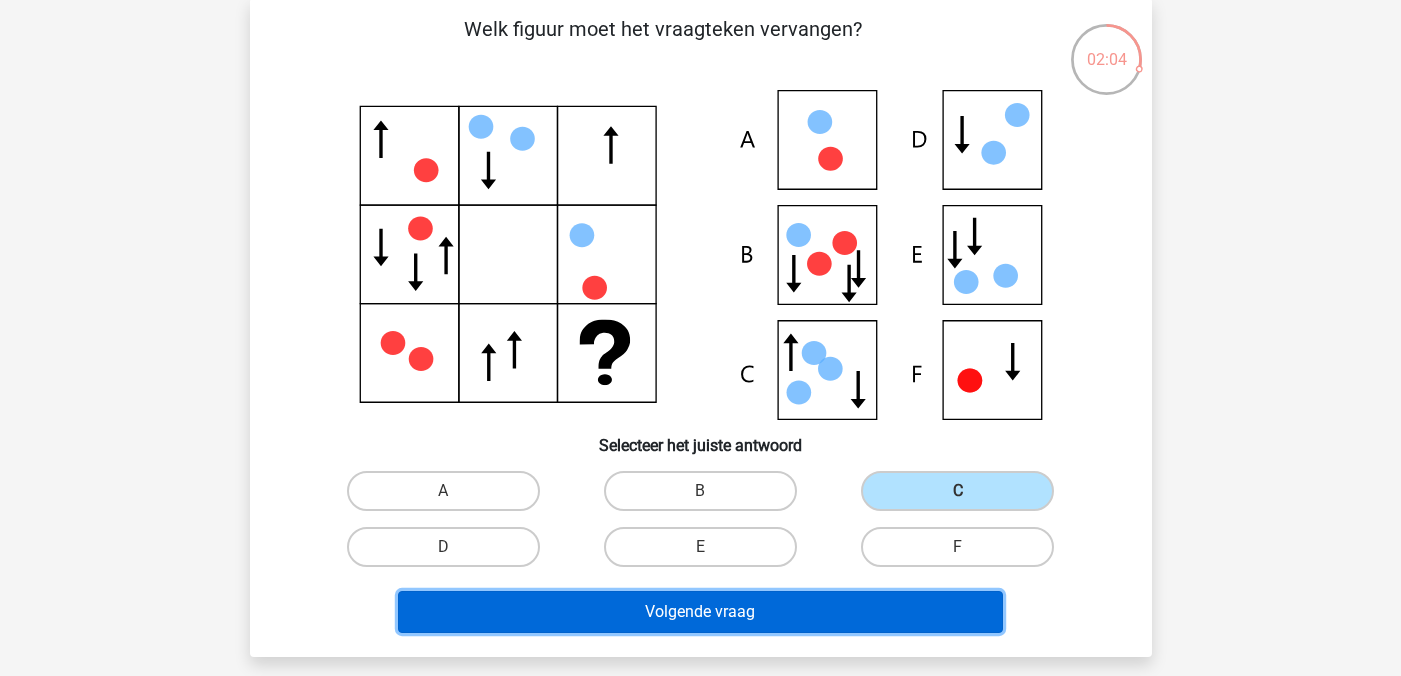 click on "Volgende vraag" at bounding box center (700, 612) 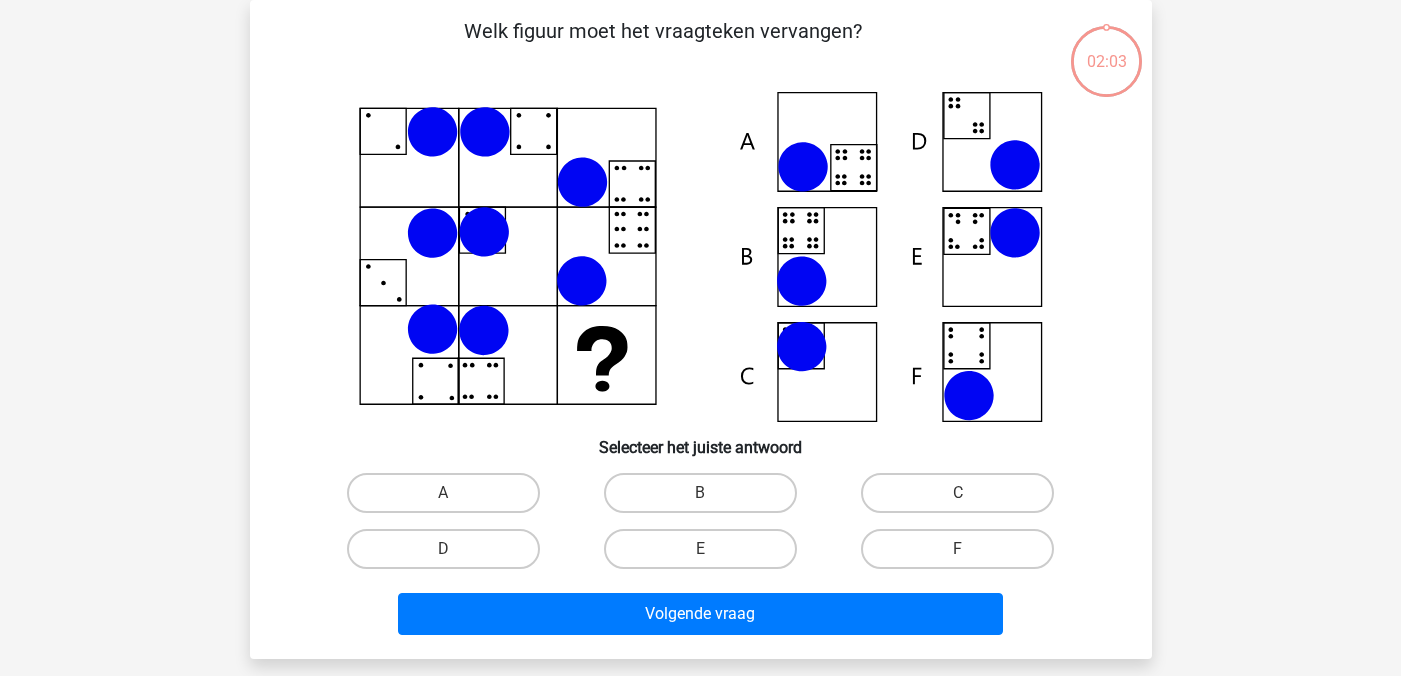 scroll, scrollTop: 66, scrollLeft: 0, axis: vertical 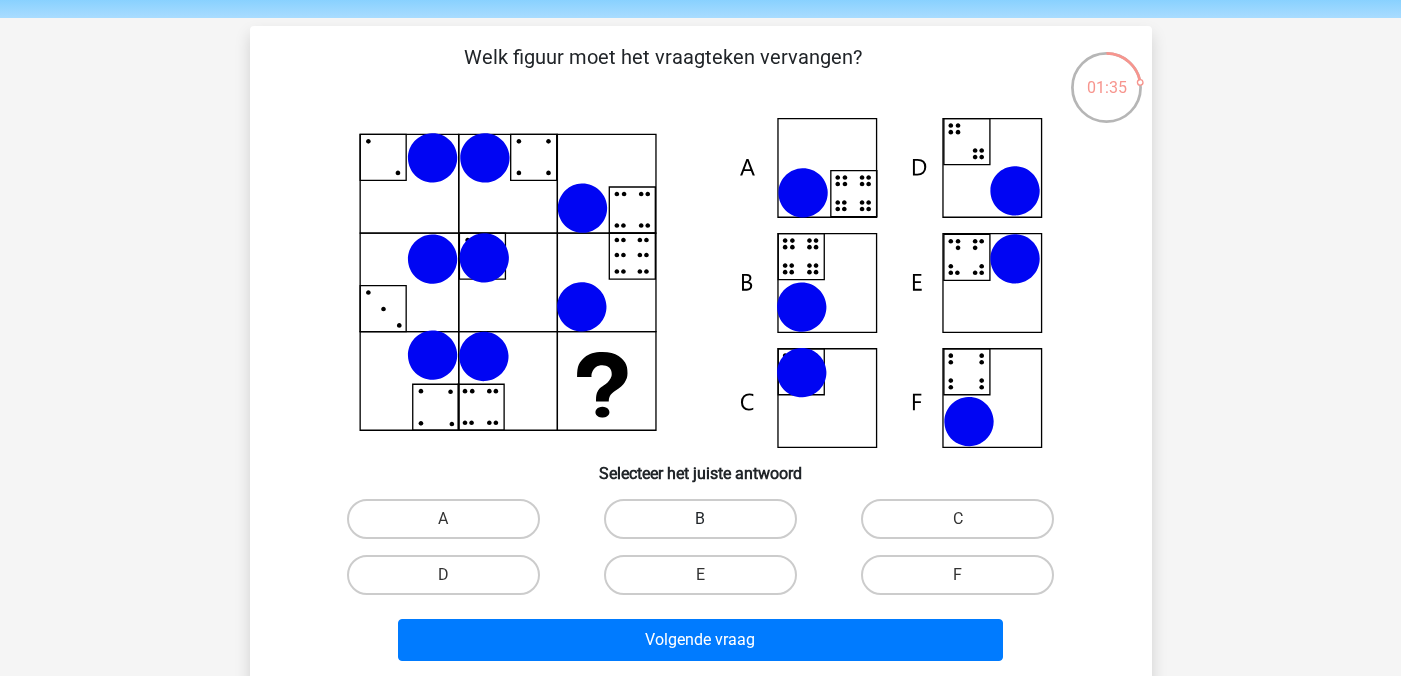 click on "B" at bounding box center [700, 519] 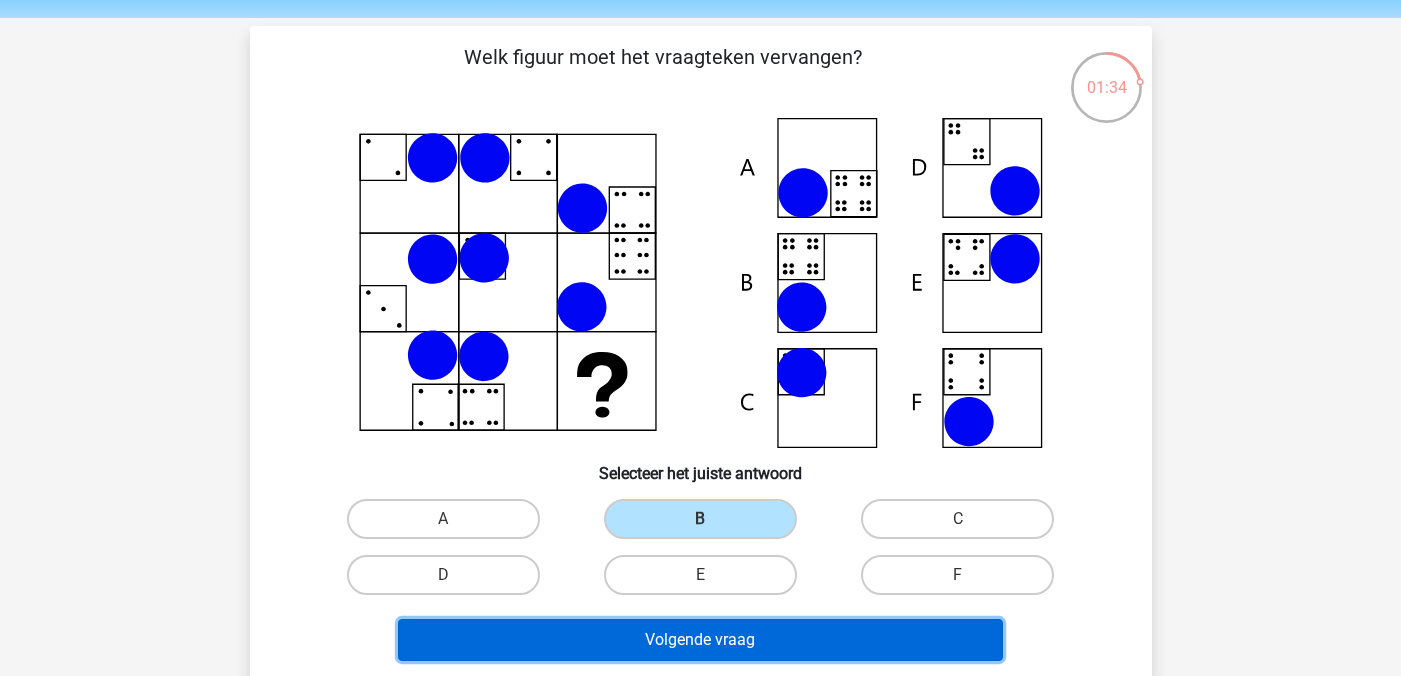 click on "Volgende vraag" at bounding box center (700, 640) 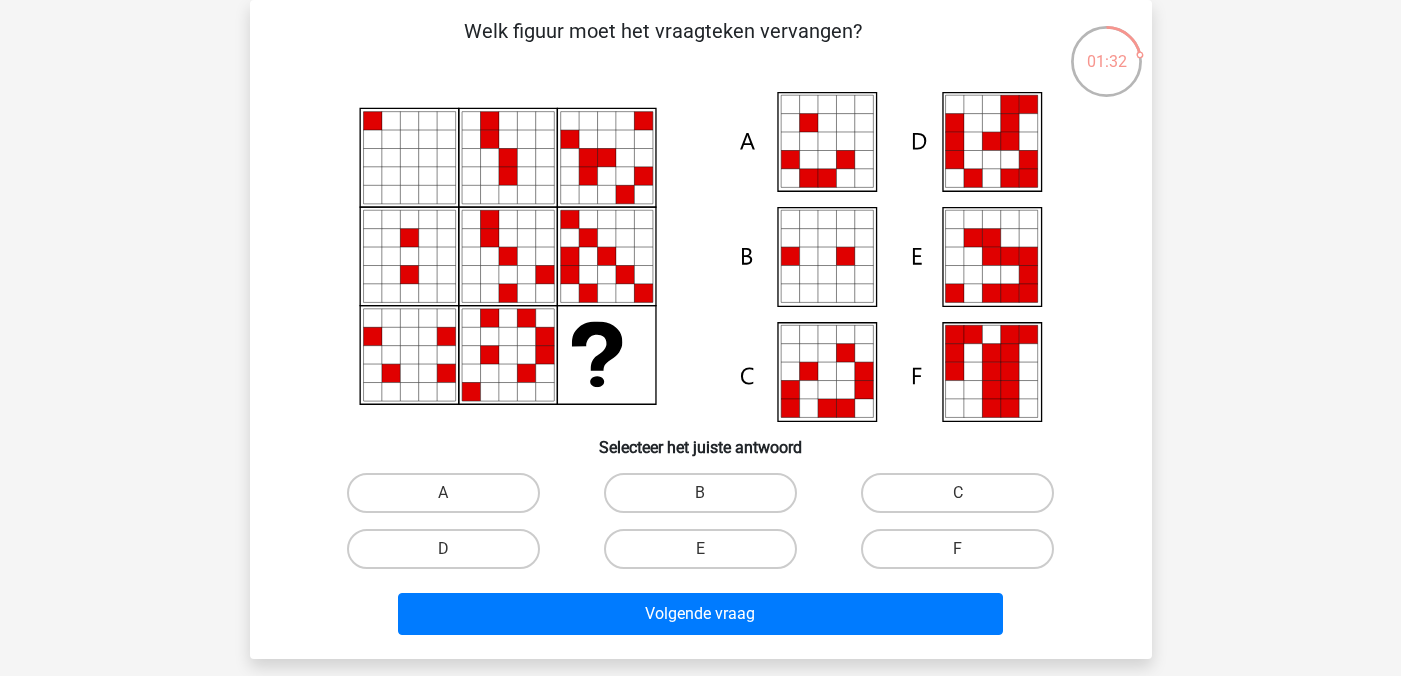 scroll, scrollTop: 116, scrollLeft: 0, axis: vertical 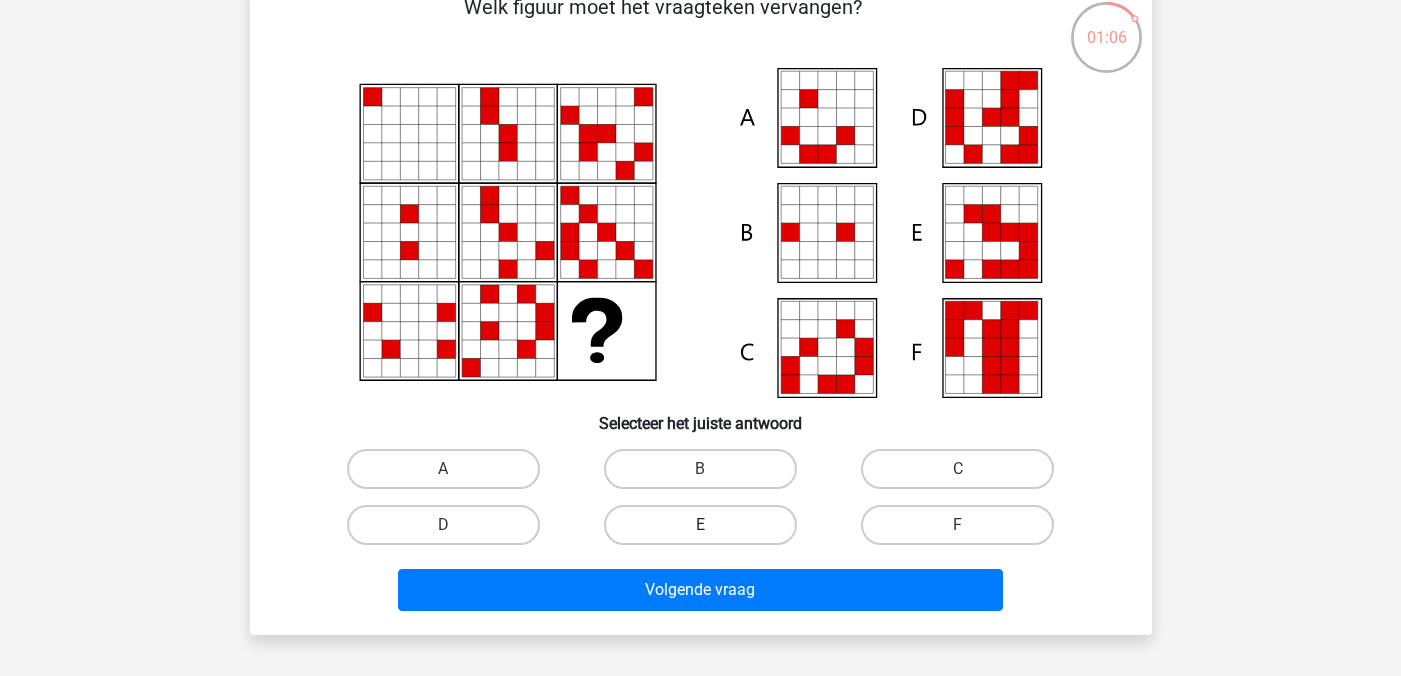 click on "E" at bounding box center [700, 525] 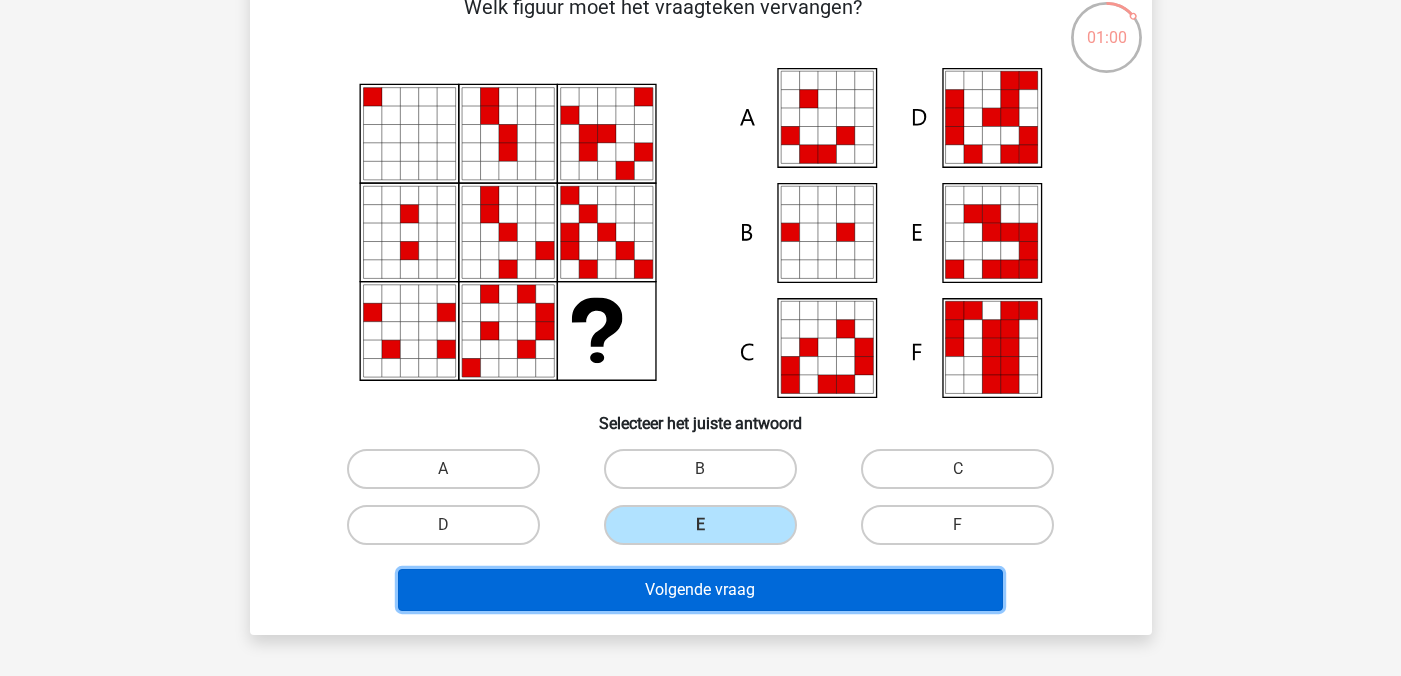 click on "Volgende vraag" at bounding box center (700, 590) 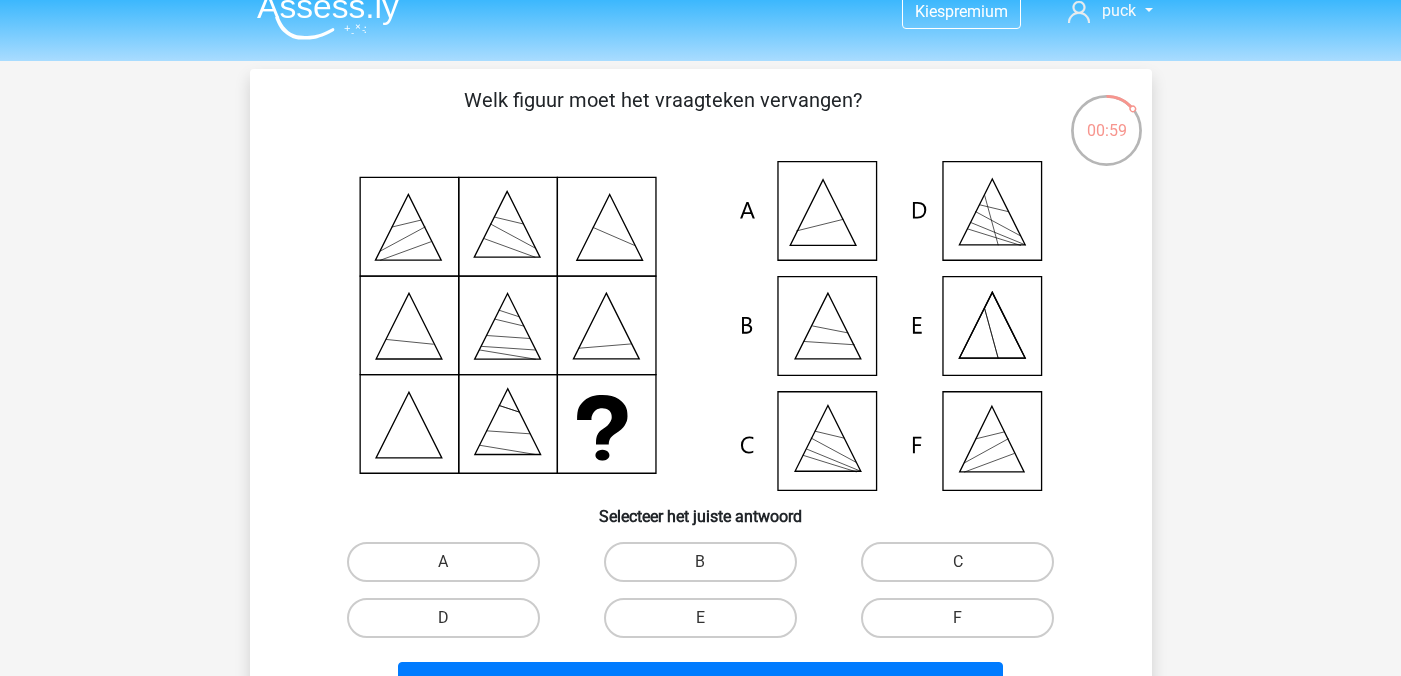 scroll, scrollTop: 24, scrollLeft: 0, axis: vertical 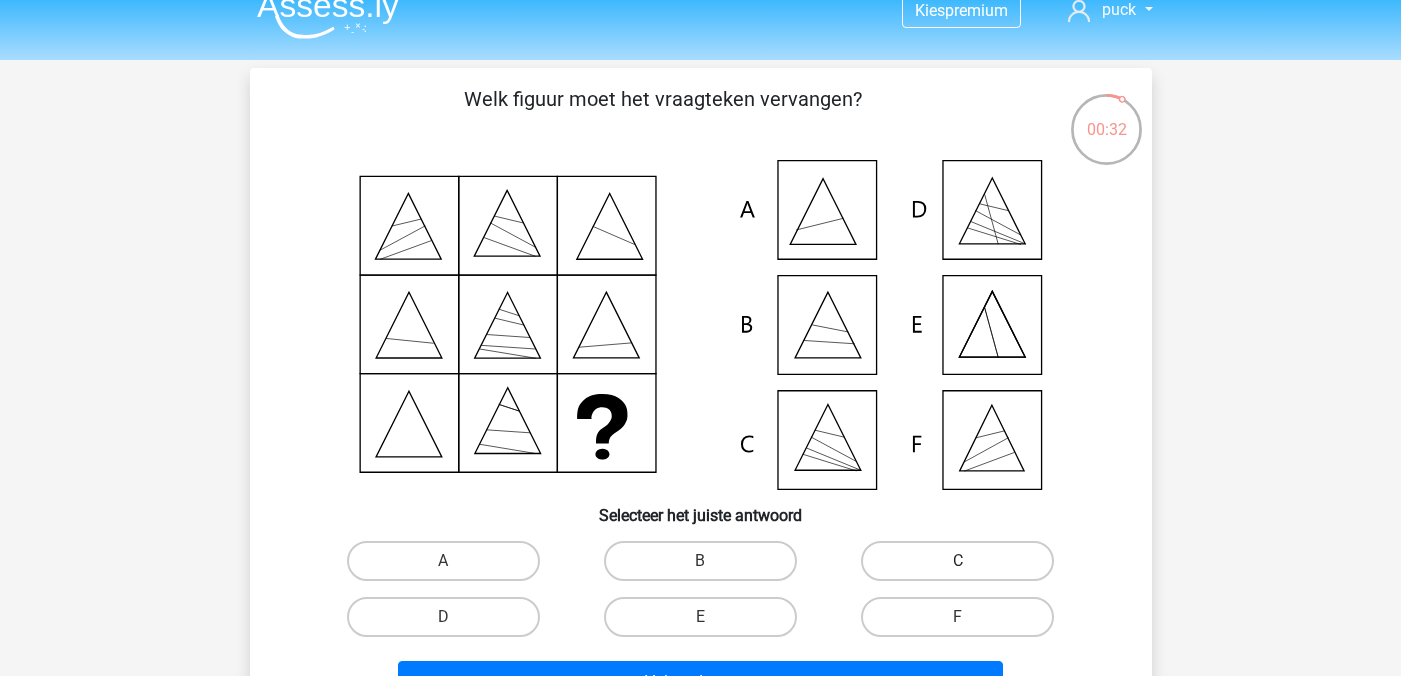 click on "C" at bounding box center (957, 561) 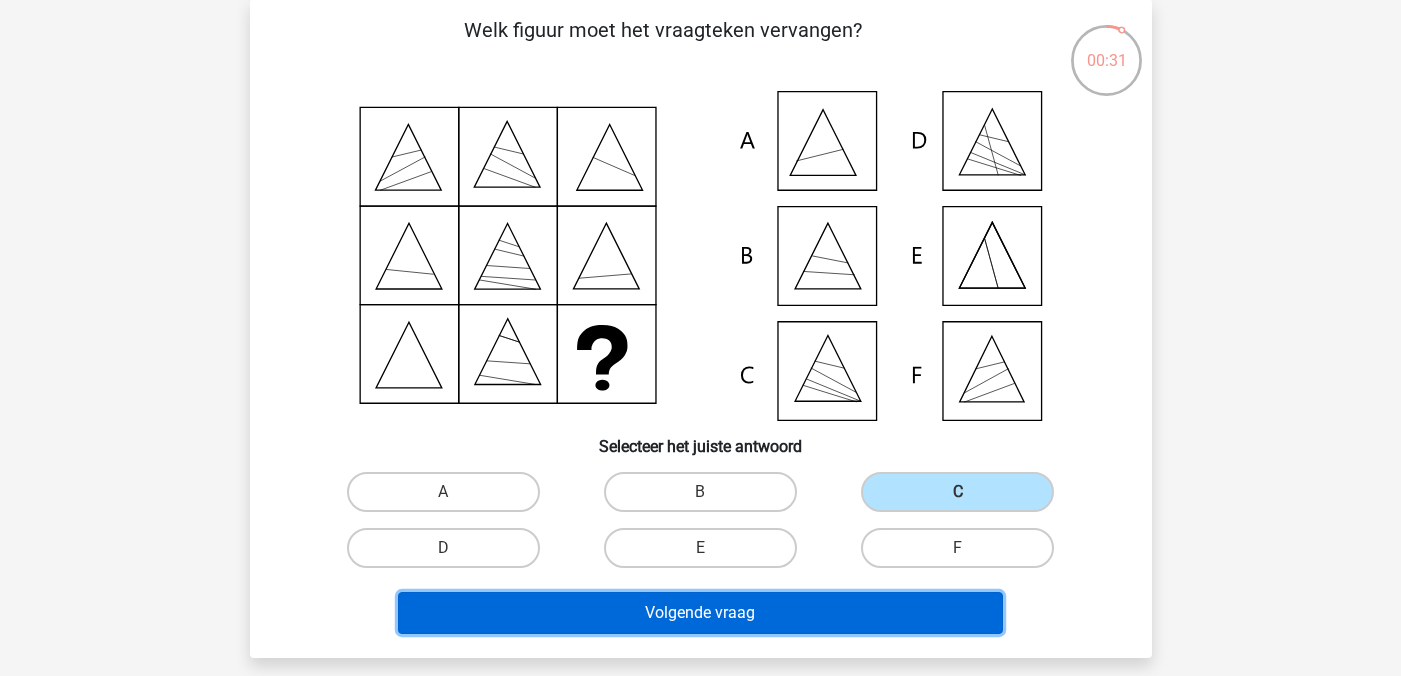 click on "Volgende vraag" at bounding box center [700, 613] 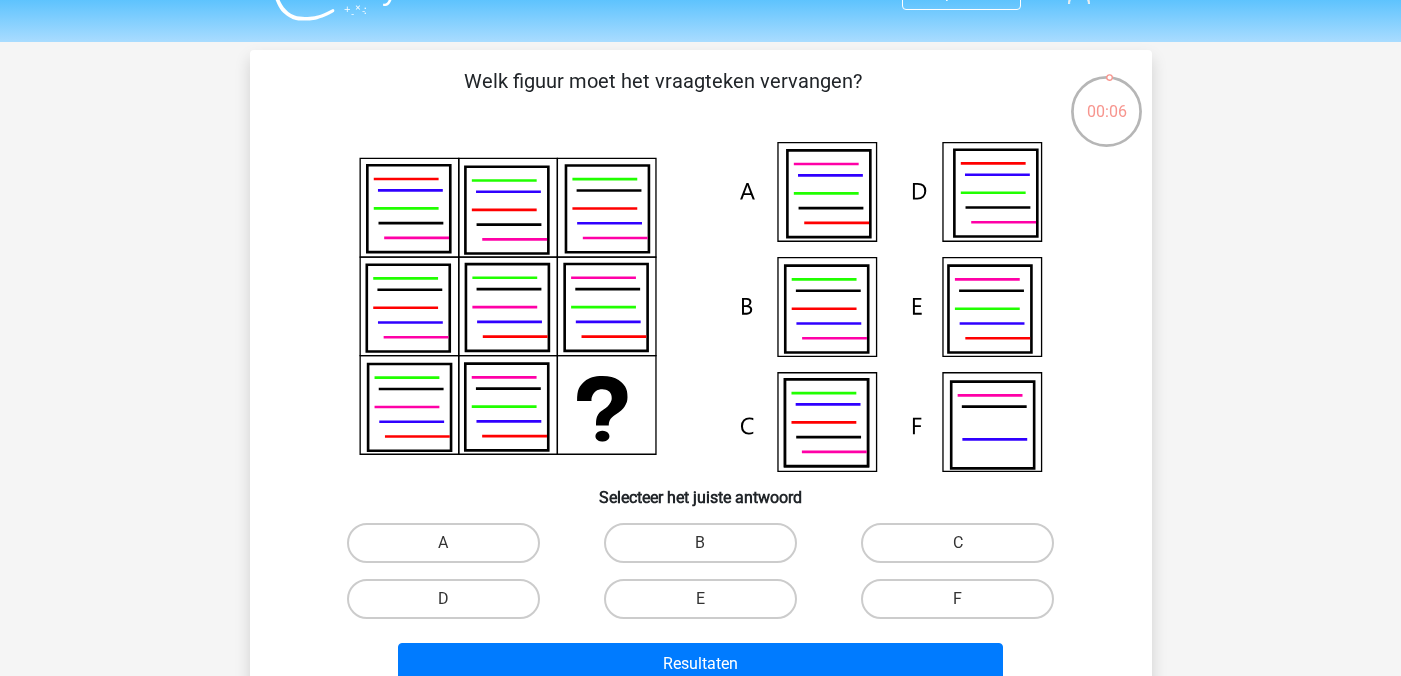 scroll, scrollTop: 46, scrollLeft: 0, axis: vertical 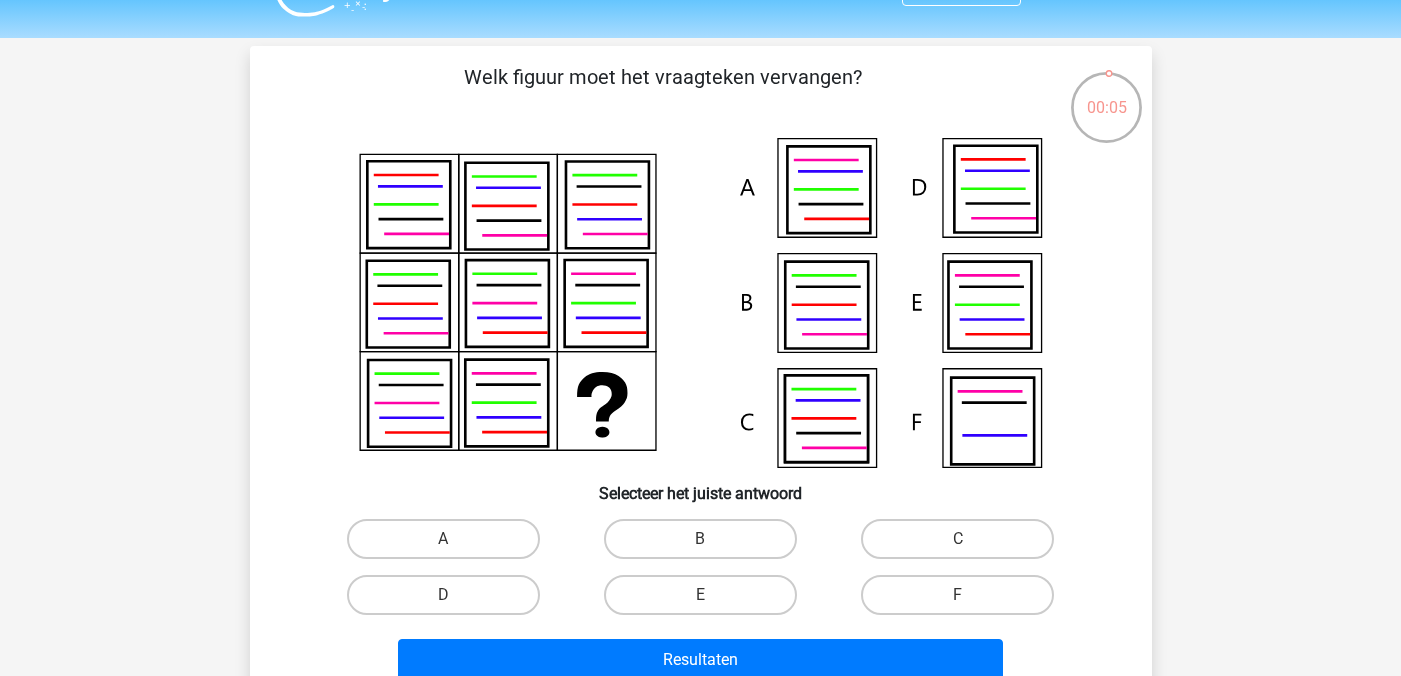 click 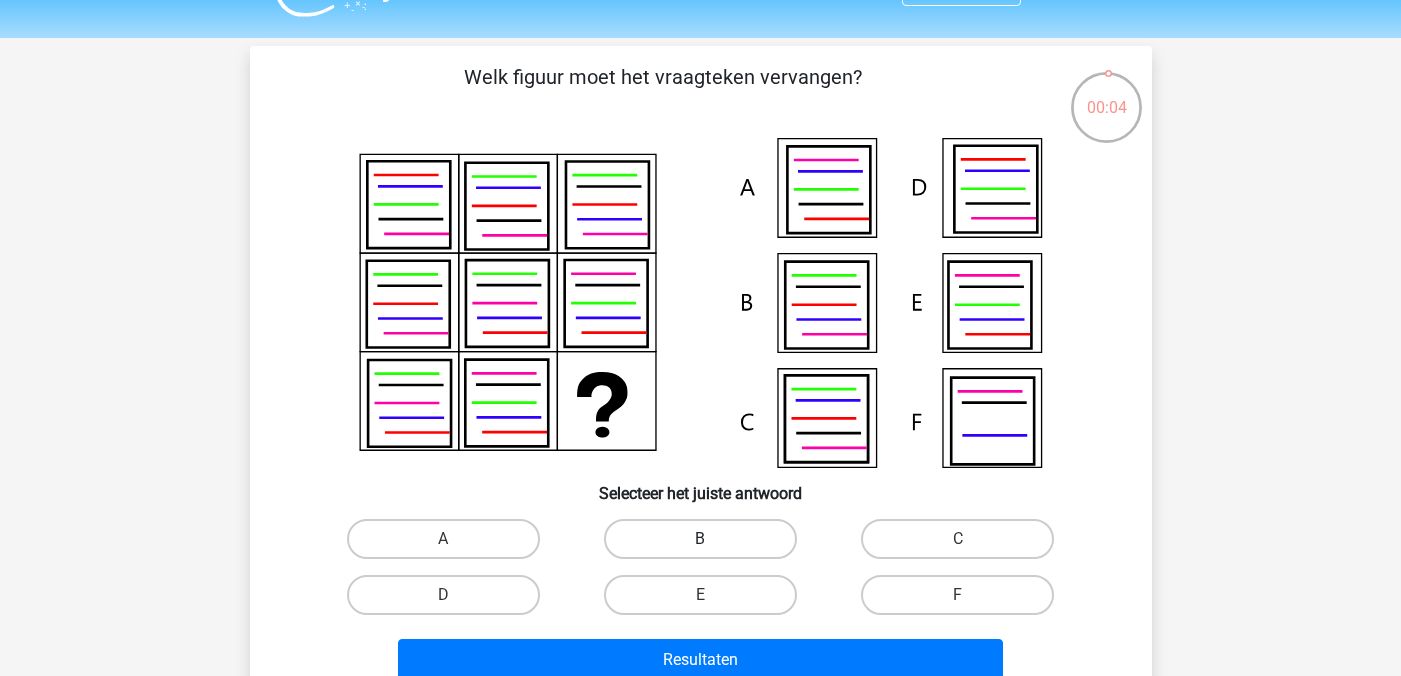 click on "B" at bounding box center [700, 539] 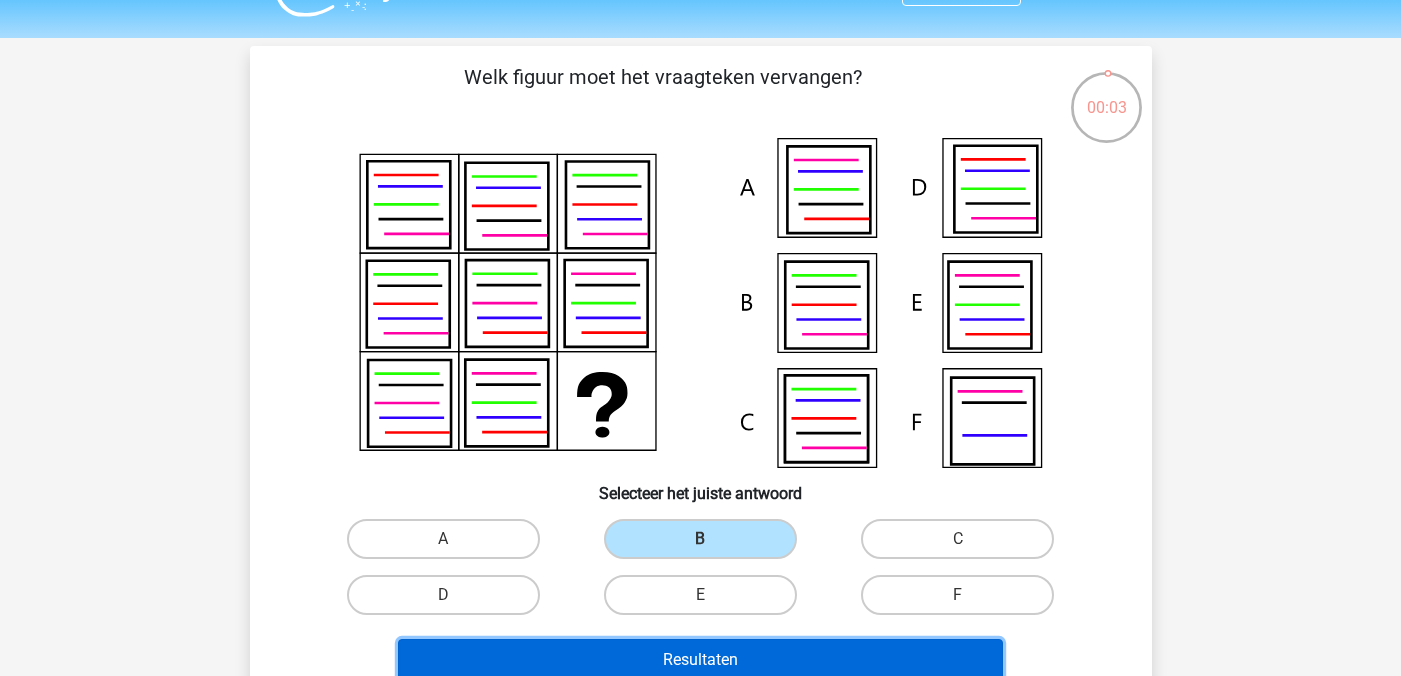 click on "Resultaten" at bounding box center (700, 660) 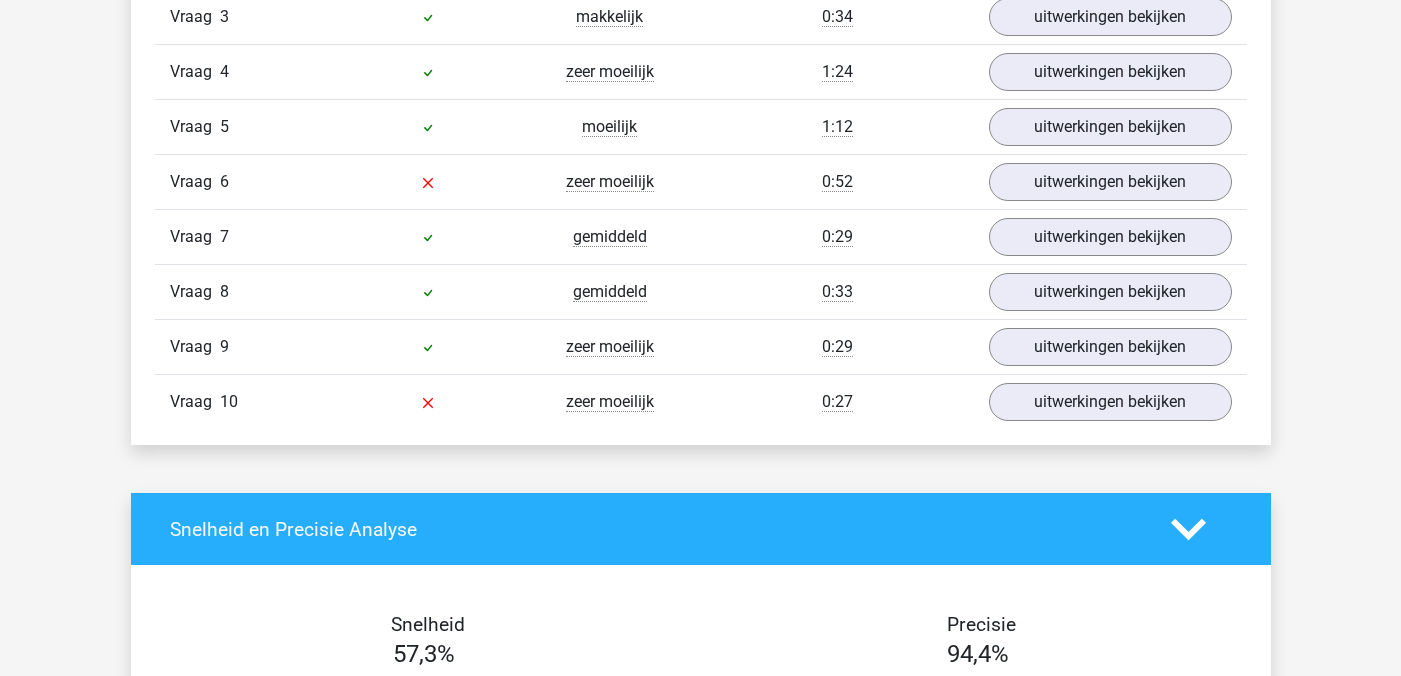scroll, scrollTop: 1820, scrollLeft: 0, axis: vertical 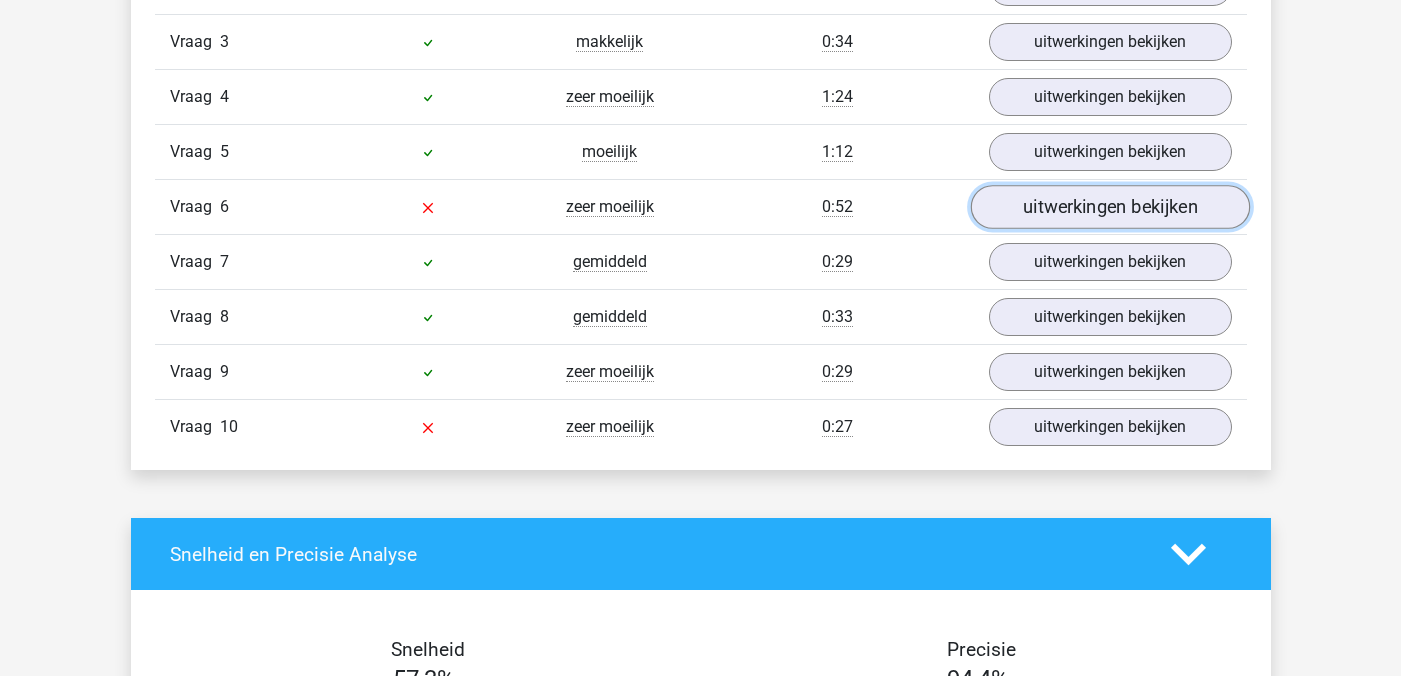 click on "uitwerkingen bekijken" at bounding box center (1109, 207) 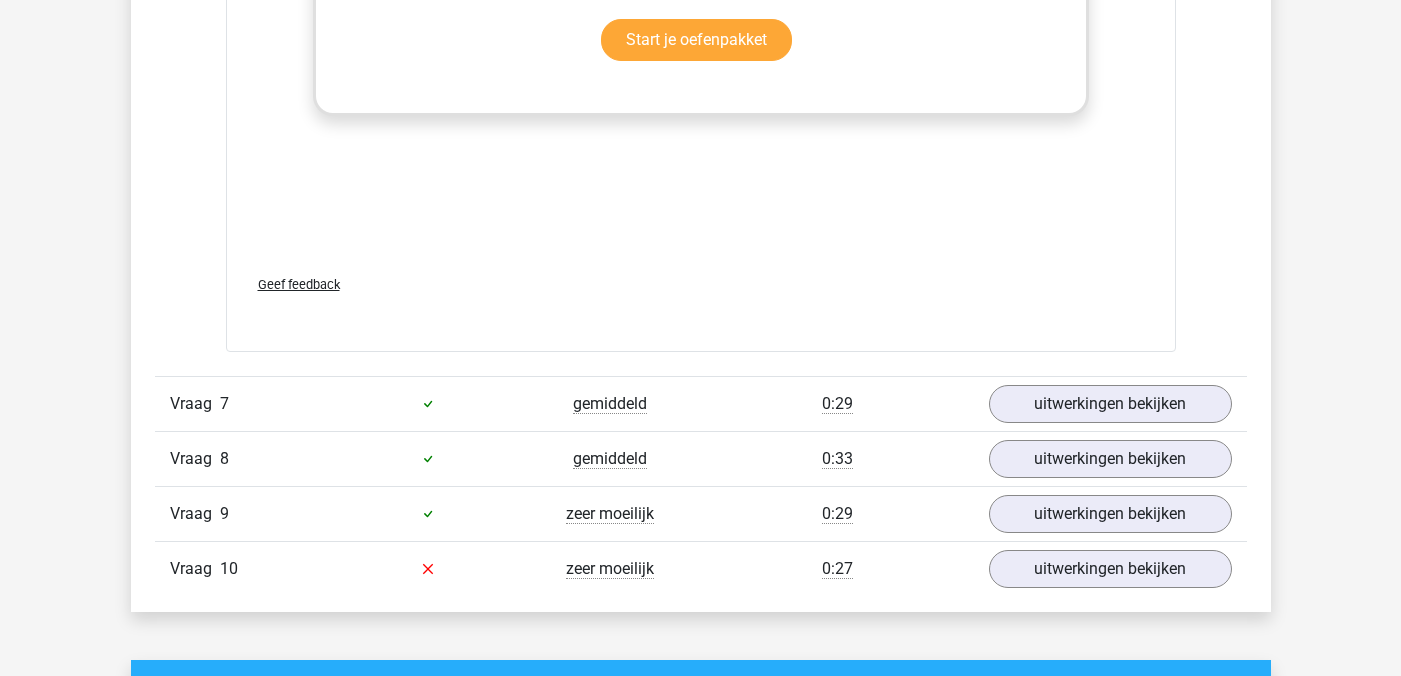 scroll, scrollTop: 3042, scrollLeft: 0, axis: vertical 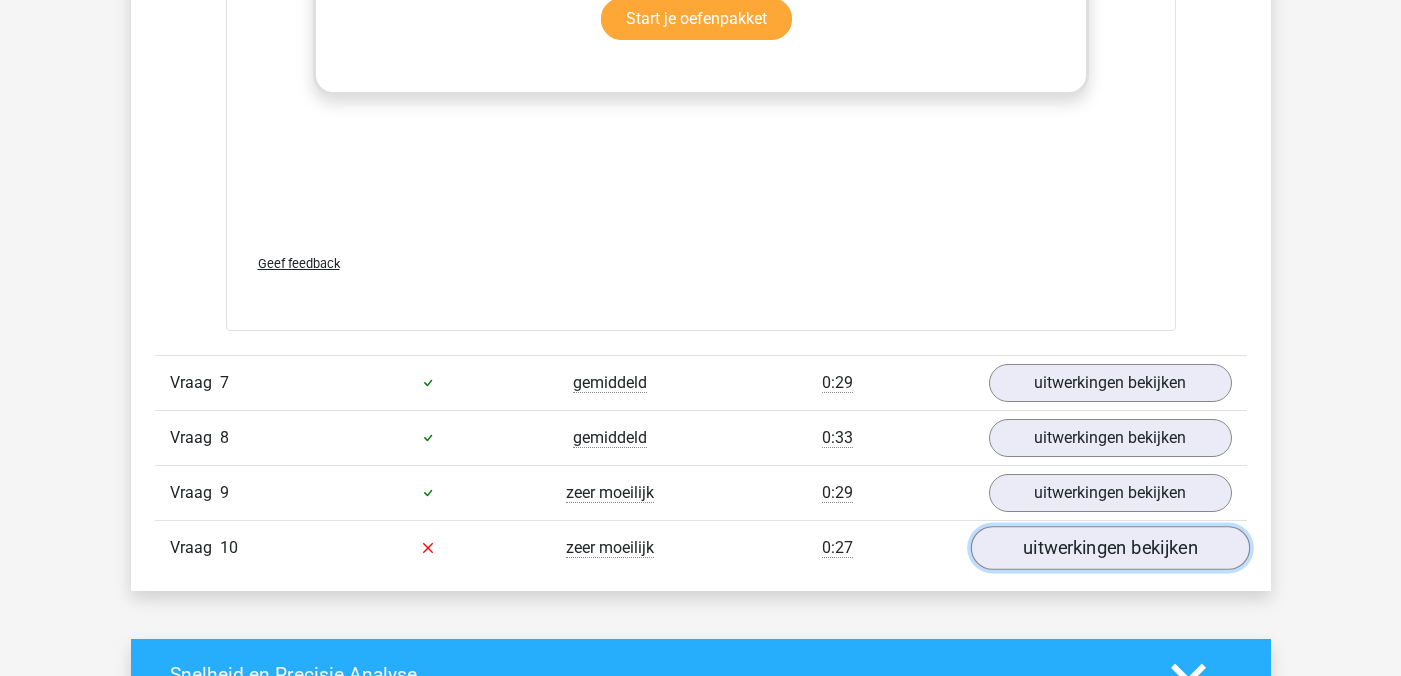 click on "uitwerkingen bekijken" at bounding box center (1109, 548) 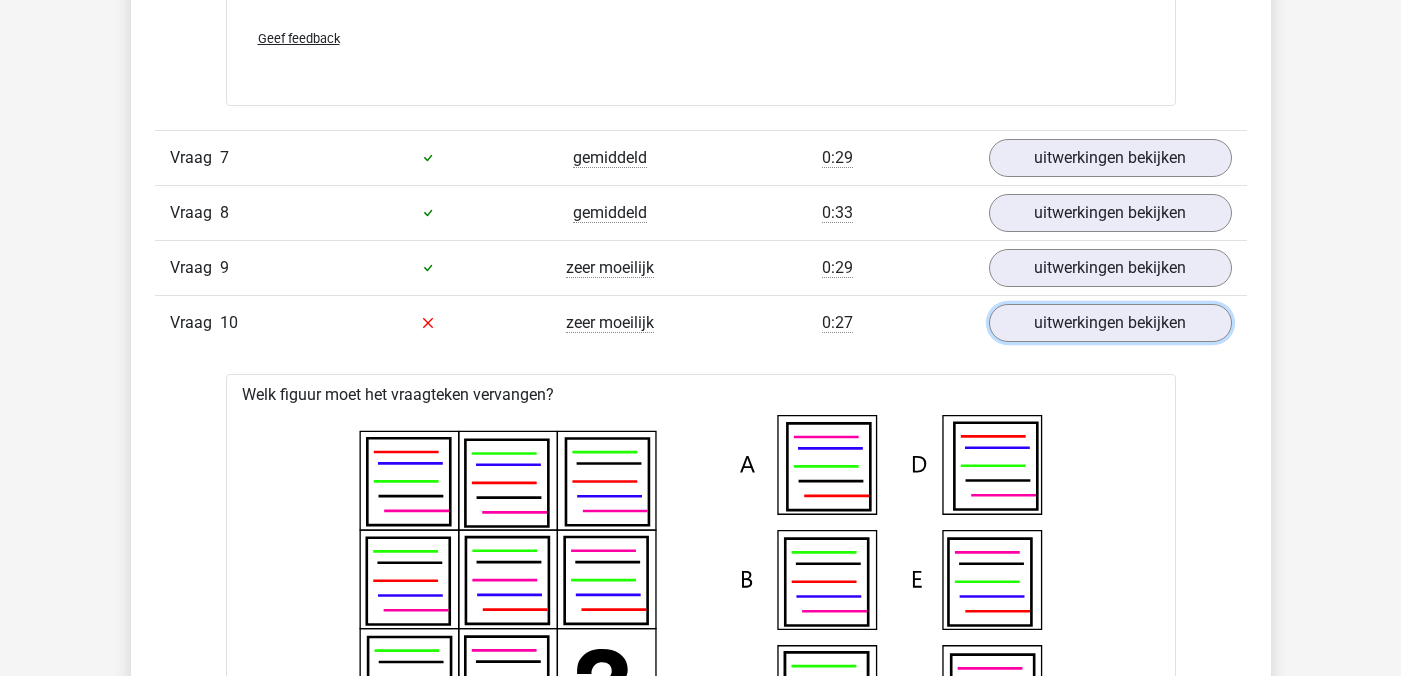 scroll, scrollTop: 3265, scrollLeft: 0, axis: vertical 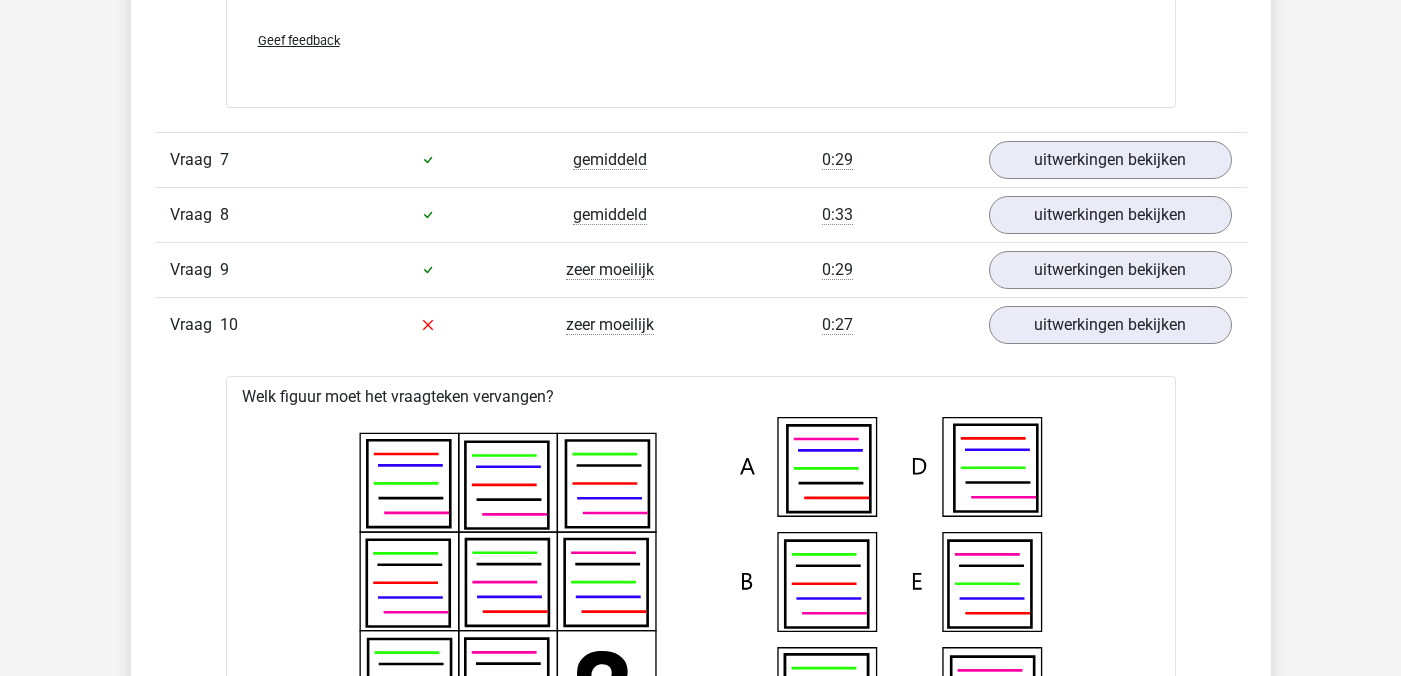 click 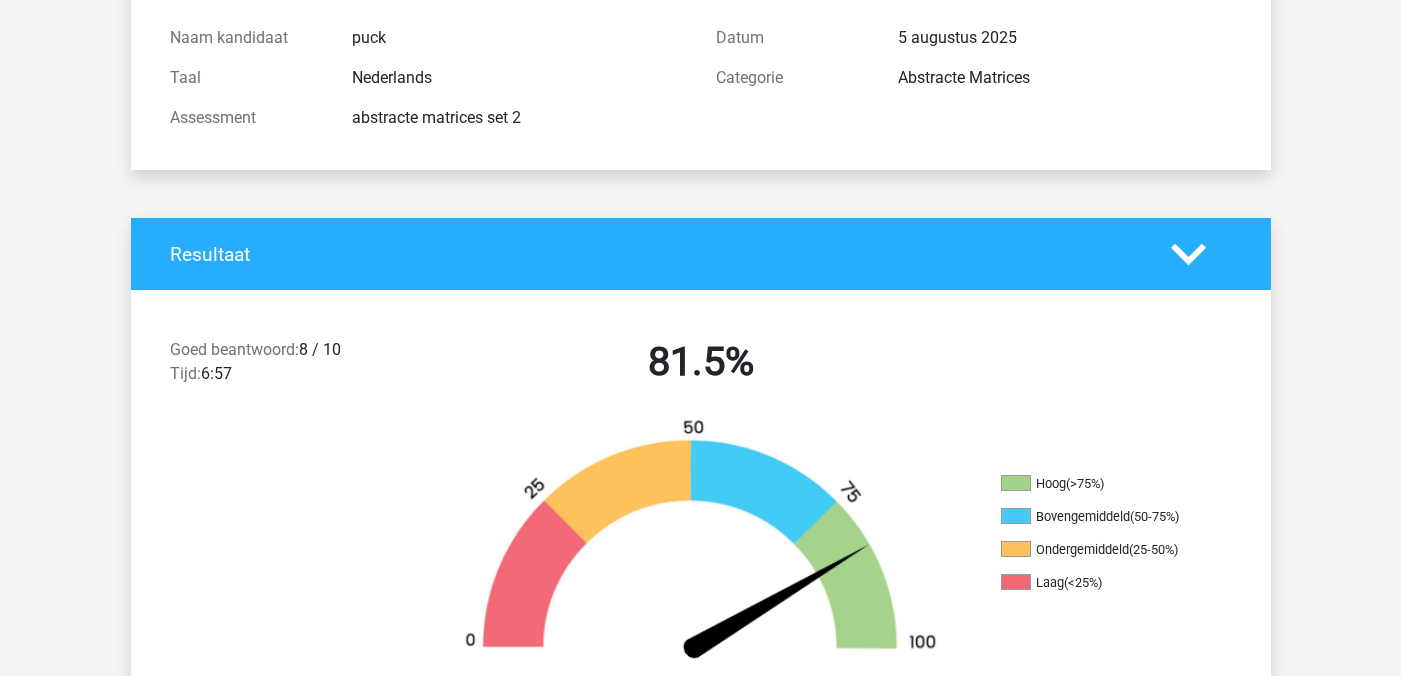 scroll, scrollTop: 220, scrollLeft: 0, axis: vertical 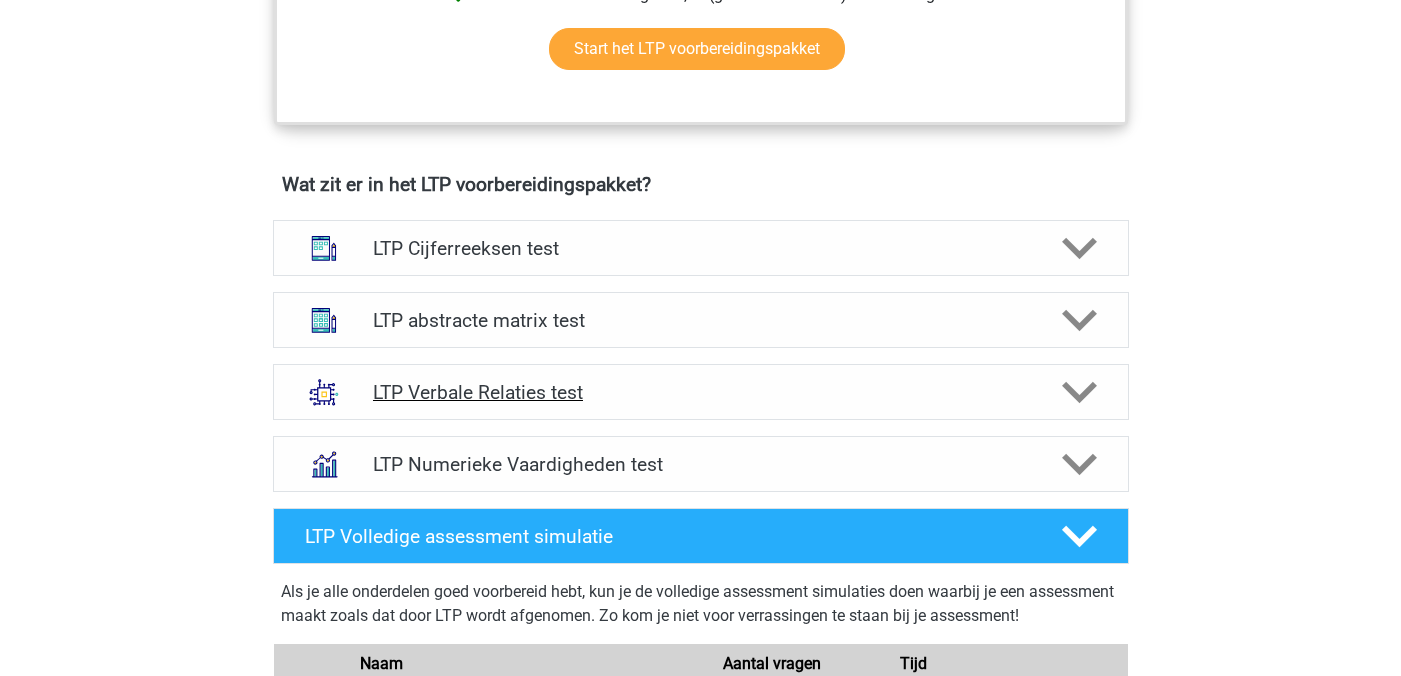 click on "LTP Verbale Relaties test" at bounding box center (700, 392) 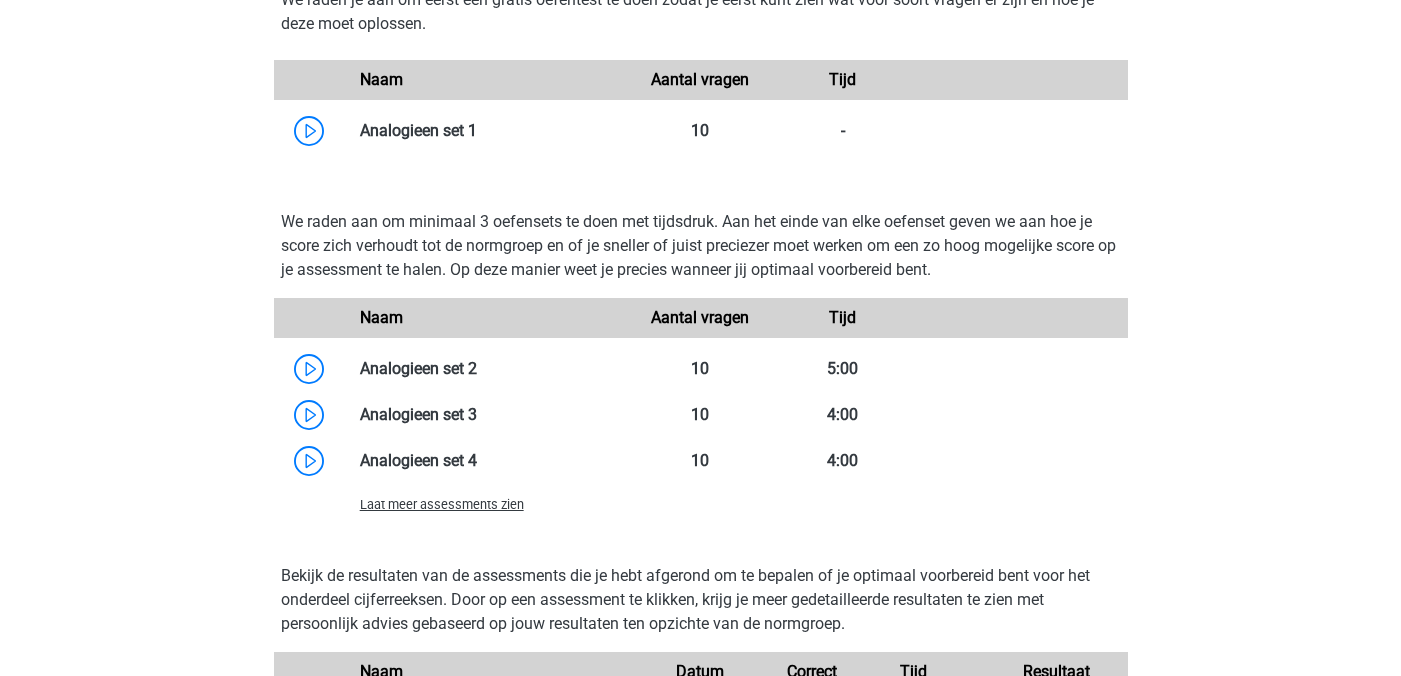 scroll, scrollTop: 2221, scrollLeft: 0, axis: vertical 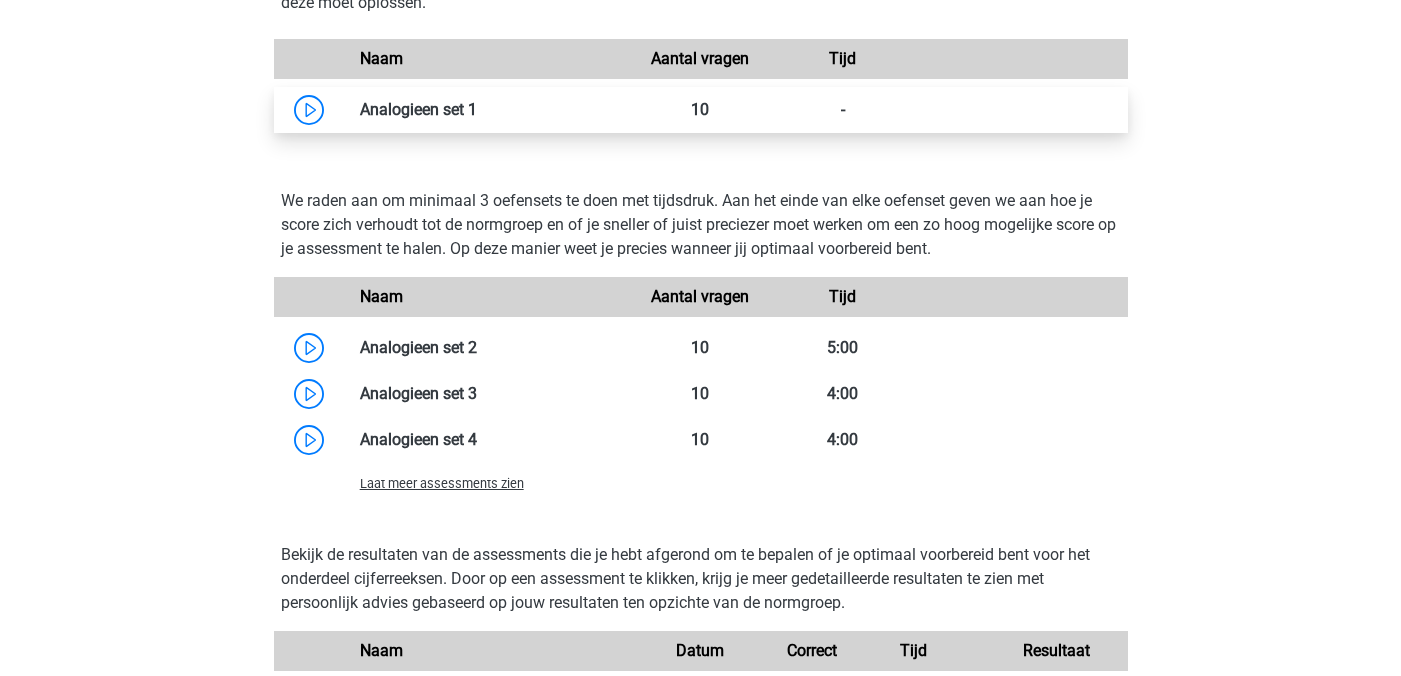 click at bounding box center (477, 109) 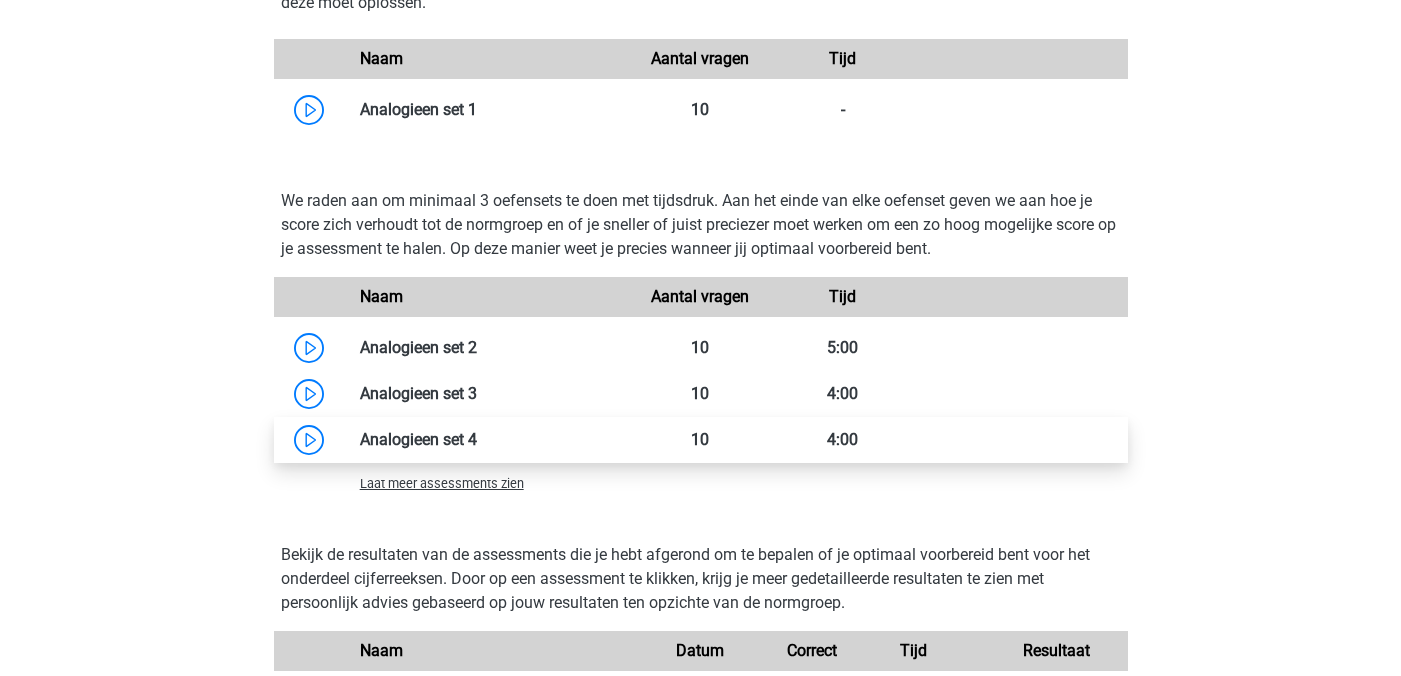 scroll, scrollTop: 2271, scrollLeft: 0, axis: vertical 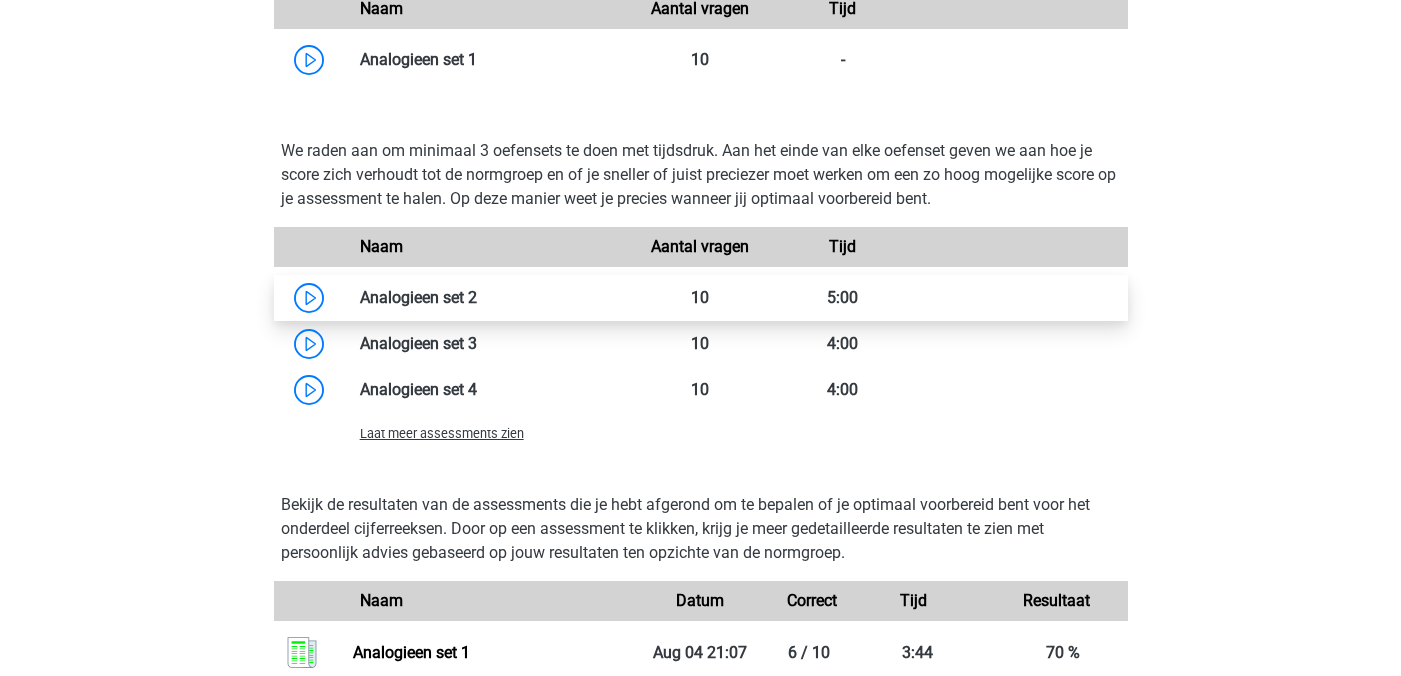 click at bounding box center [477, 297] 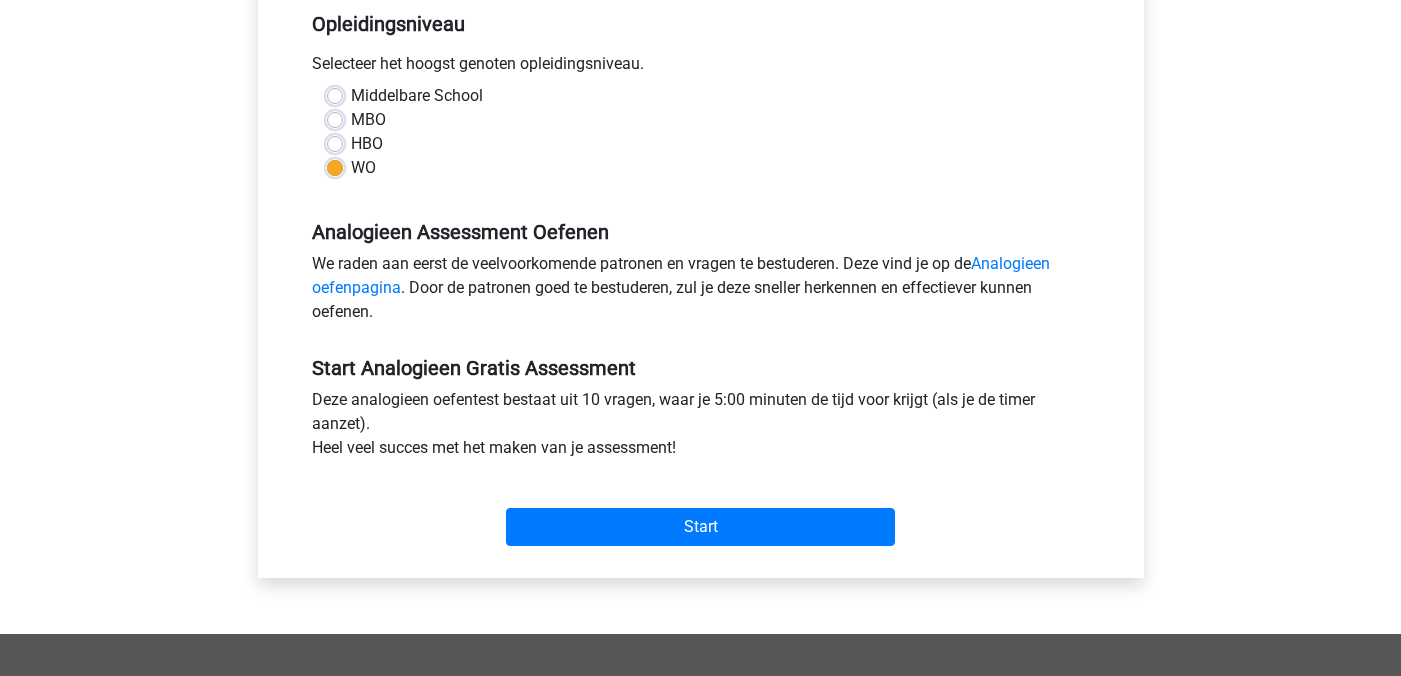 scroll, scrollTop: 424, scrollLeft: 0, axis: vertical 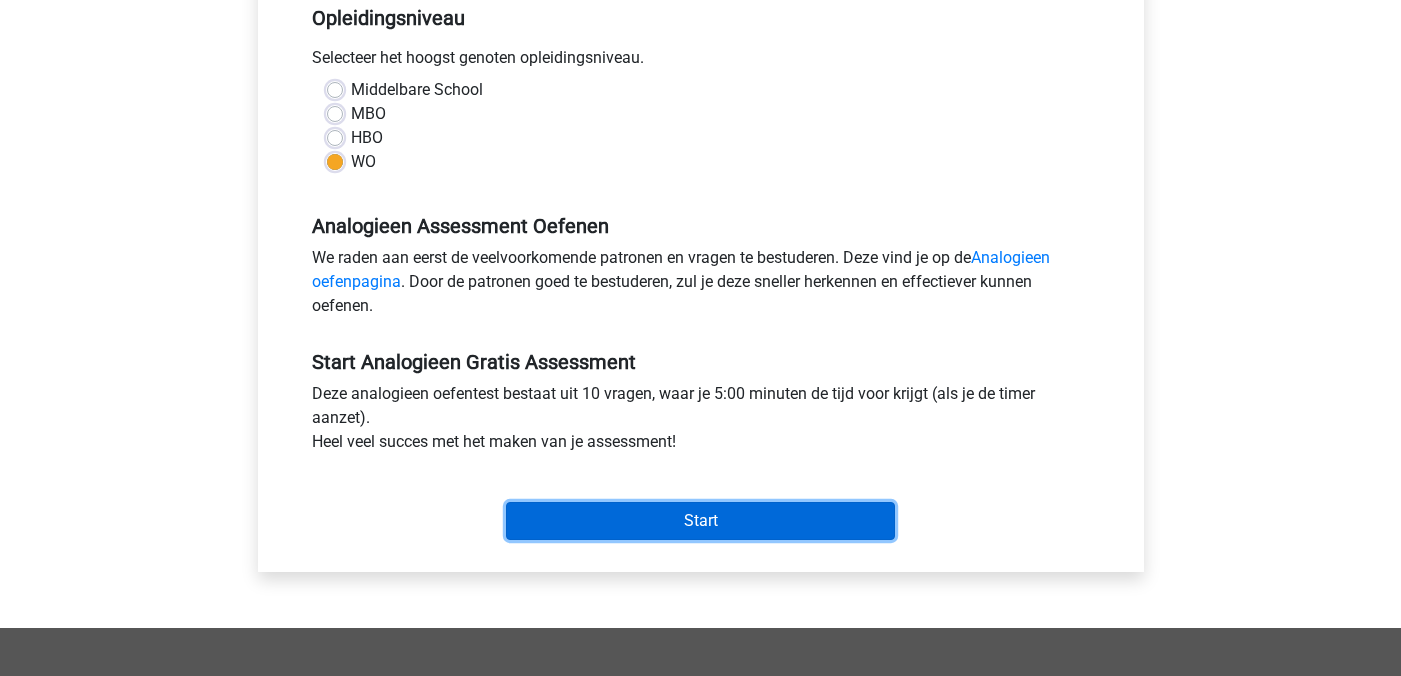 click on "Start" at bounding box center [700, 521] 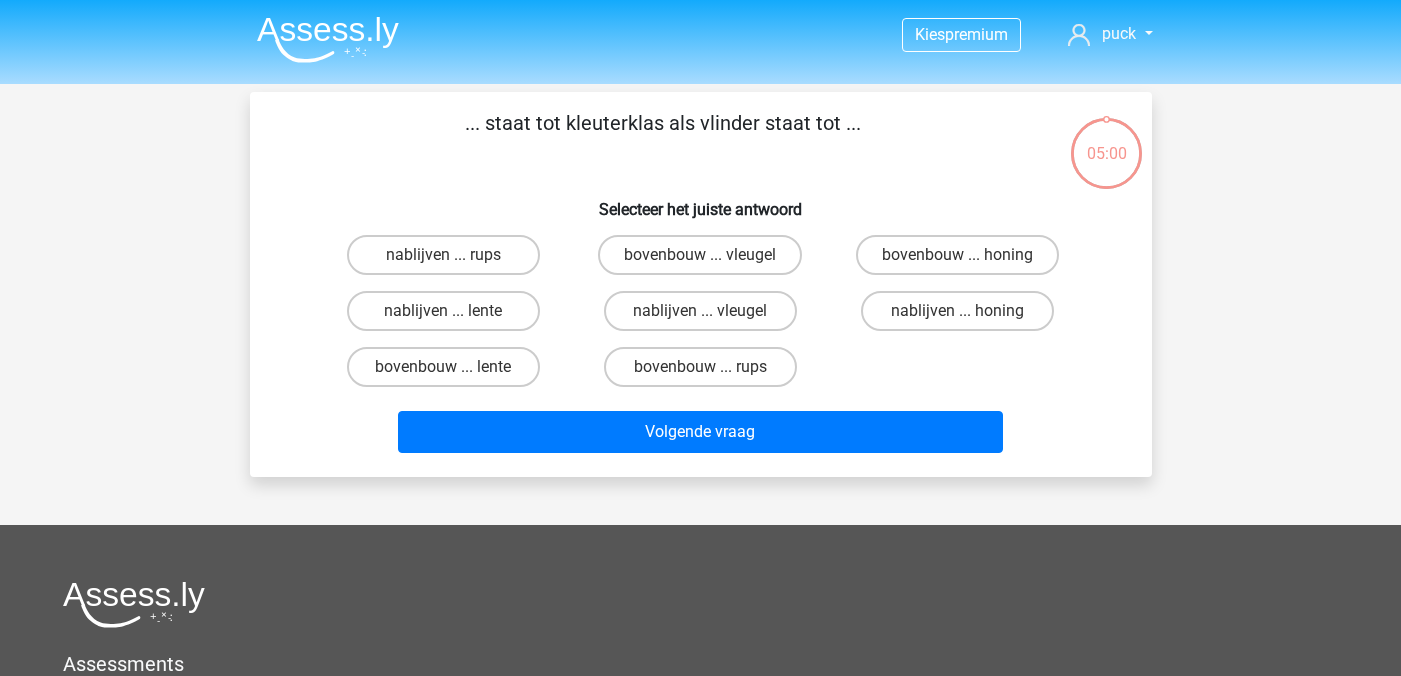 scroll, scrollTop: 0, scrollLeft: 0, axis: both 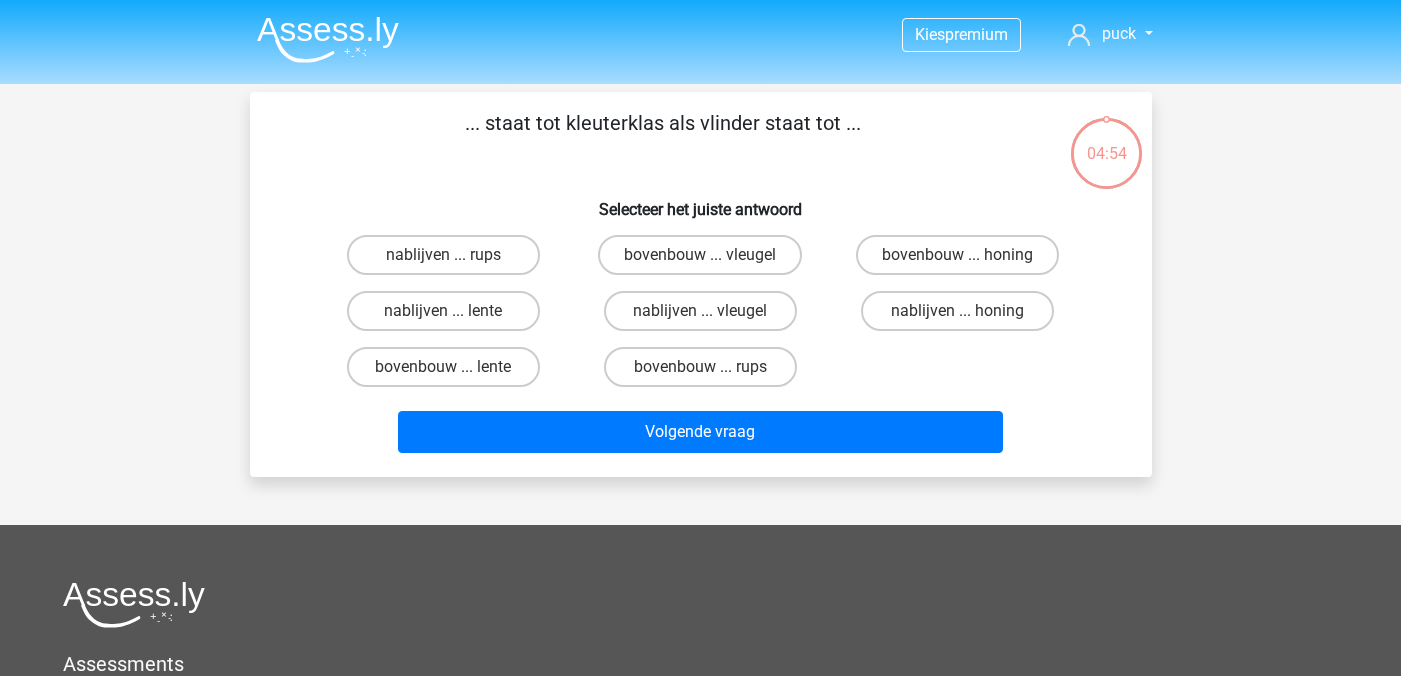 click on "bovenbouw ... rups" at bounding box center [706, 373] 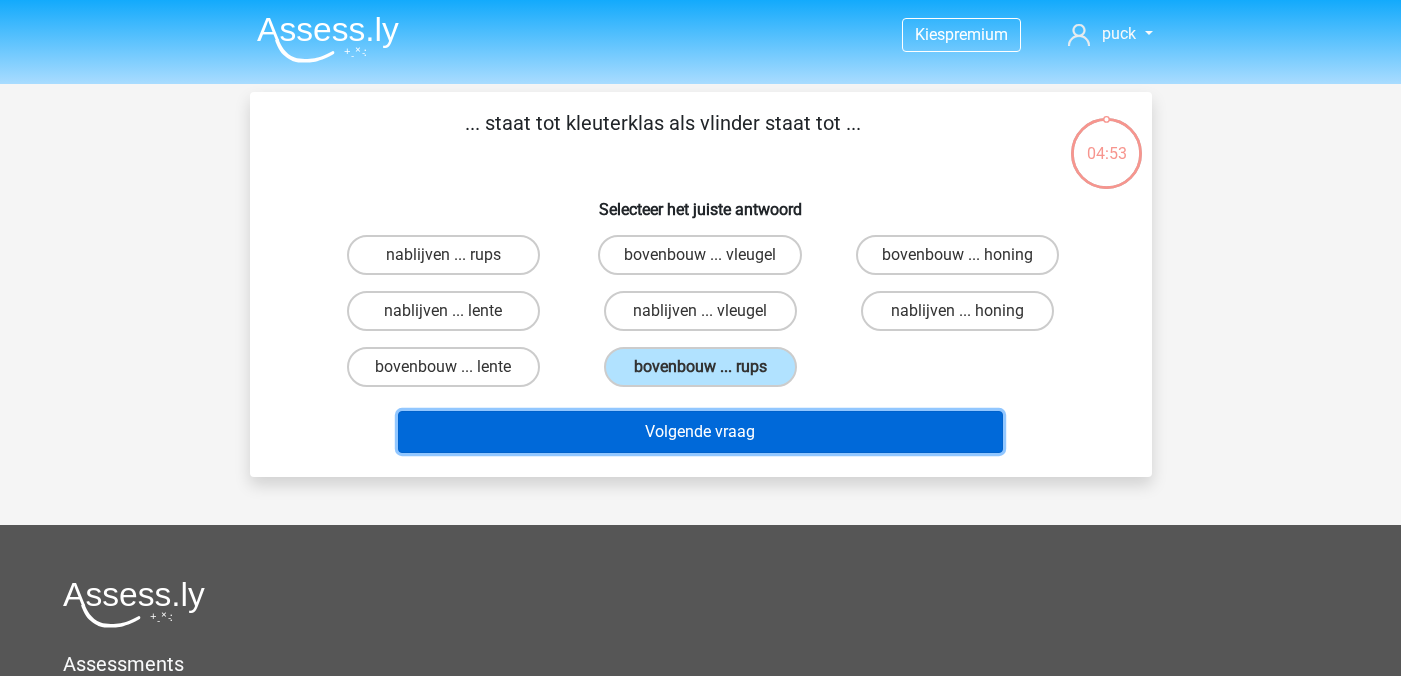 click on "Volgende vraag" at bounding box center [700, 432] 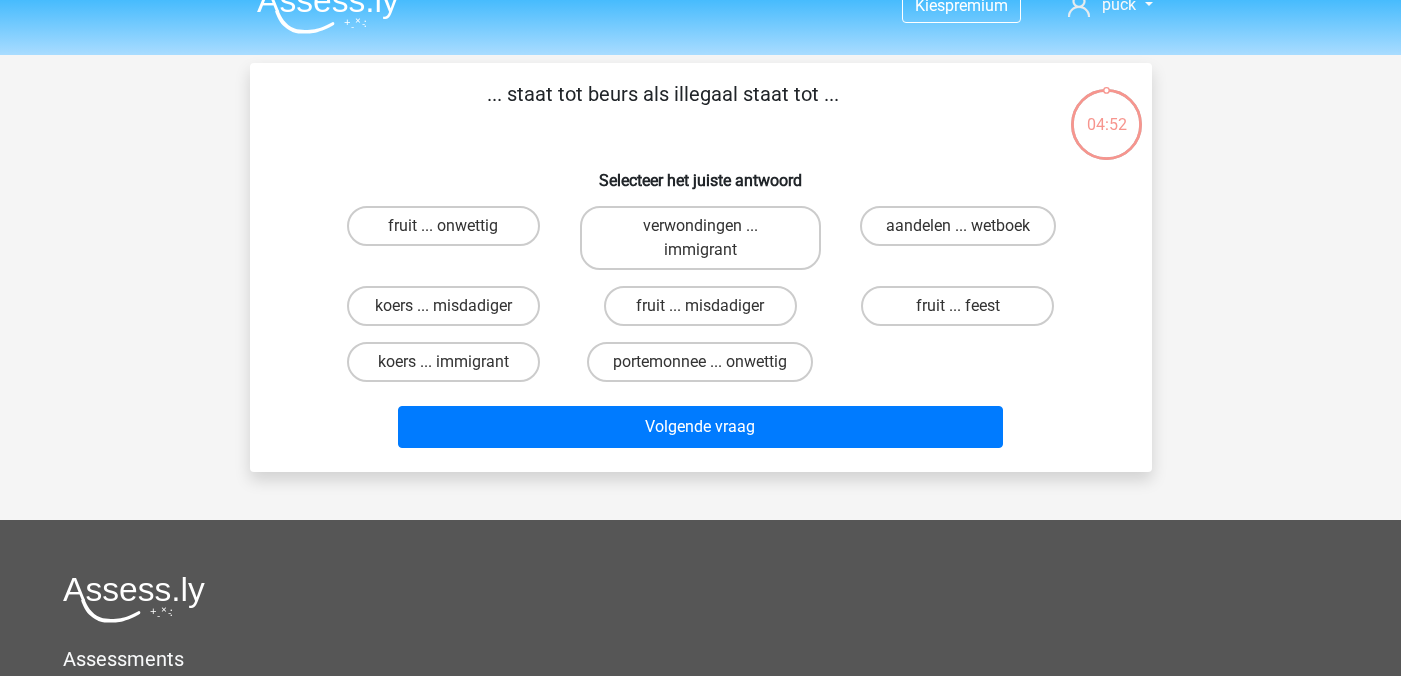 scroll, scrollTop: 0, scrollLeft: 0, axis: both 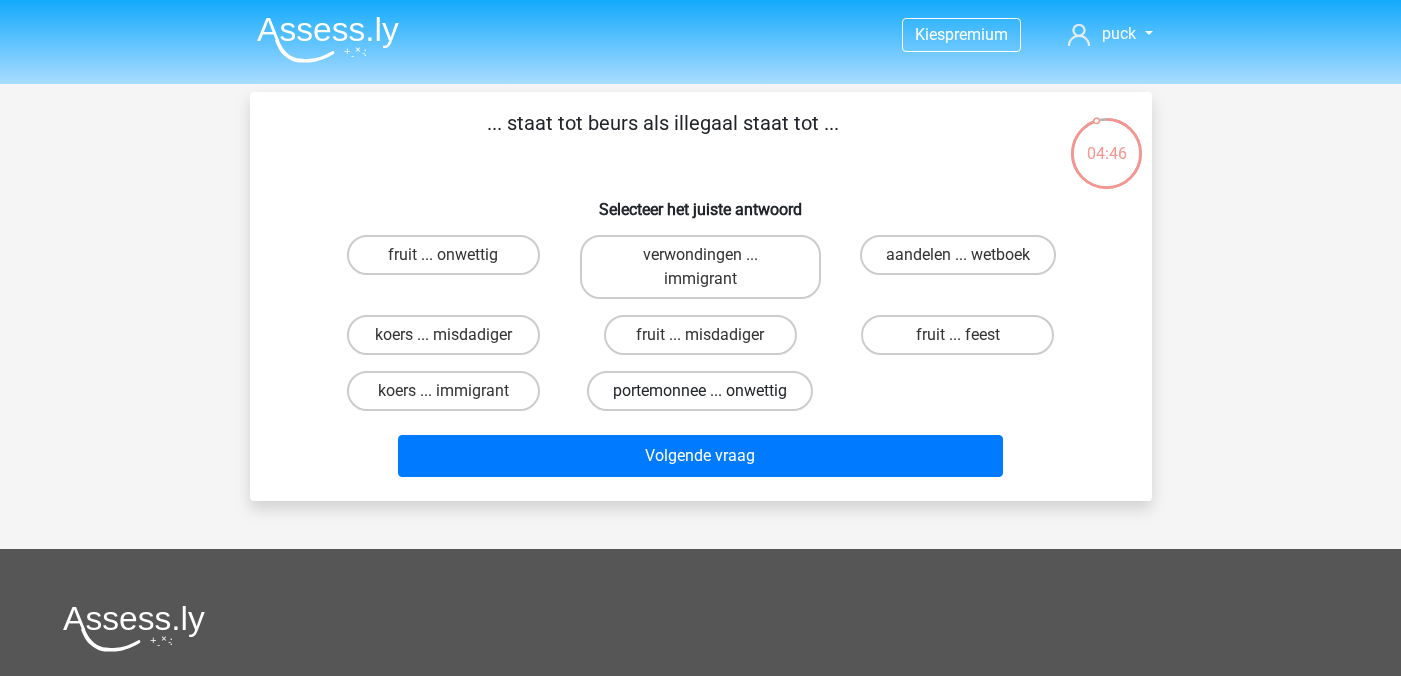 click on "portemonnee ... onwettig" at bounding box center (700, 391) 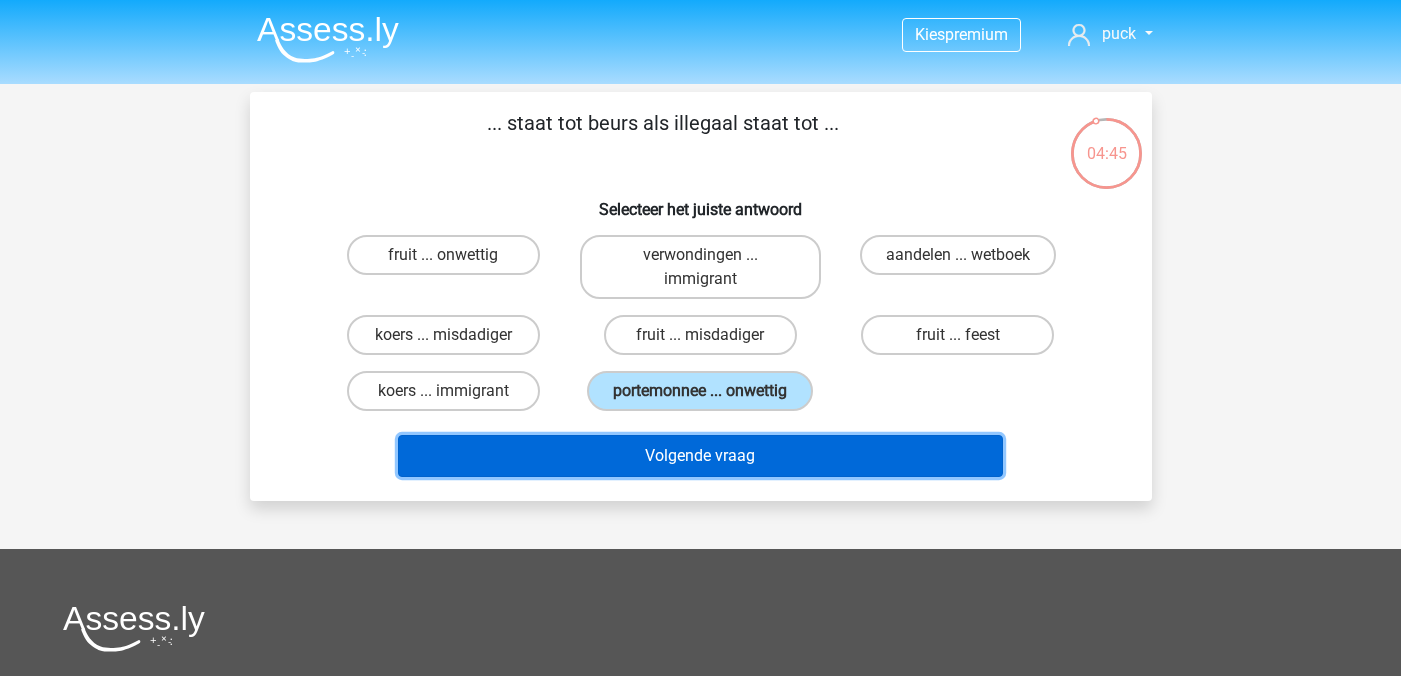 click on "Volgende vraag" at bounding box center [700, 456] 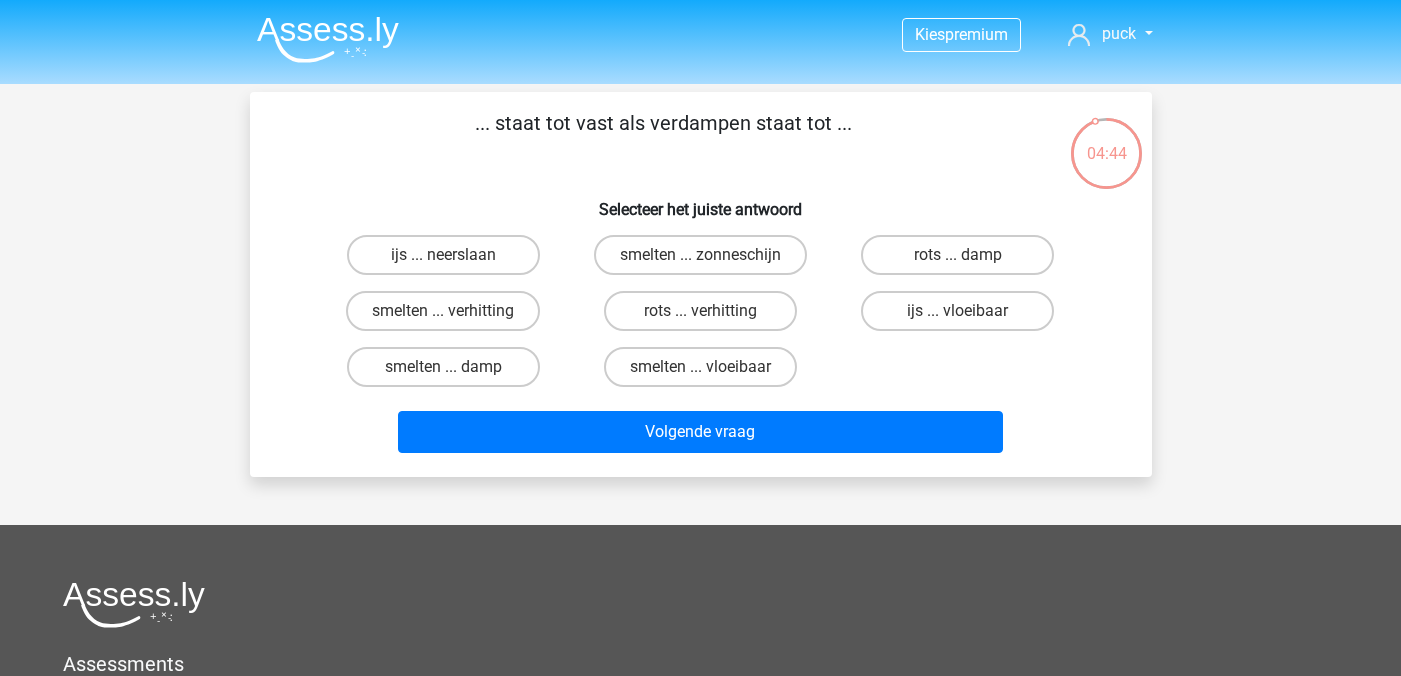scroll, scrollTop: 1, scrollLeft: 0, axis: vertical 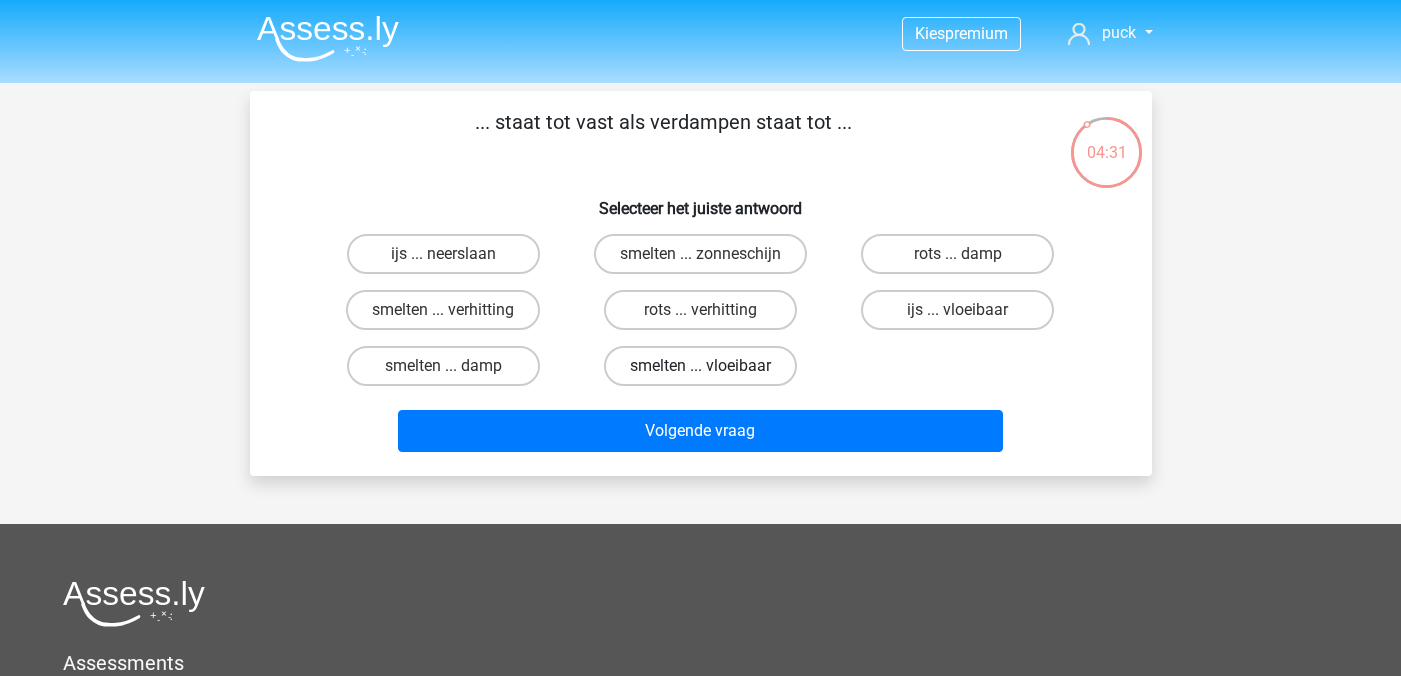 click on "smelten ... vloeibaar" at bounding box center [700, 366] 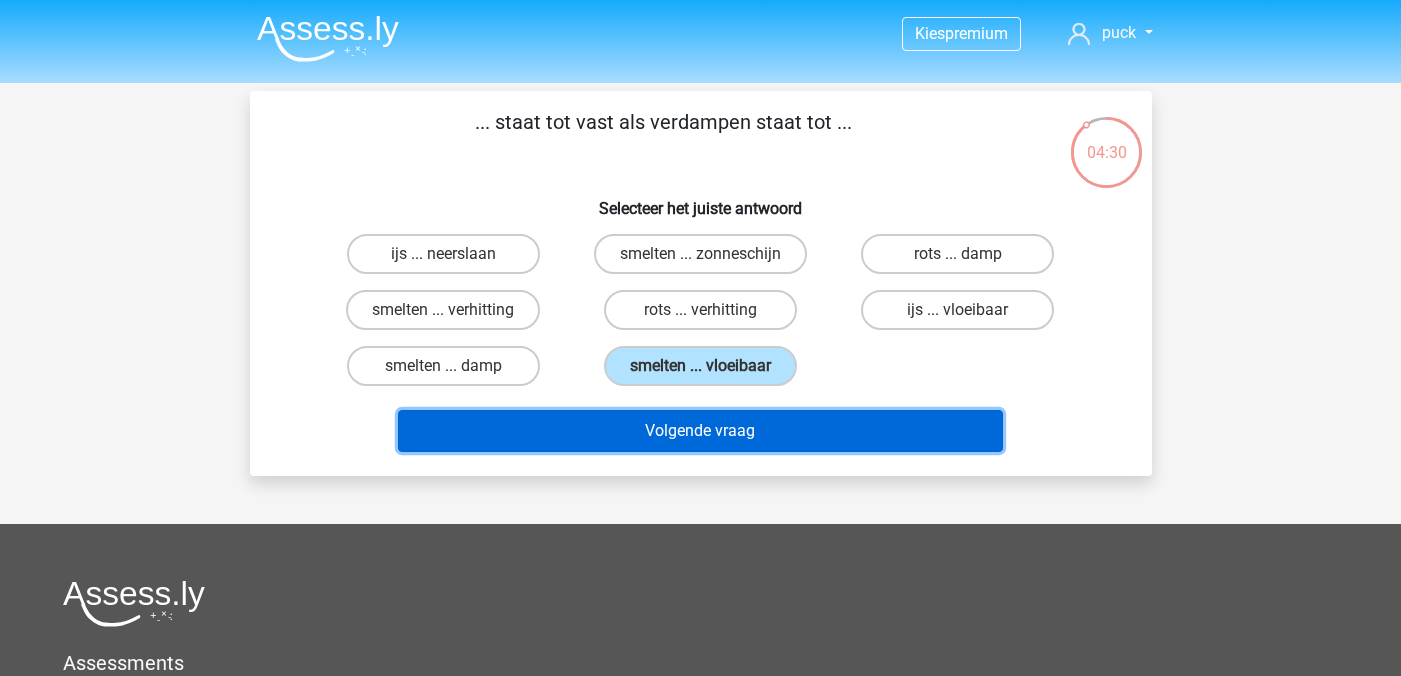 click on "Volgende vraag" at bounding box center (700, 431) 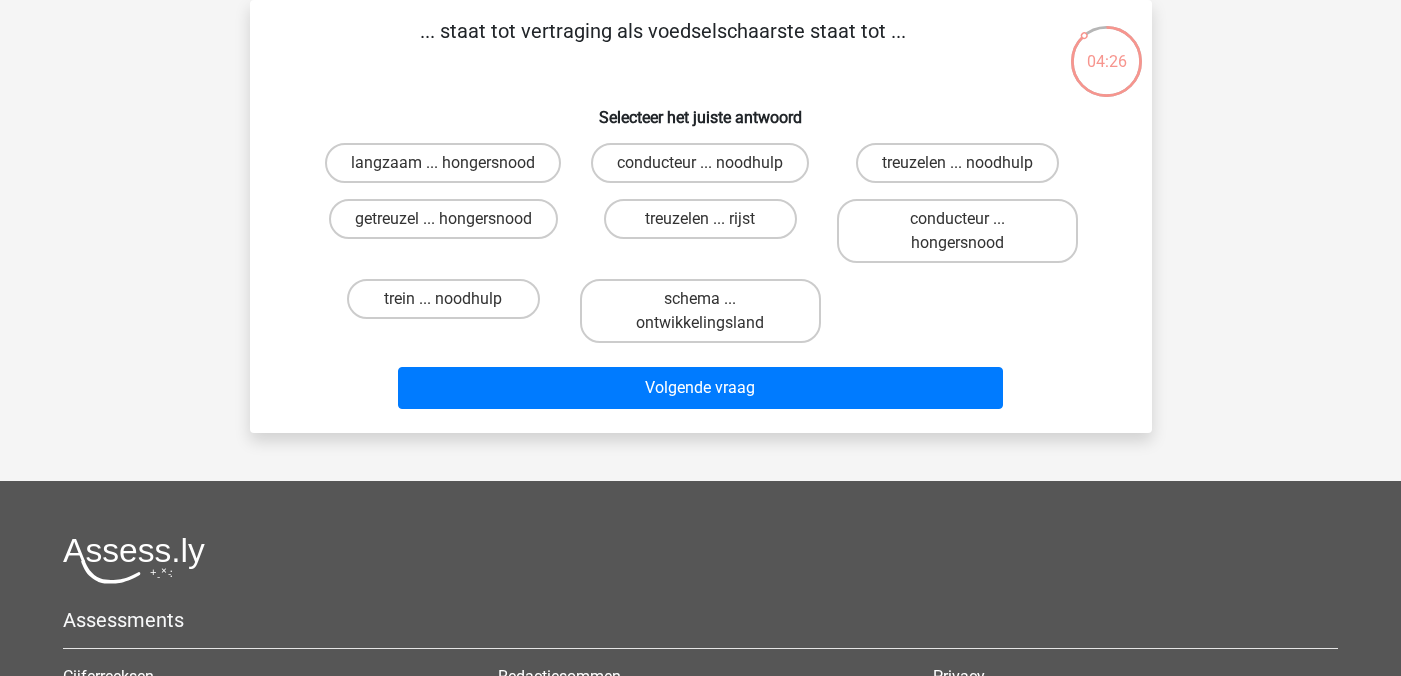 scroll, scrollTop: 0, scrollLeft: 0, axis: both 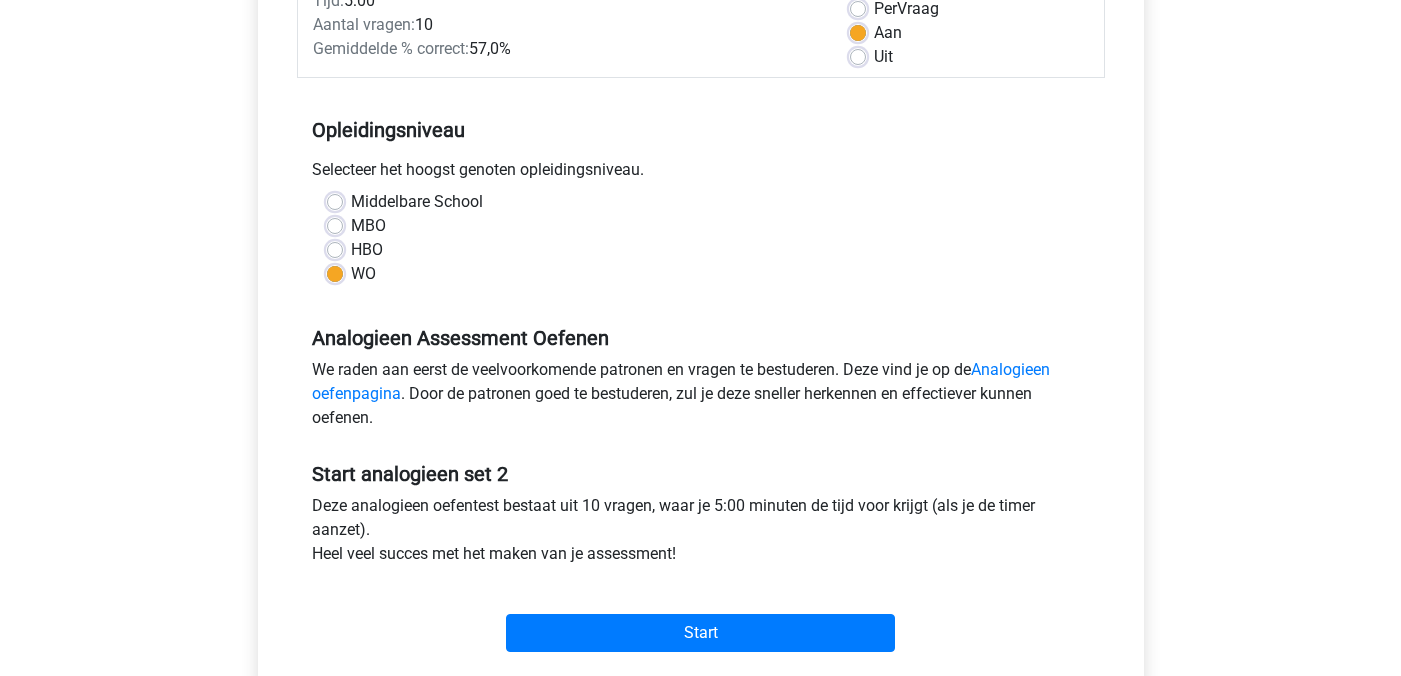 click on "Kies  premium
puck
[EMAIL]" at bounding box center [700, 478] 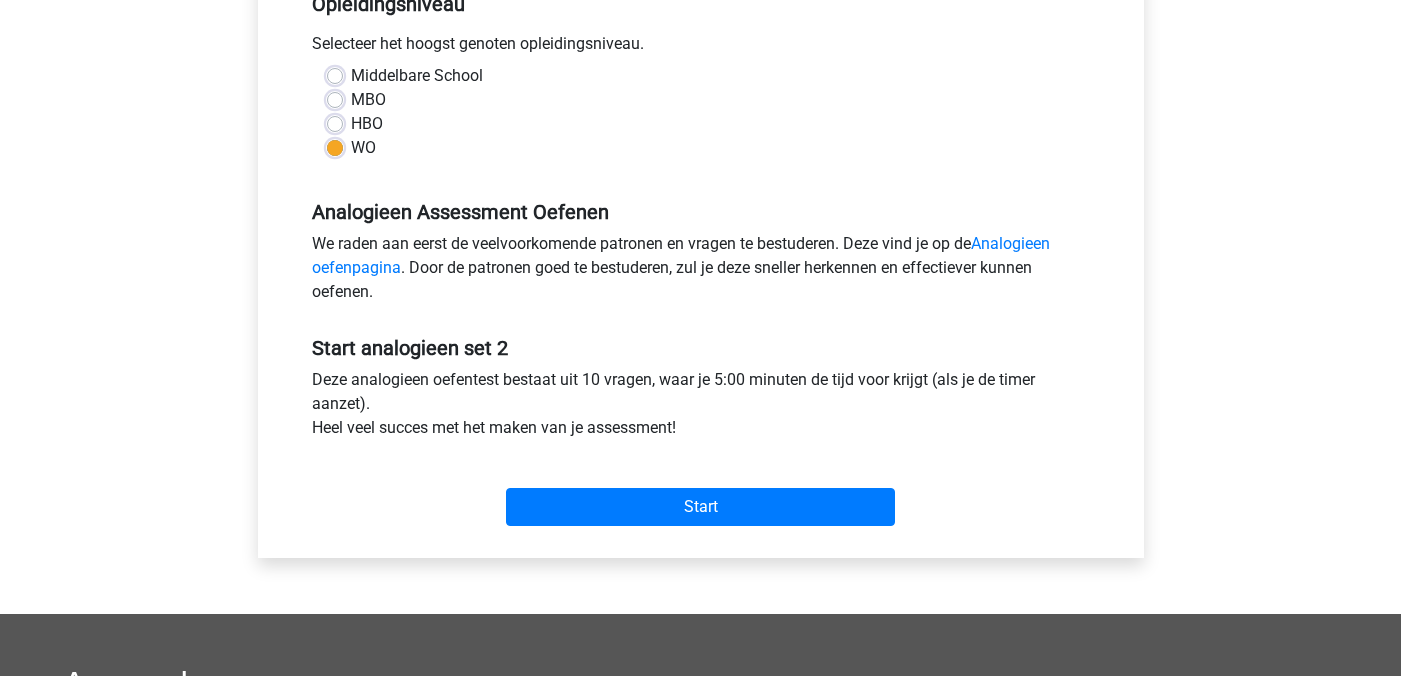 scroll, scrollTop: 439, scrollLeft: 0, axis: vertical 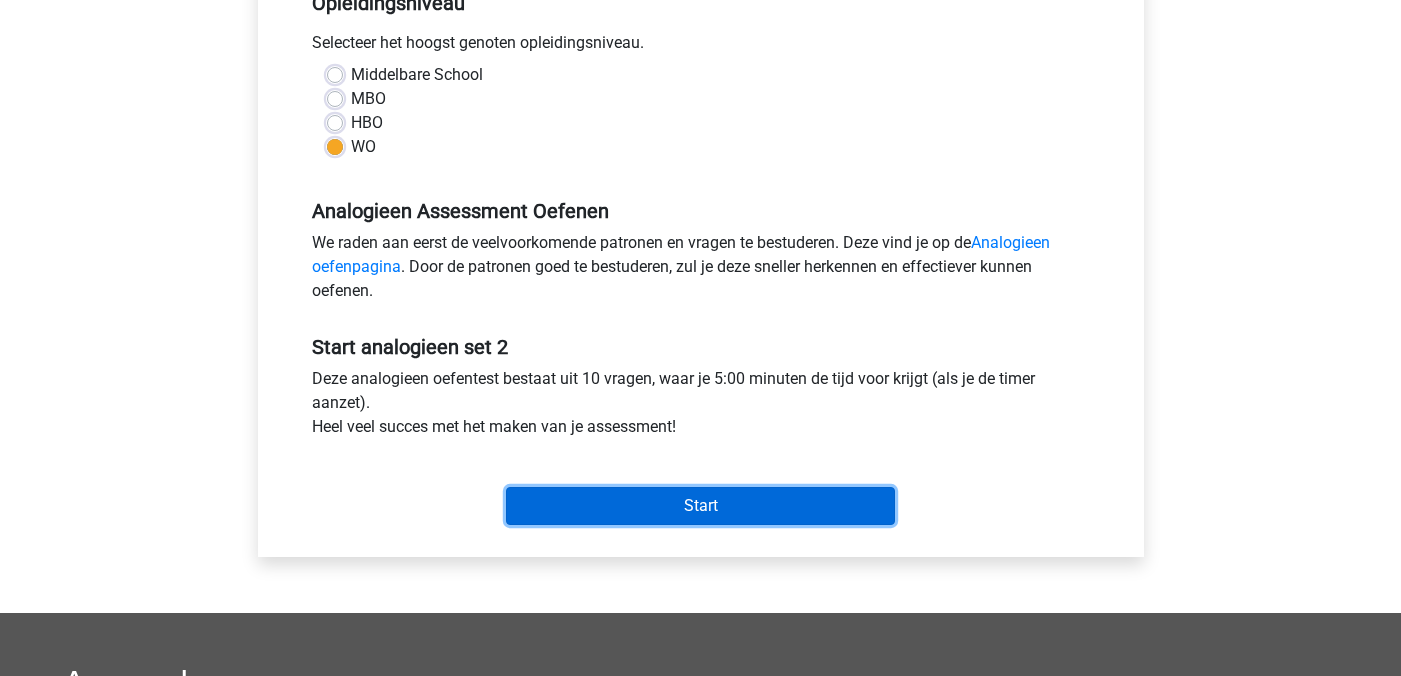 click on "Start" at bounding box center (700, 506) 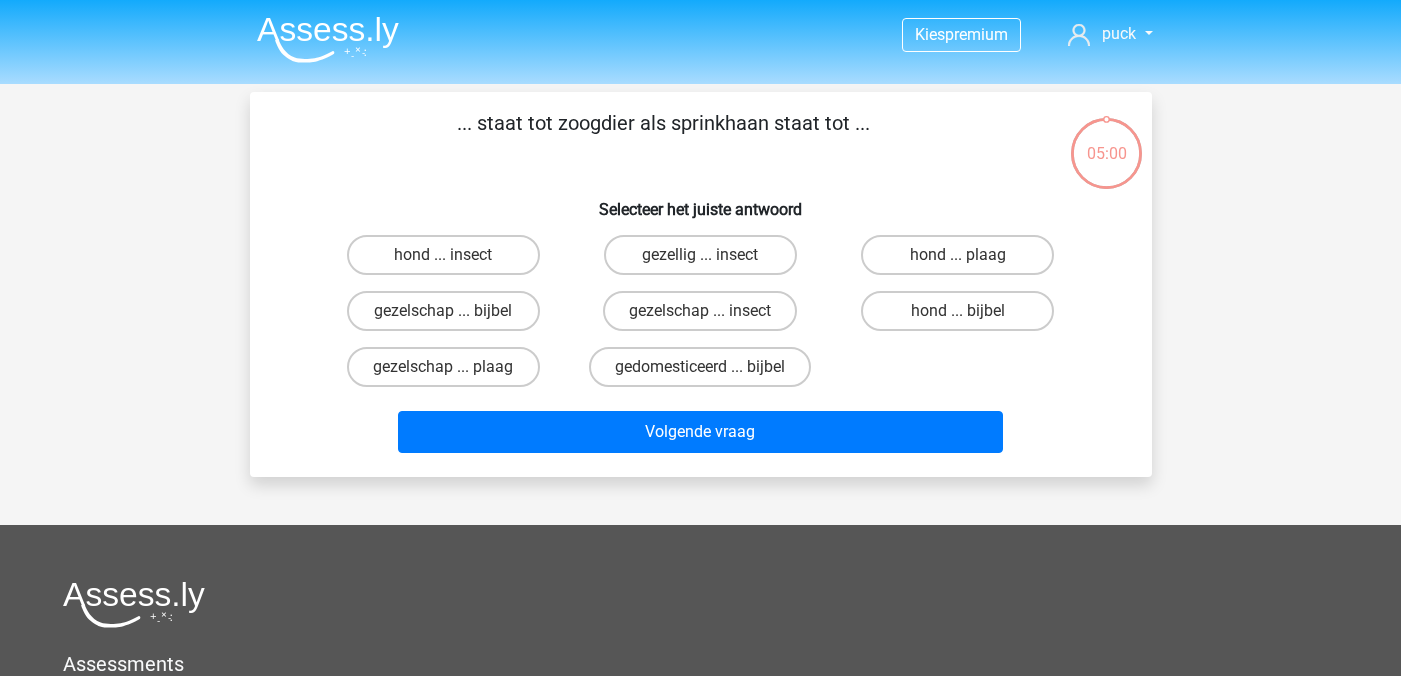 scroll, scrollTop: 0, scrollLeft: 0, axis: both 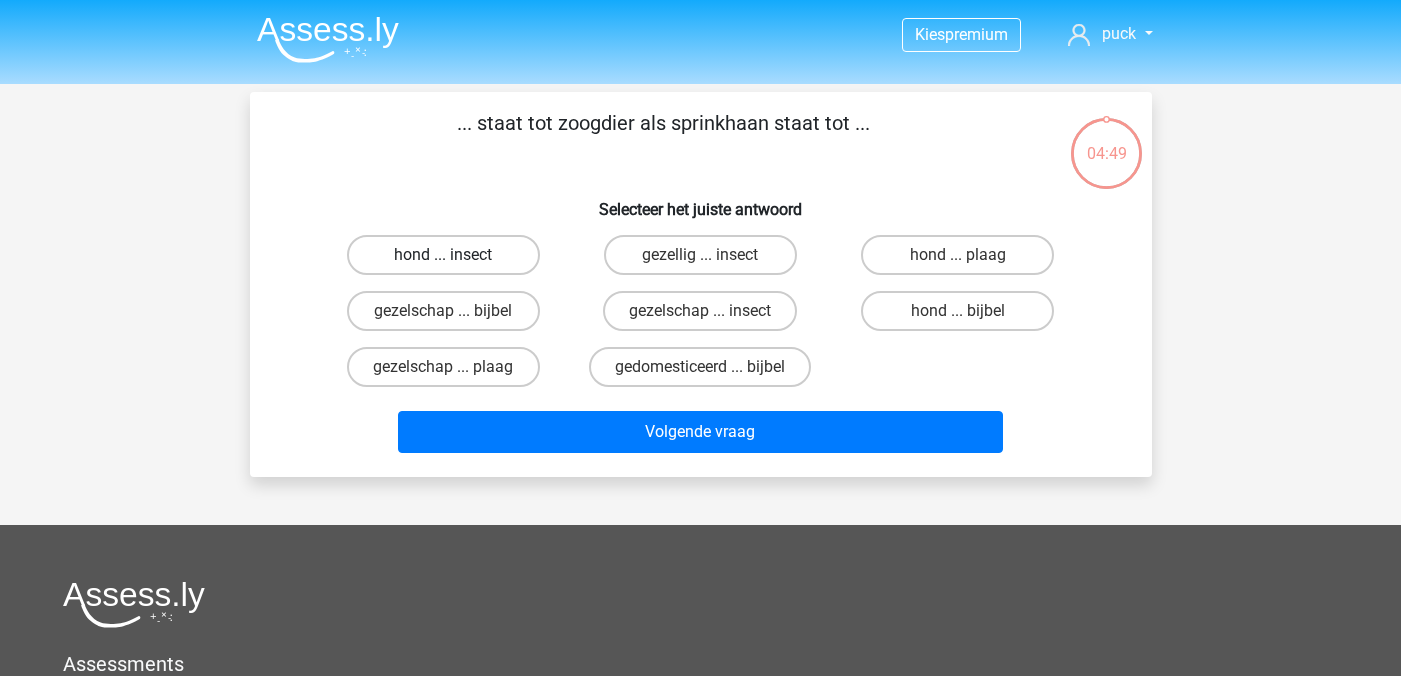 click on "hond ... insect" at bounding box center (443, 255) 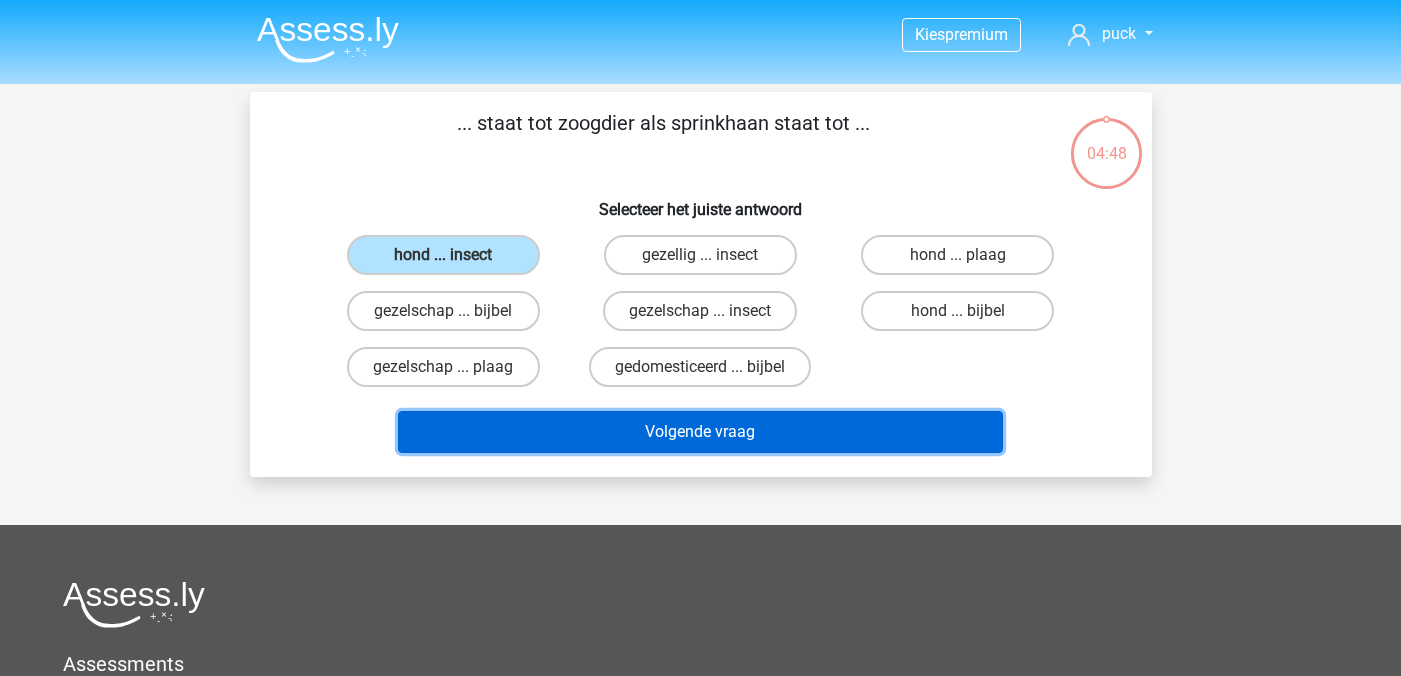 click on "Volgende vraag" at bounding box center (700, 432) 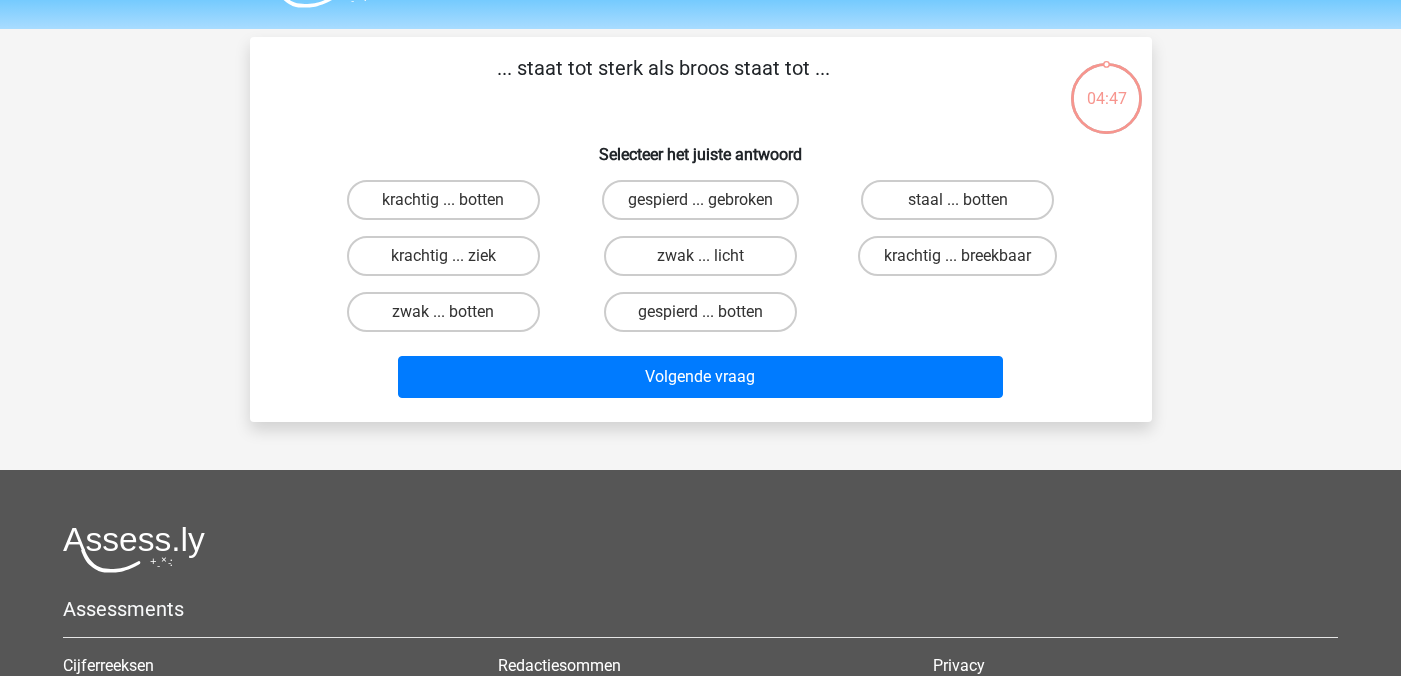 scroll, scrollTop: 41, scrollLeft: 0, axis: vertical 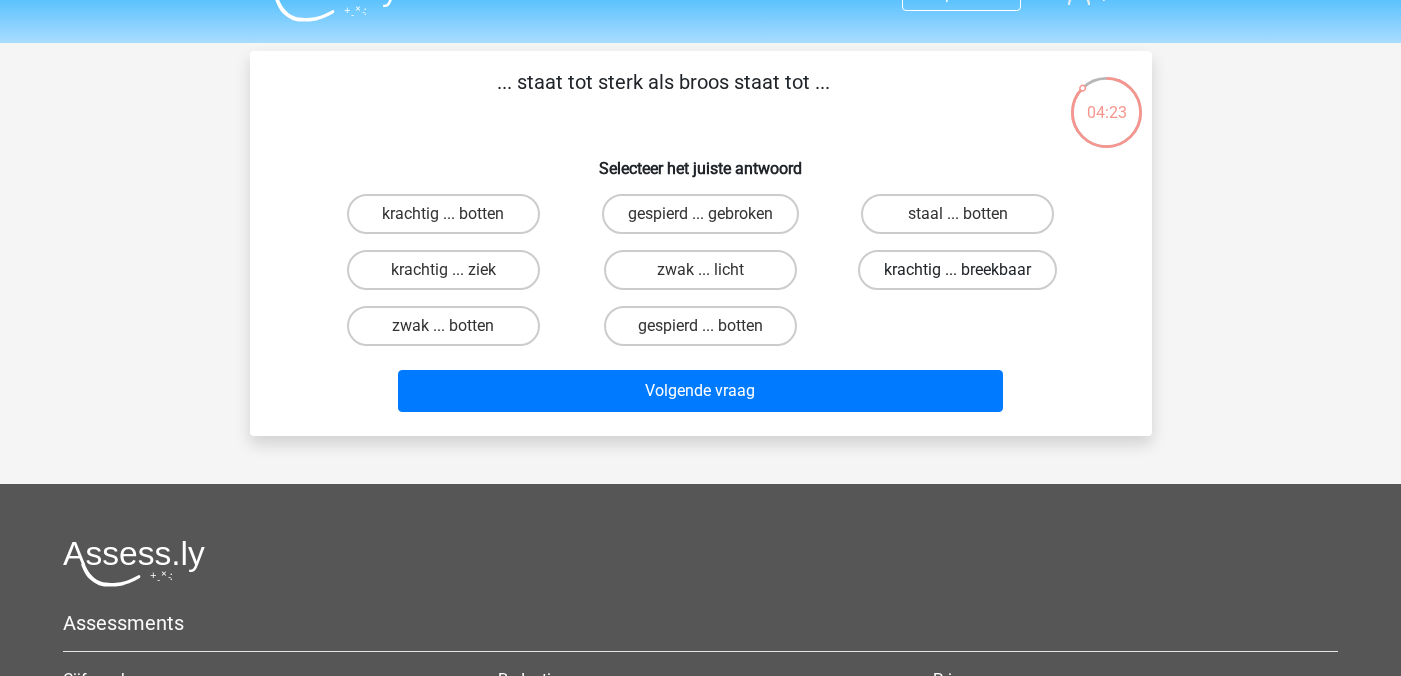 click on "krachtig ... breekbaar" at bounding box center (957, 270) 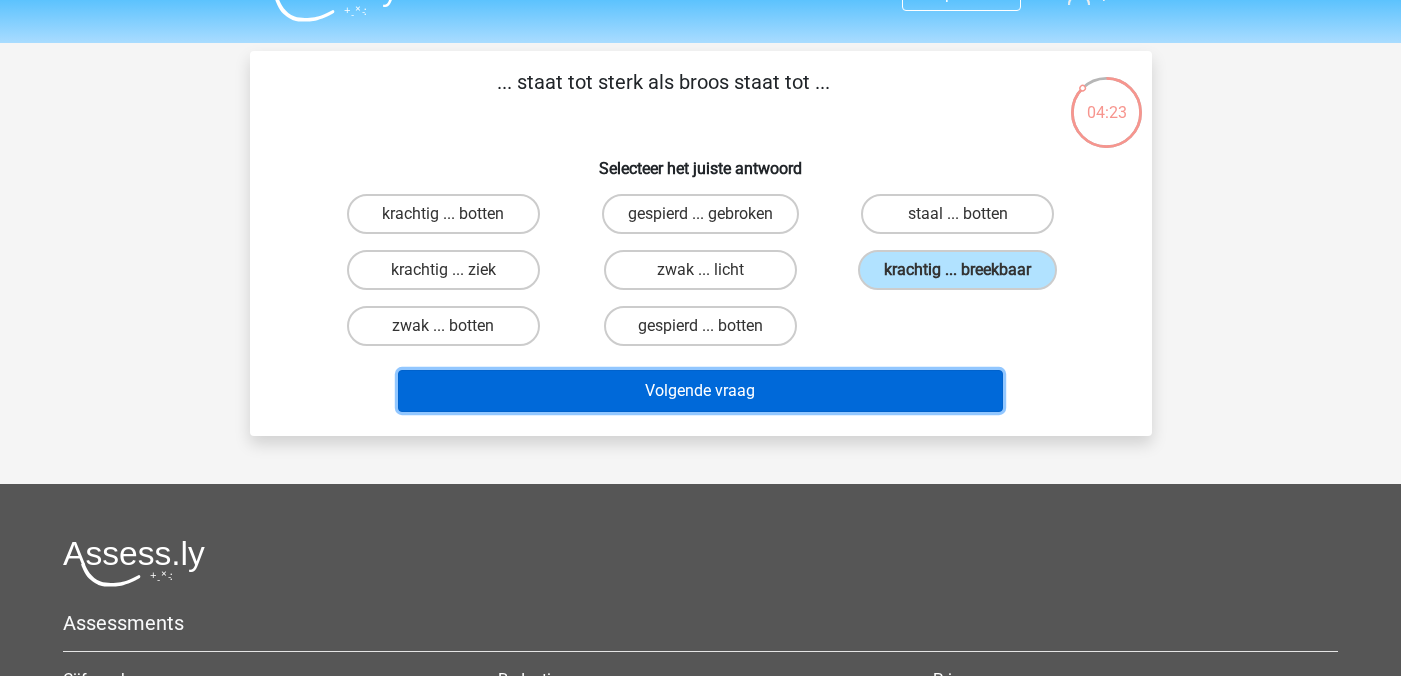 click on "Volgende vraag" at bounding box center [700, 391] 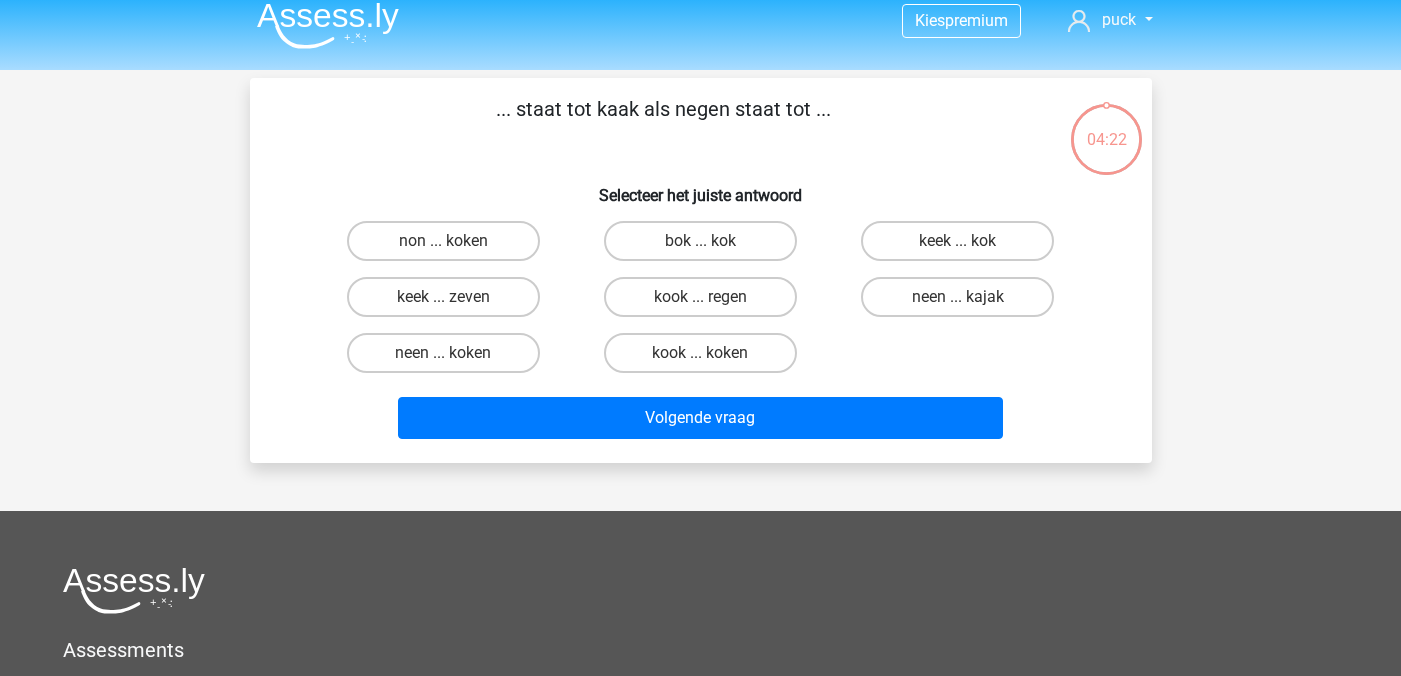 scroll, scrollTop: 5, scrollLeft: 0, axis: vertical 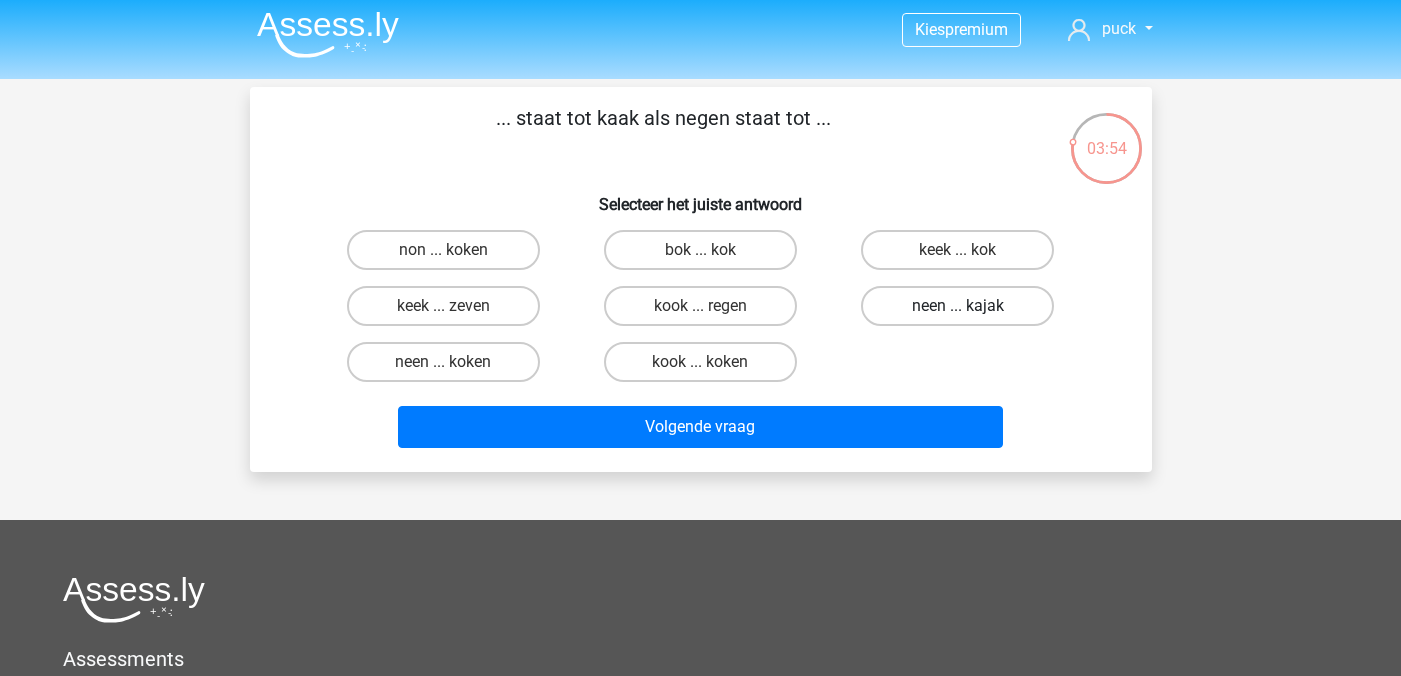click on "neen ... kajak" at bounding box center [957, 306] 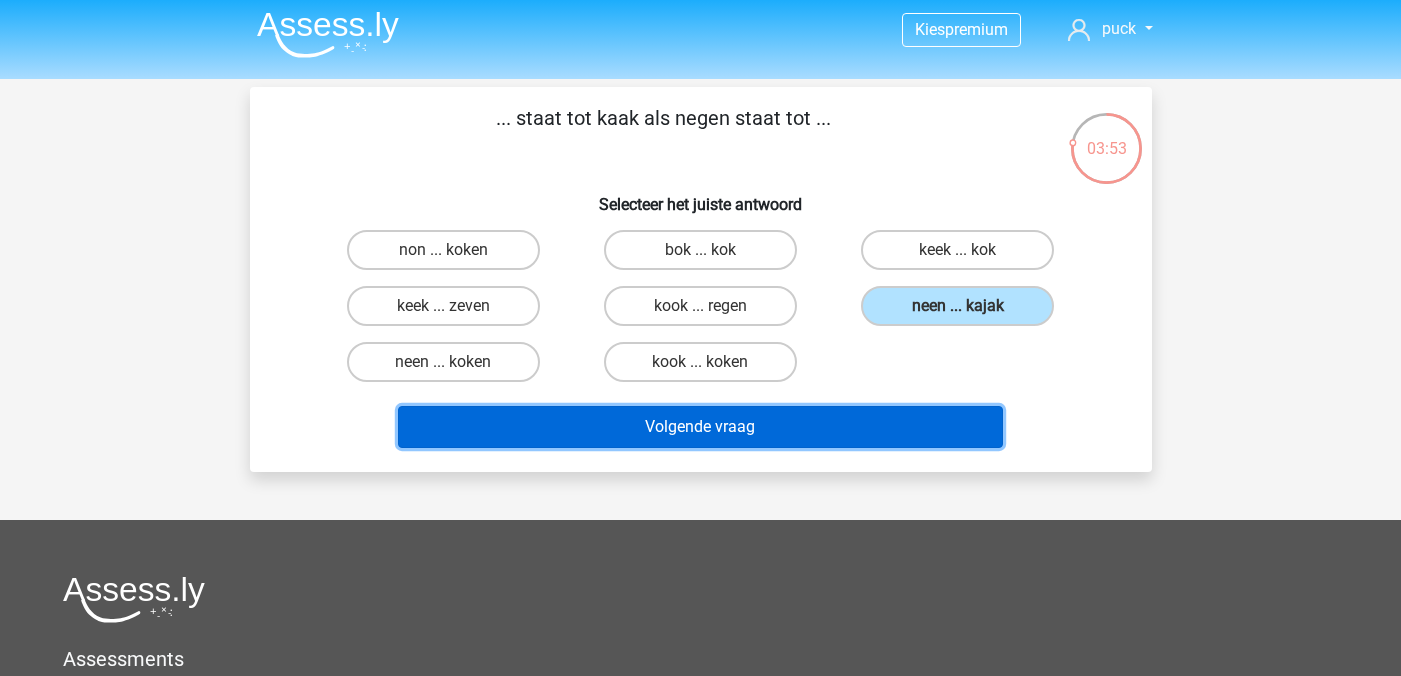 click on "Volgende vraag" at bounding box center [700, 427] 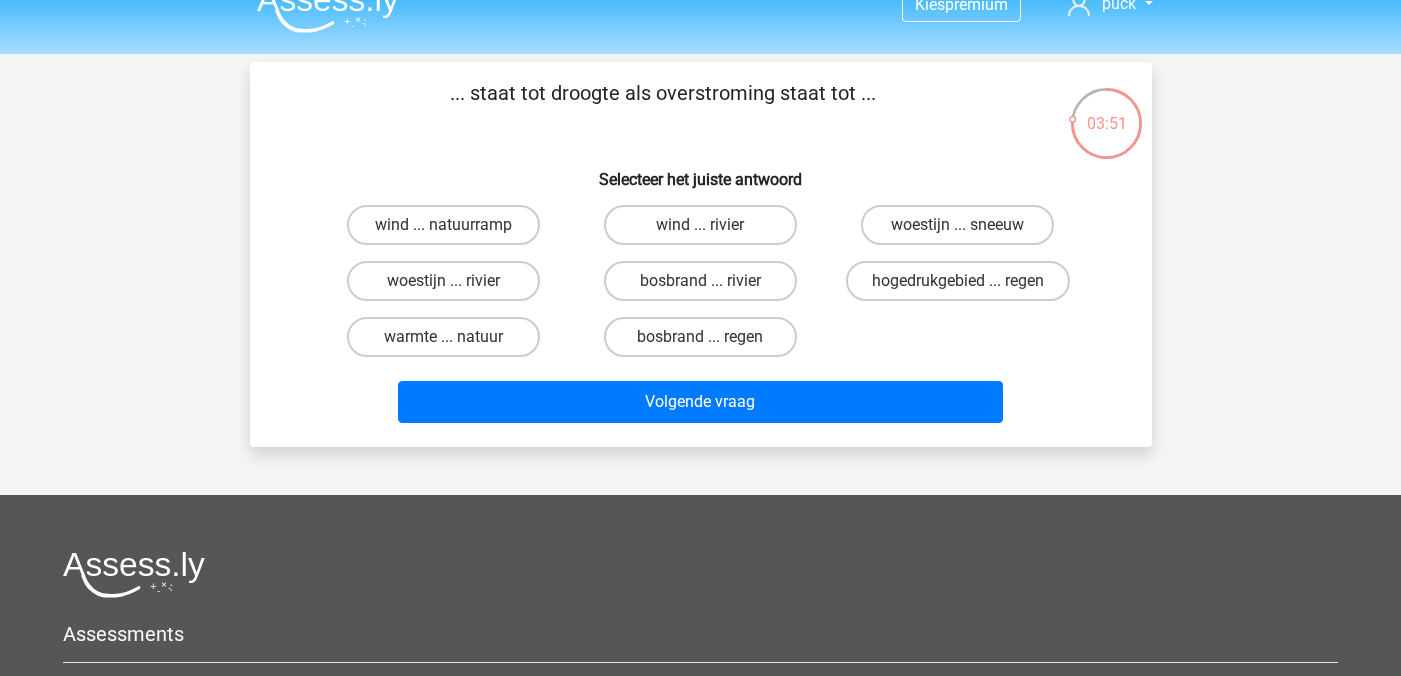 scroll, scrollTop: 25, scrollLeft: 0, axis: vertical 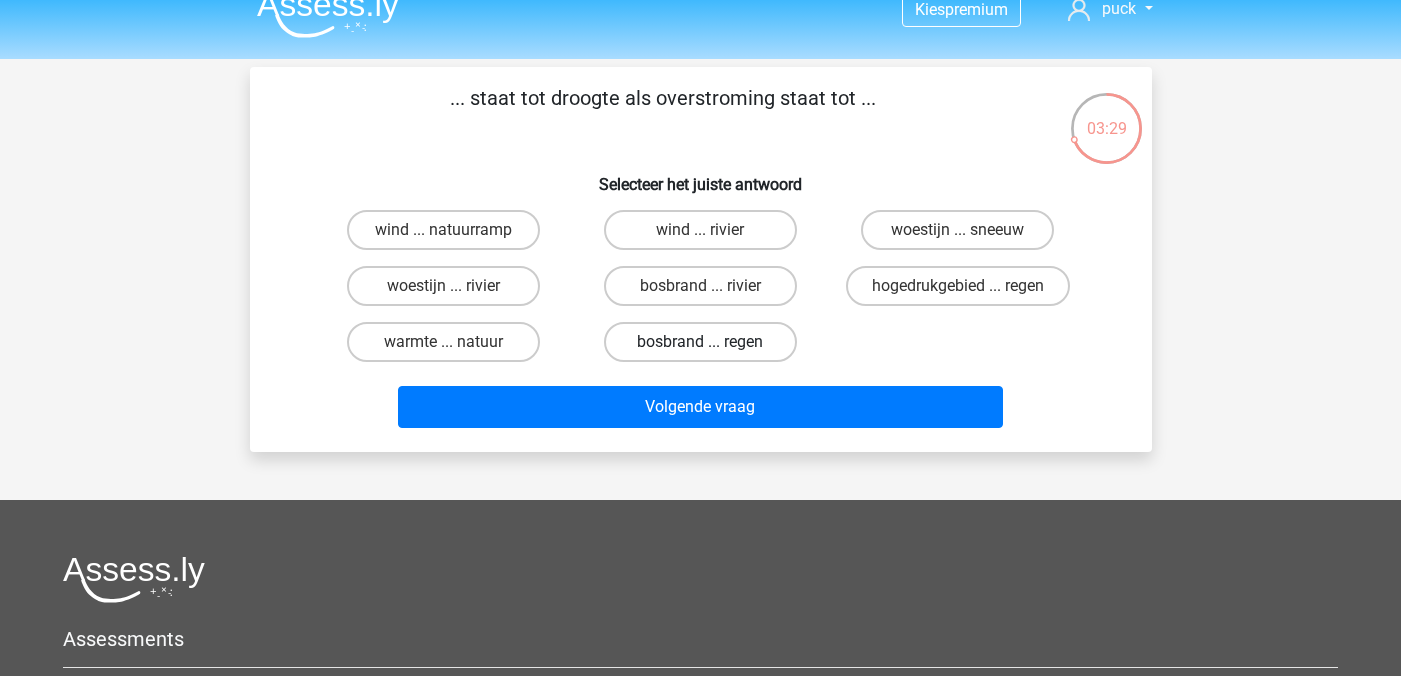 click on "bosbrand ... regen" at bounding box center [700, 342] 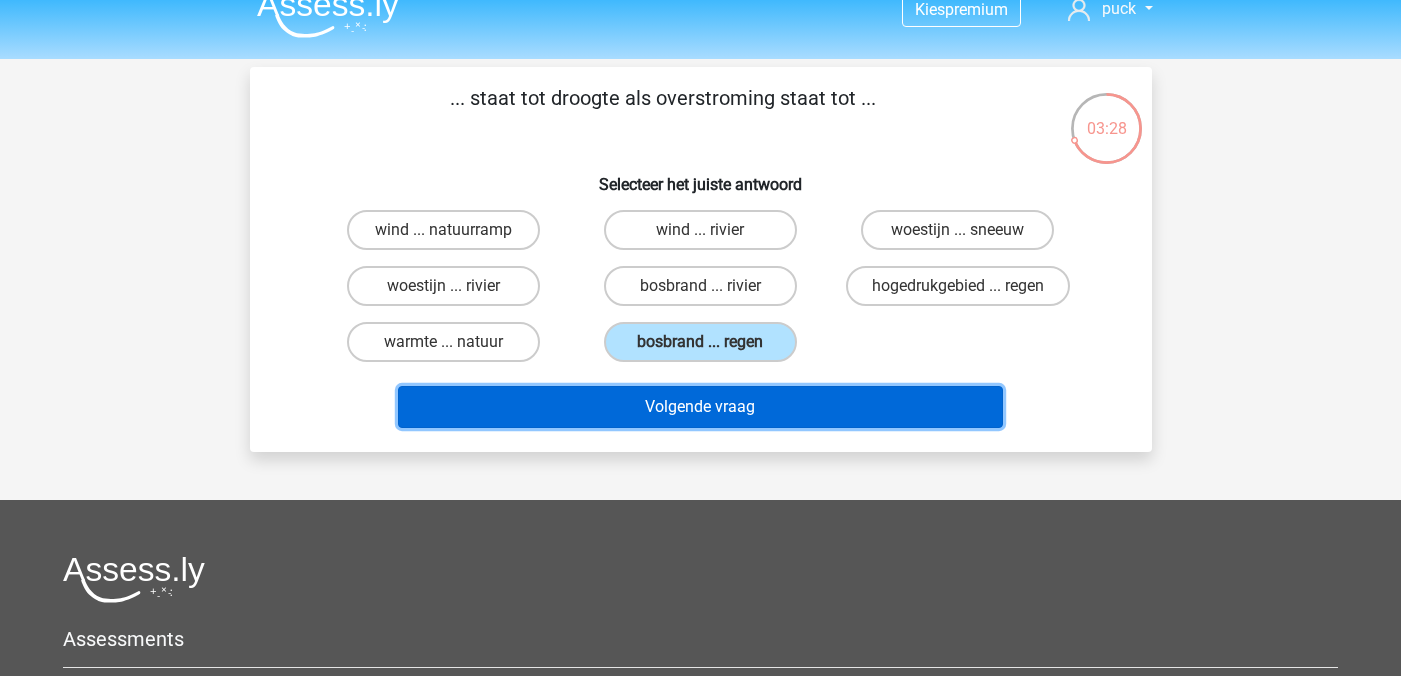 click on "Volgende vraag" at bounding box center (700, 407) 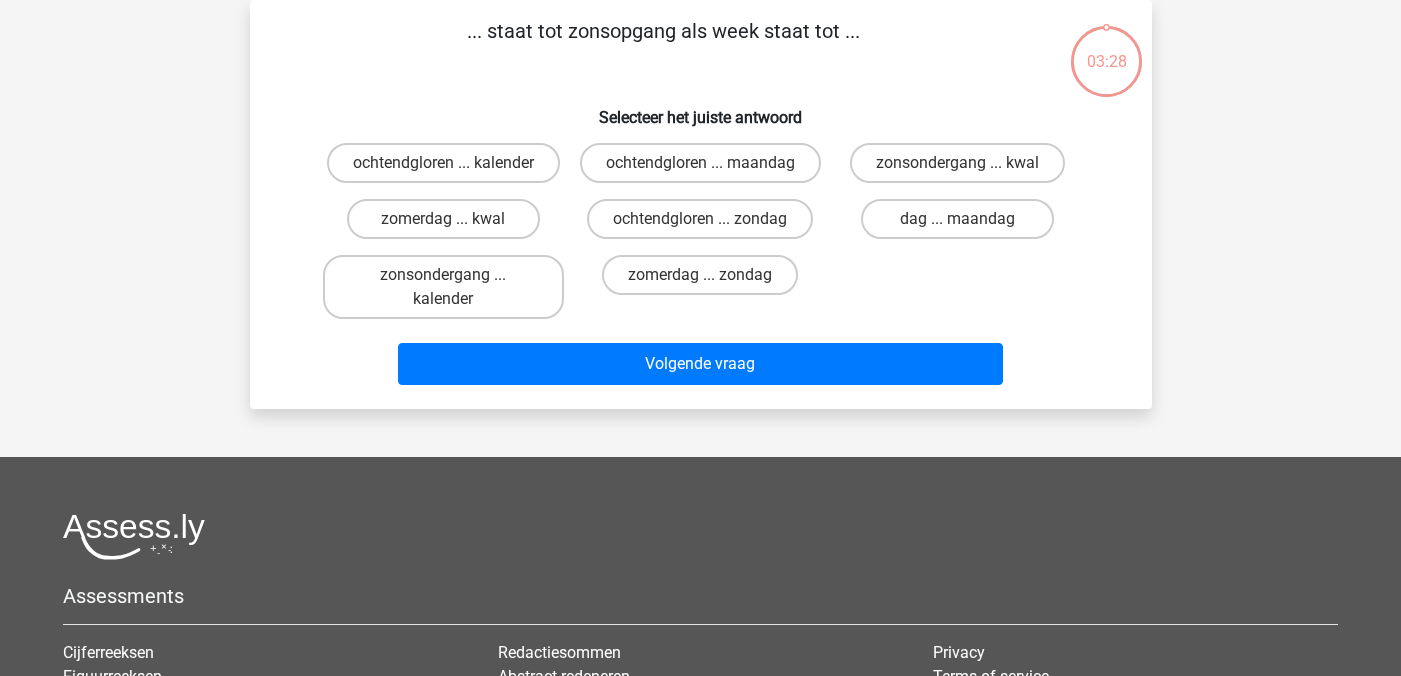 scroll, scrollTop: 0, scrollLeft: 0, axis: both 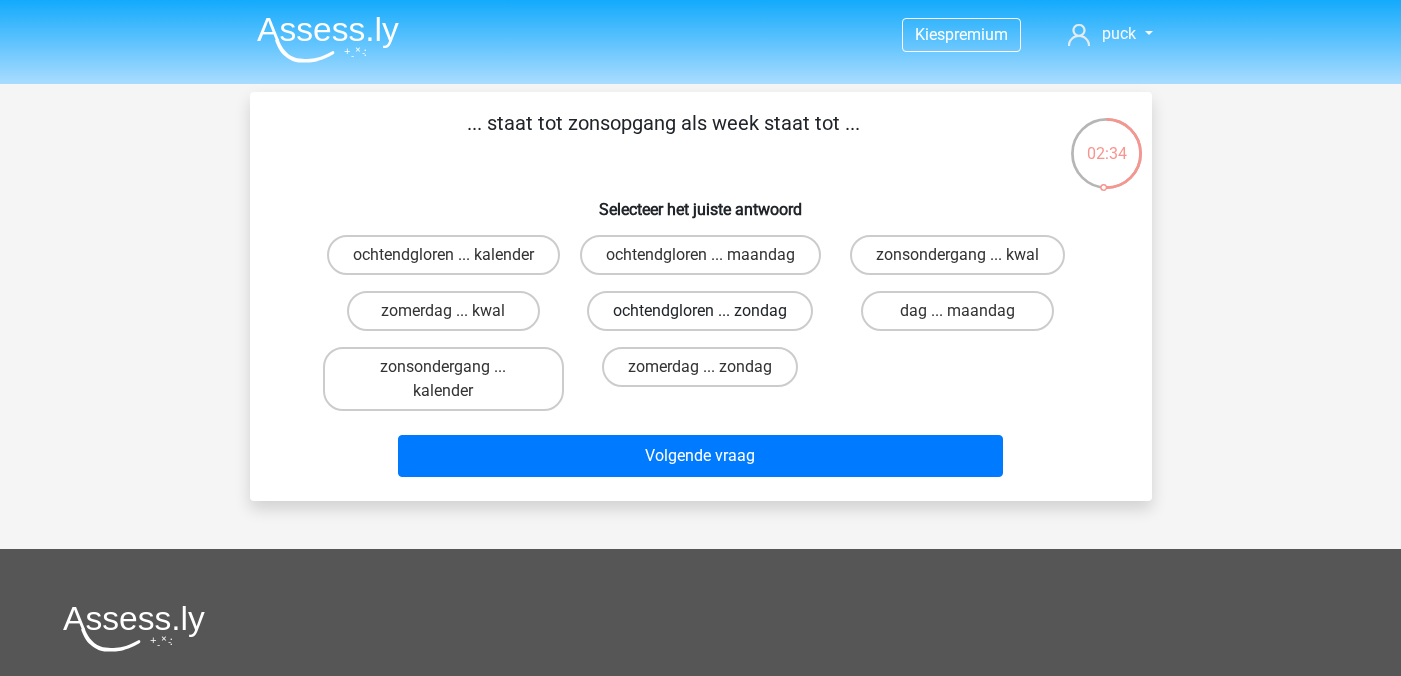 click on "ochtendgloren ... zondag" at bounding box center (700, 311) 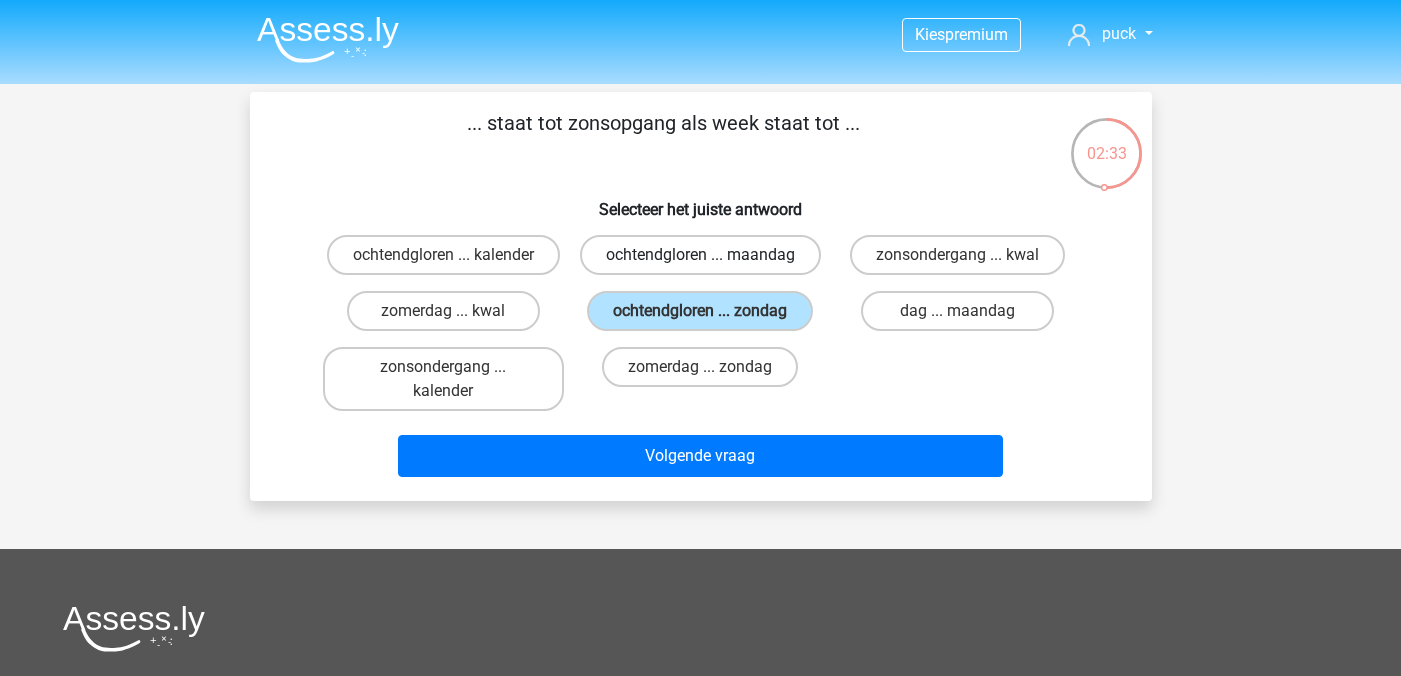 click on "ochtendgloren ... maandag" at bounding box center (700, 255) 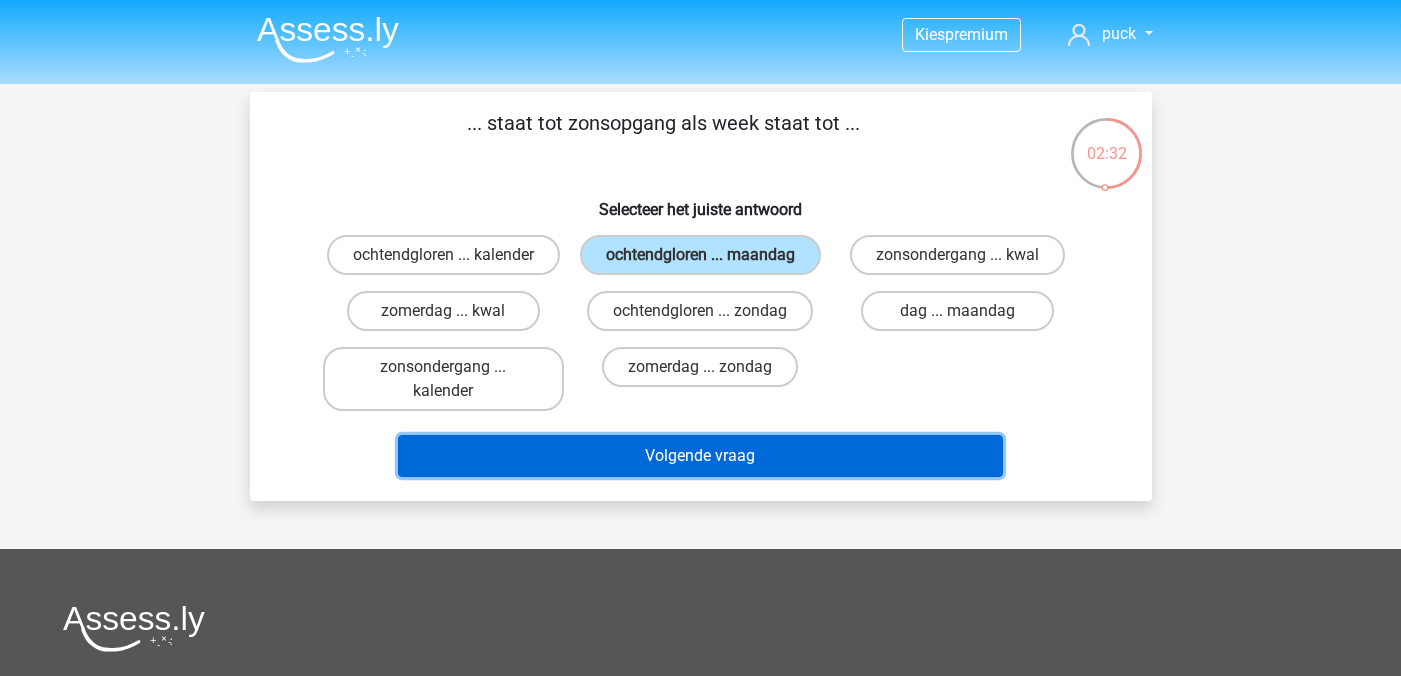 click on "Volgende vraag" at bounding box center [700, 456] 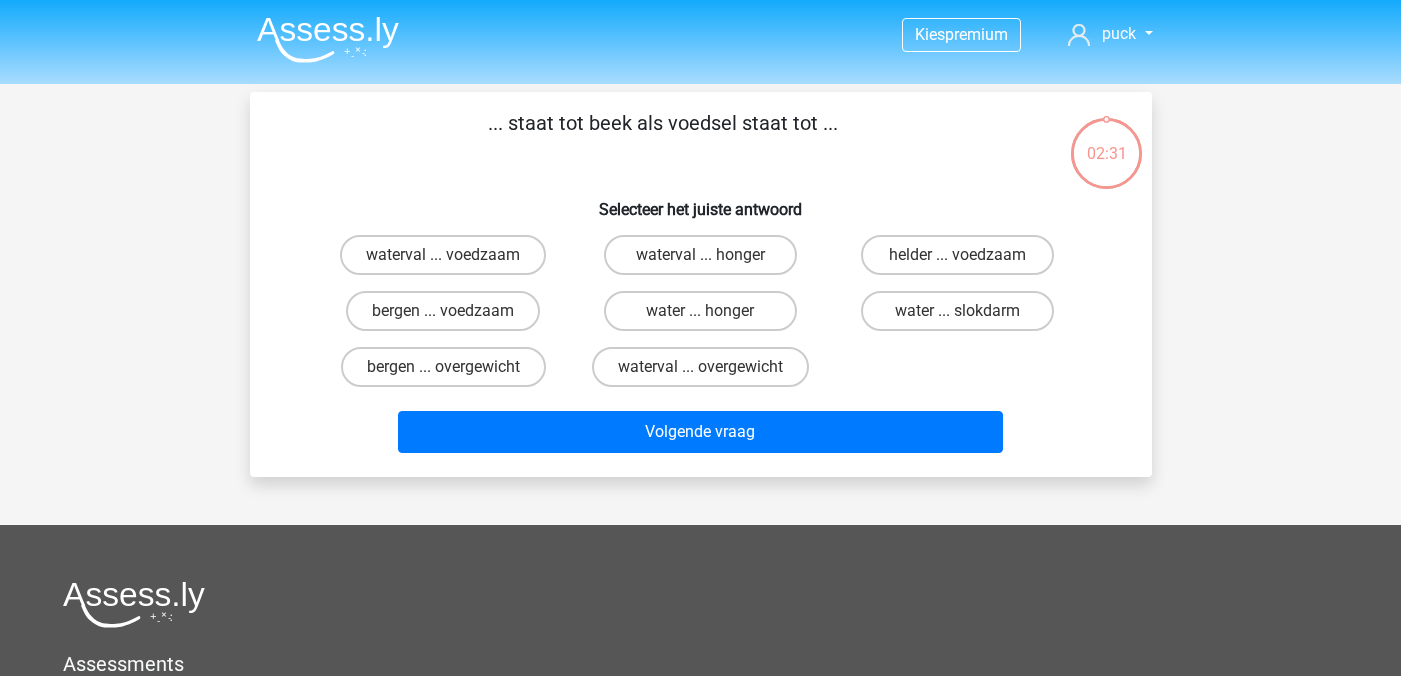 scroll, scrollTop: 92, scrollLeft: 0, axis: vertical 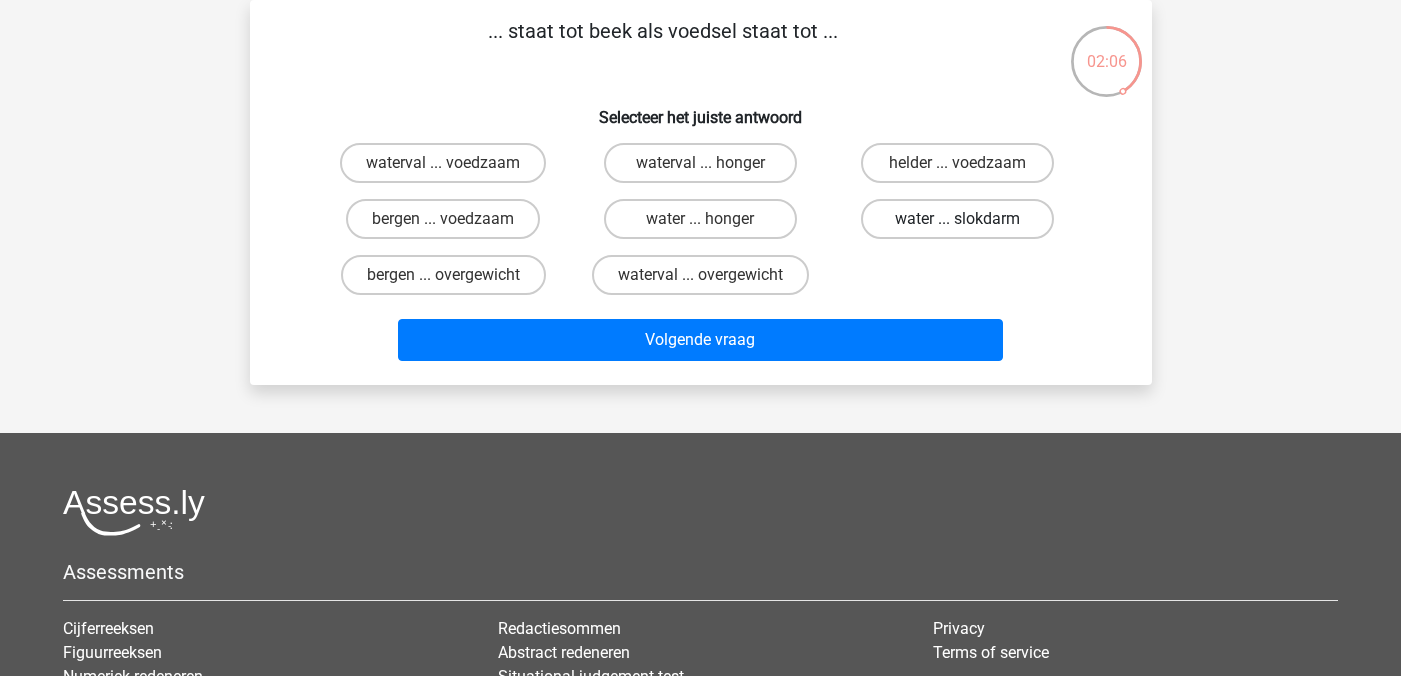 click on "water ... slokdarm" at bounding box center (957, 219) 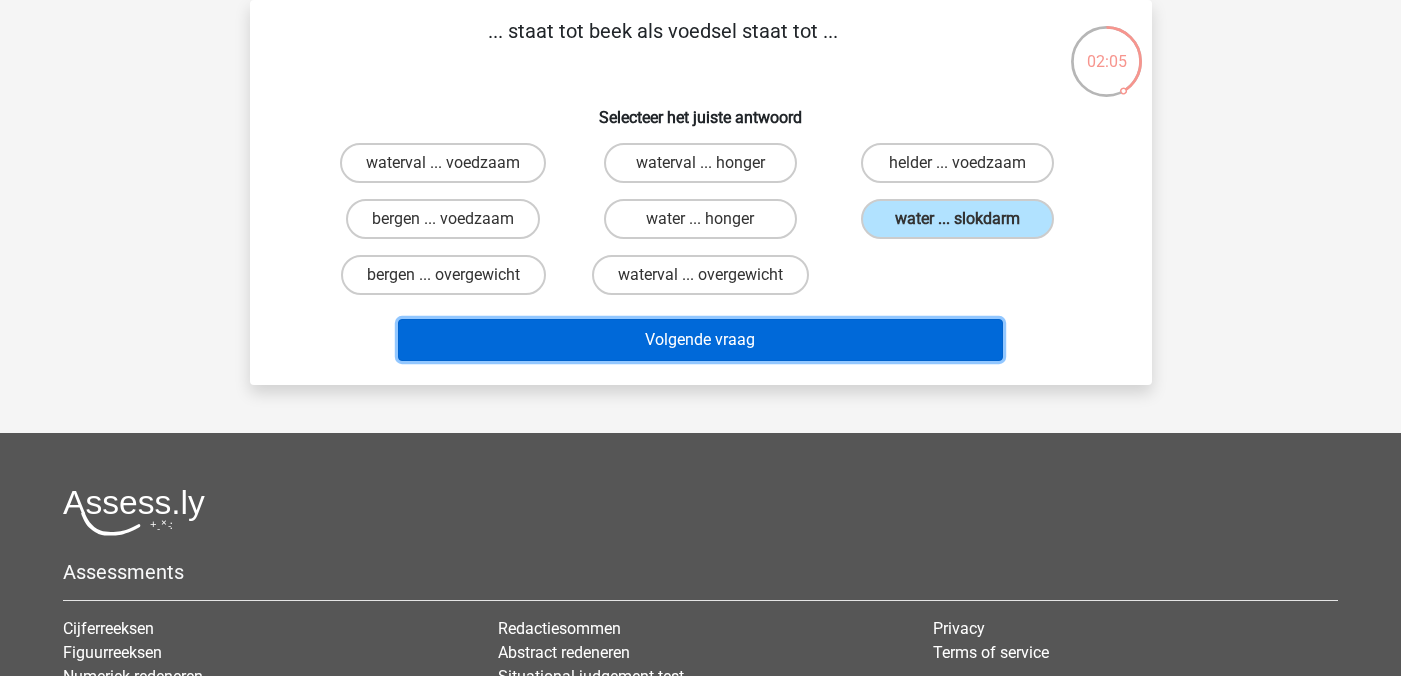 click on "Volgende vraag" at bounding box center [700, 340] 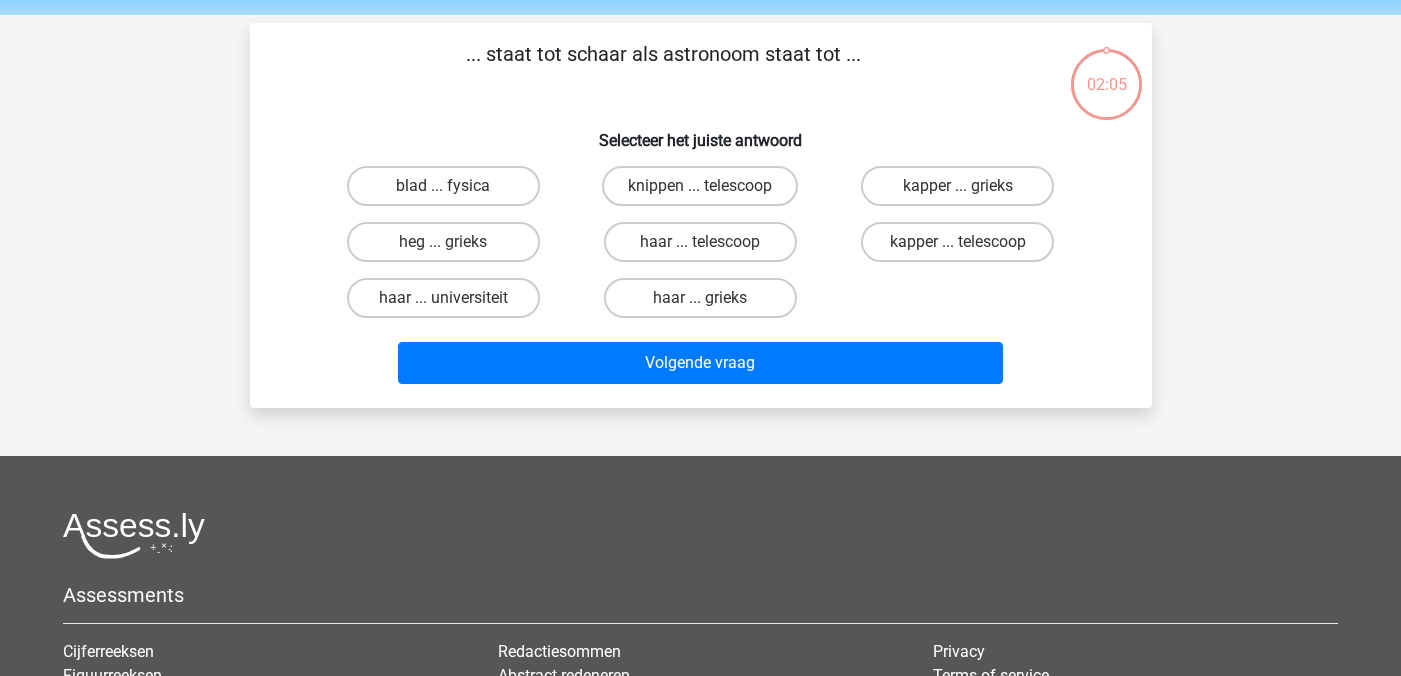 scroll, scrollTop: 57, scrollLeft: 0, axis: vertical 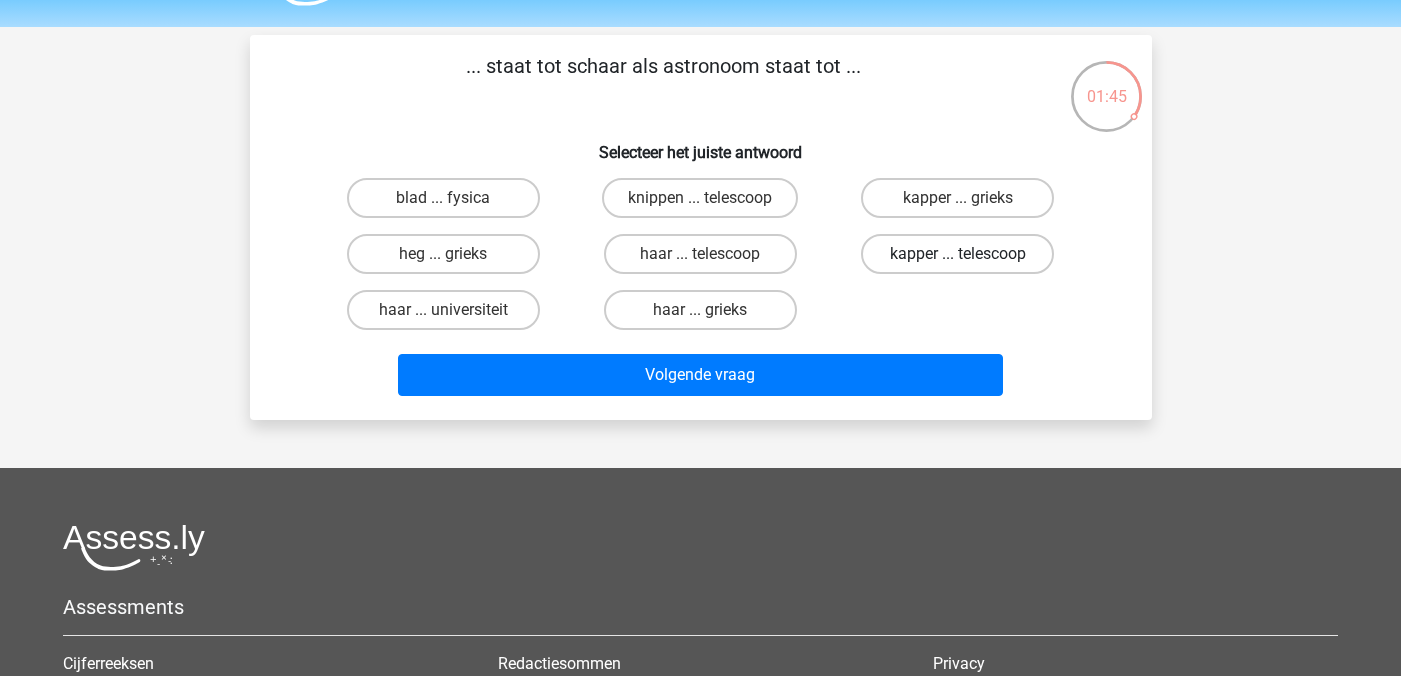 click on "kapper ... telescoop" at bounding box center (957, 254) 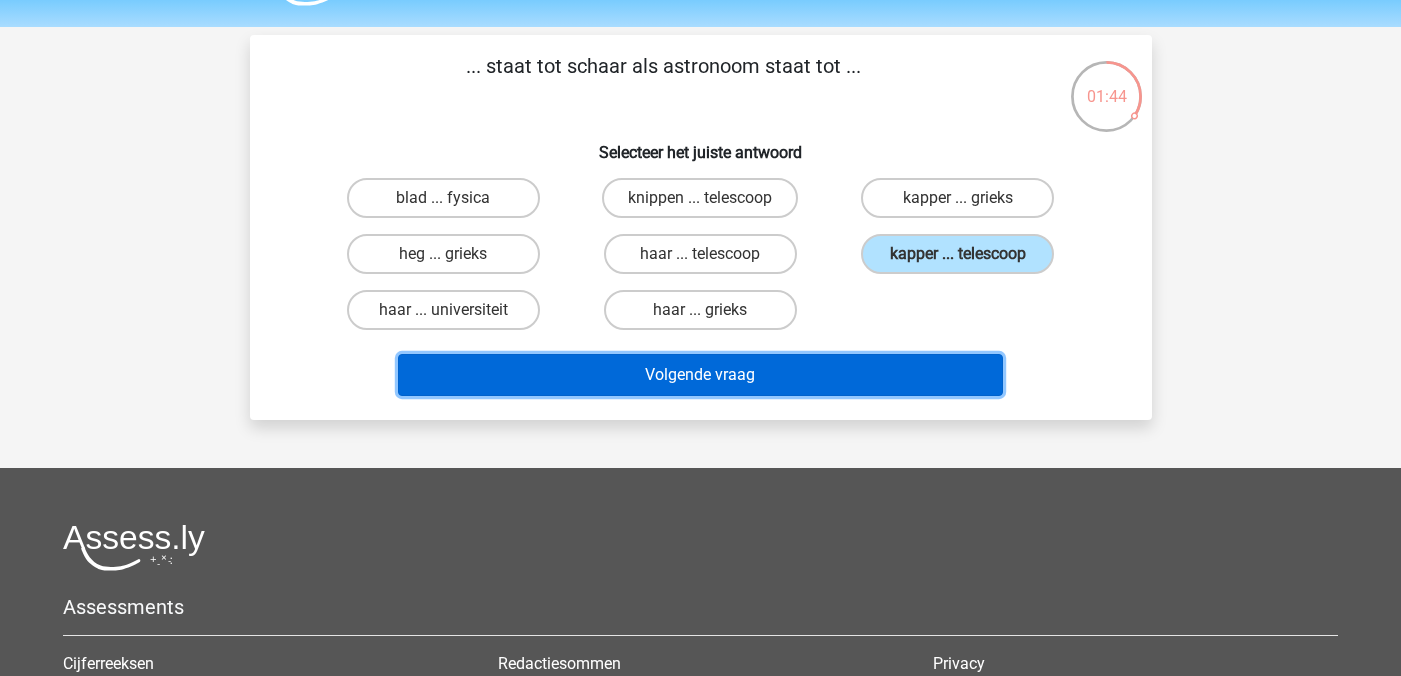 click on "Volgende vraag" at bounding box center (700, 375) 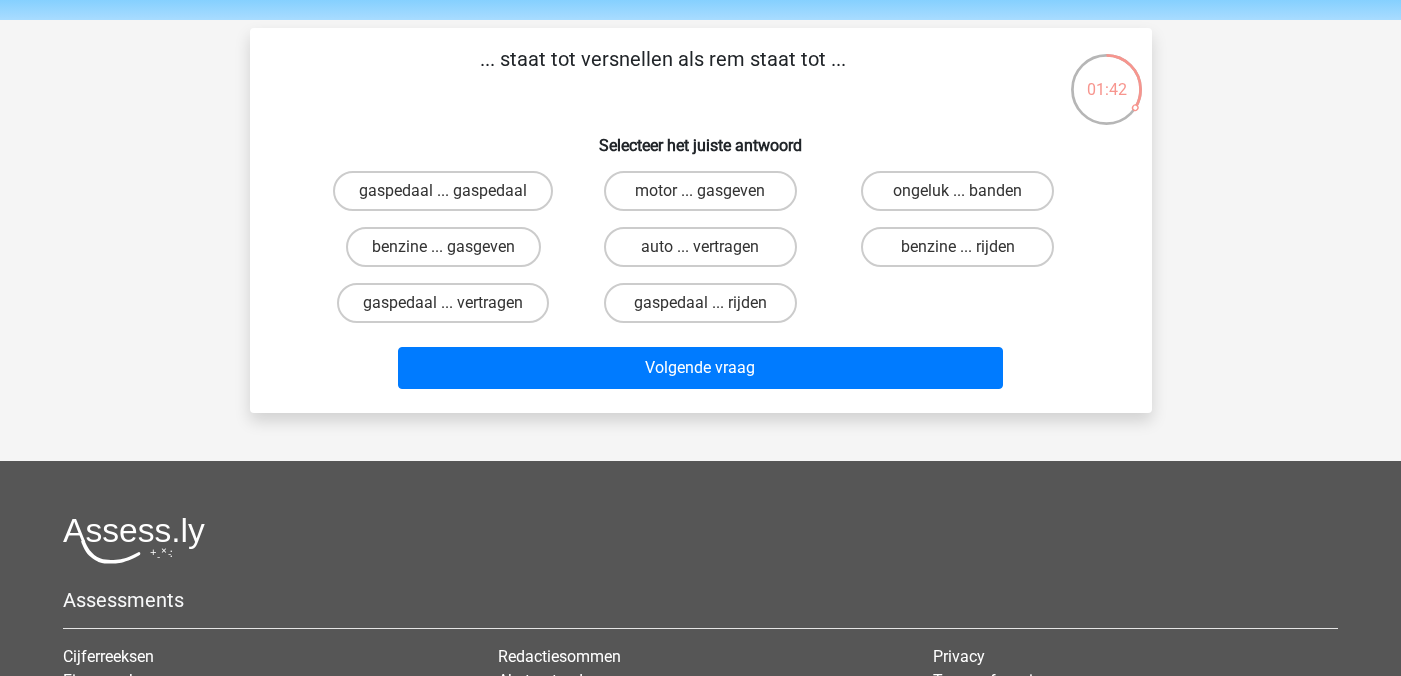 scroll, scrollTop: 65, scrollLeft: 0, axis: vertical 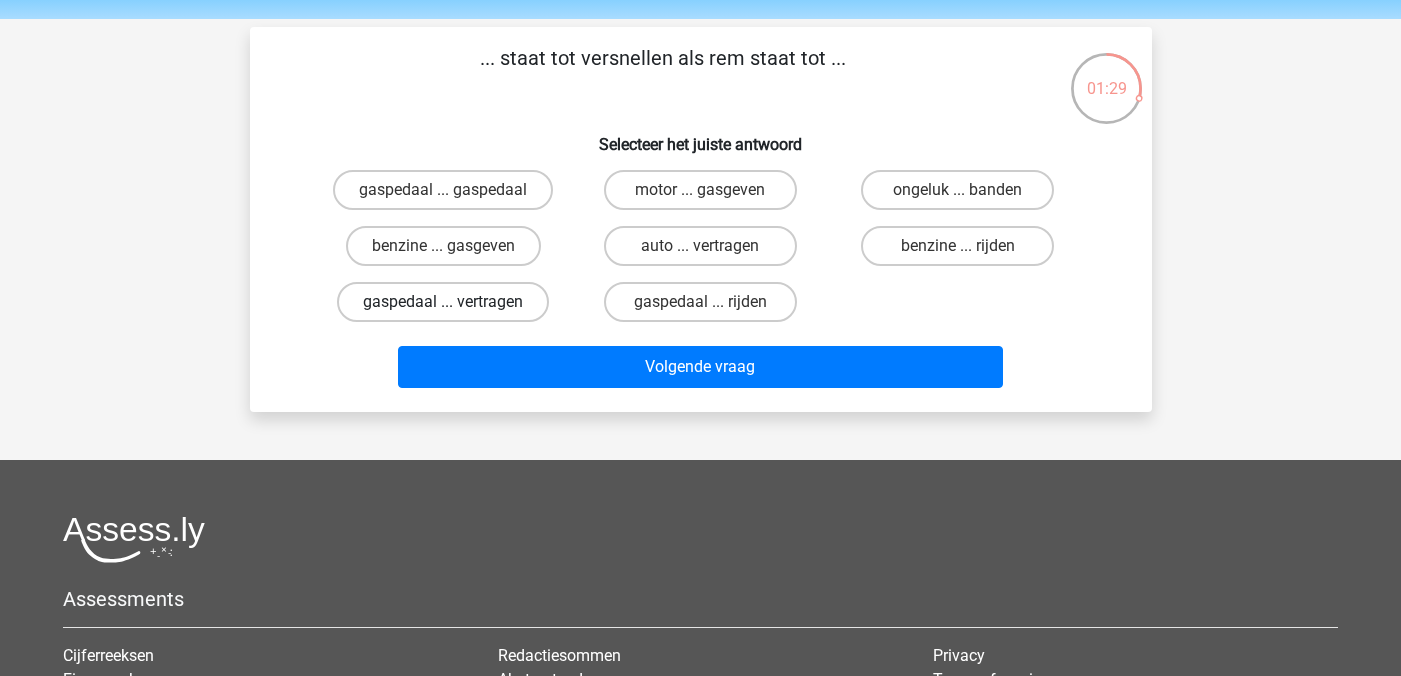 click on "gaspedaal ... vertragen" at bounding box center [443, 302] 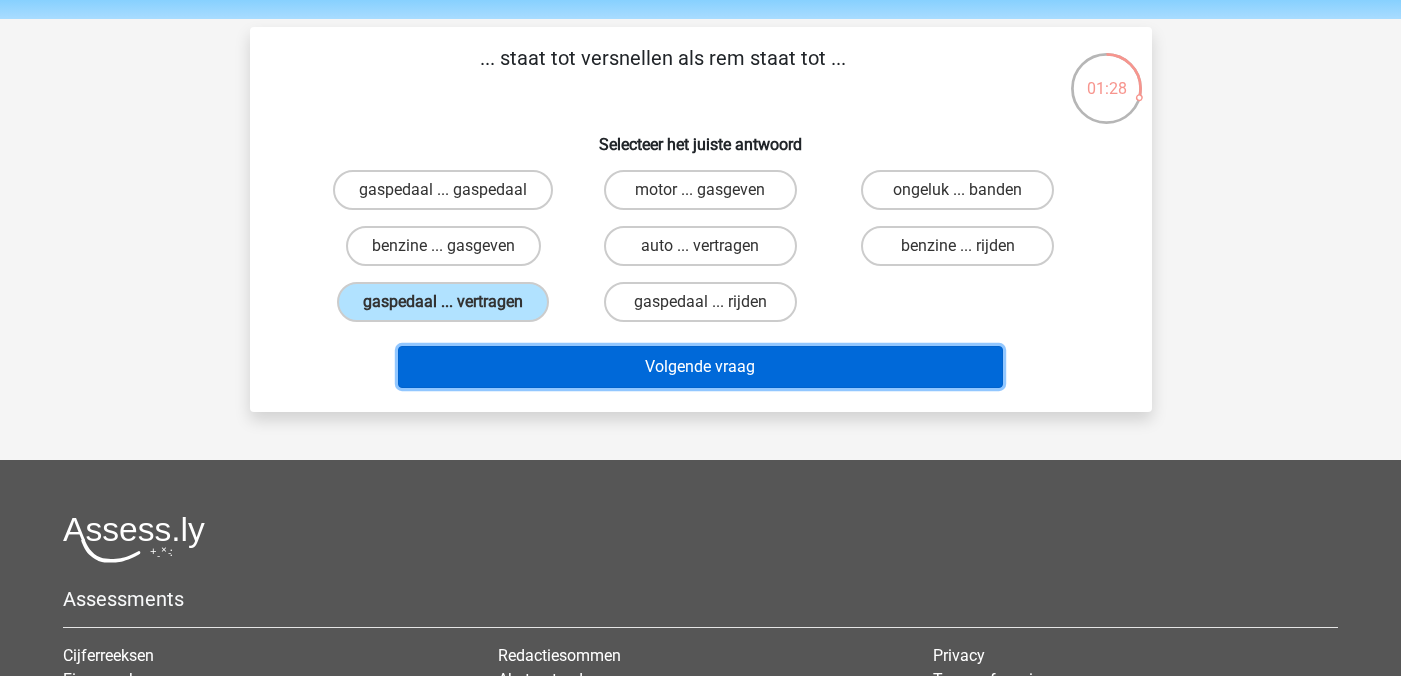 click on "Volgende vraag" at bounding box center [700, 367] 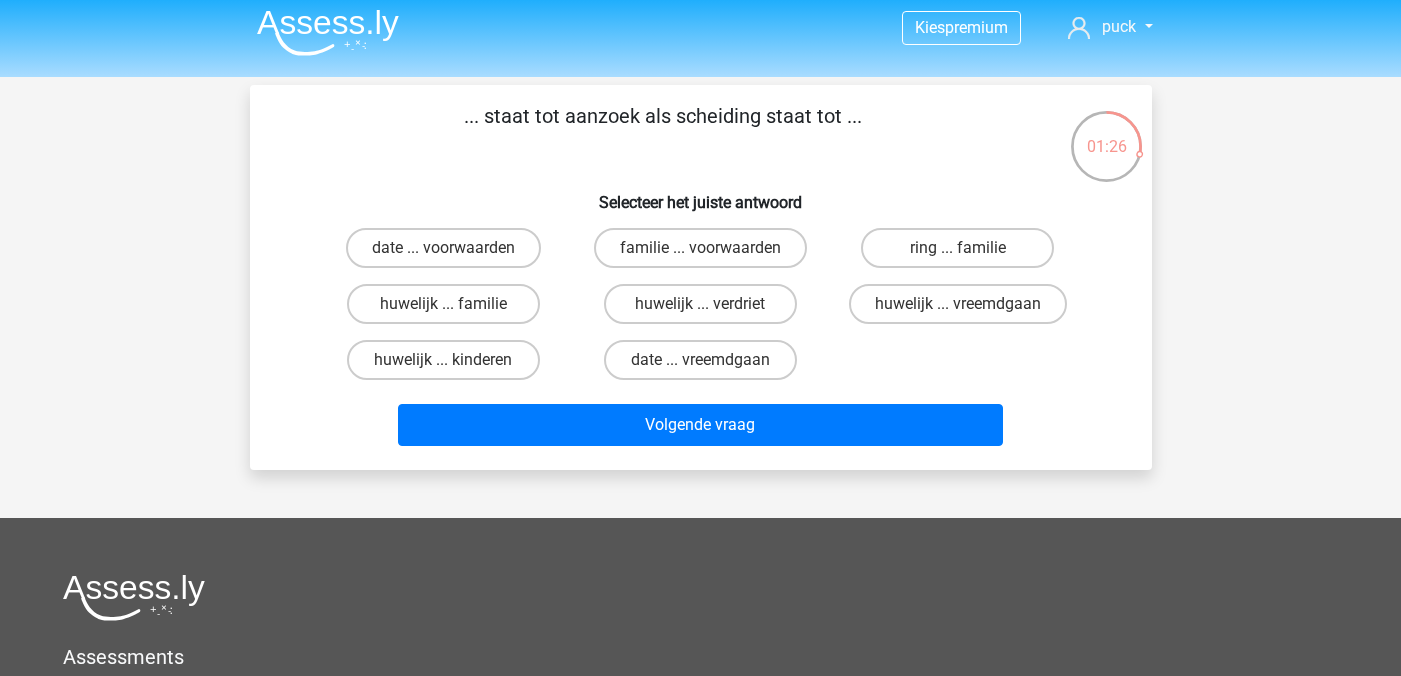 scroll, scrollTop: 0, scrollLeft: 0, axis: both 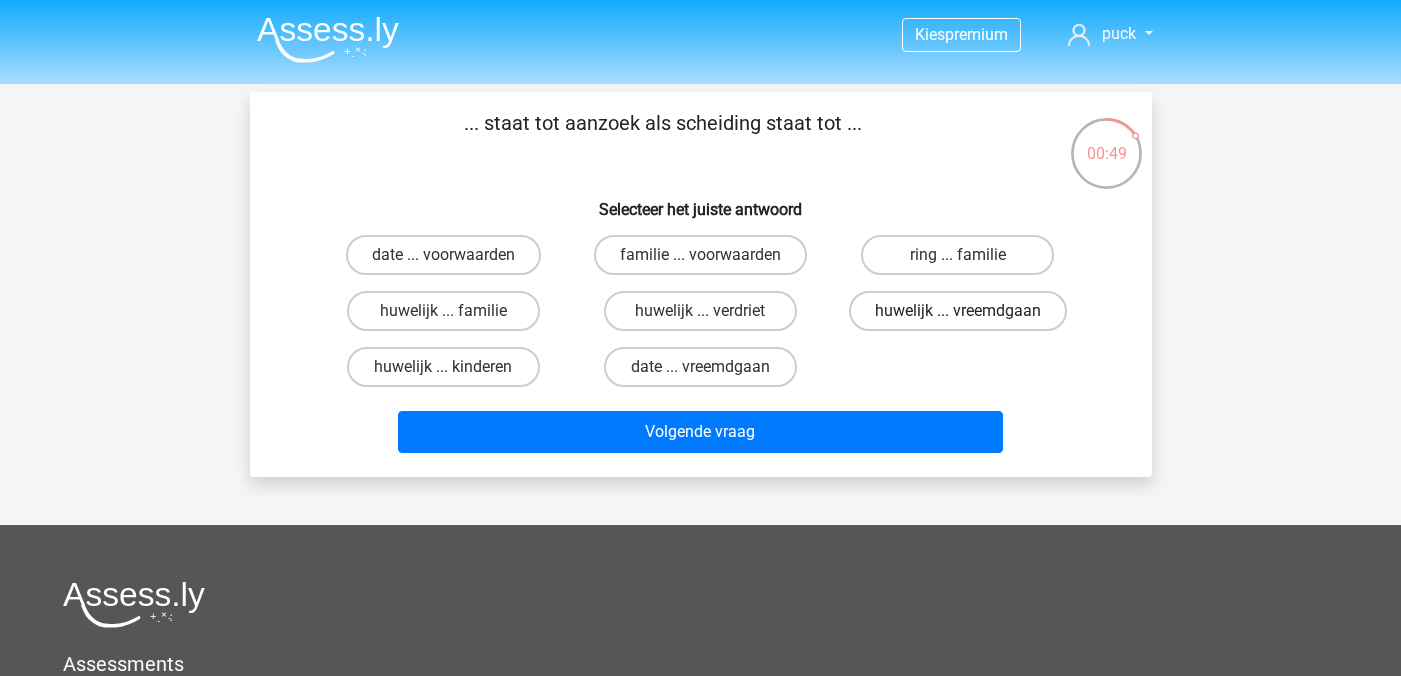 click on "huwelijk ... vreemdgaan" at bounding box center [958, 311] 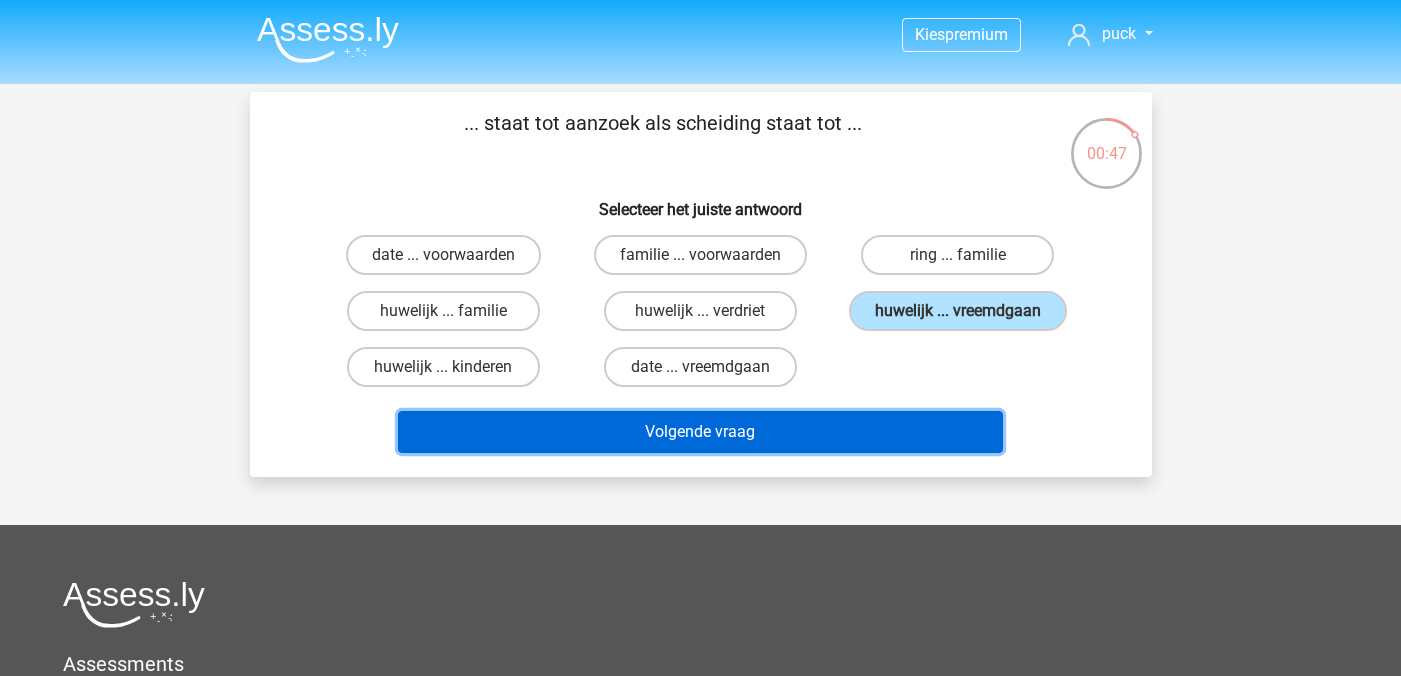 click on "Volgende vraag" at bounding box center [700, 432] 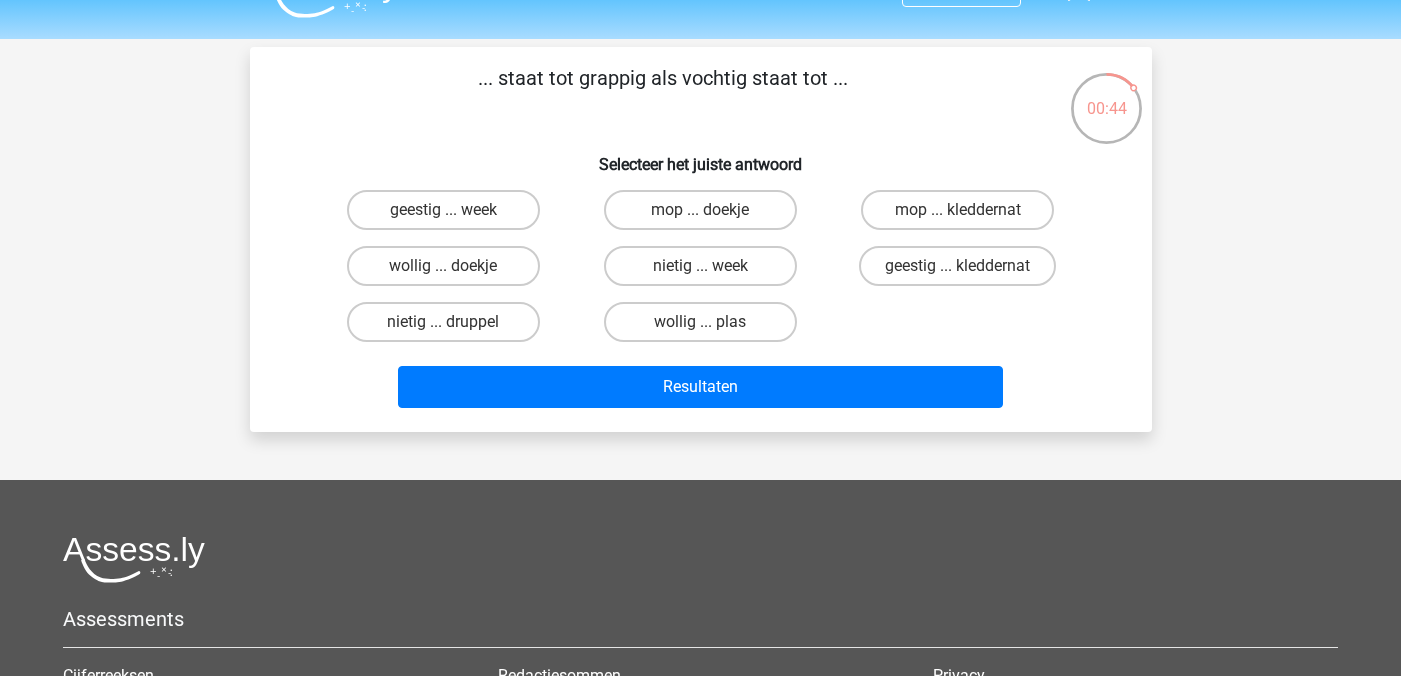 scroll, scrollTop: 44, scrollLeft: 0, axis: vertical 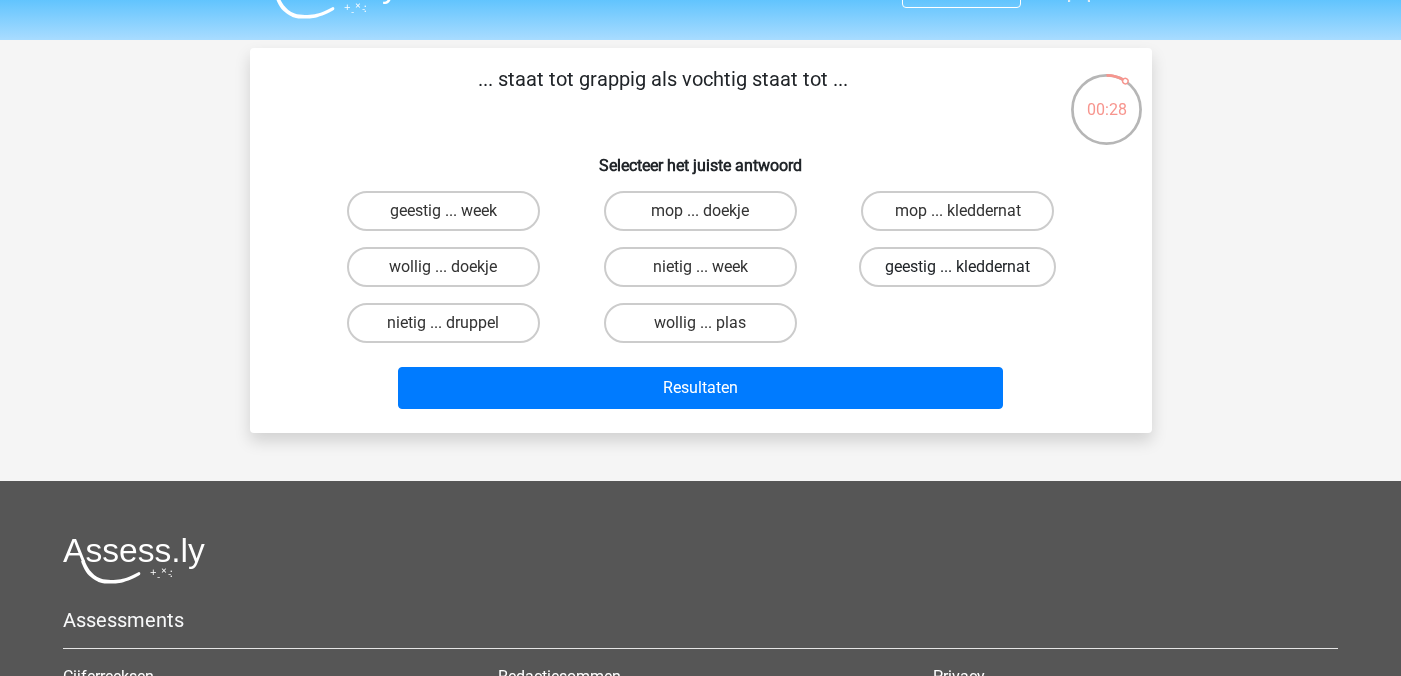 click on "geestig ... kleddernat" at bounding box center [957, 267] 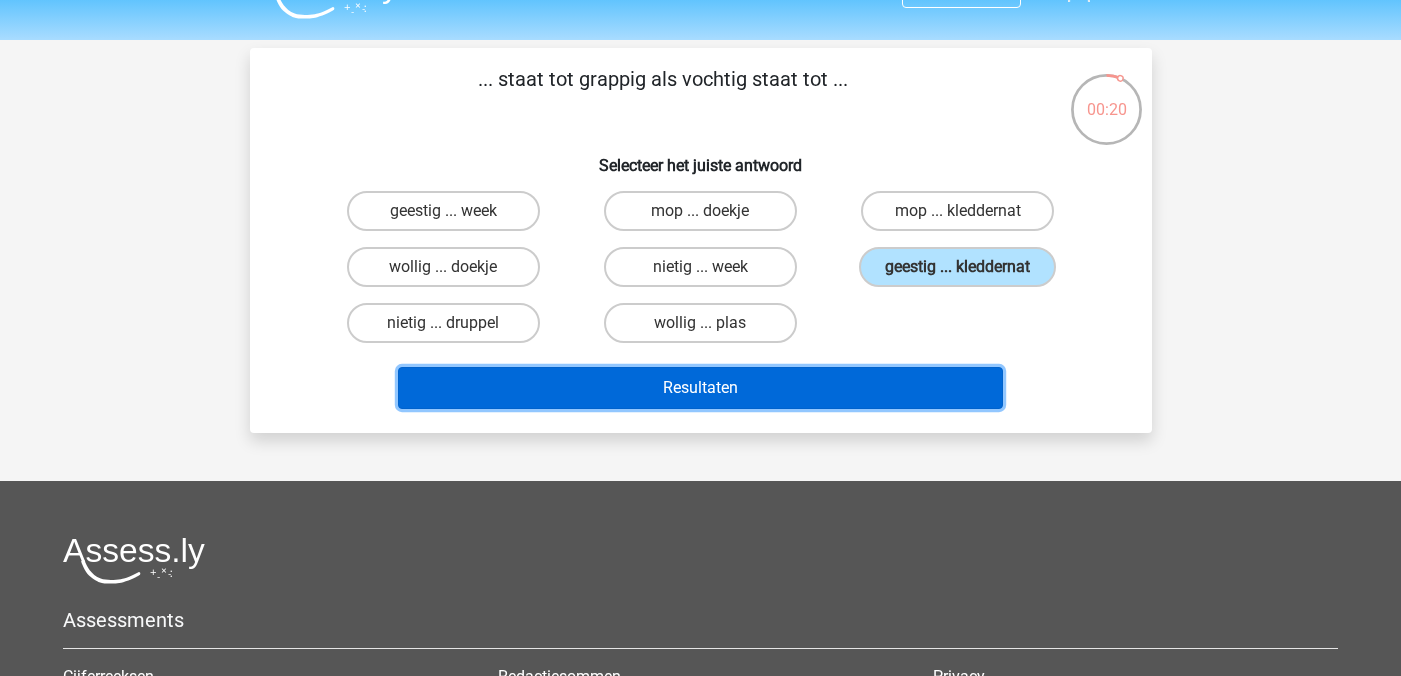click on "Resultaten" at bounding box center (700, 388) 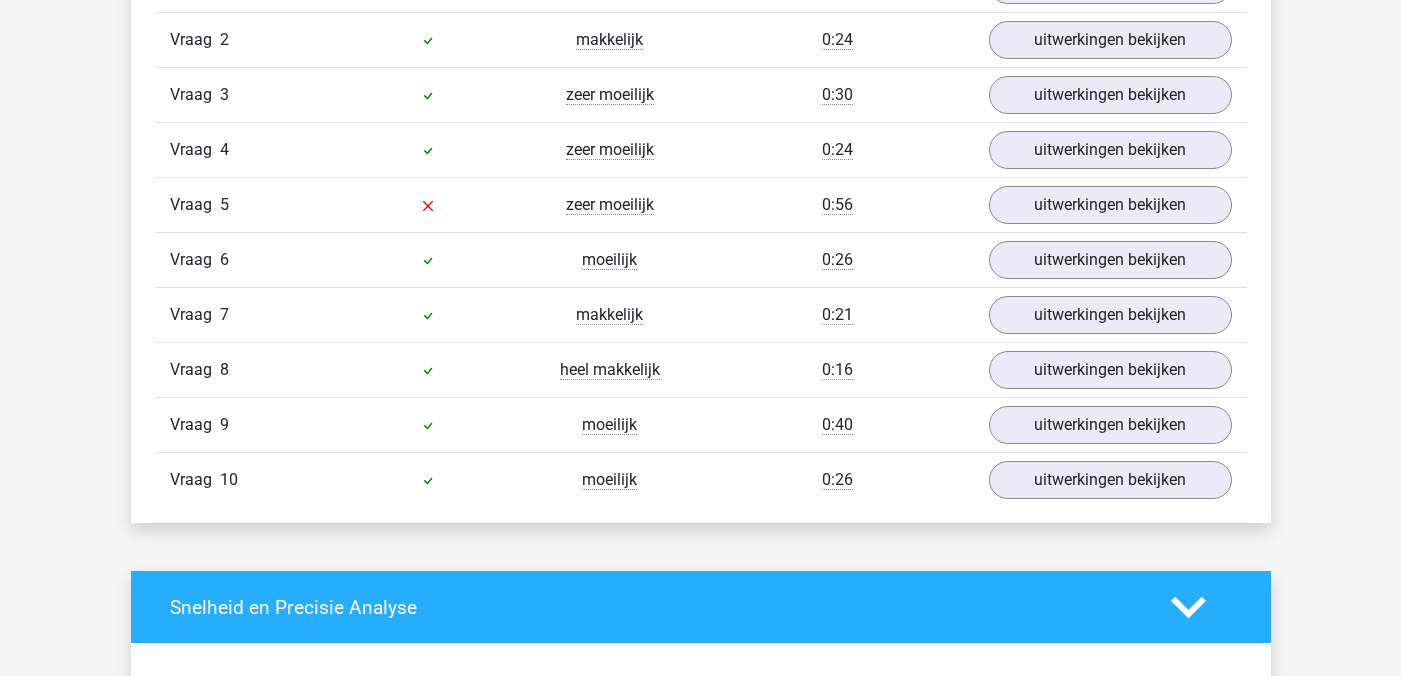 scroll, scrollTop: 1762, scrollLeft: 0, axis: vertical 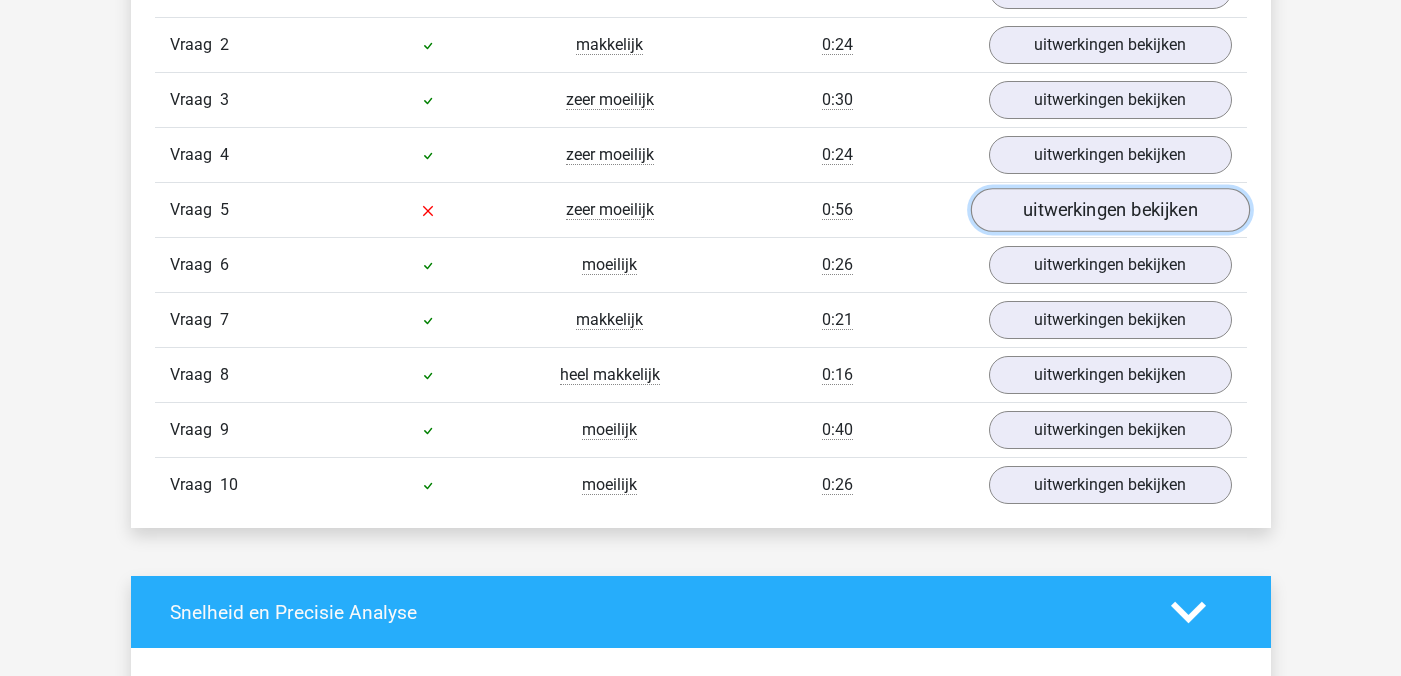 click on "uitwerkingen bekijken" at bounding box center [1109, 210] 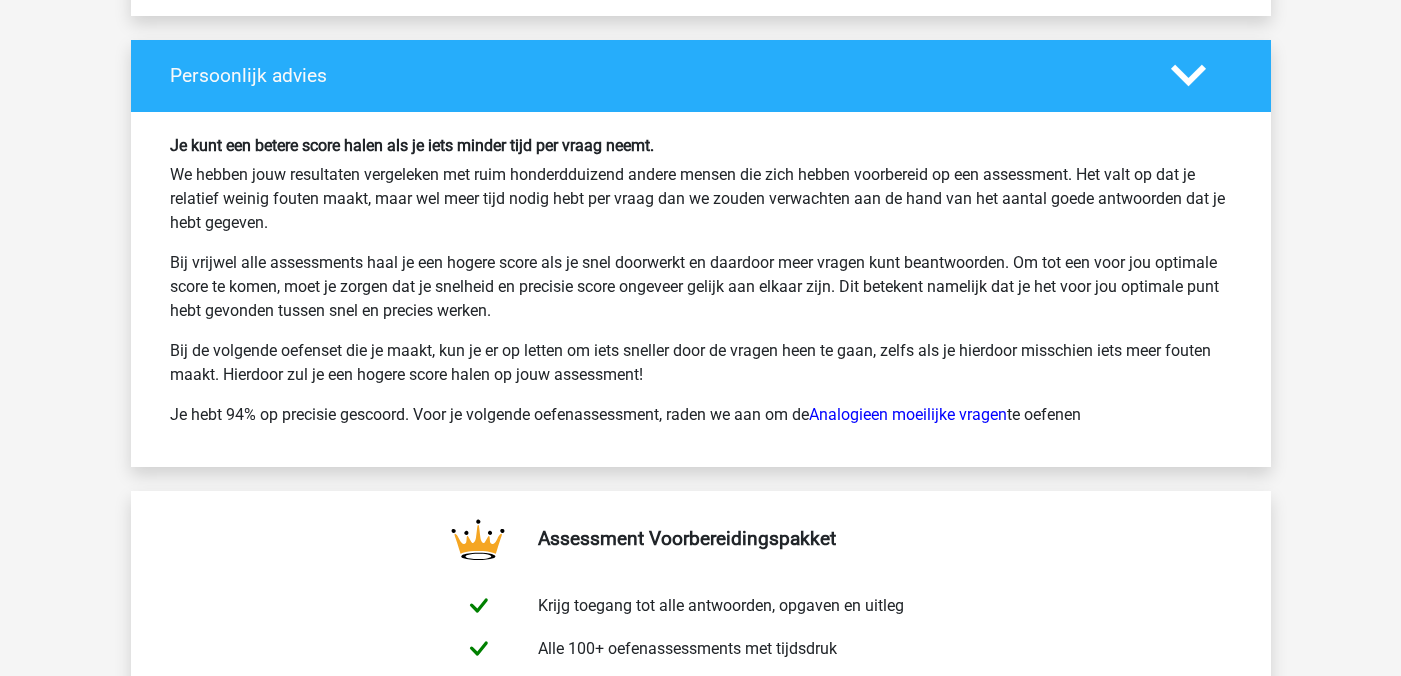 scroll, scrollTop: 4035, scrollLeft: 0, axis: vertical 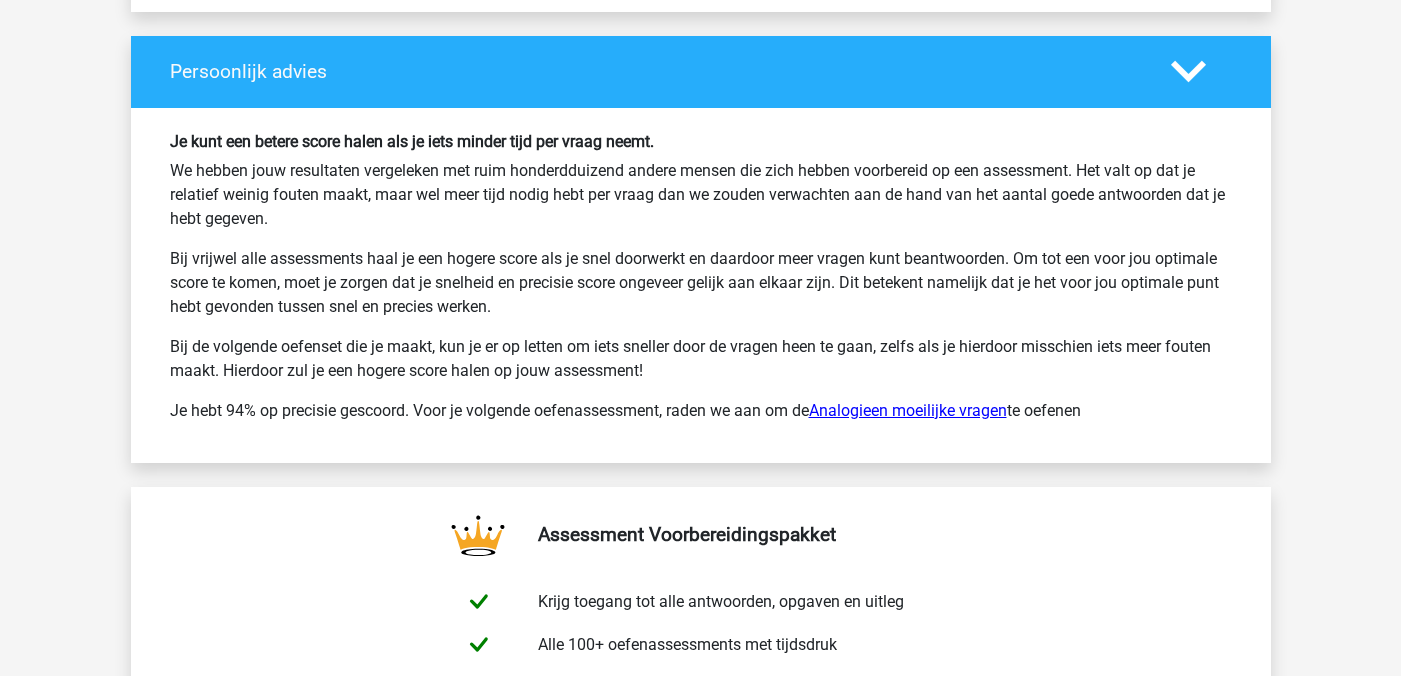 click on "Analogieen moeilijke vragen" at bounding box center [908, 410] 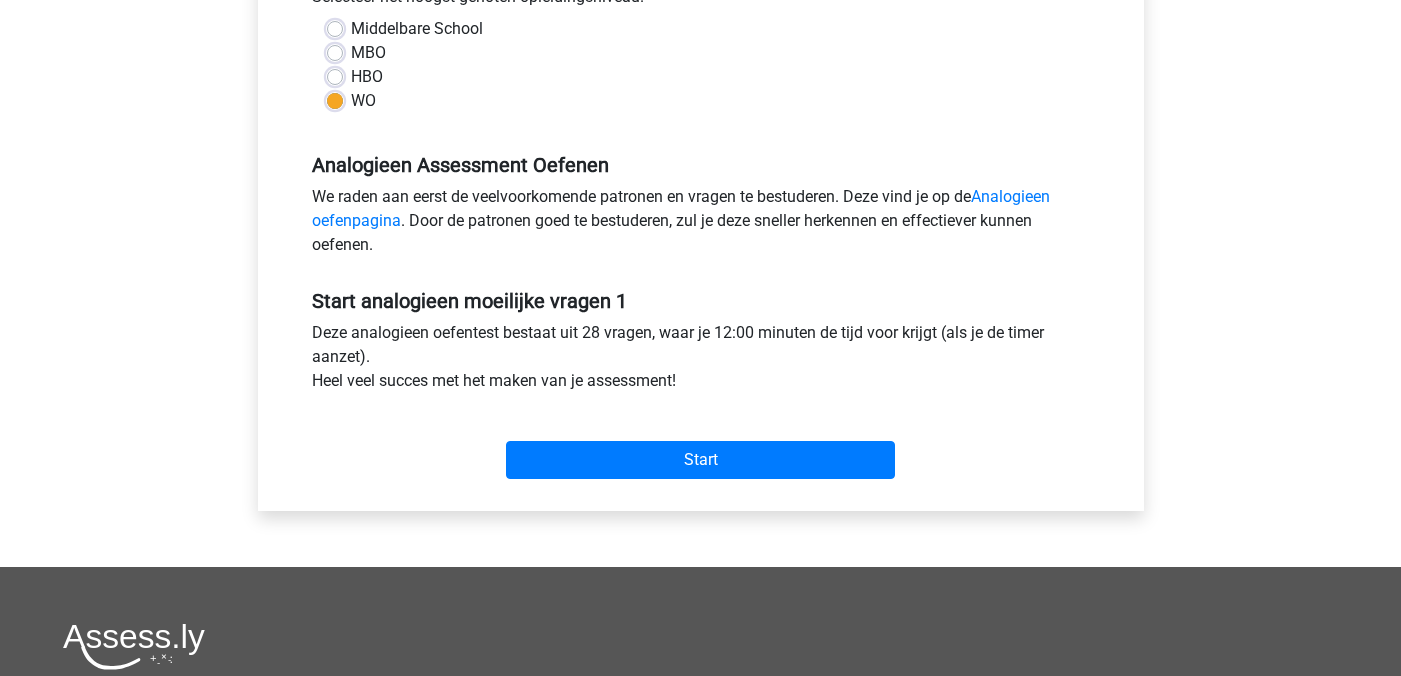 scroll, scrollTop: 490, scrollLeft: 0, axis: vertical 